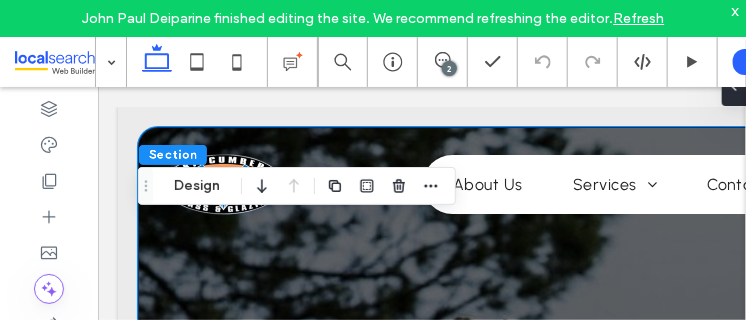 scroll, scrollTop: 0, scrollLeft: 0, axis: both 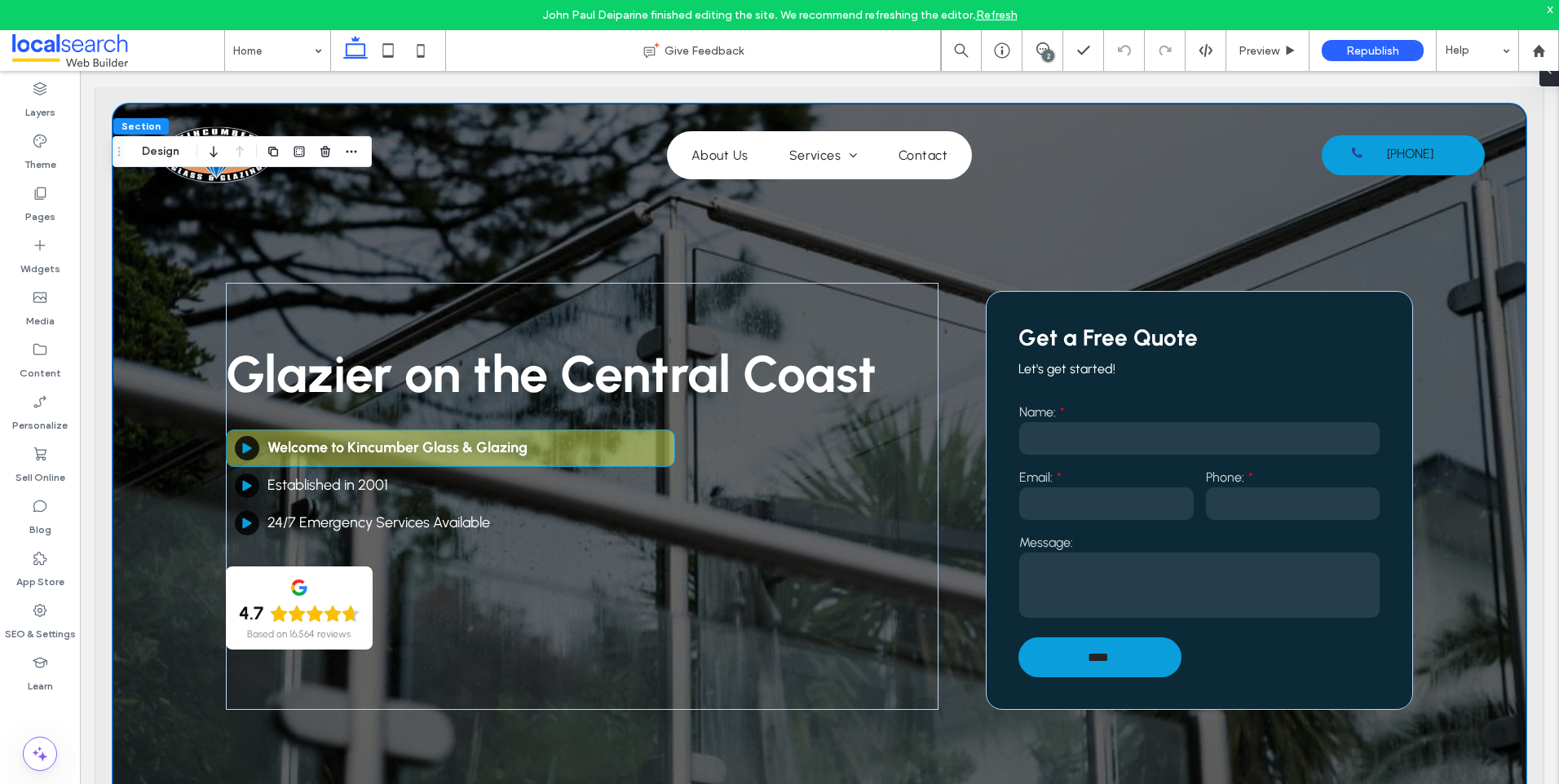 click at bounding box center [118, 51] 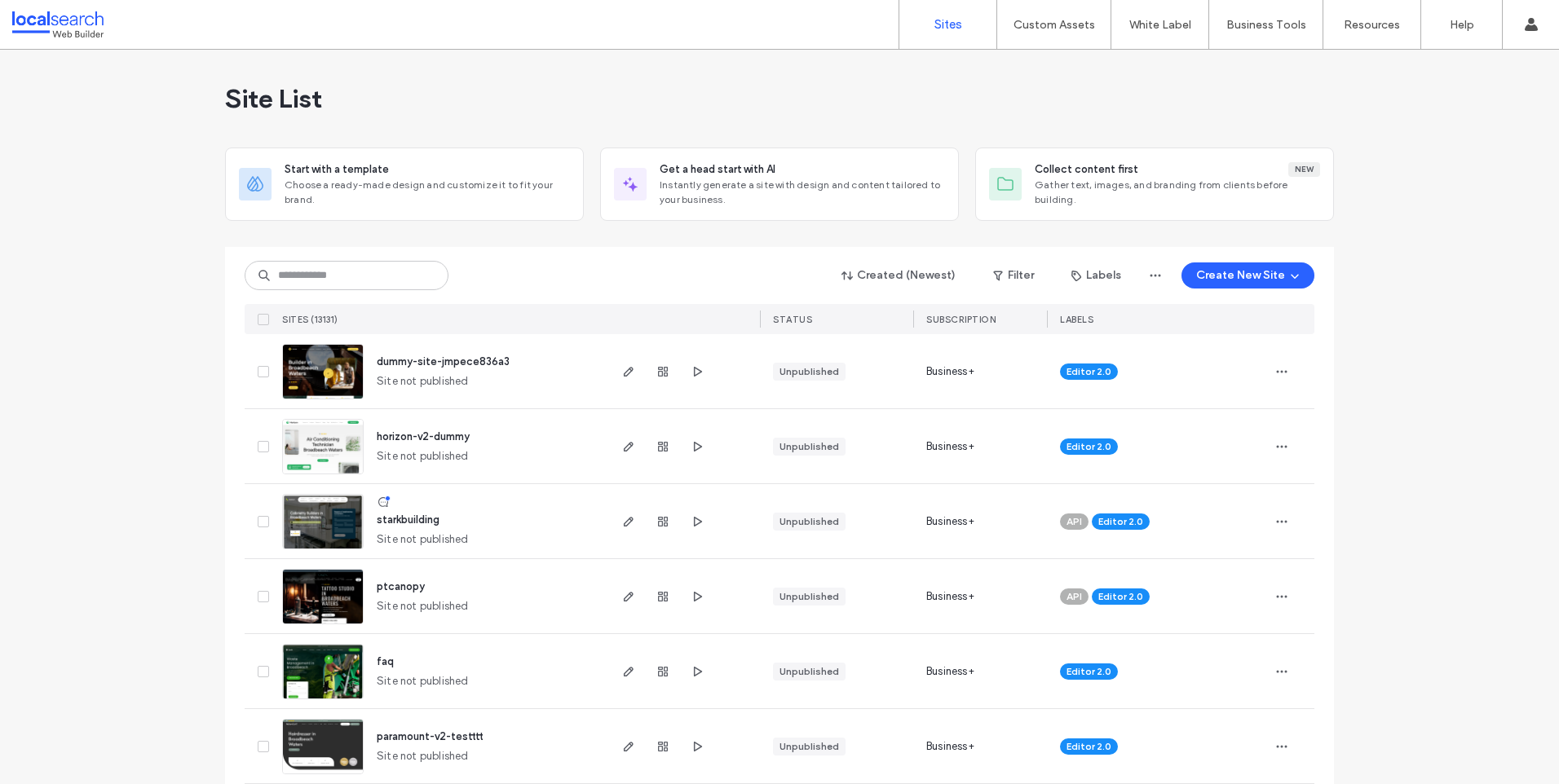 scroll, scrollTop: 0, scrollLeft: 0, axis: both 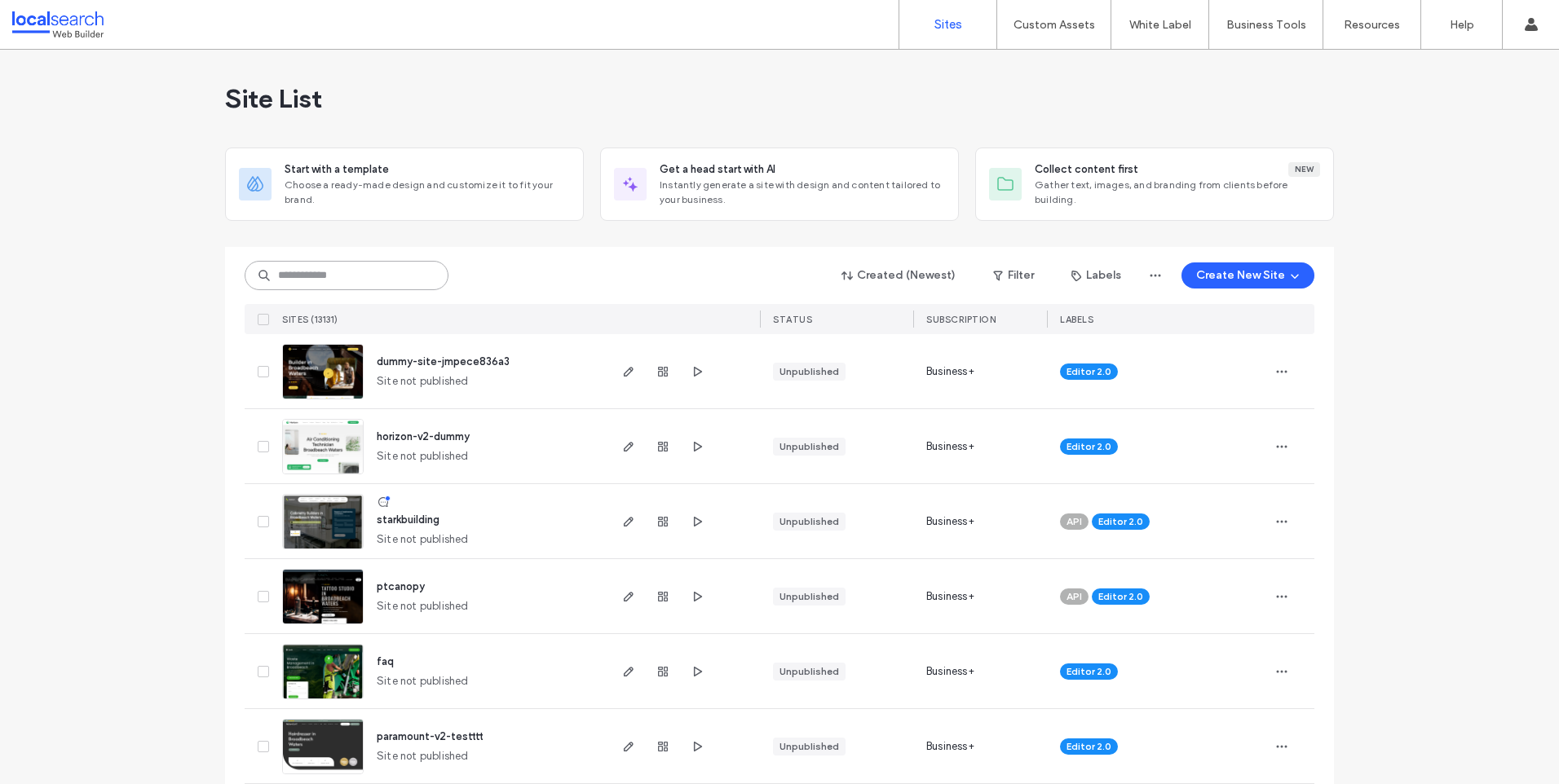 click at bounding box center [347, 275] 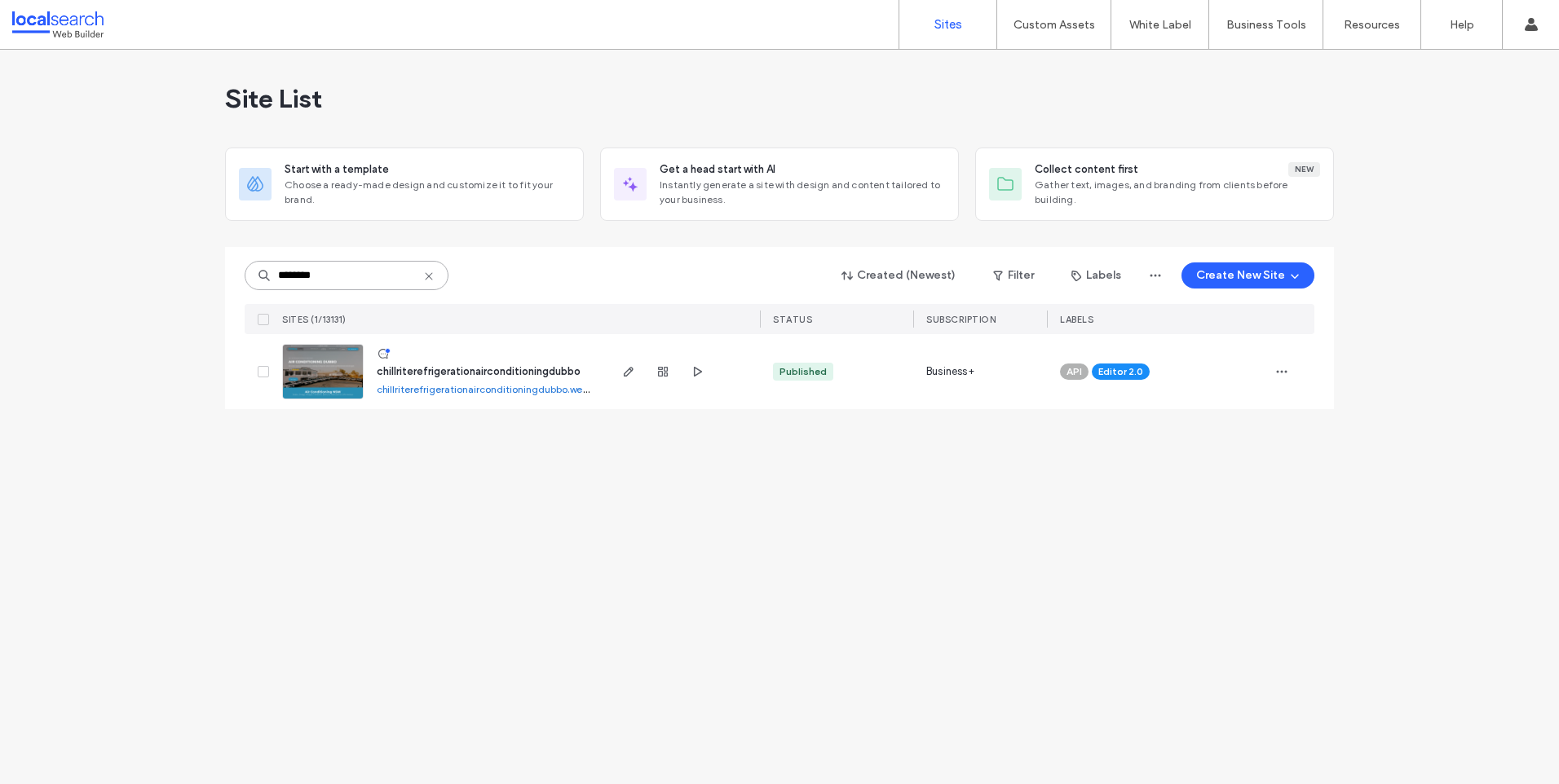 type on "********" 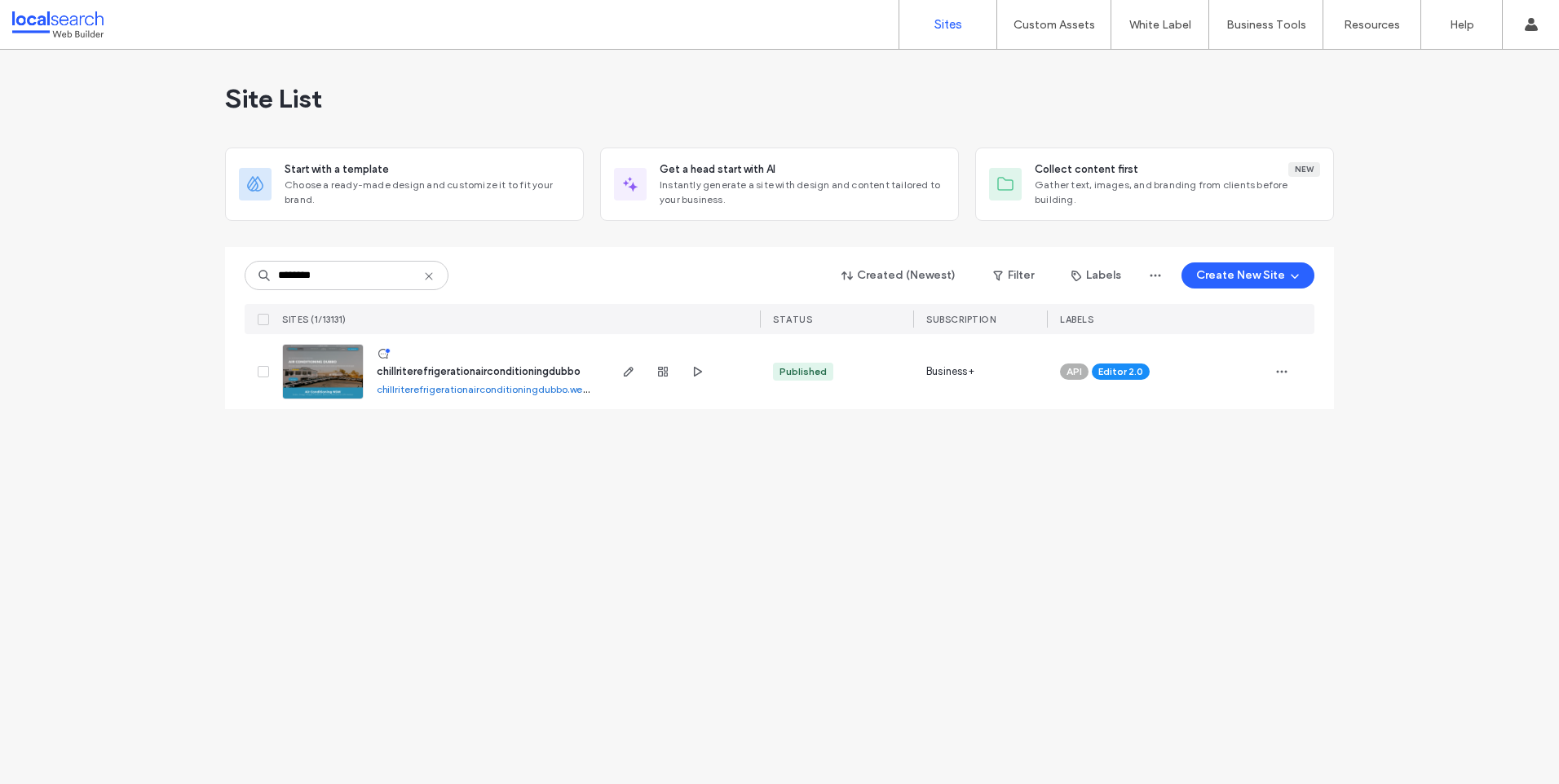 click at bounding box center [323, 400] 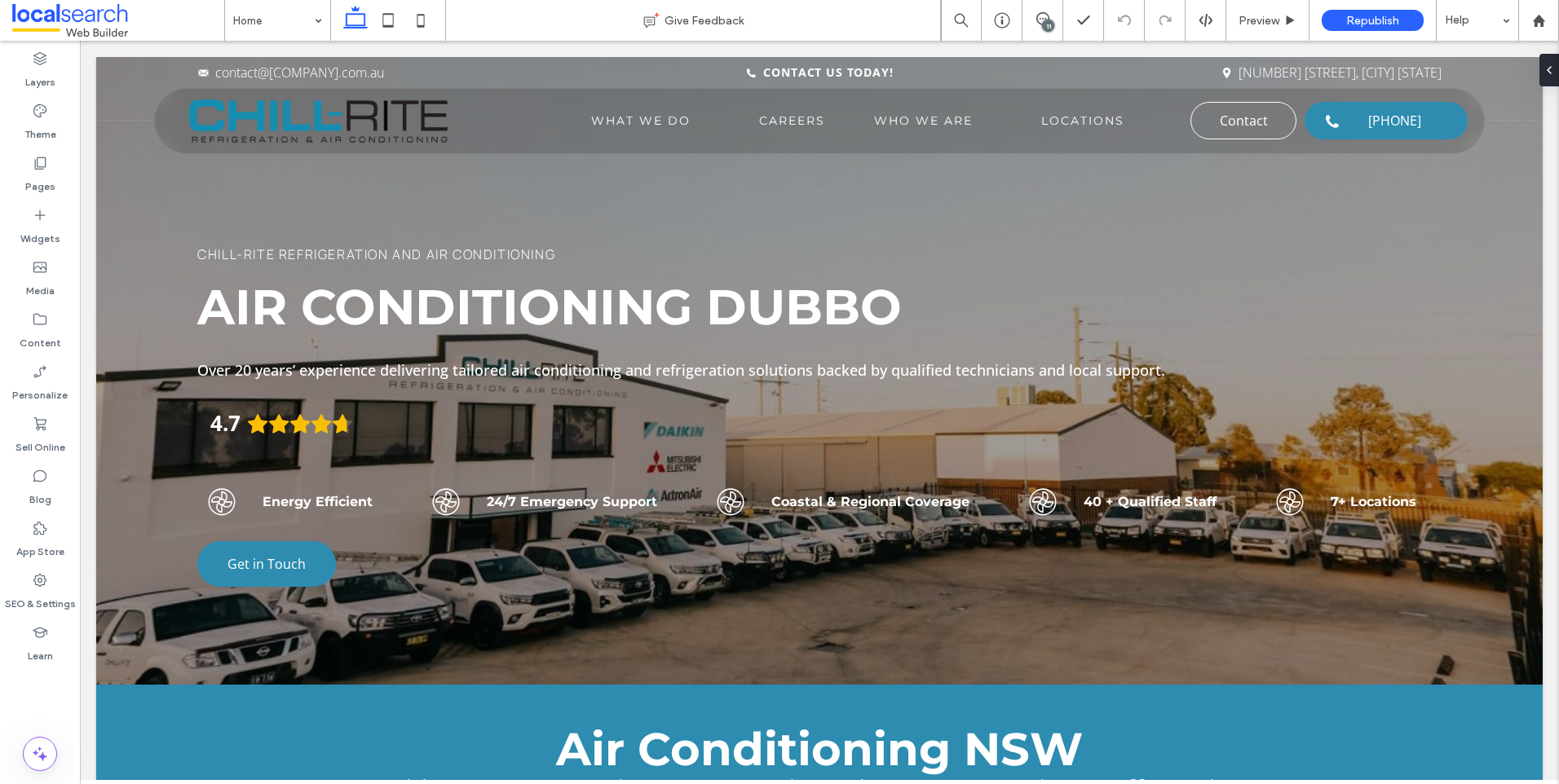 scroll, scrollTop: 0, scrollLeft: 0, axis: both 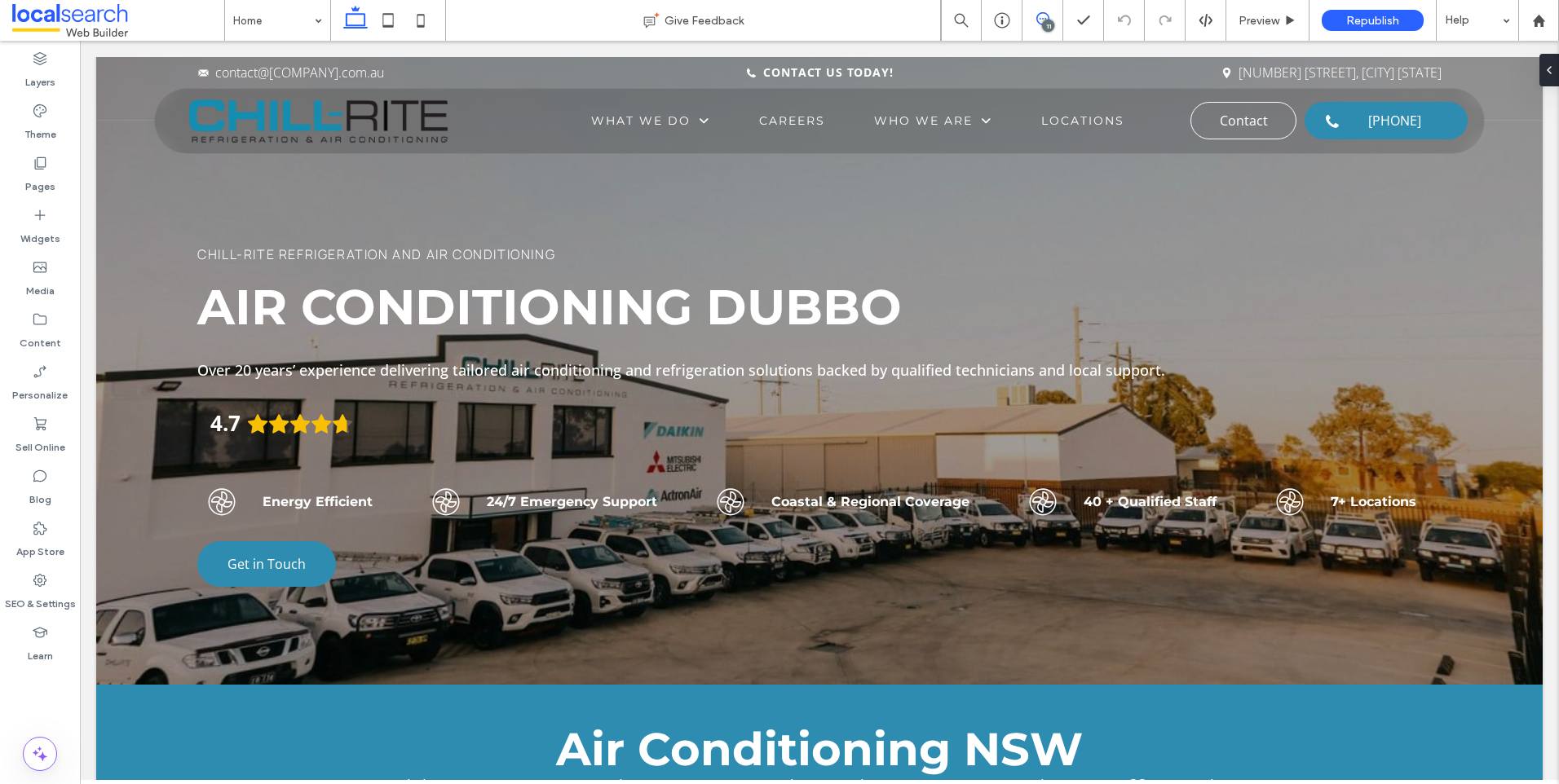 click 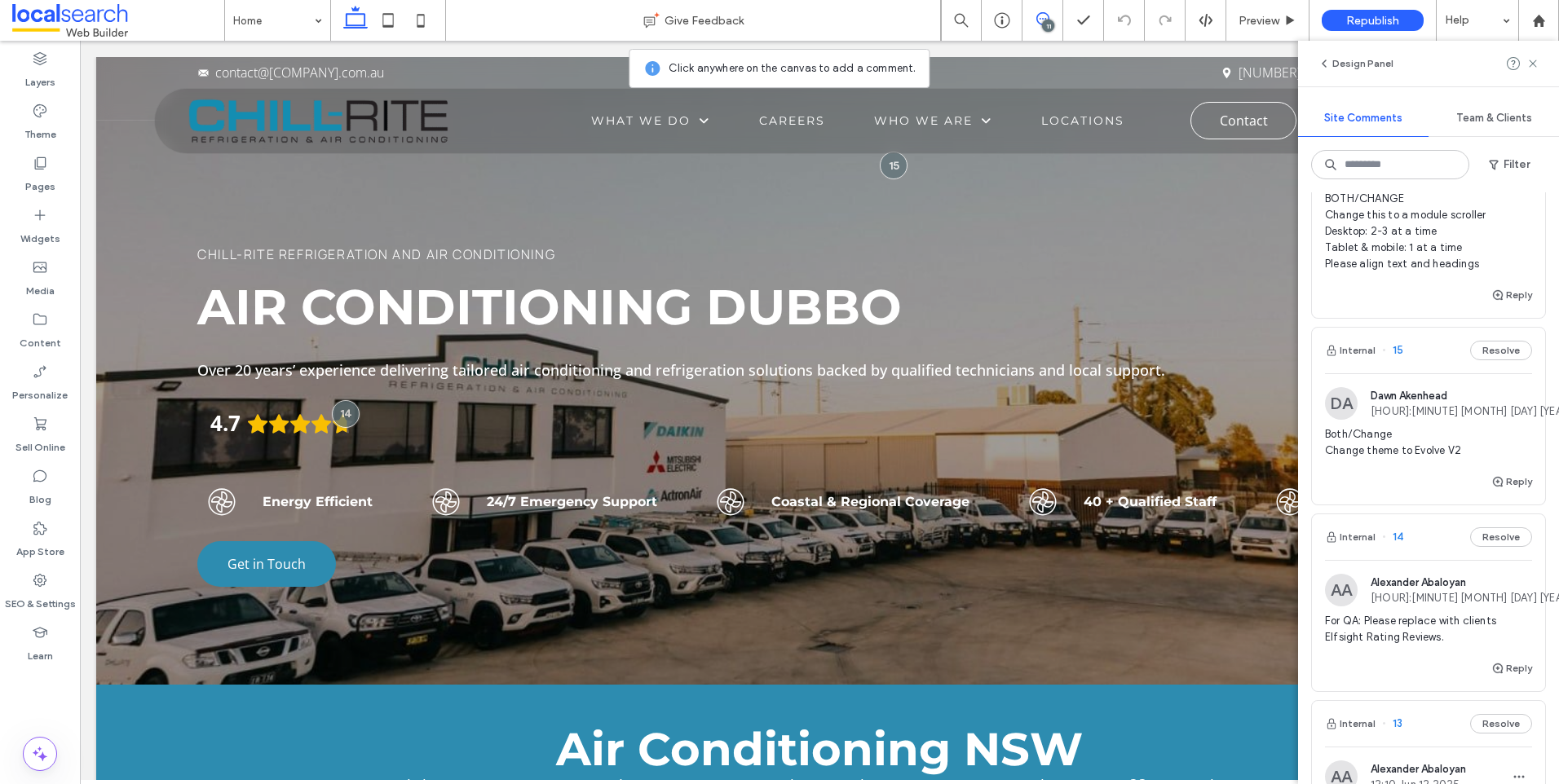 scroll, scrollTop: 163, scrollLeft: 0, axis: vertical 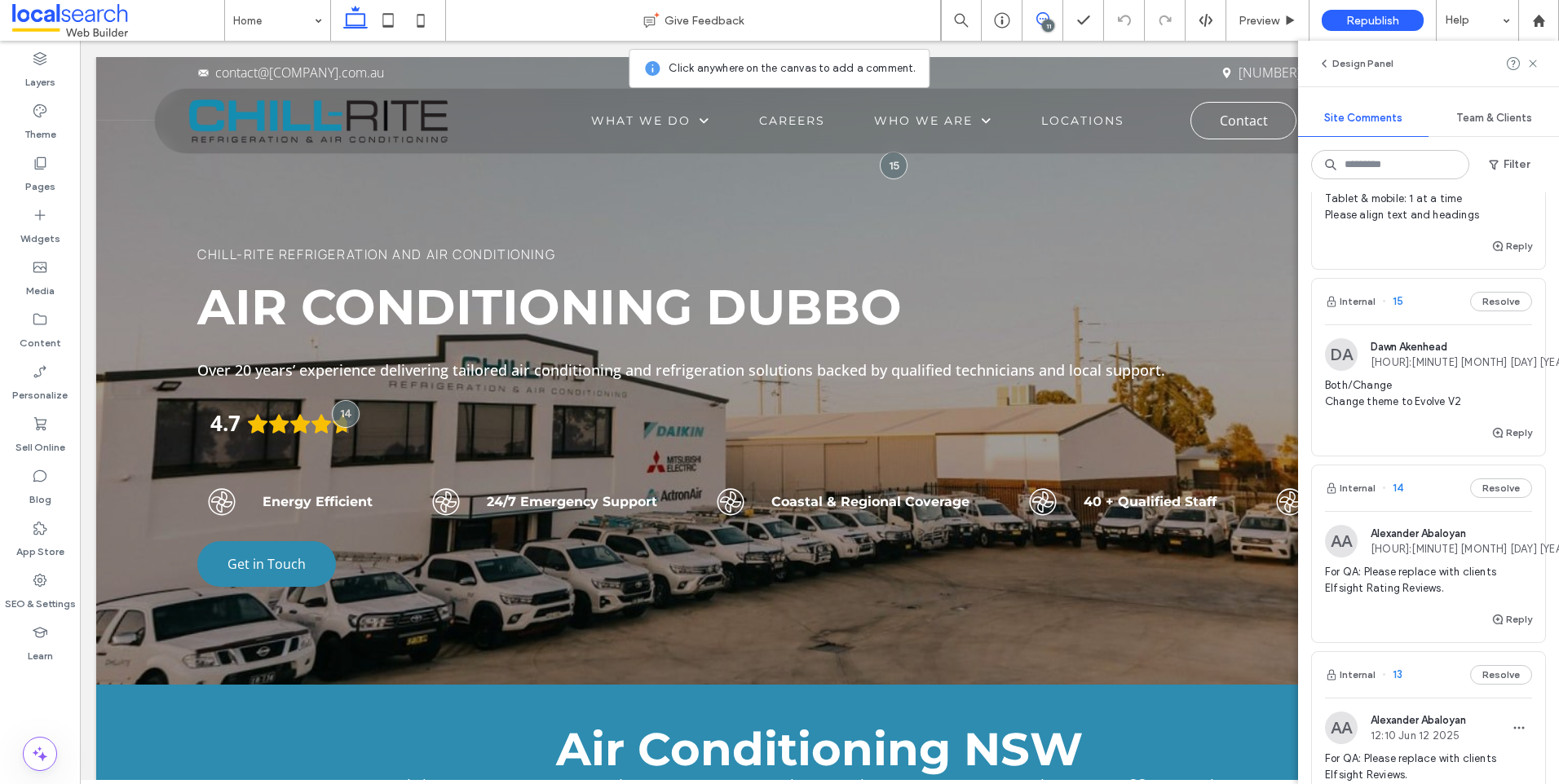 click on "DA Dawn Akenhead 07:25 Jul 17 2025" at bounding box center [1429, 355] 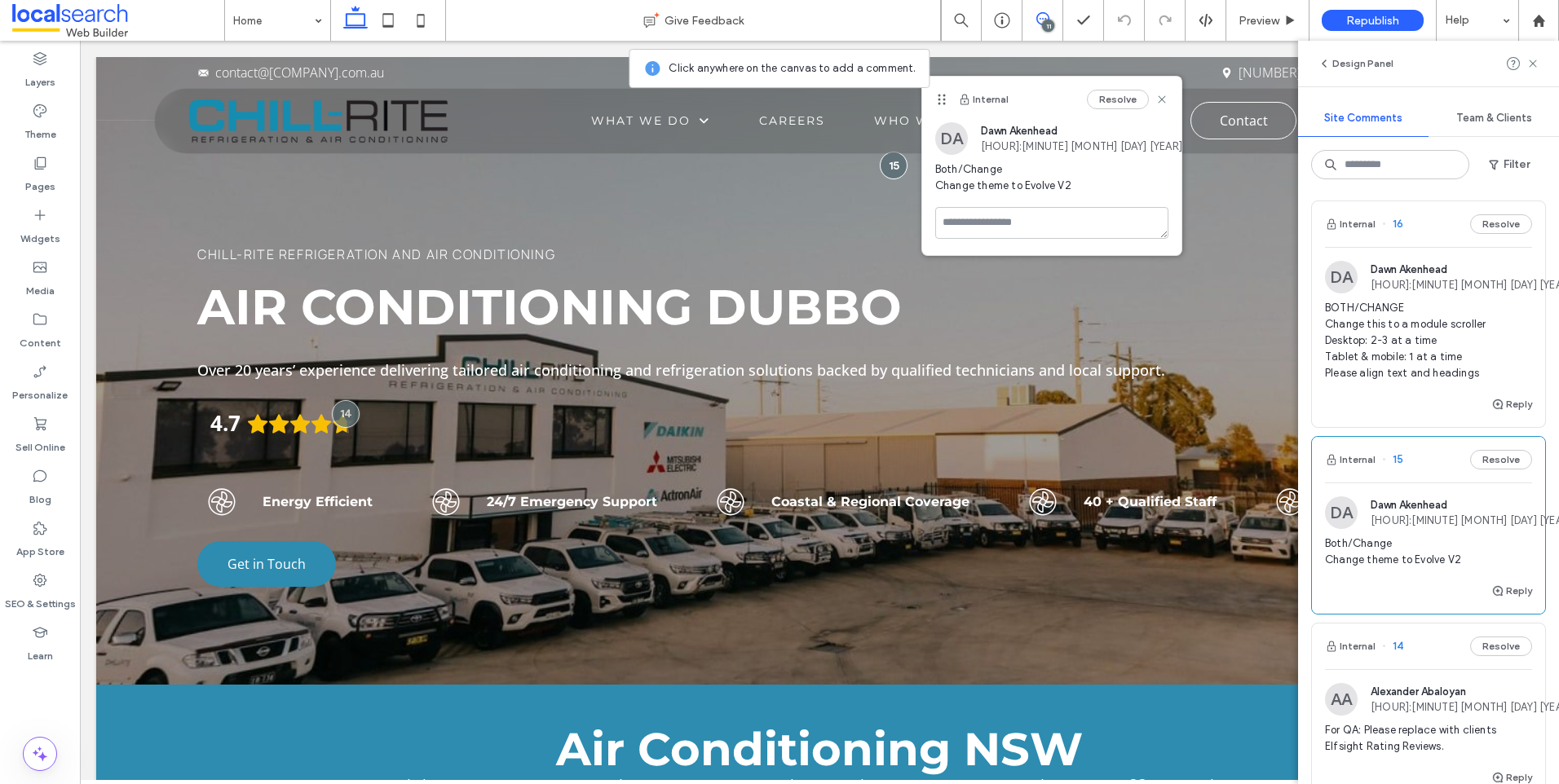 scroll, scrollTop: 0, scrollLeft: 0, axis: both 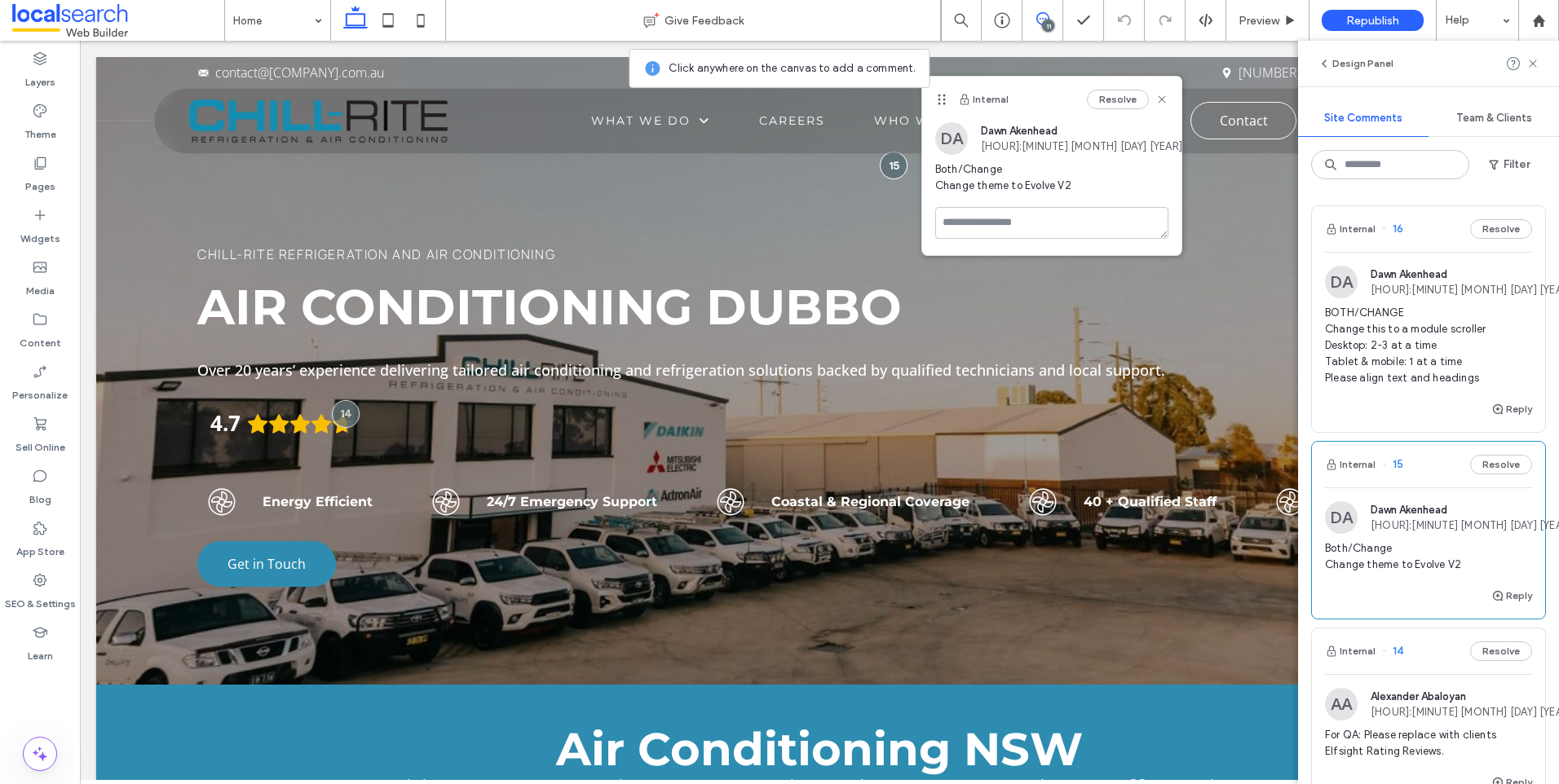 click on "DA Dawn Akenhead 13:35 Aug 1 2025 BOTH/CHANGE
Change this to a module scroller
Desktop: 2-3 at a time
Tablet & mobile: 1 at a time
Please align text and headings" at bounding box center (1429, 325) 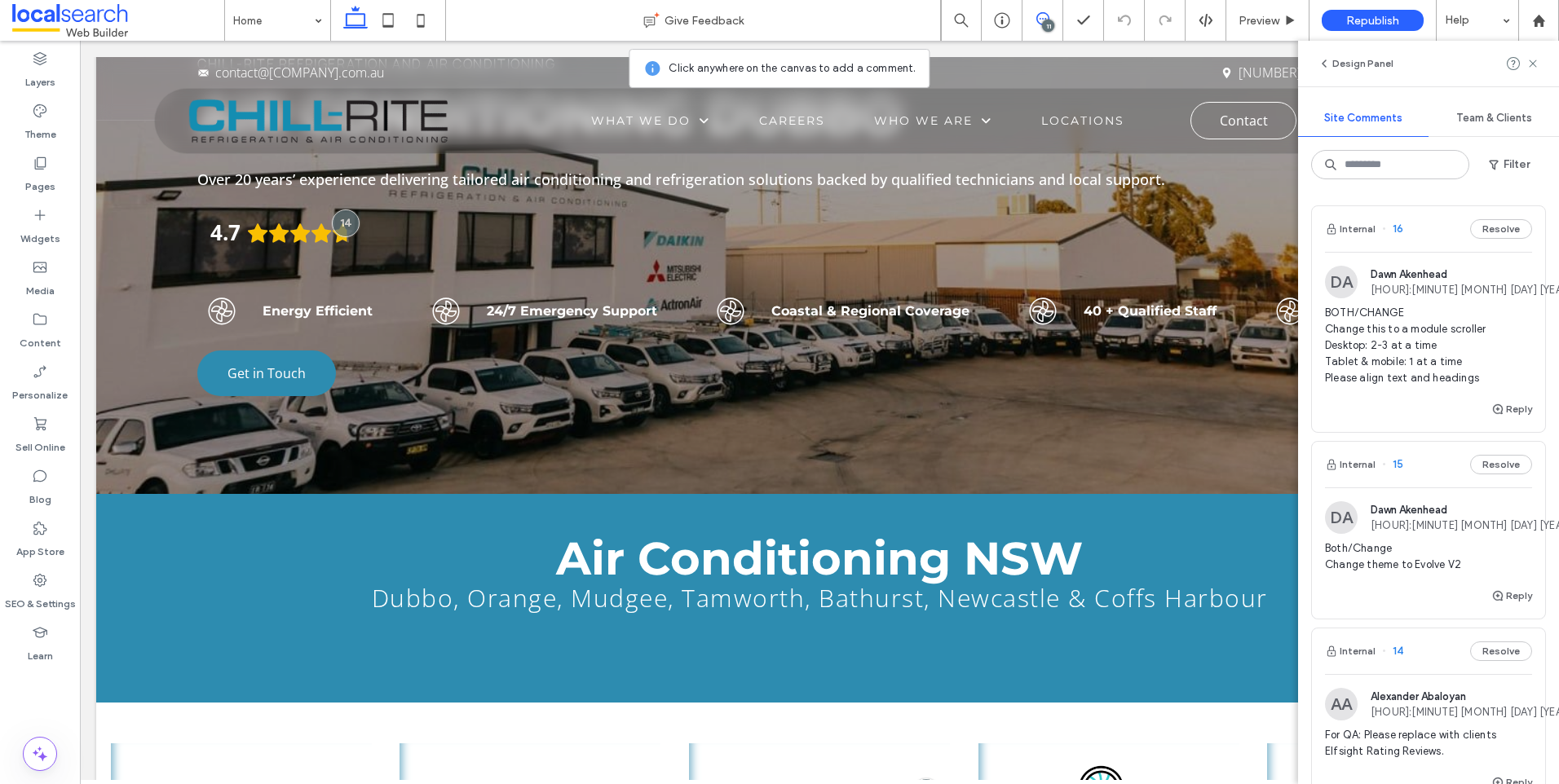 scroll, scrollTop: 707, scrollLeft: 0, axis: vertical 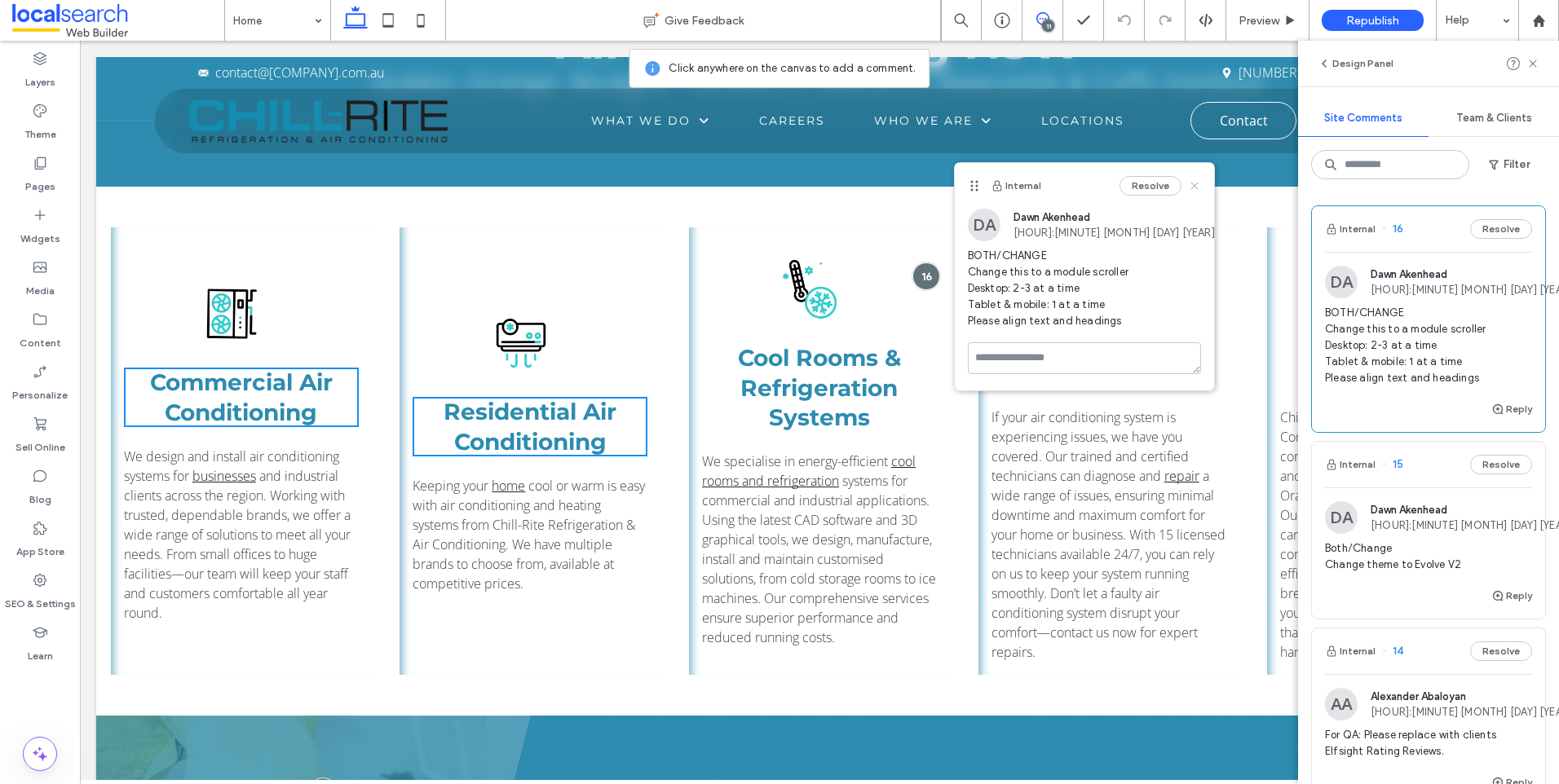 click 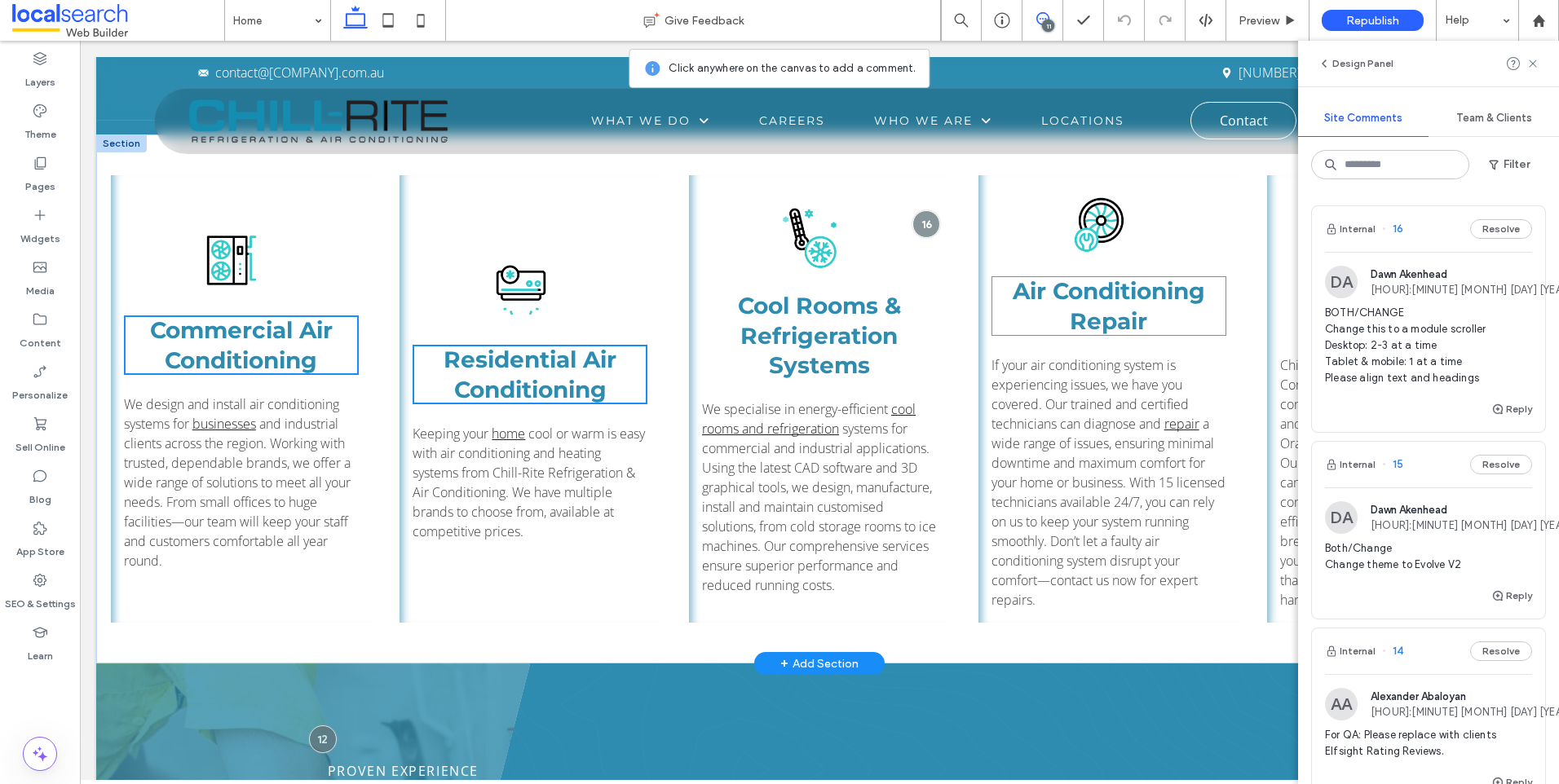 scroll, scrollTop: 788, scrollLeft: 0, axis: vertical 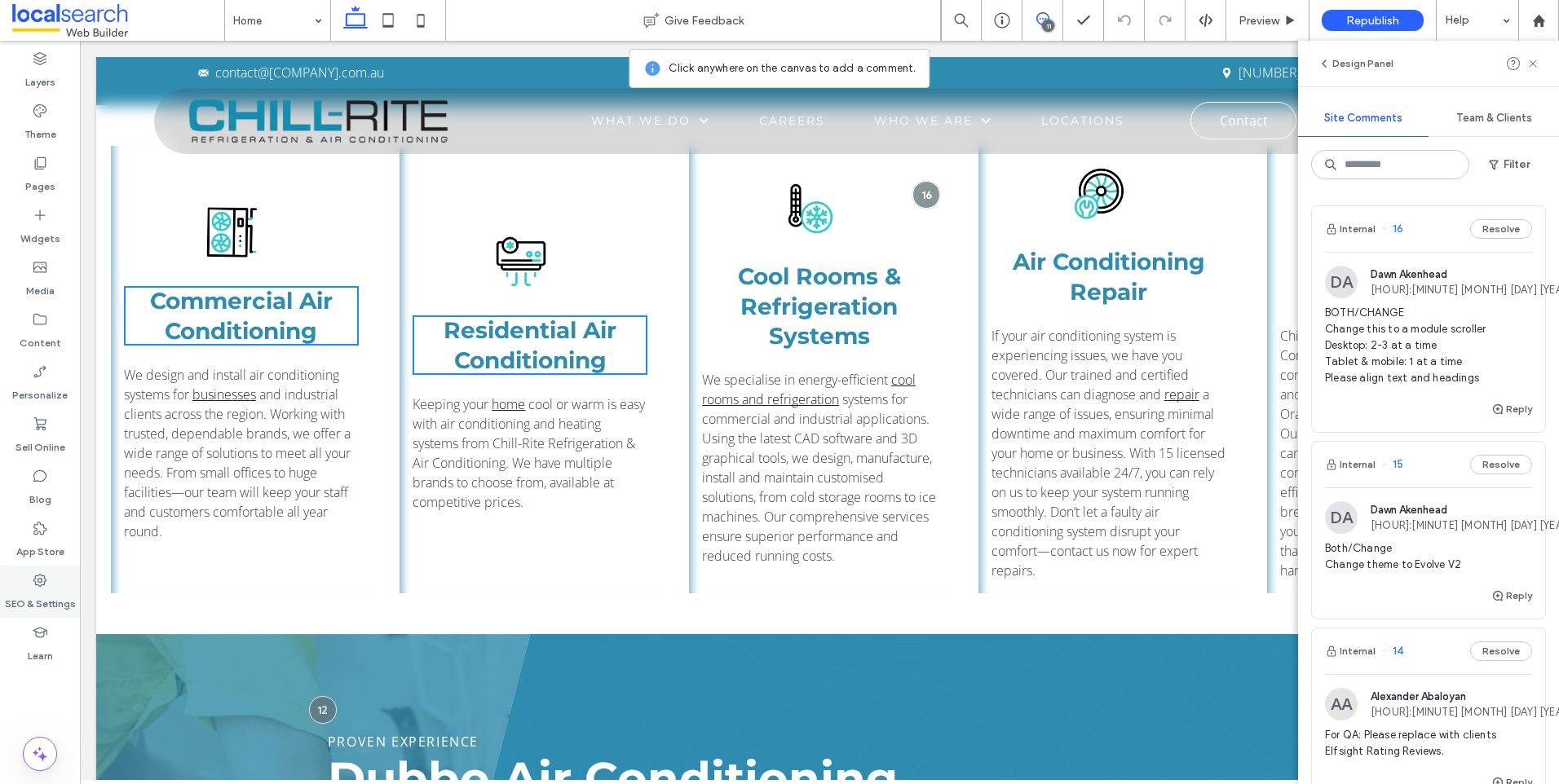 click on "SEO & Settings" at bounding box center [40, 600] 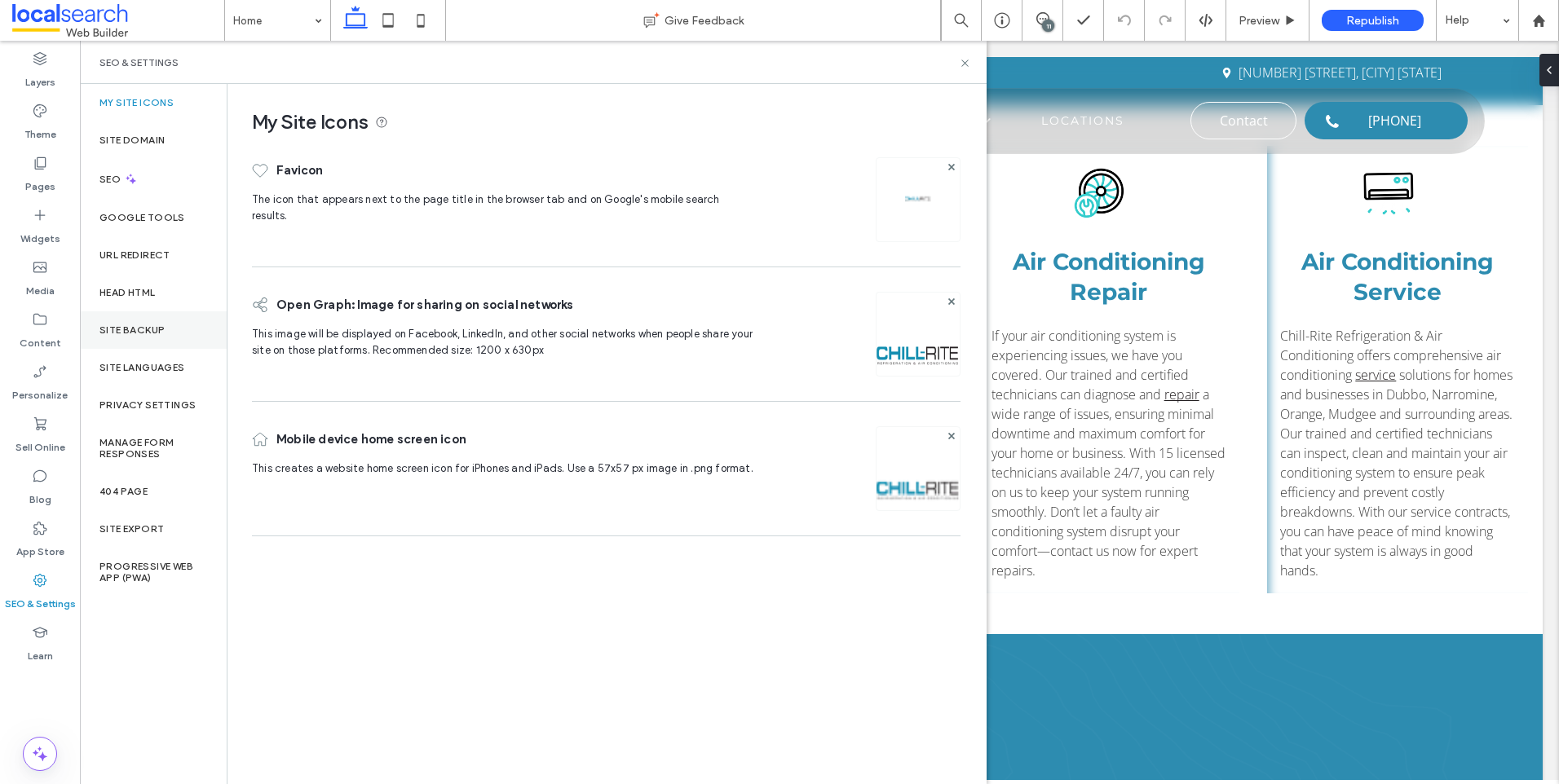 click on "Site Backup" at bounding box center (132, 330) 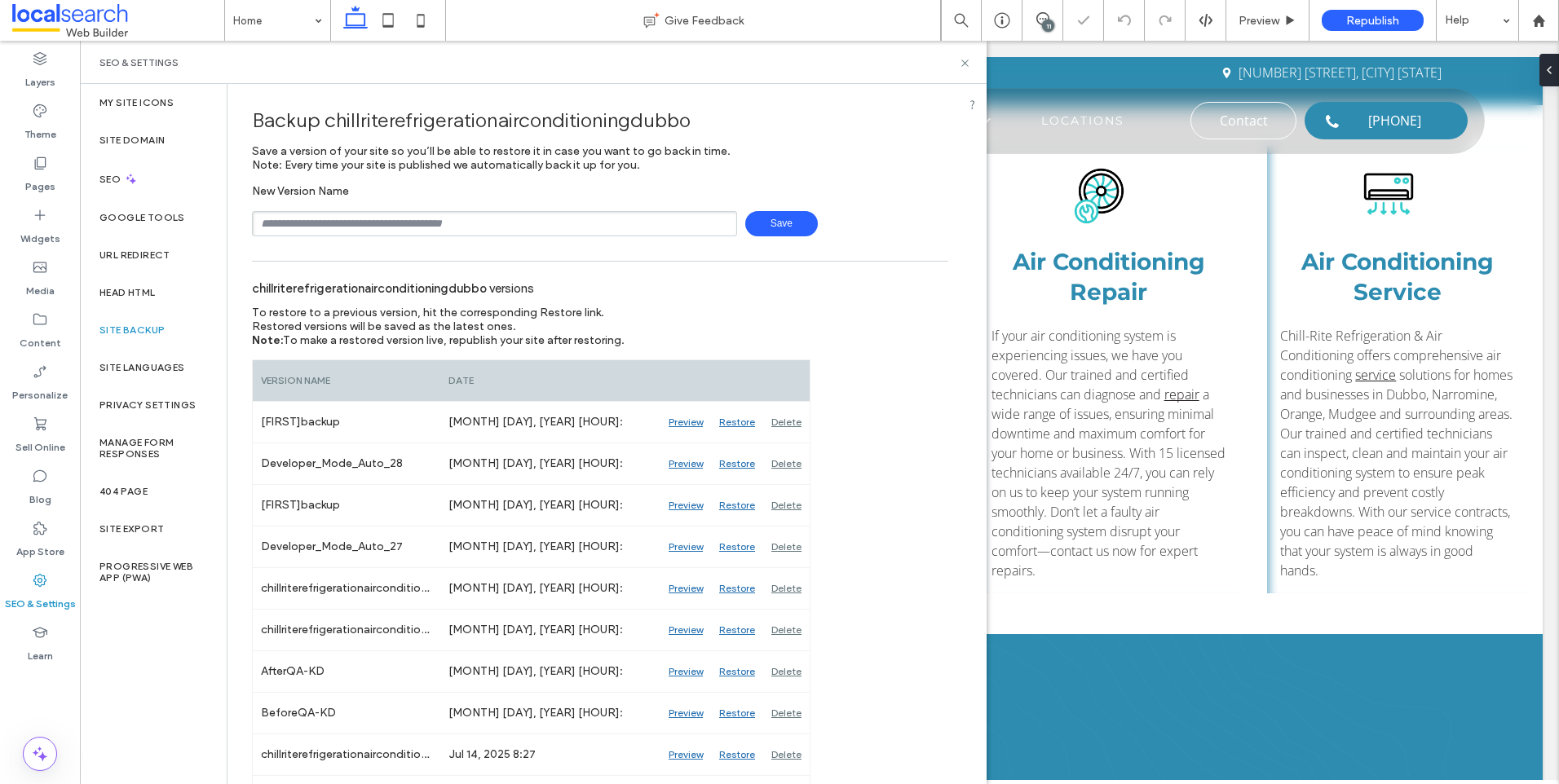 click at bounding box center [494, 223] 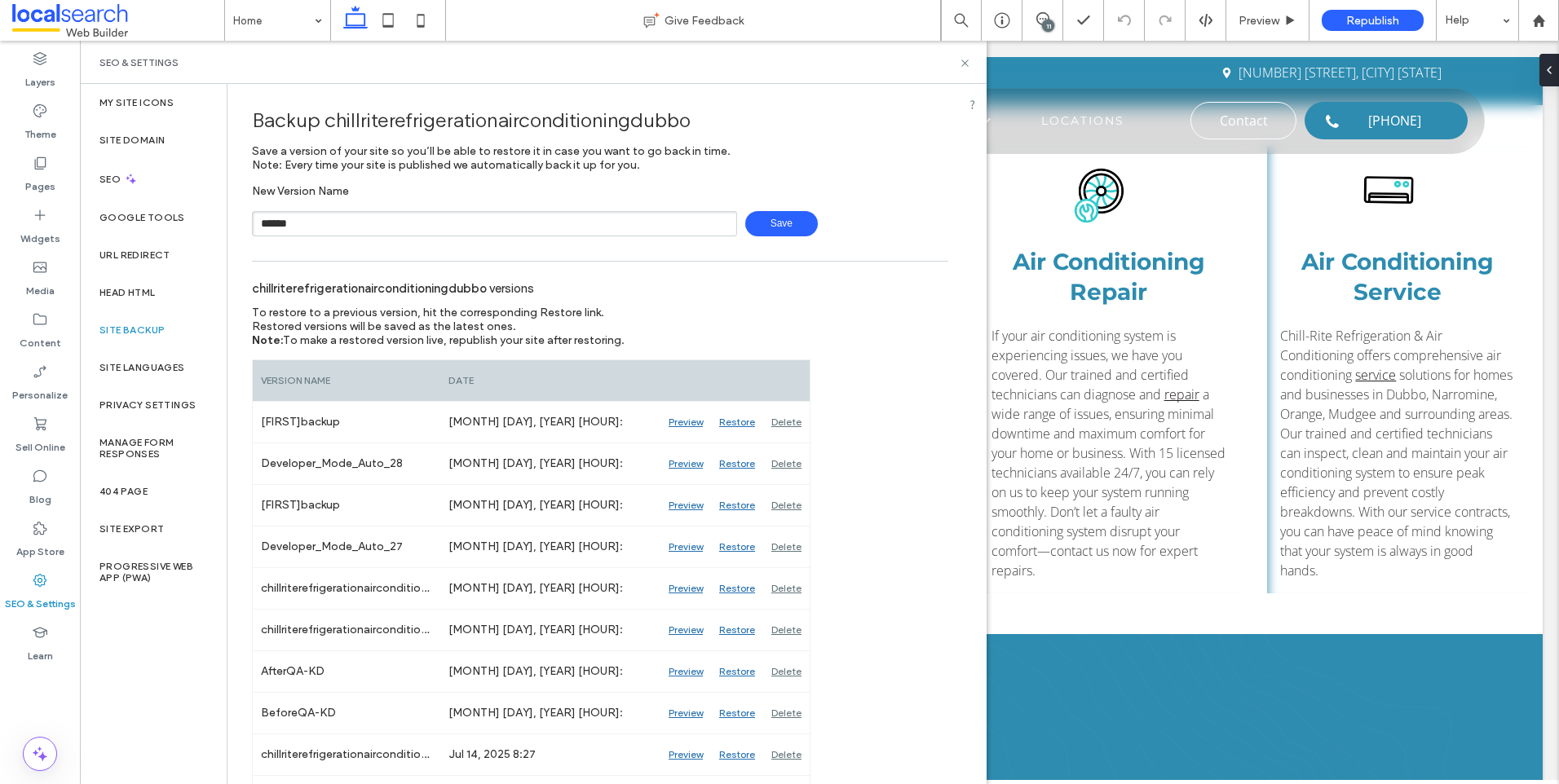 type on "**********" 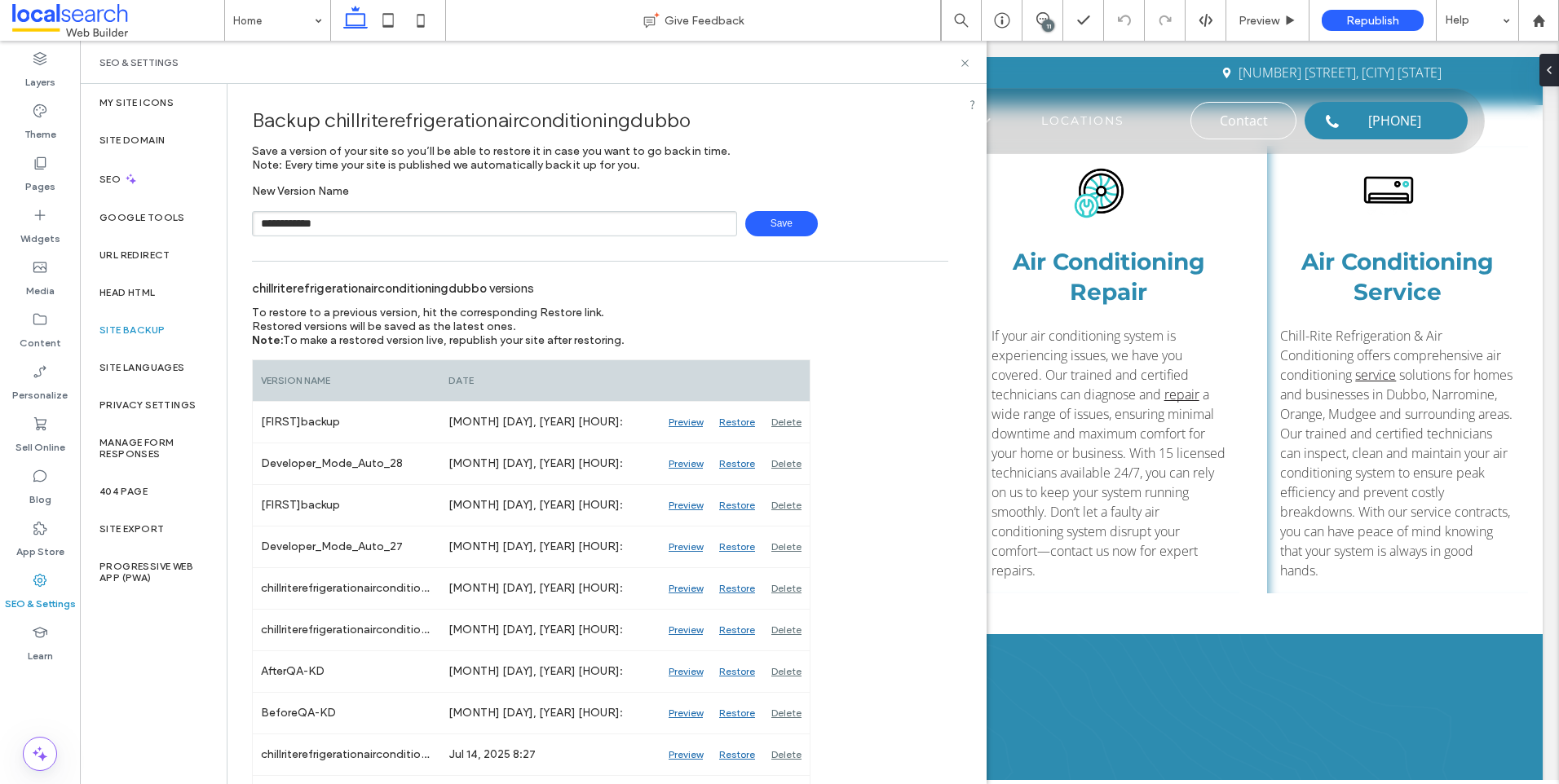 click on "Save" at bounding box center (781, 223) 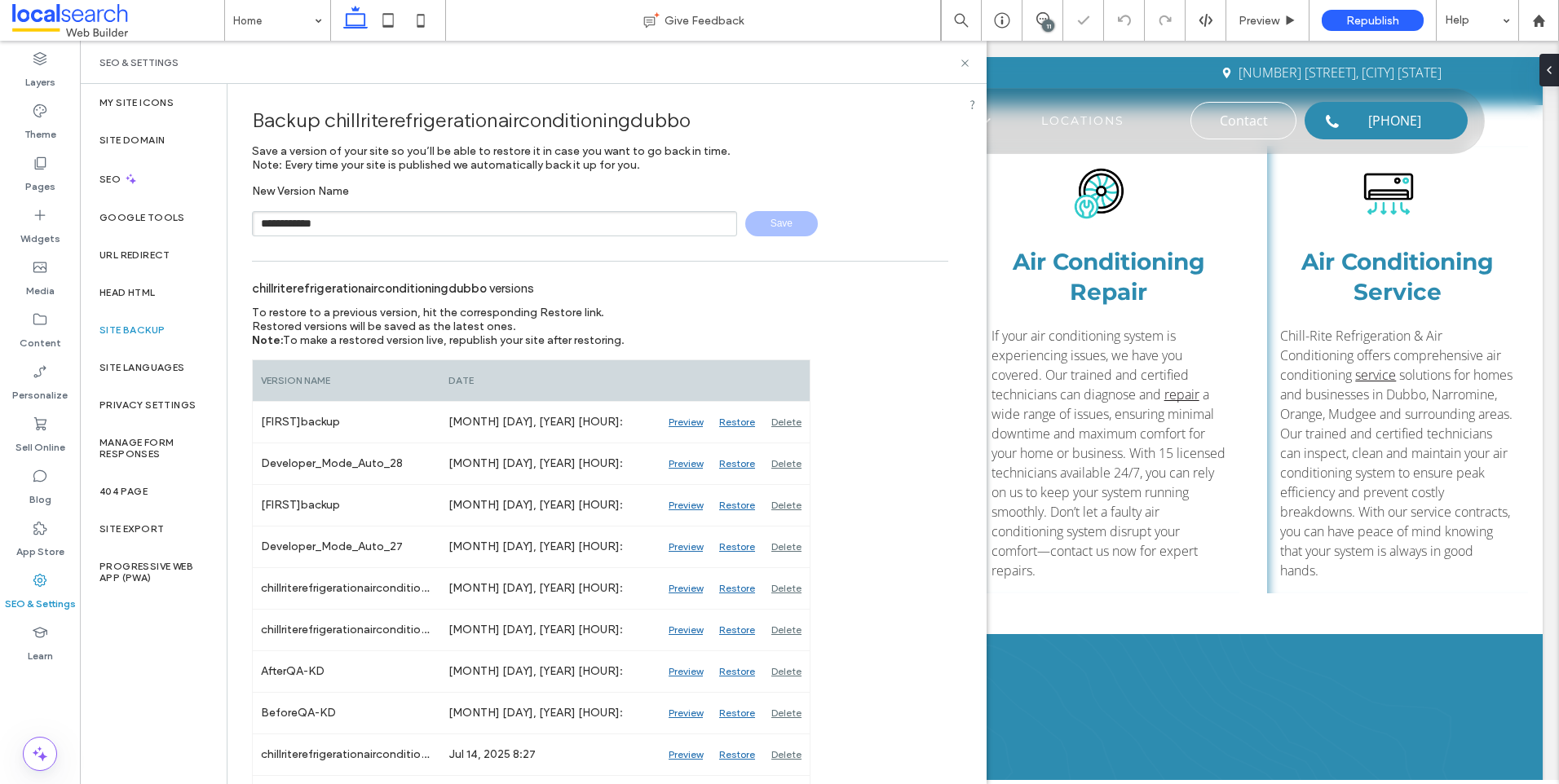 type 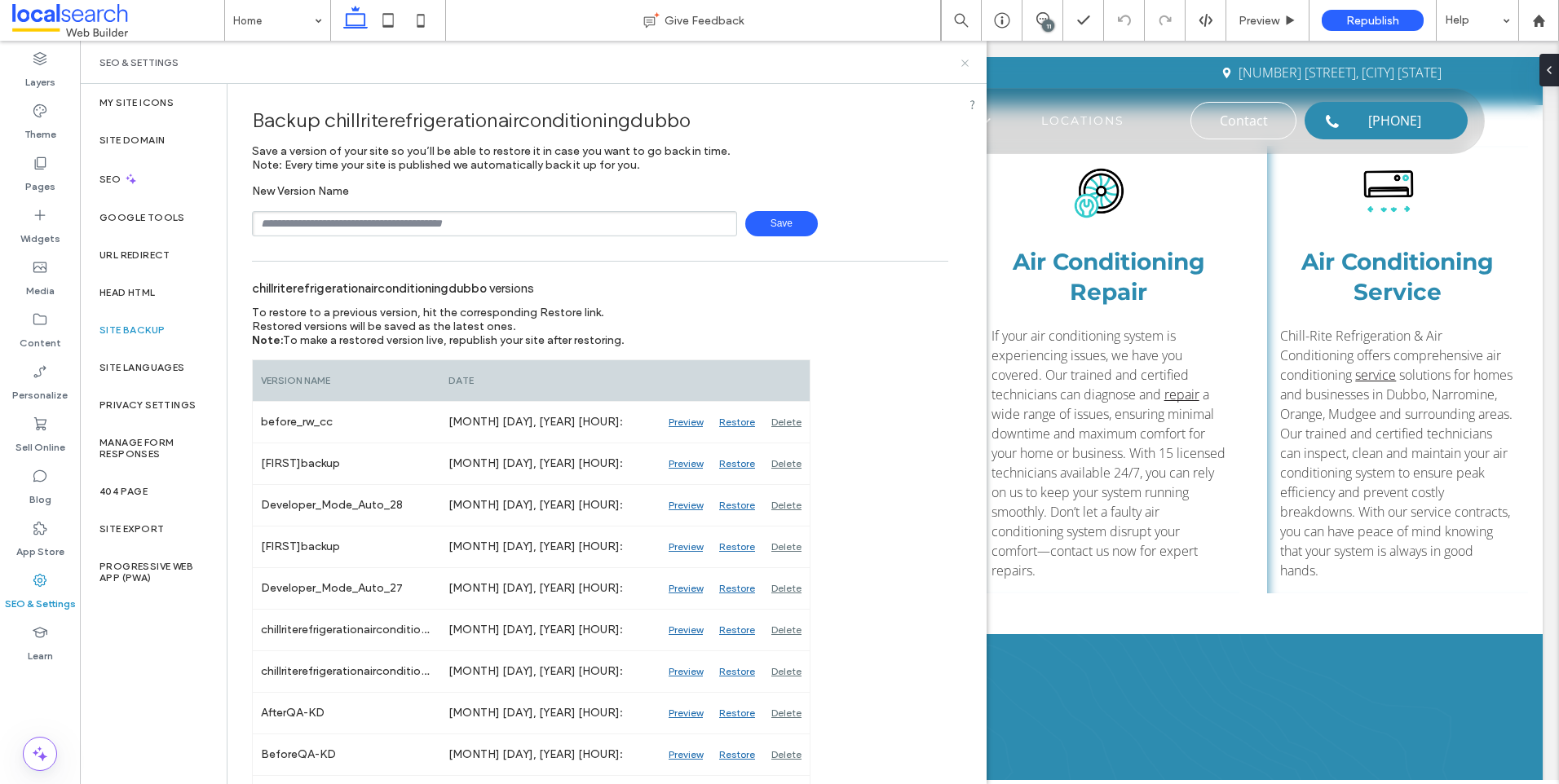 click 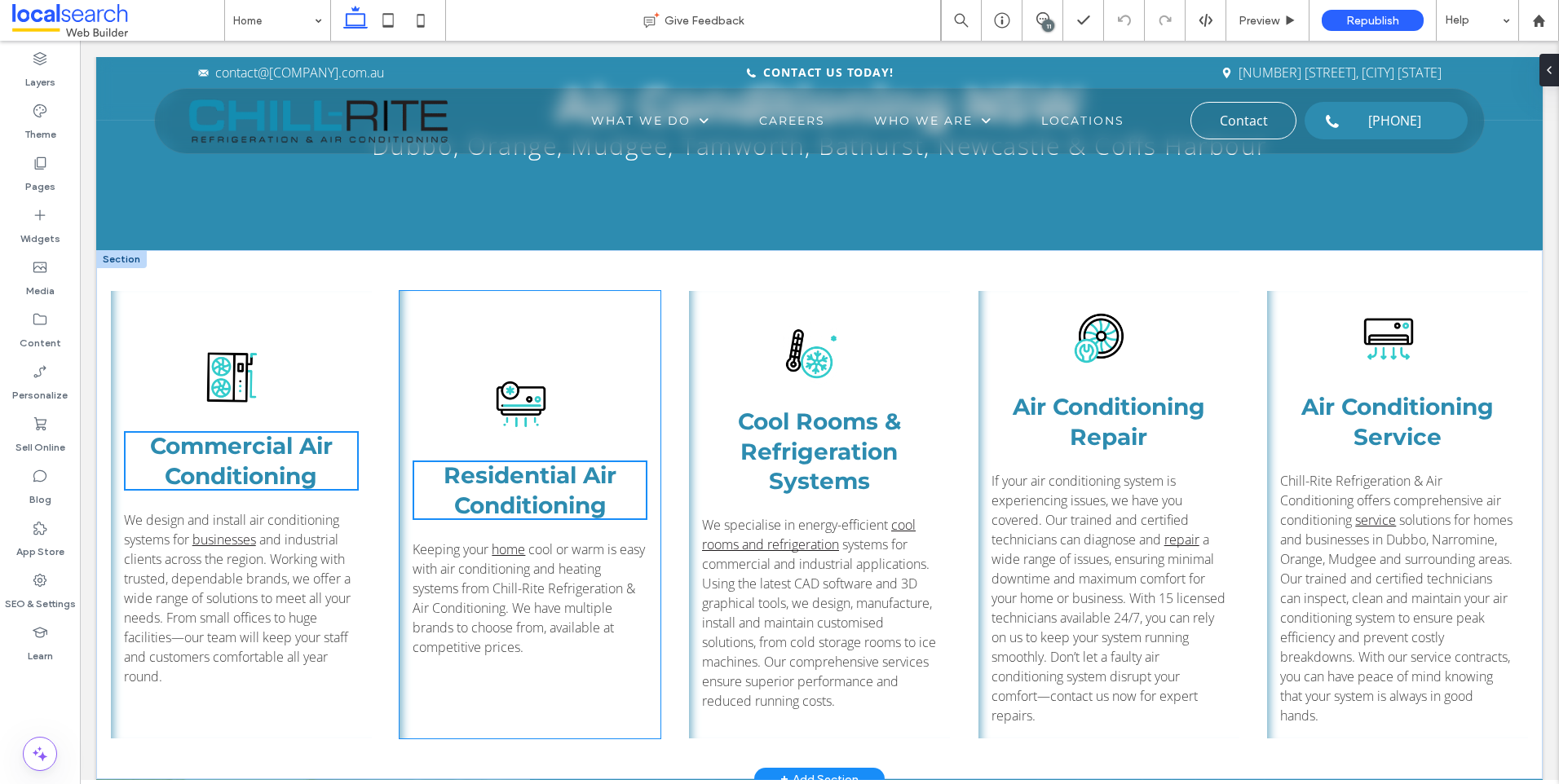 scroll, scrollTop: 625, scrollLeft: 0, axis: vertical 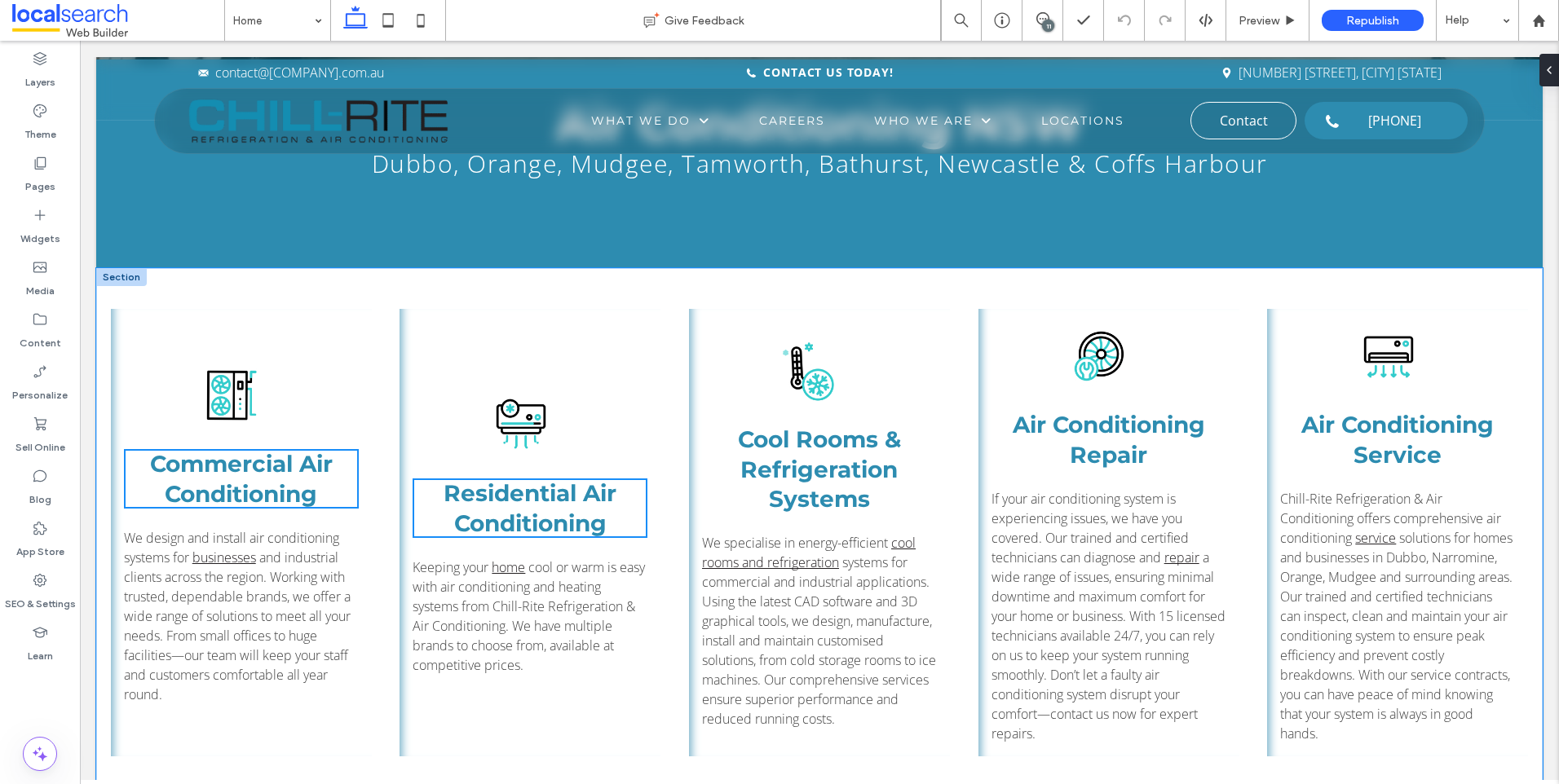 click on "Commercial Air Conditioning
We design and install air conditioning systems for
businesses   and industrial clients across the region. Working with trusted, dependable brands, we offer a wide range of solutions to meet all your needs. From small offices to huge facilities—our team will keep your staff and customers comfortable all year round. ﻿
Residential Air Conditioning
Keeping your
home   cool or warm is easy with air conditioning and heating systems from Chill-Rite Refrigeration & Air Conditioning. We have multiple brands to choose from, available at competitive prices.
Cool Rooms & Refrigeration Systems
We specialise in energy-efficient
cool rooms and refrigeration
Air Conditioning Repair
If your air conditioning system is experiencing issues, we have you covered. Our trained and certified technicians can diagnose and
repair" at bounding box center (819, 532) 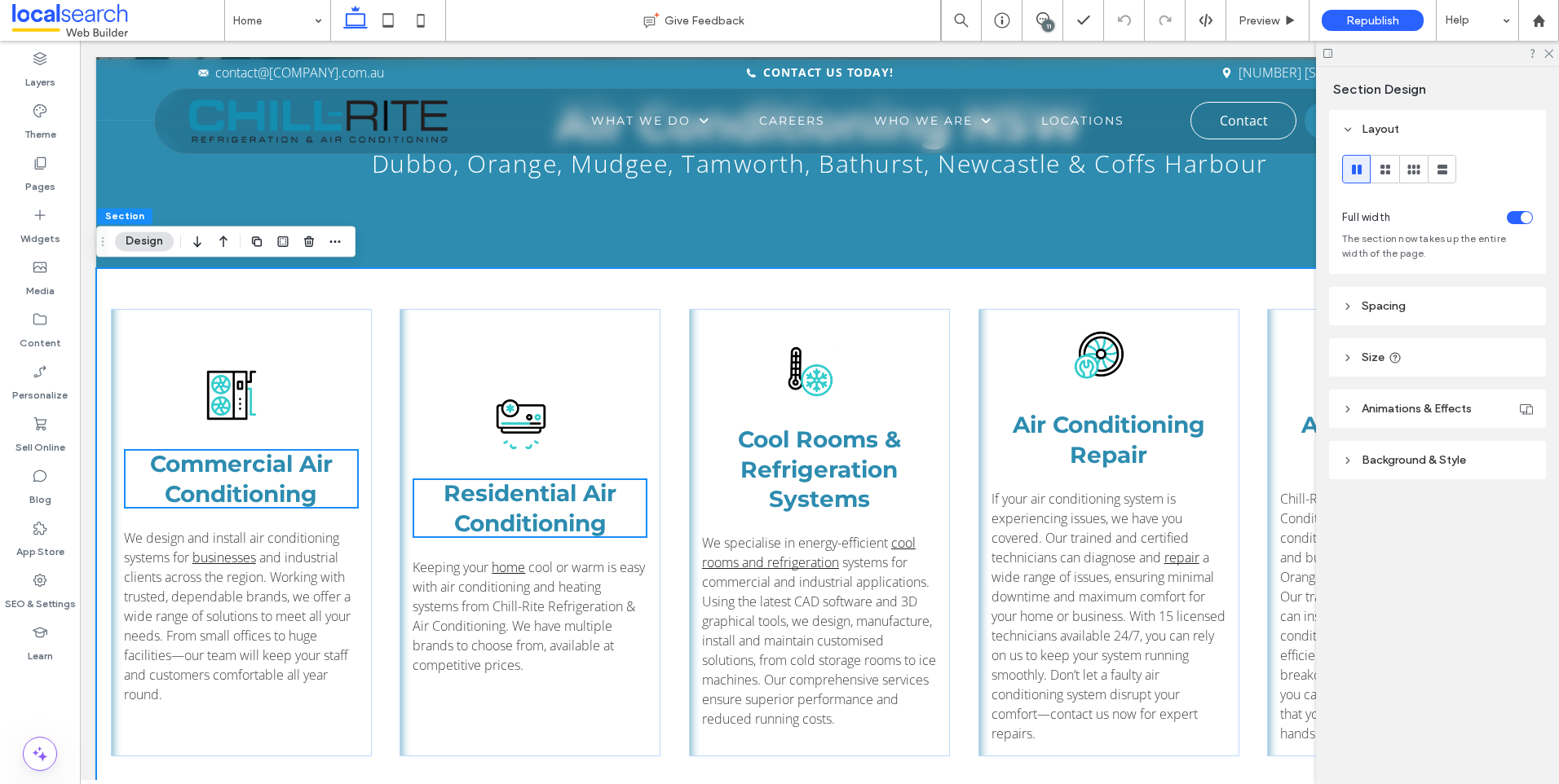 click on "Spacing" at bounding box center (1384, 306) 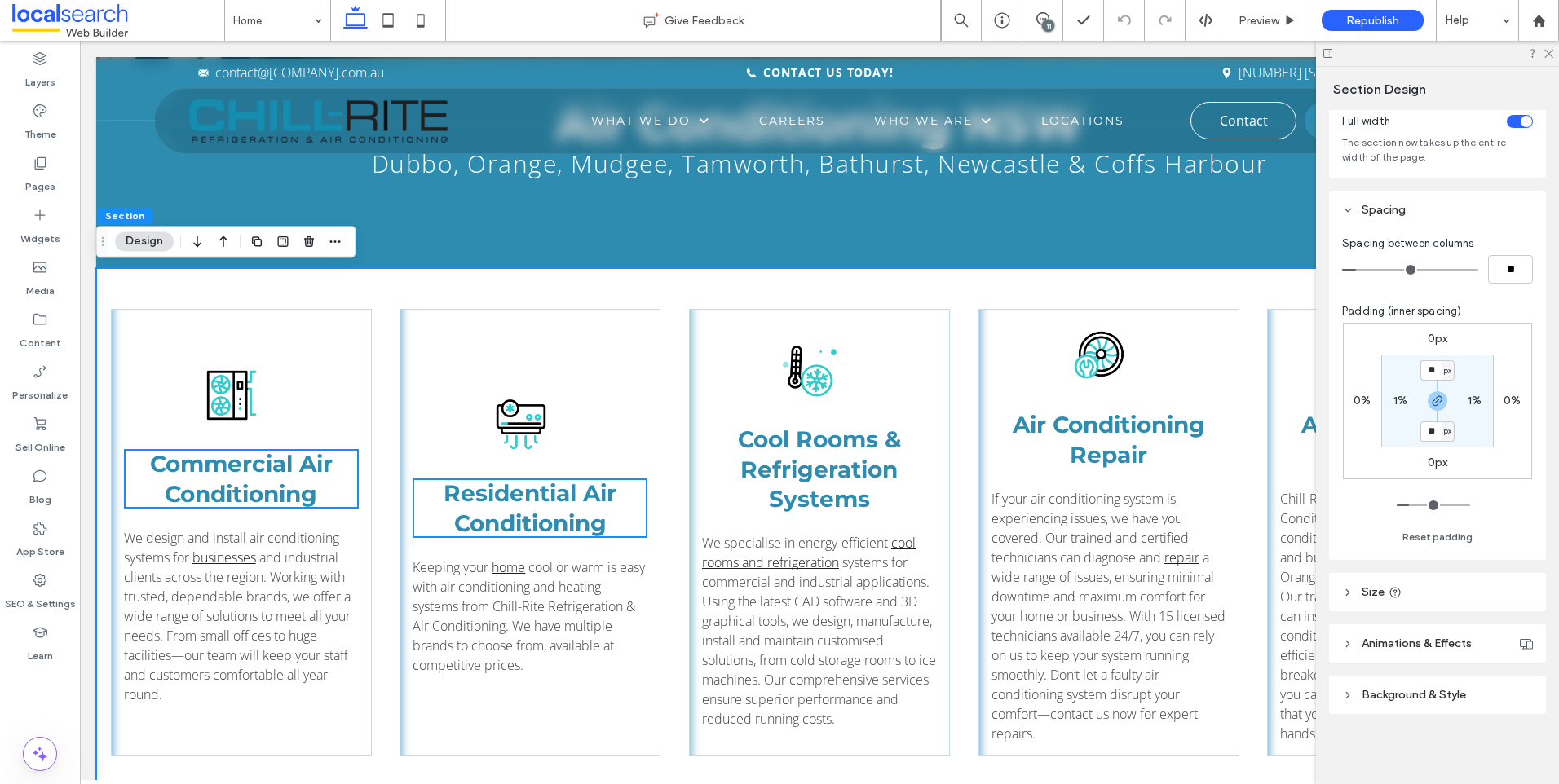 scroll, scrollTop: 98, scrollLeft: 0, axis: vertical 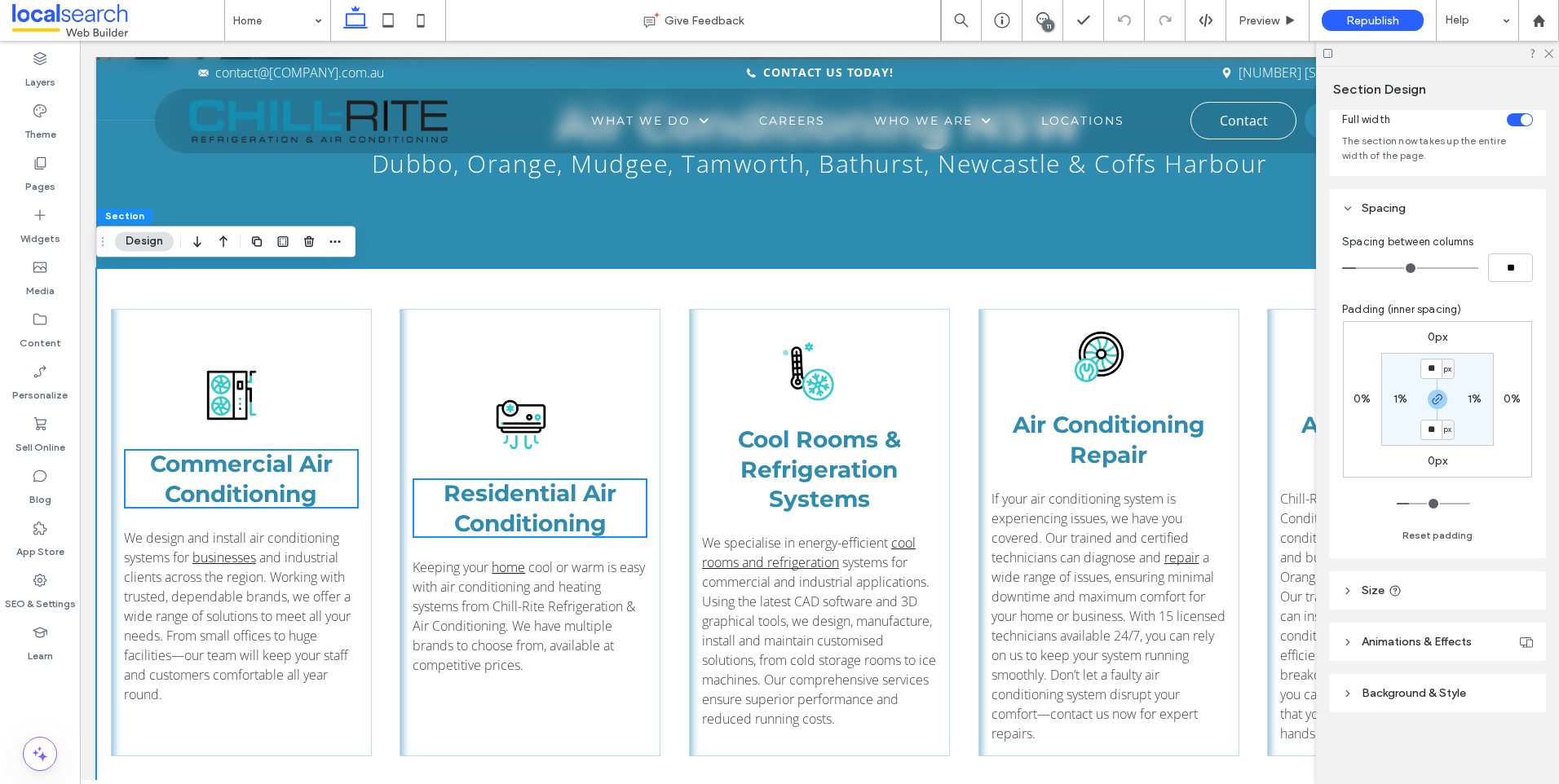 click on "Animations & Effects" at bounding box center [1416, 641] 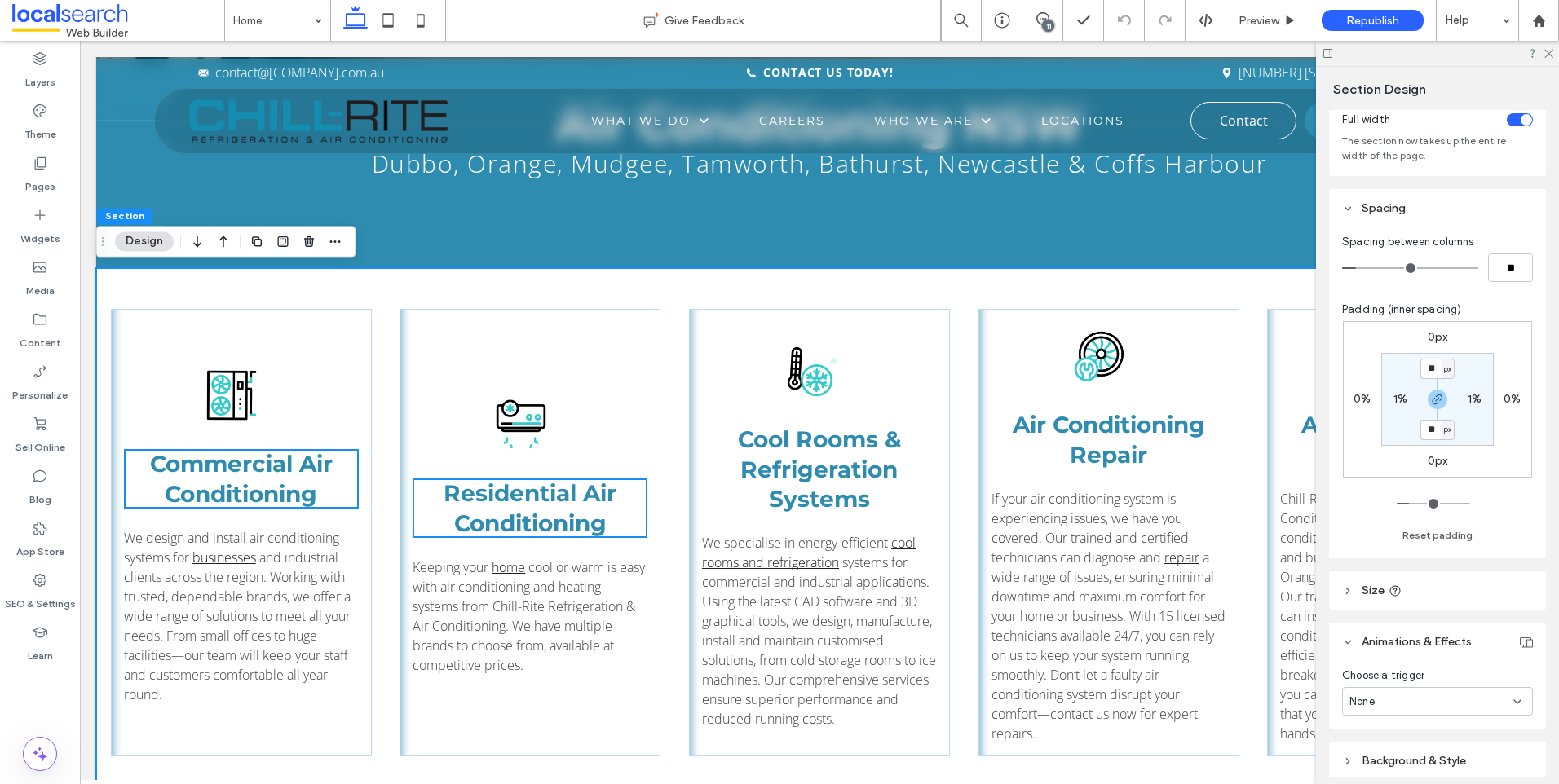 scroll, scrollTop: 165, scrollLeft: 0, axis: vertical 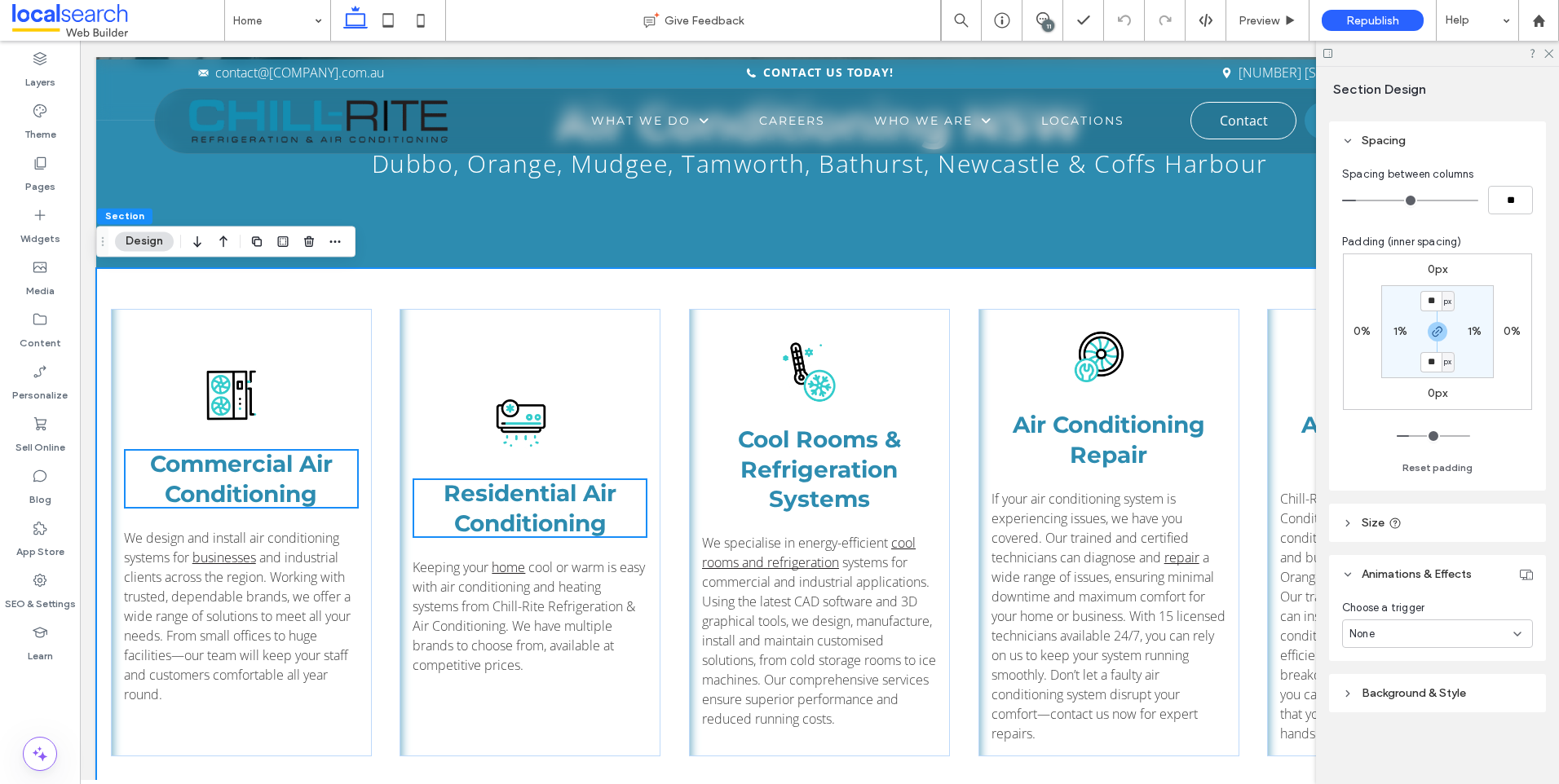 click on "None" at bounding box center [1431, 634] 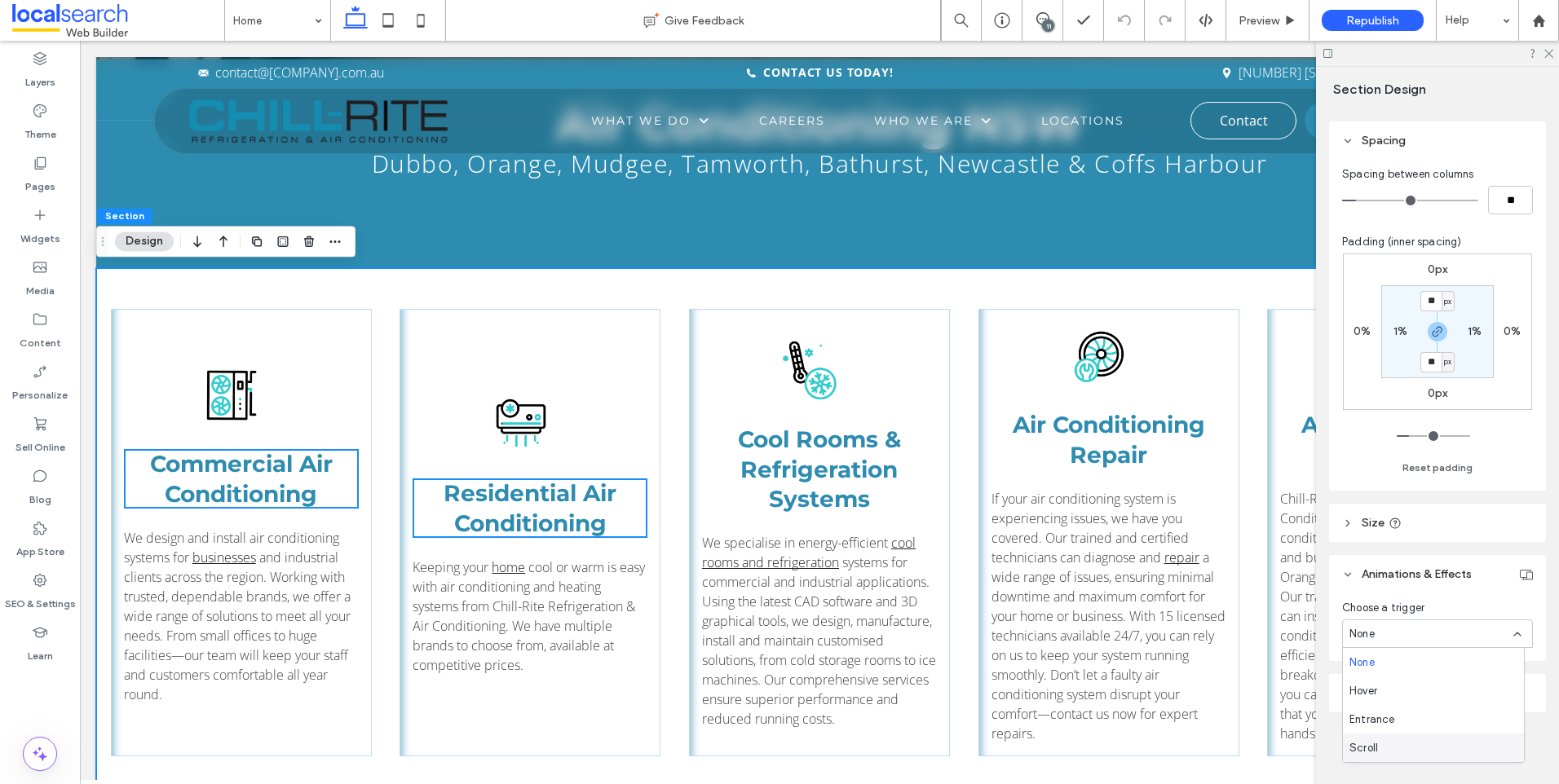click on "Scroll" at bounding box center [1433, 747] 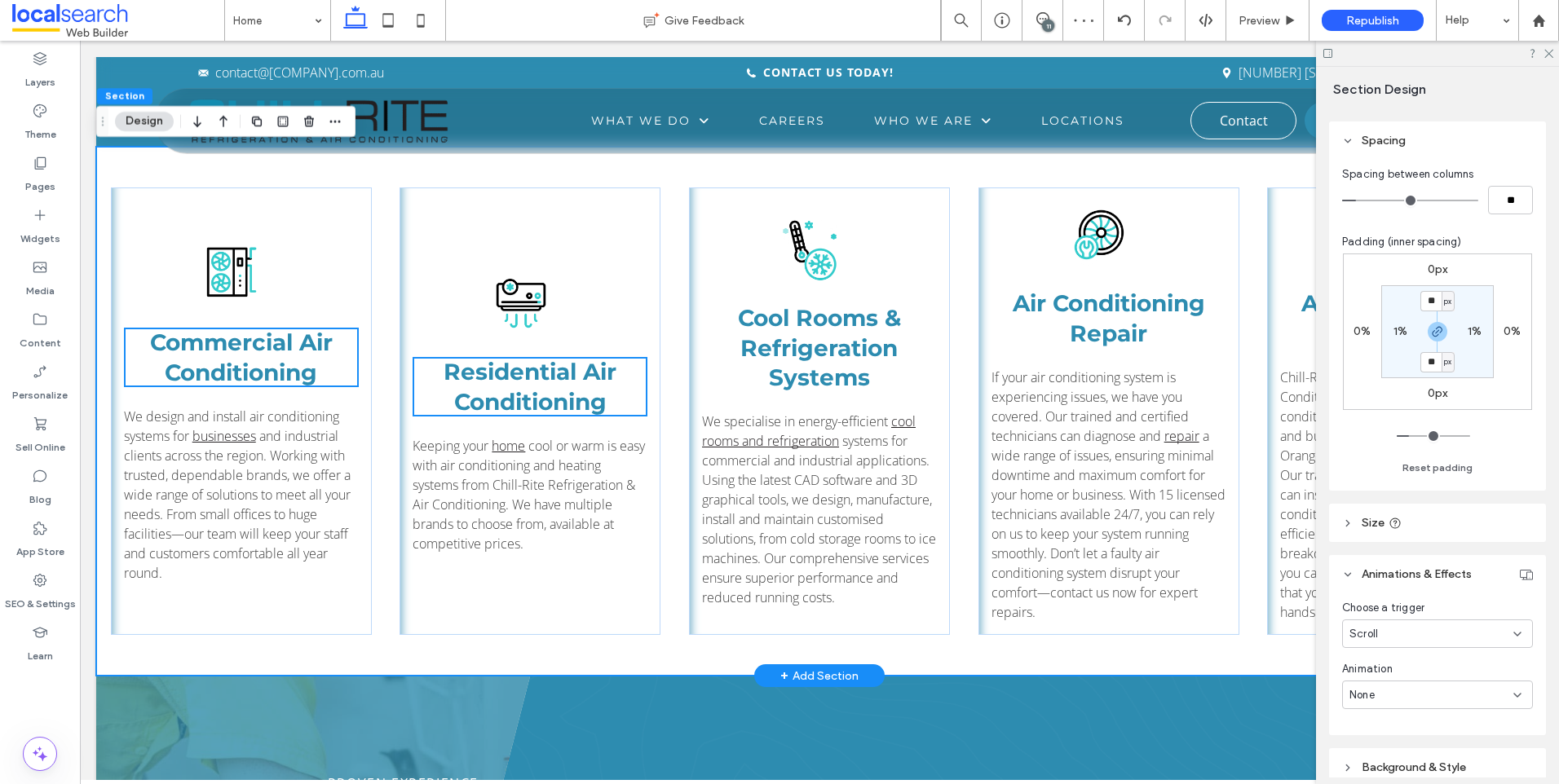 scroll, scrollTop: 707, scrollLeft: 0, axis: vertical 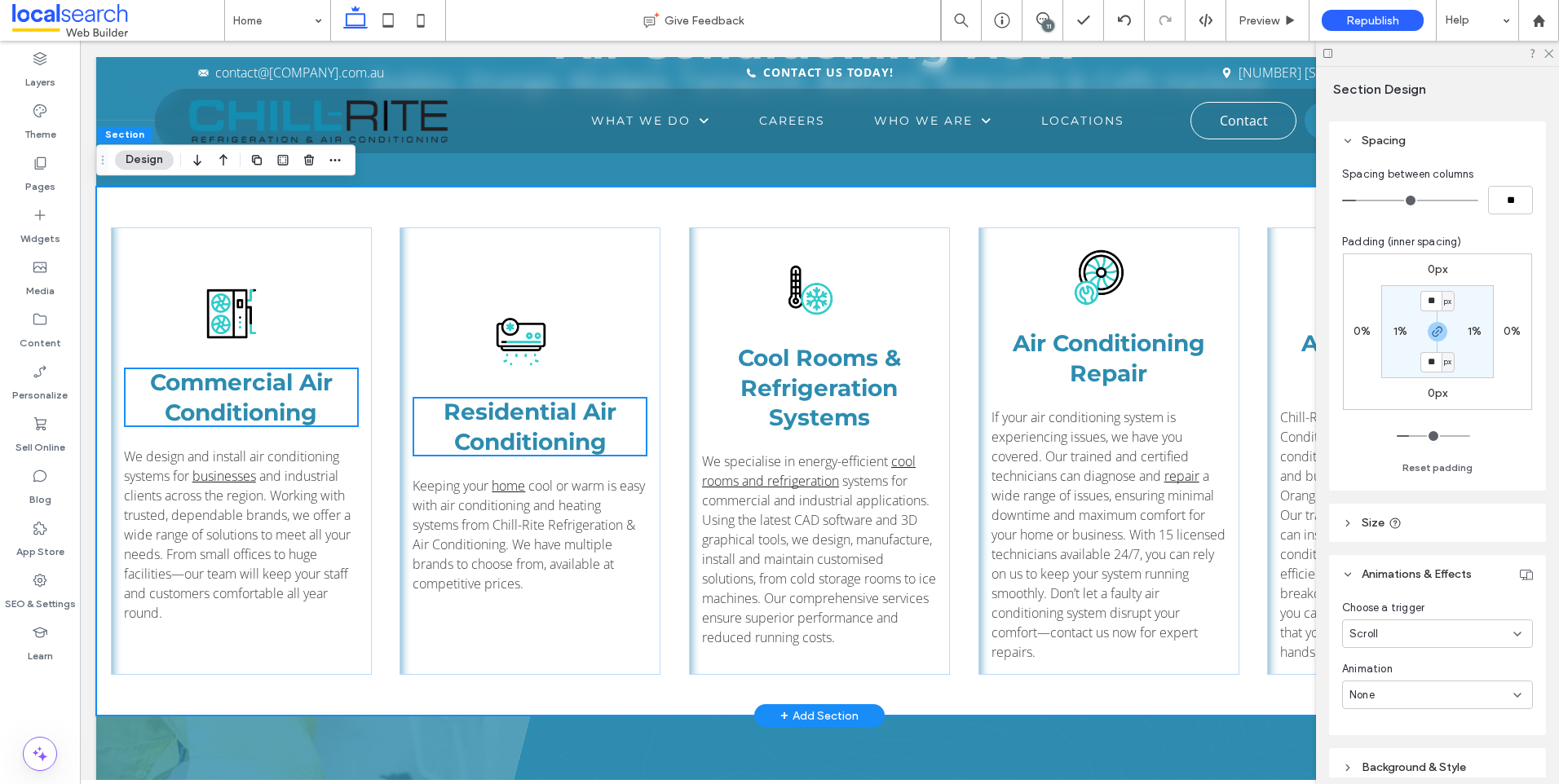 click on "Commercial Air Conditioning
We design and install air conditioning systems for
businesses   and industrial clients across the region. Working with trusted, dependable brands, we offer a wide range of solutions to meet all your needs. From small offices to huge facilities—our team will keep your staff and customers comfortable all year round. ﻿
Residential Air Conditioning
Keeping your
home   cool or warm is easy with air conditioning and heating systems from Chill-Rite Refrigeration & Air Conditioning. We have multiple brands to choose from, available at competitive prices.
Cool Rooms & Refrigeration Systems
We specialise in energy-efficient
cool rooms and refrigeration
Air Conditioning Repair
If your air conditioning system is experiencing issues, we have you covered. Our trained and certified technicians can diagnose and
repair" at bounding box center [819, 451] 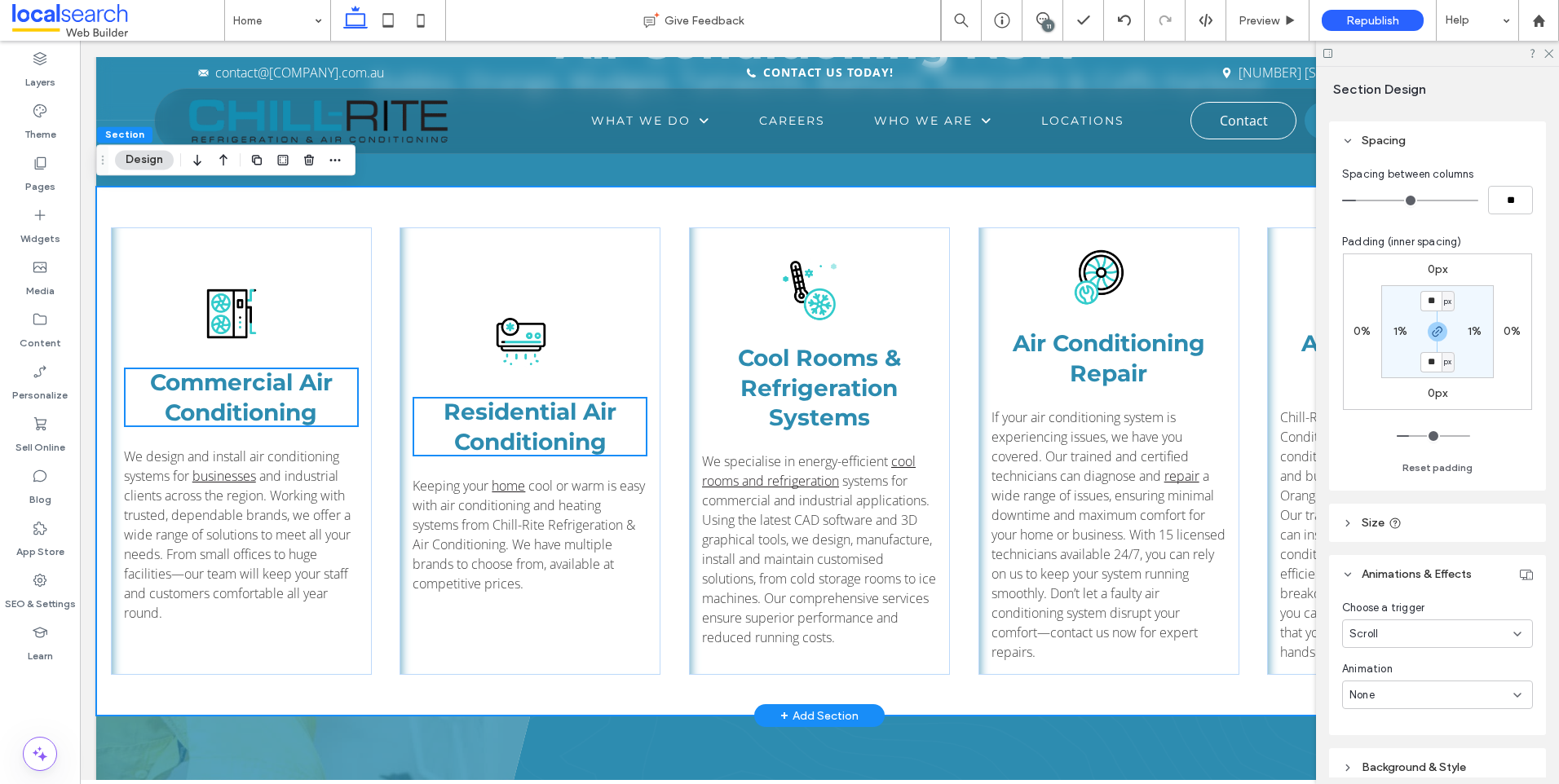 click on "Commercial Air Conditioning
We design and install air conditioning systems for
businesses   and industrial clients across the region. Working with trusted, dependable brands, we offer a wide range of solutions to meet all your needs. From small offices to huge facilities—our team will keep your staff and customers comfortable all year round. ﻿
Residential Air Conditioning
Keeping your
home   cool or warm is easy with air conditioning and heating systems from Chill-Rite Refrigeration & Air Conditioning. We have multiple brands to choose from, available at competitive prices.
Cool Rooms & Refrigeration Systems
We specialise in energy-efficient
cool rooms and refrigeration
Air Conditioning Repair
If your air conditioning system is experiencing issues, we have you covered. Our trained and certified technicians can diagnose and
repair" at bounding box center [819, 451] 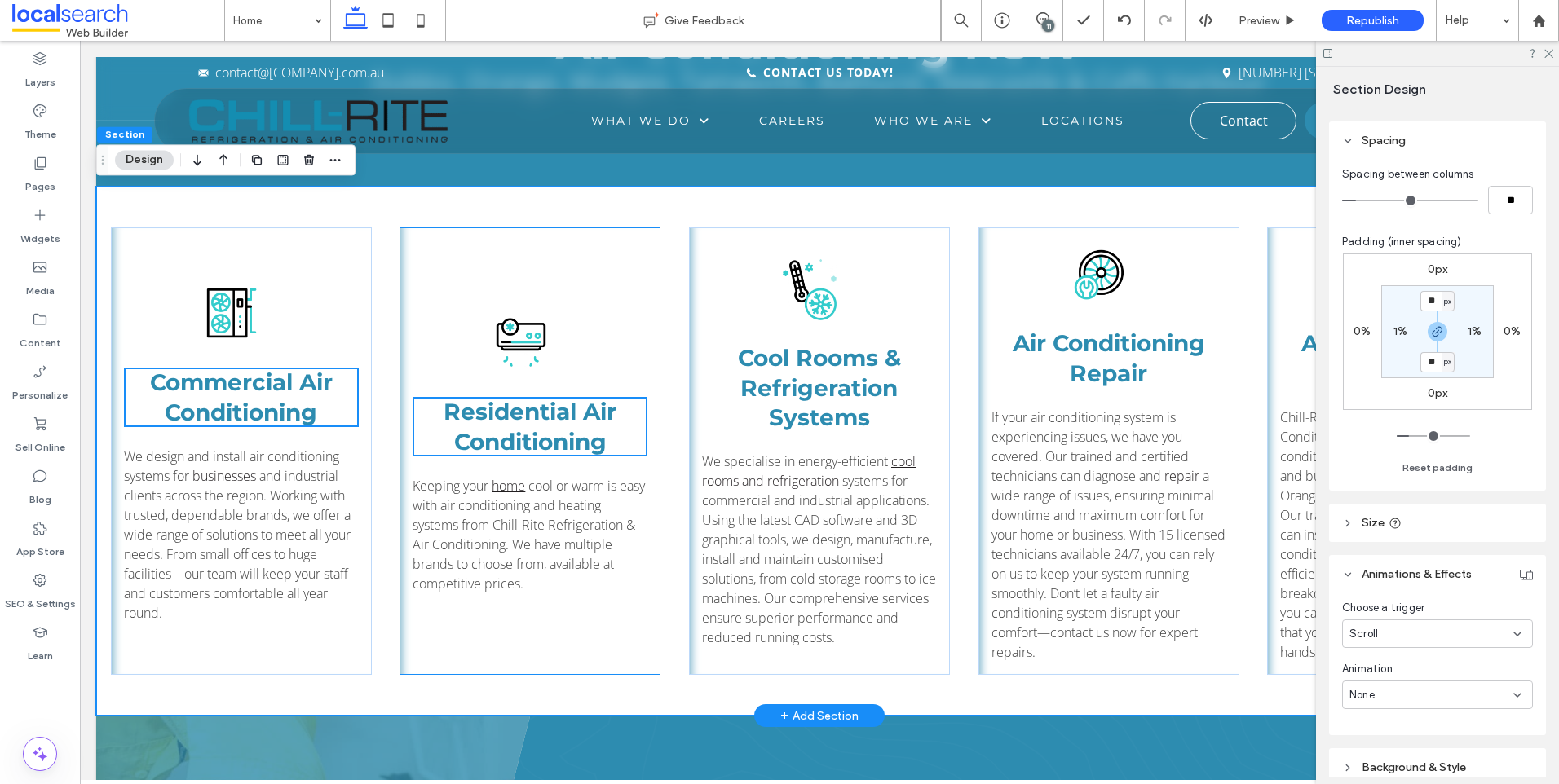 click on "Residential Air Conditioning
Keeping your
home   cool or warm is easy with air conditioning and heating systems from Chill-Rite Refrigeration & Air Conditioning. We have multiple brands to choose from, available at competitive prices." at bounding box center (530, 451) 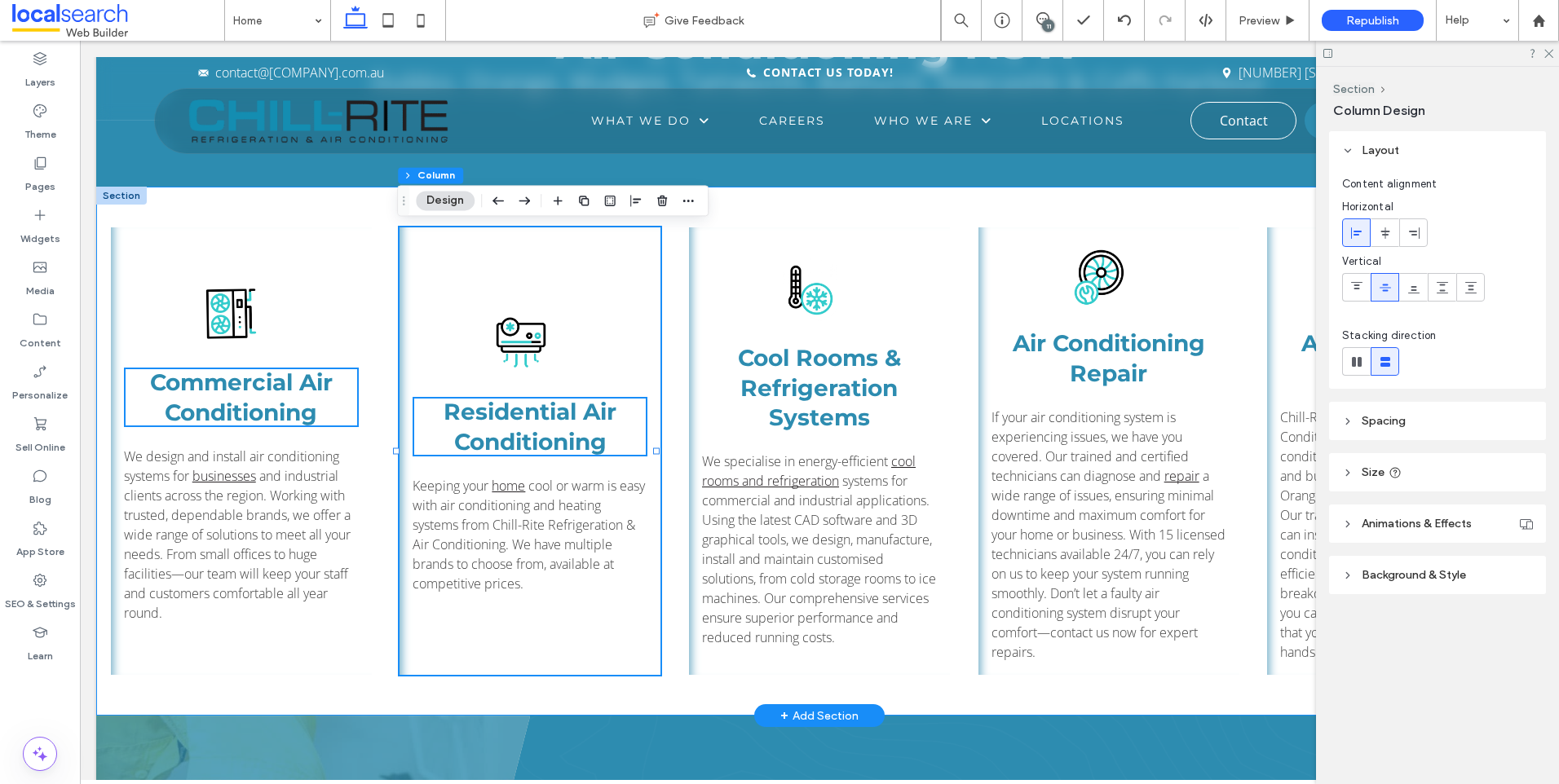 click on "Commercial Air Conditioning
We design and install air conditioning systems for
businesses   and industrial clients across the region. Working with trusted, dependable brands, we offer a wide range of solutions to meet all your needs. From small offices to huge facilities—our team will keep your staff and customers comfortable all year round. ﻿
Residential Air Conditioning
Keeping your
home   cool or warm is easy with air conditioning and heating systems from Chill-Rite Refrigeration & Air Conditioning. We have multiple brands to choose from, available at competitive prices.
Cool Rooms & Refrigeration Systems
We specialise in energy-efficient
cool rooms and refrigeration
Air Conditioning Repair
If your air conditioning system is experiencing issues, we have you covered. Our trained and certified technicians can diagnose and
repair" at bounding box center (819, 451) 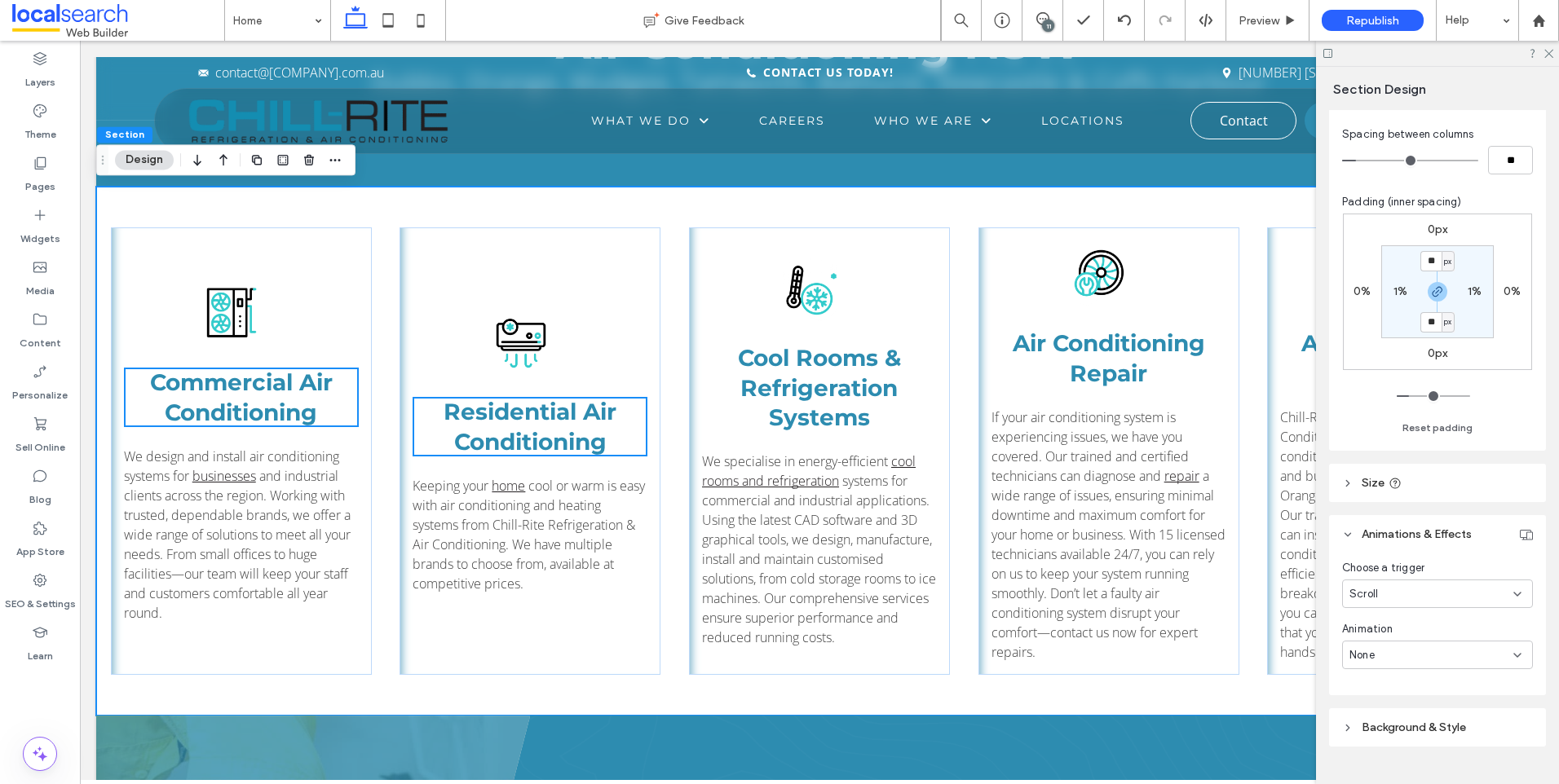 scroll, scrollTop: 240, scrollLeft: 0, axis: vertical 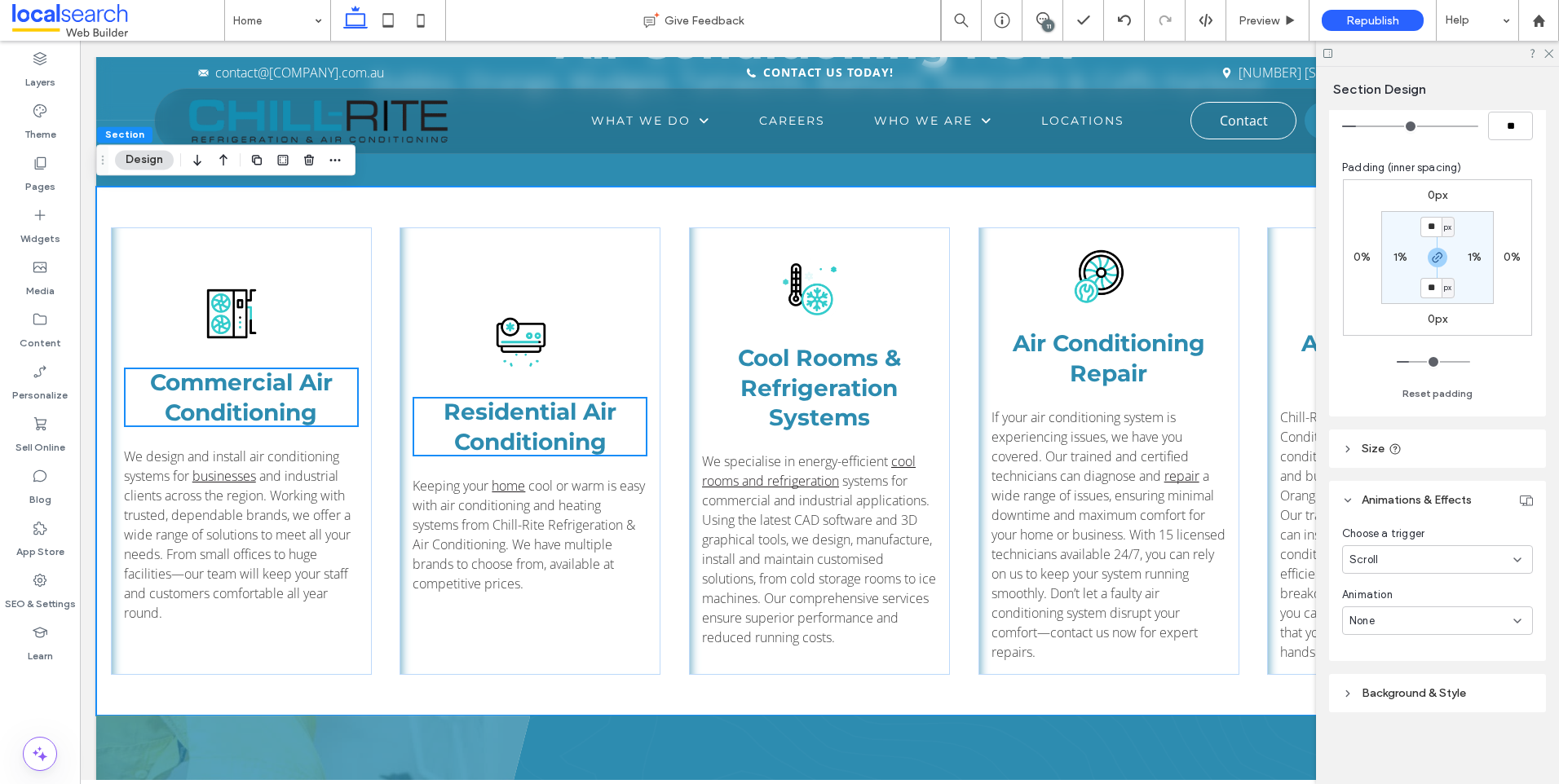 click 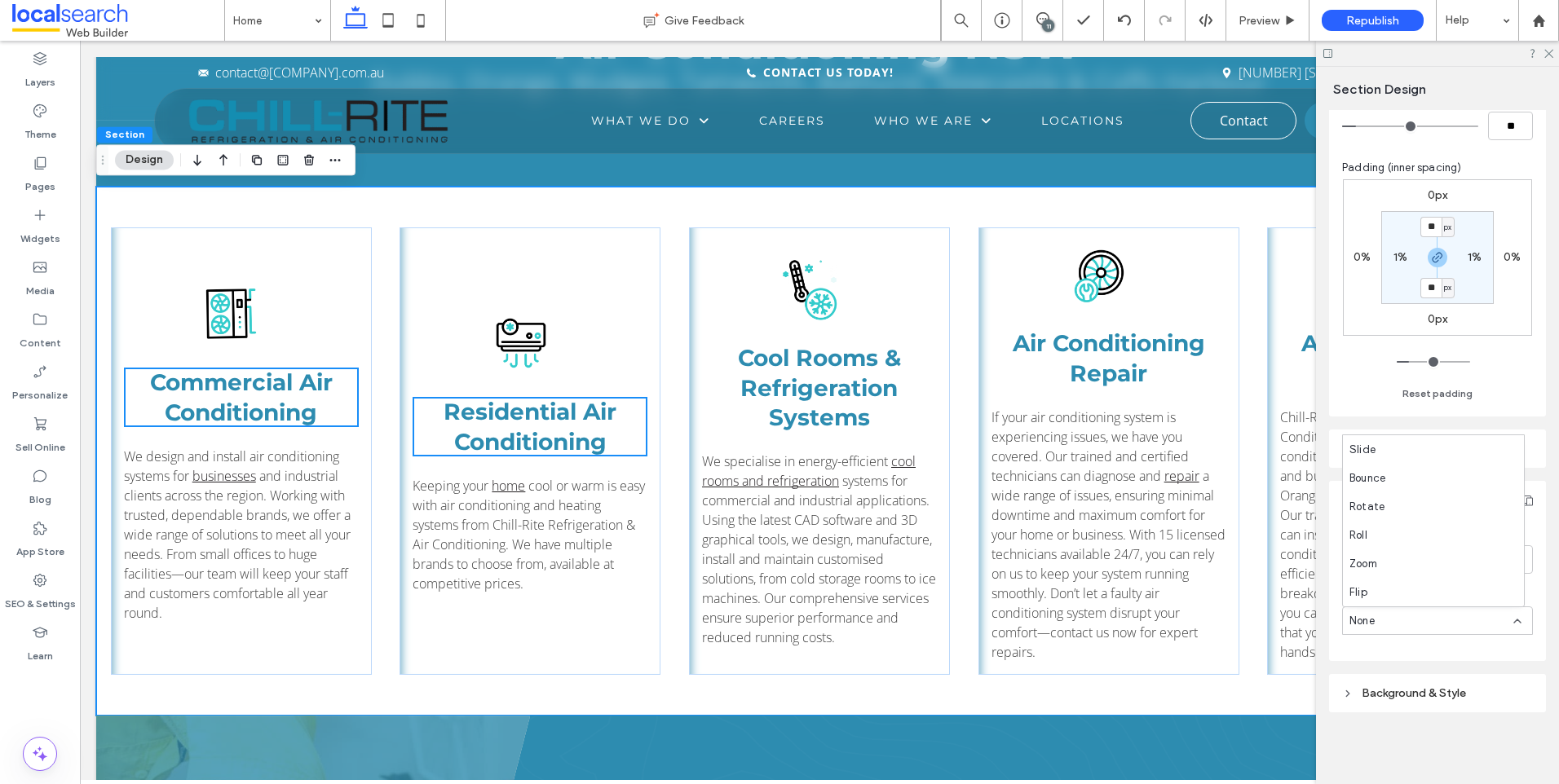 scroll, scrollTop: 0, scrollLeft: 0, axis: both 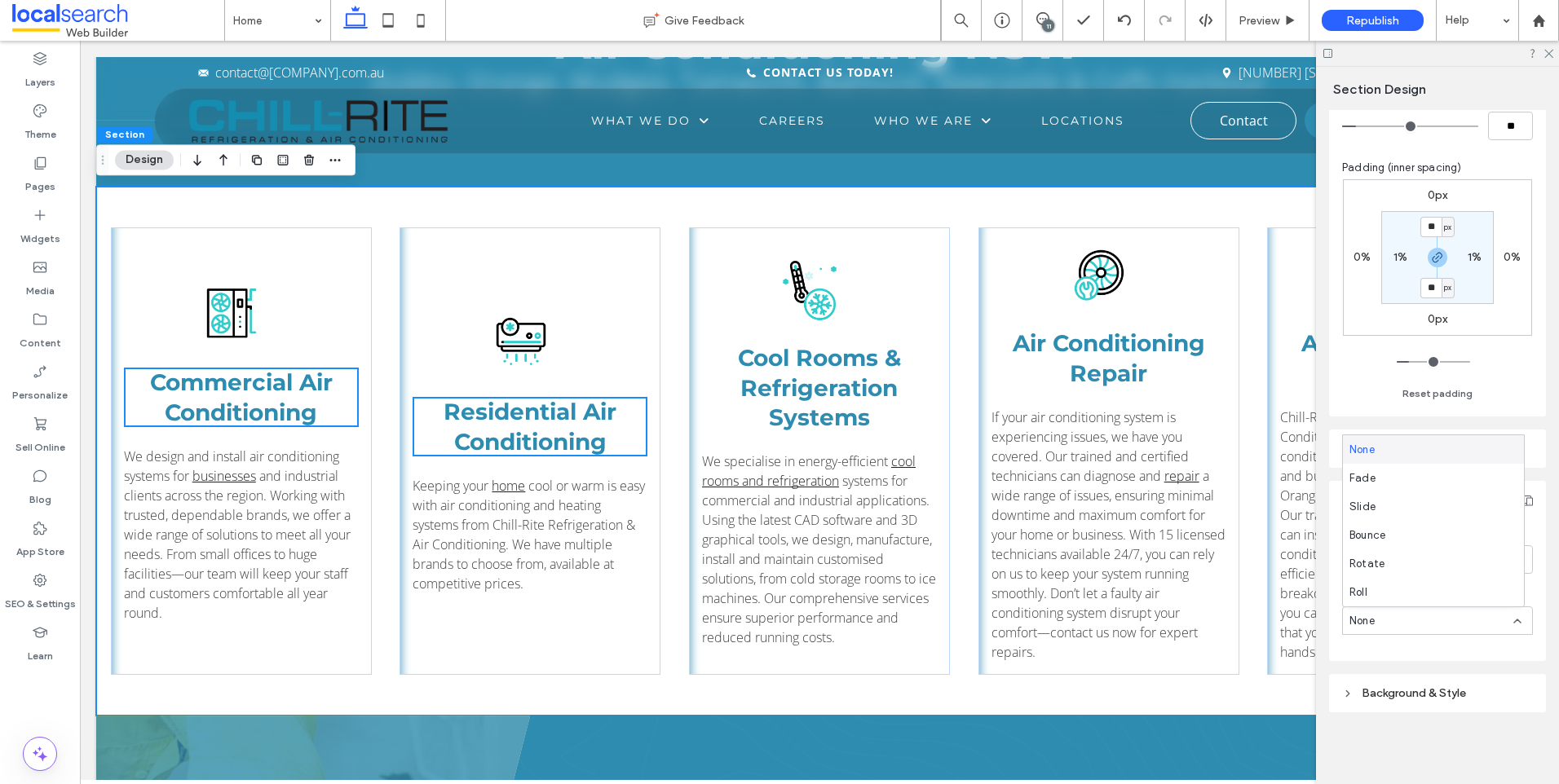 click on "None" at bounding box center [1433, 449] 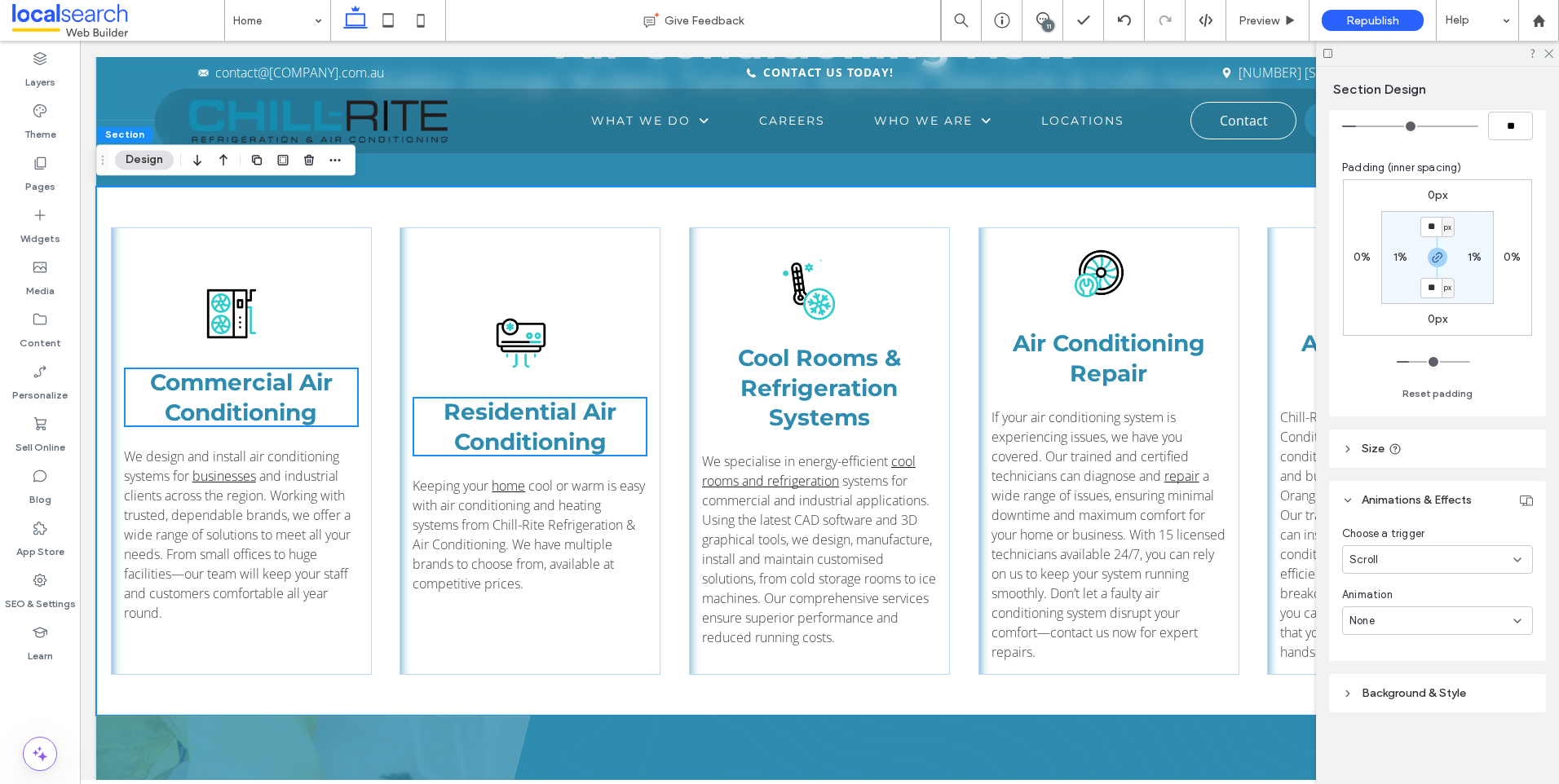 click on "Scroll" at bounding box center (1431, 560) 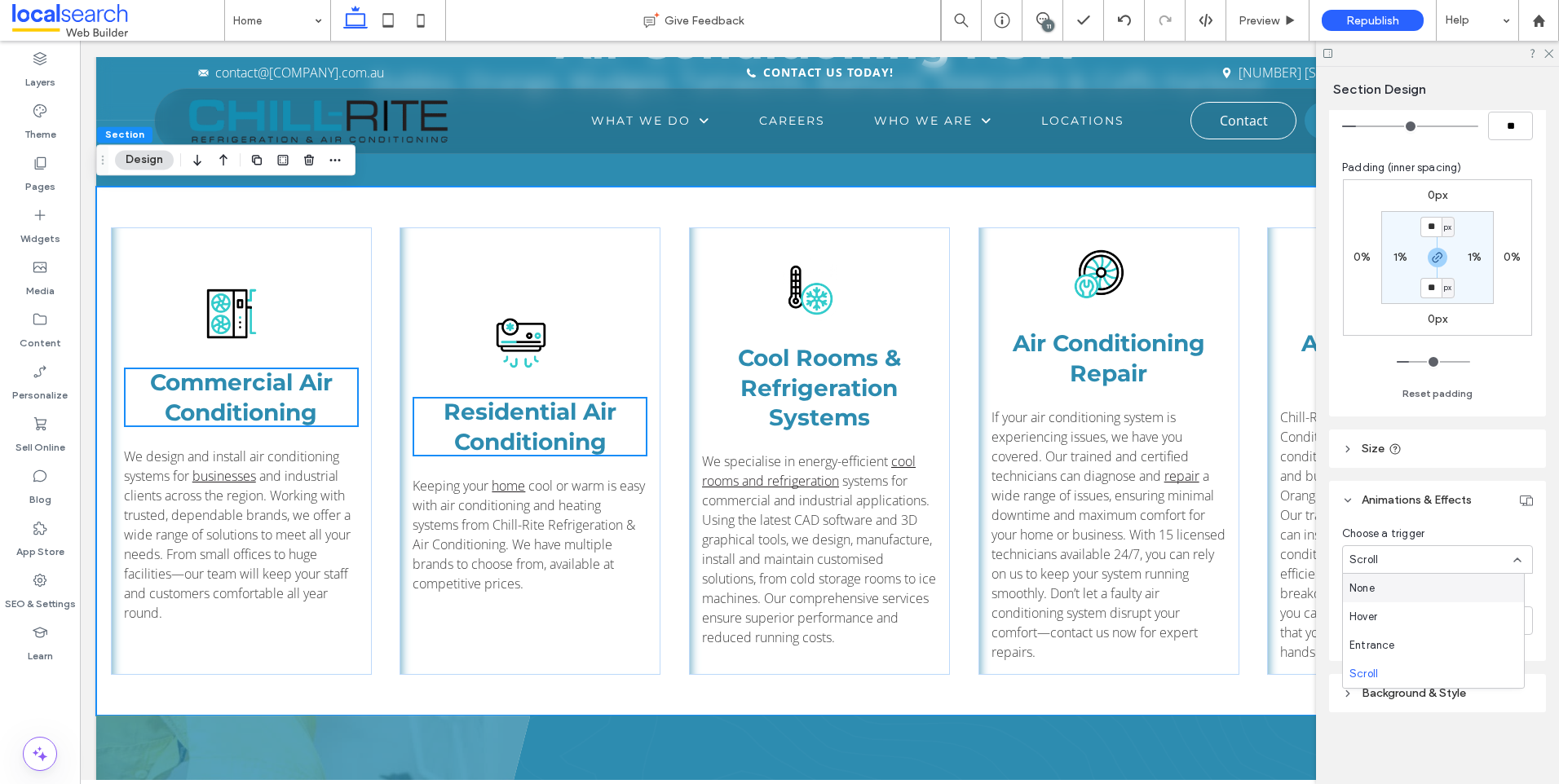 click on "None" at bounding box center (1362, 588) 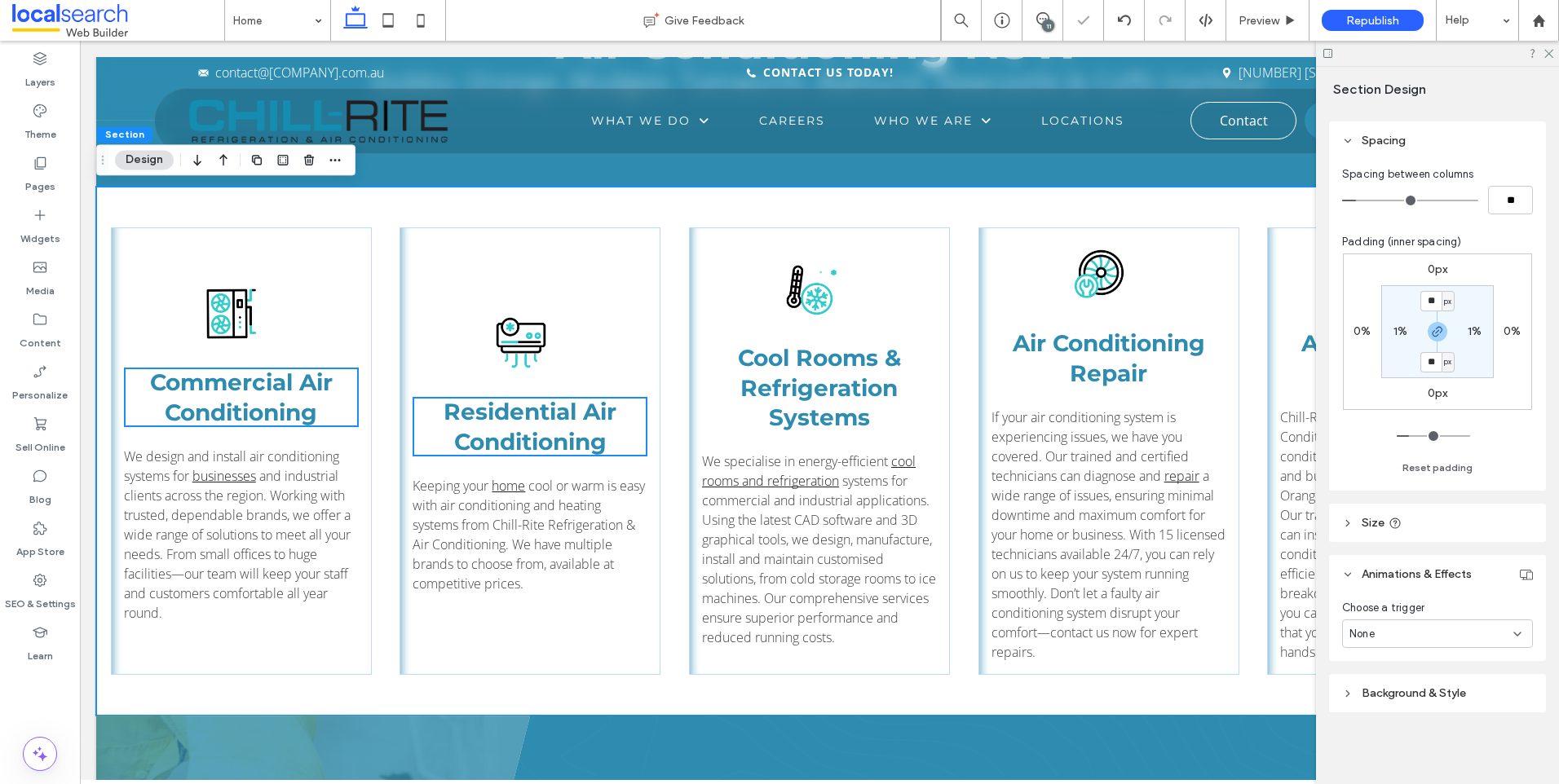 scroll, scrollTop: 165, scrollLeft: 0, axis: vertical 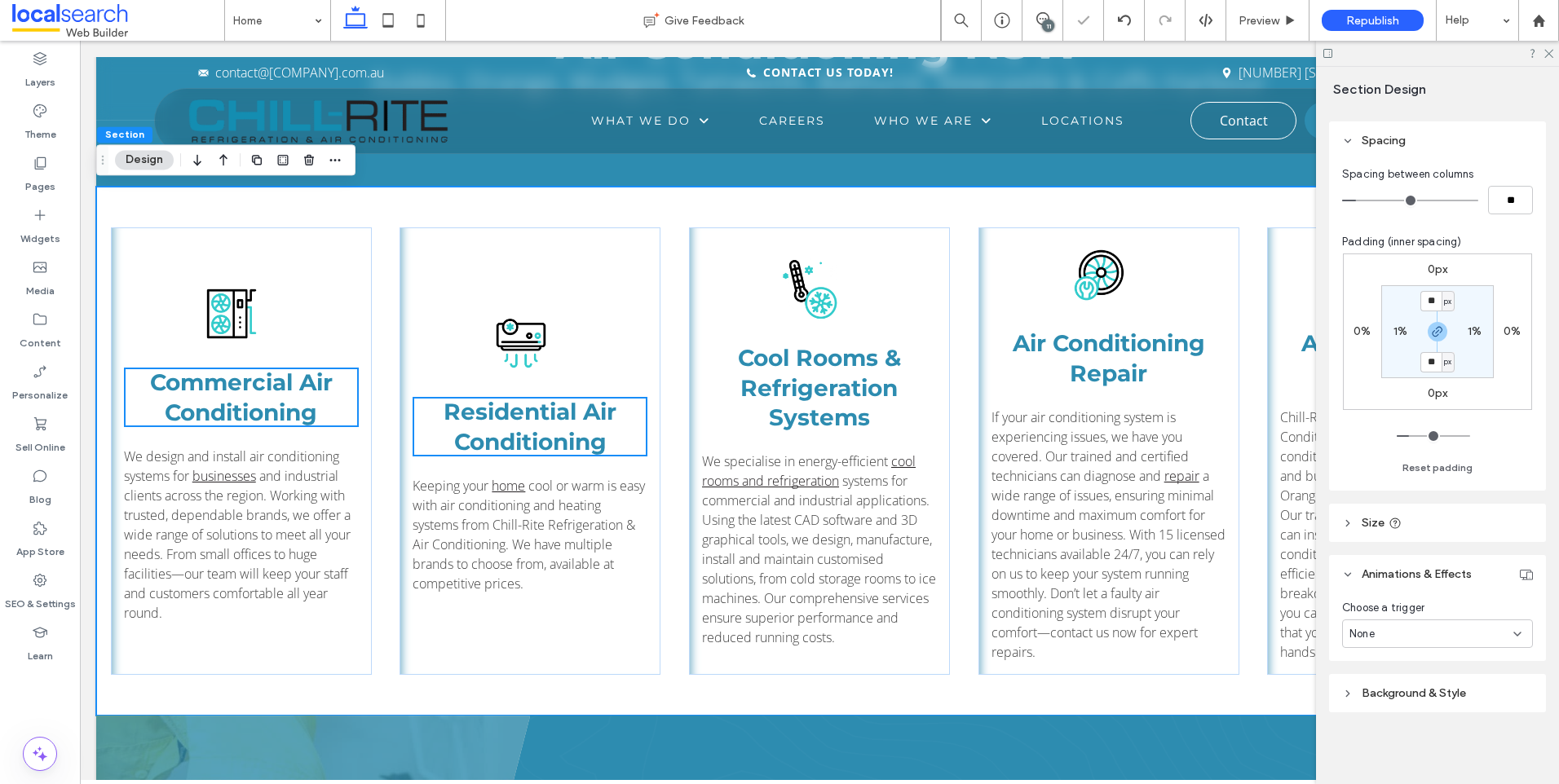 click on "Background & Style" at bounding box center [1438, 693] 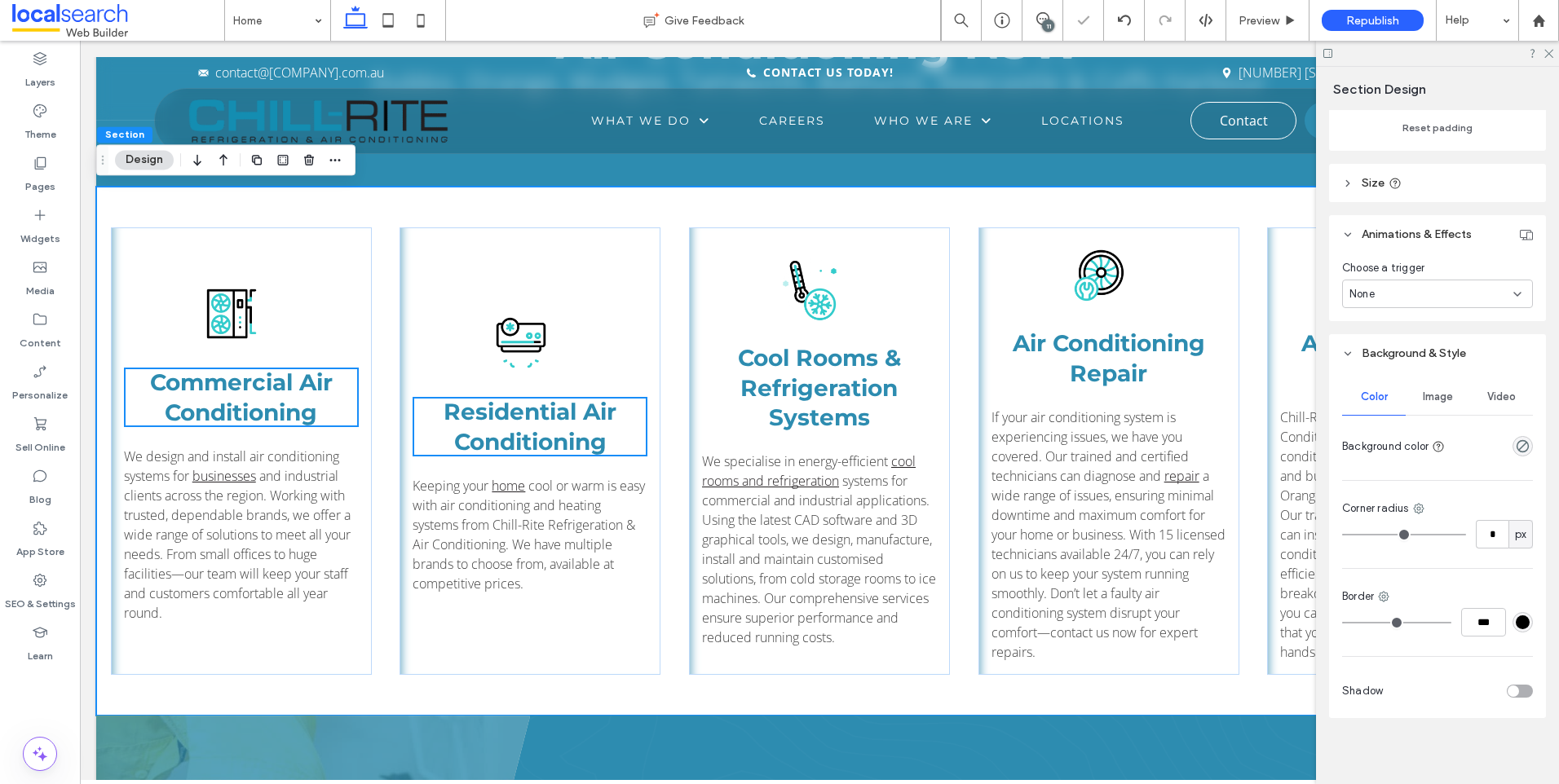 scroll, scrollTop: 511, scrollLeft: 0, axis: vertical 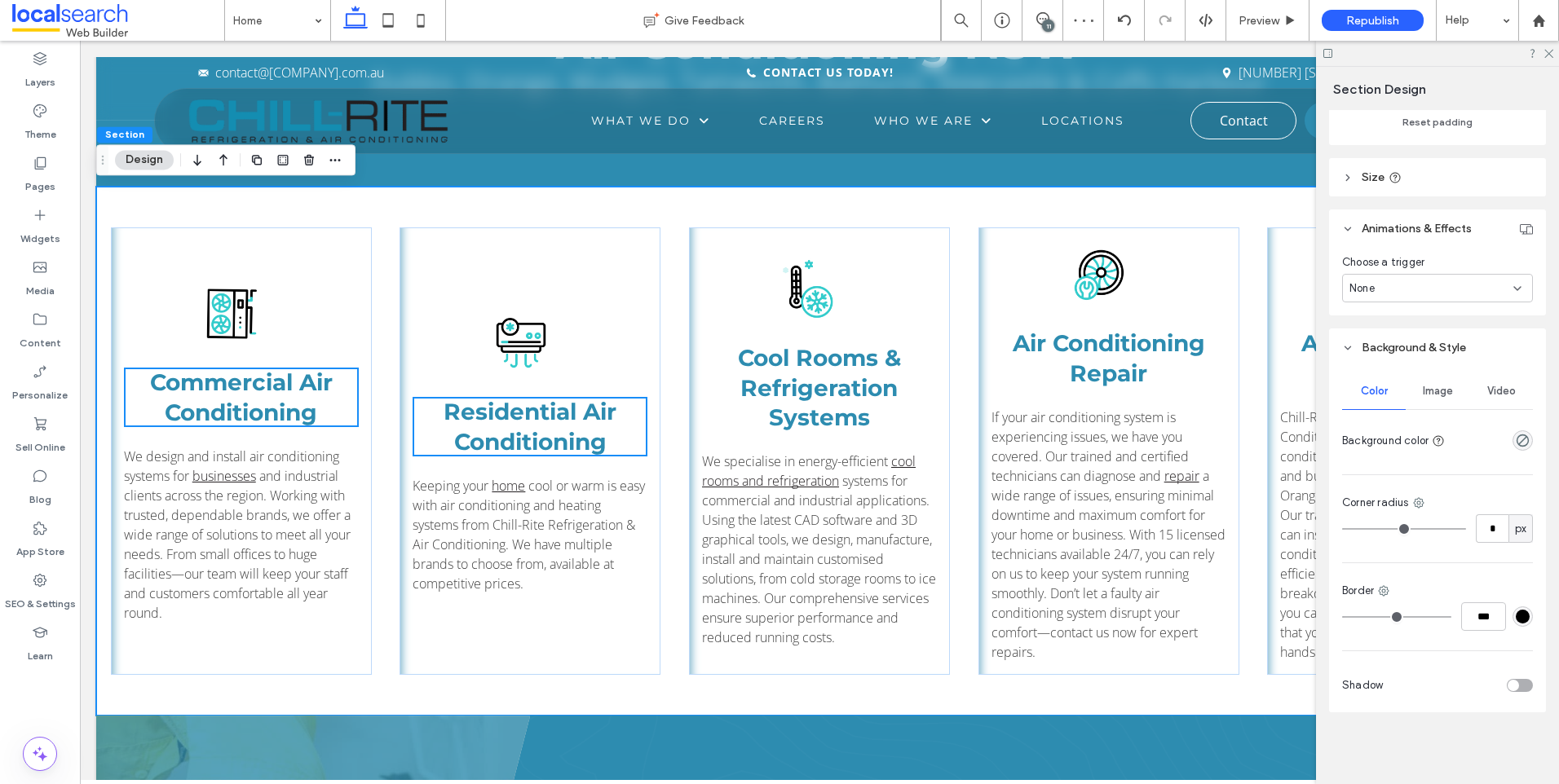 click on "Image" at bounding box center [1438, 391] 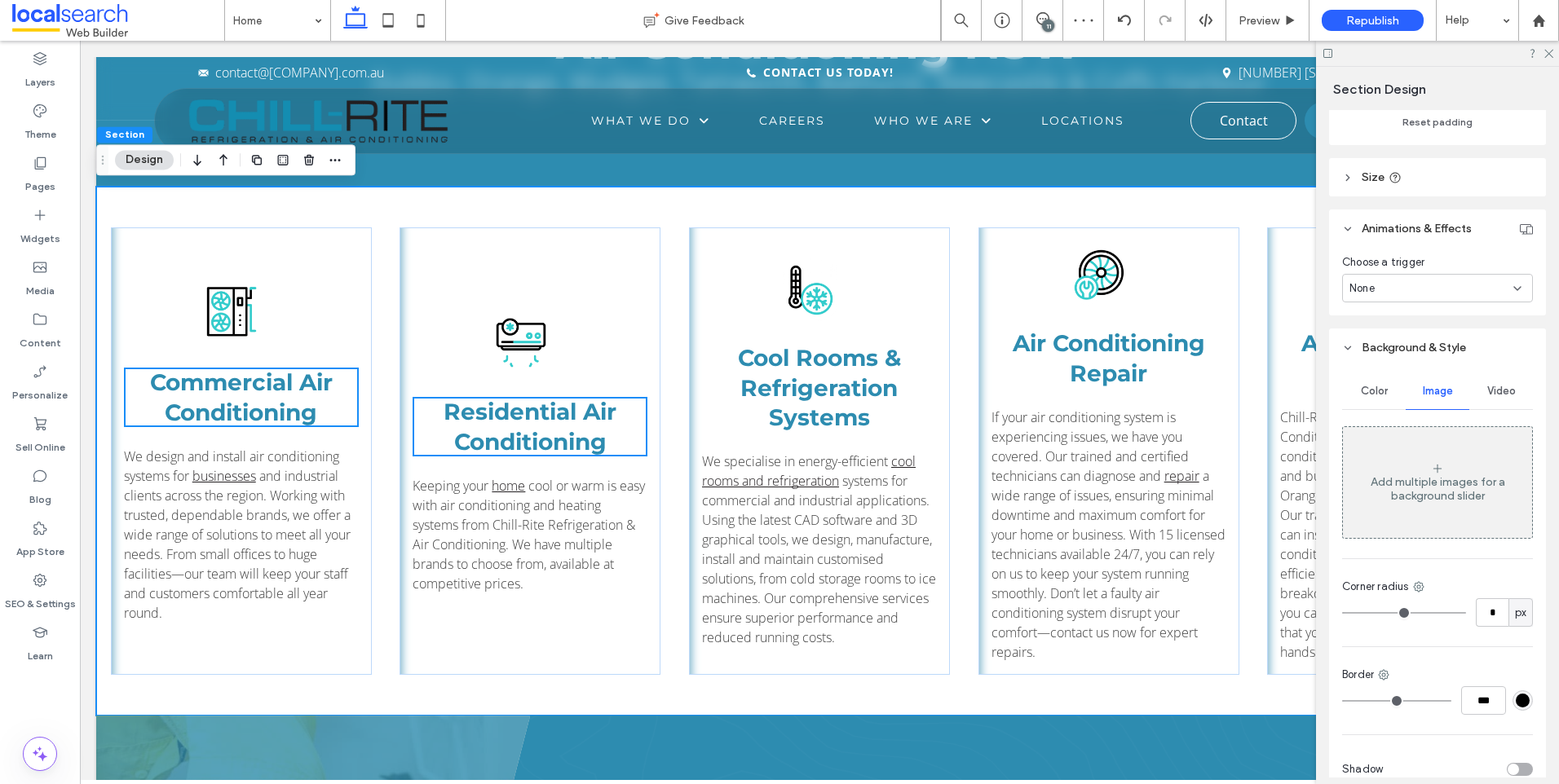 scroll, scrollTop: 595, scrollLeft: 0, axis: vertical 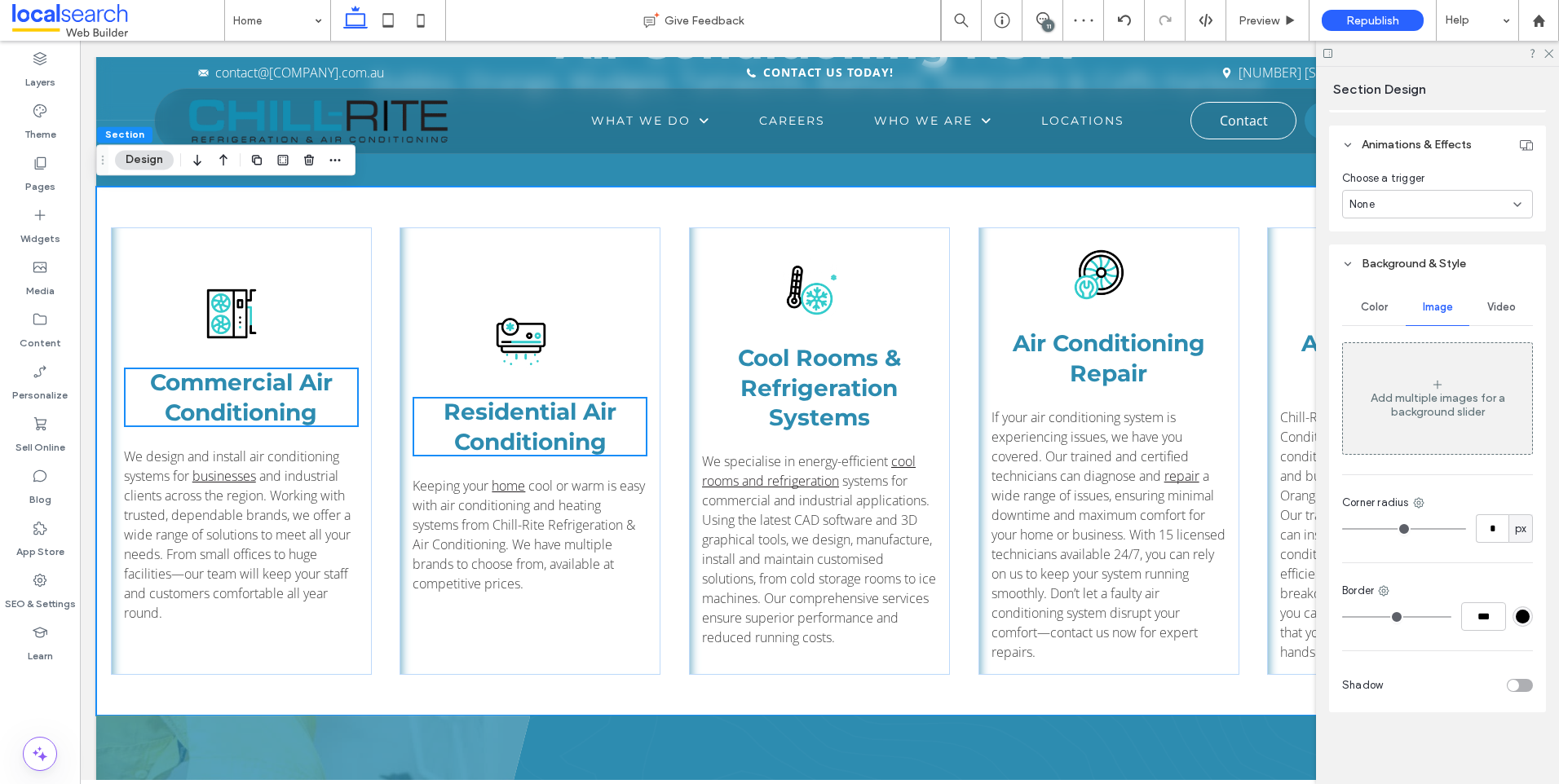 click on "Background & Style" at bounding box center (1414, 263) 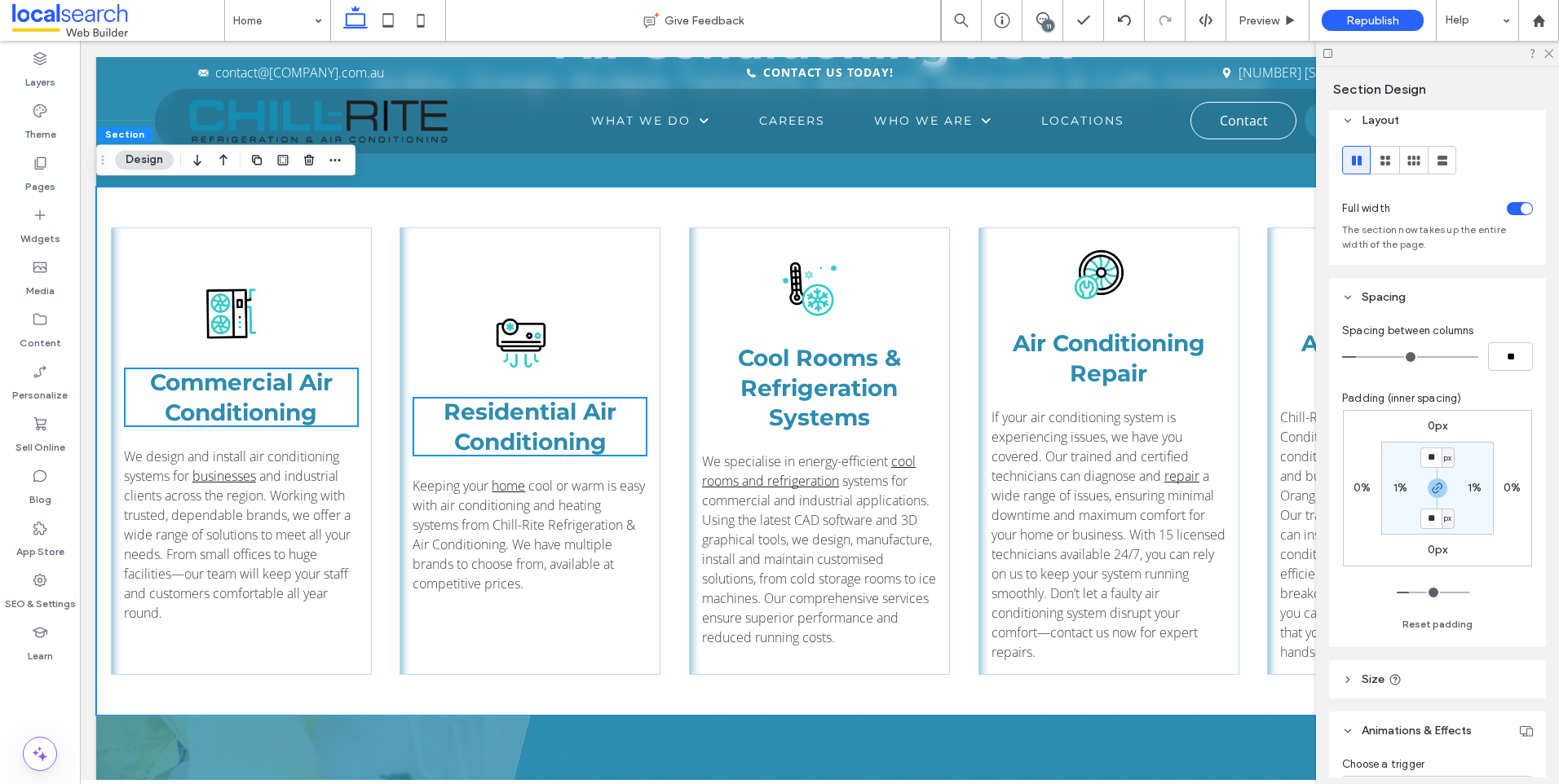 scroll, scrollTop: 0, scrollLeft: 0, axis: both 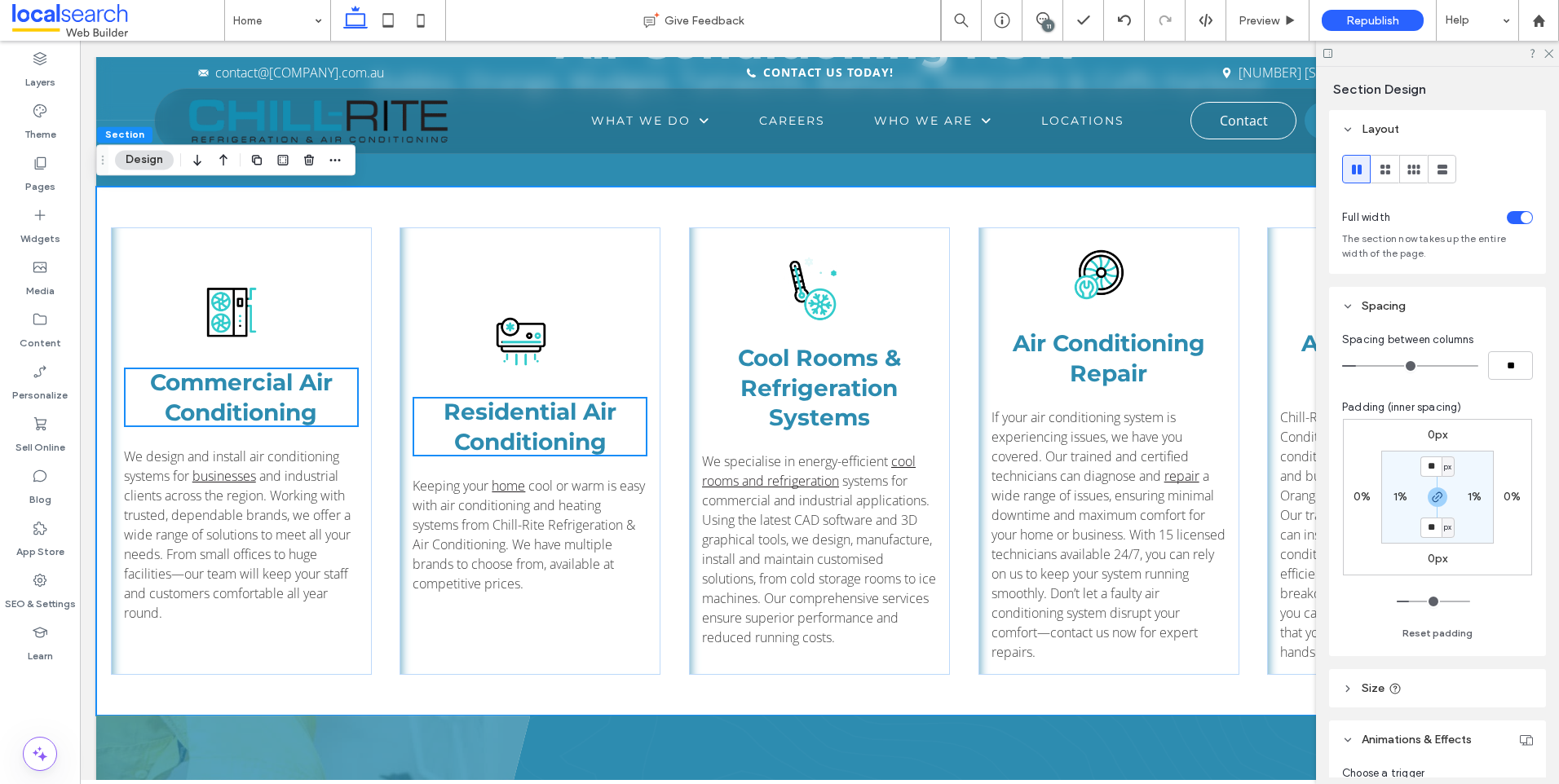 click on "Spacing" at bounding box center [1384, 306] 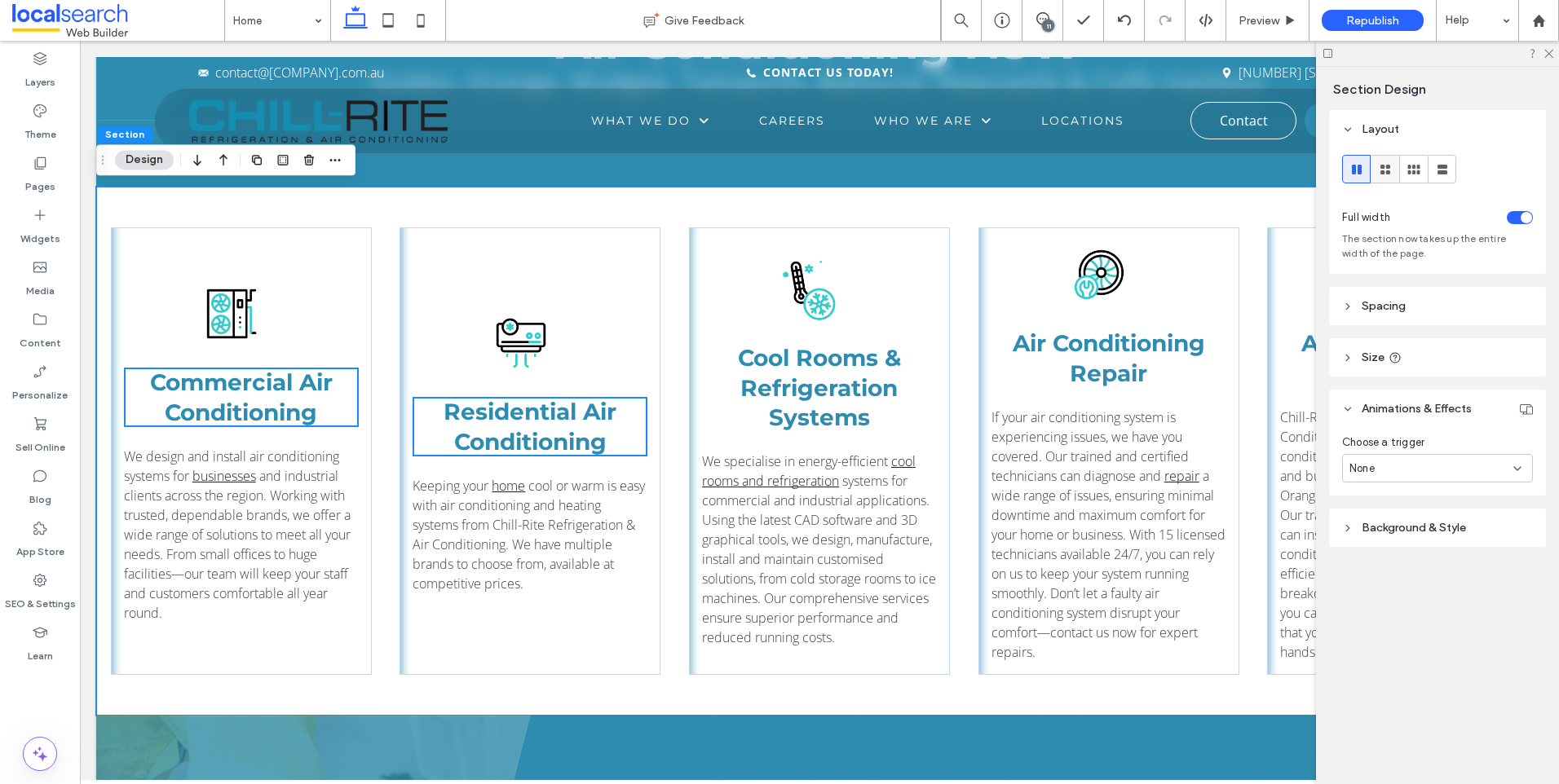 click 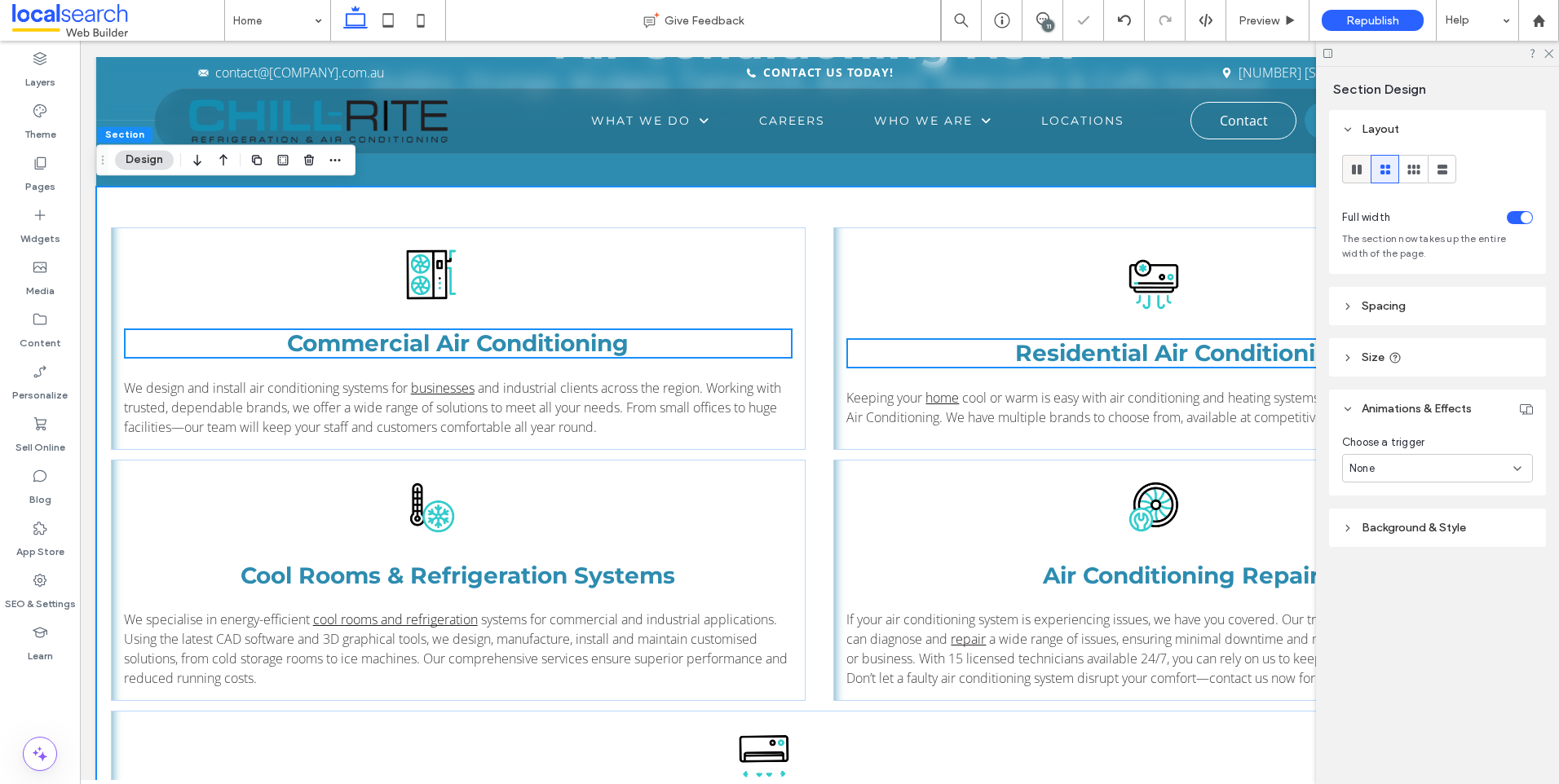 click 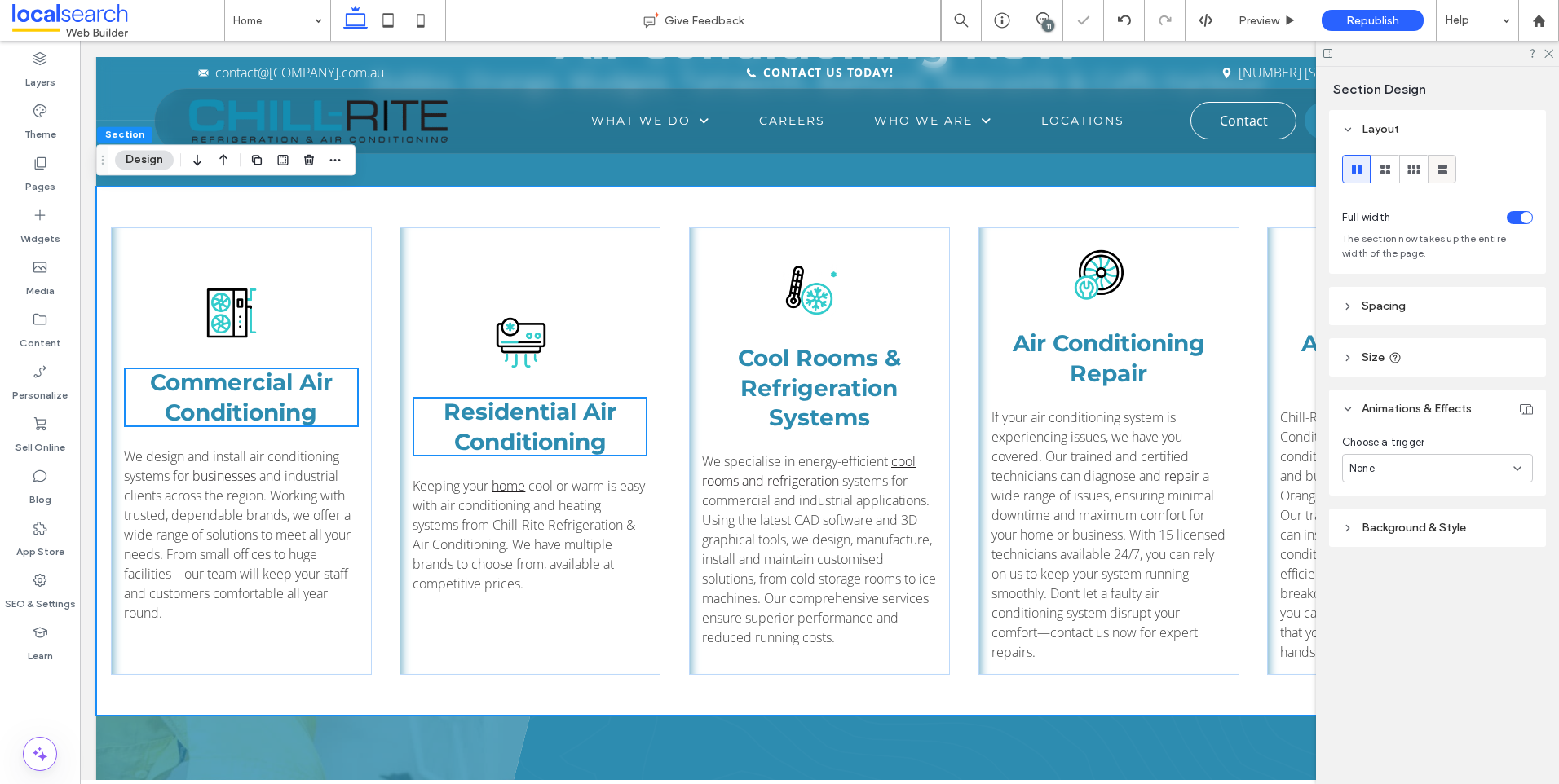 click 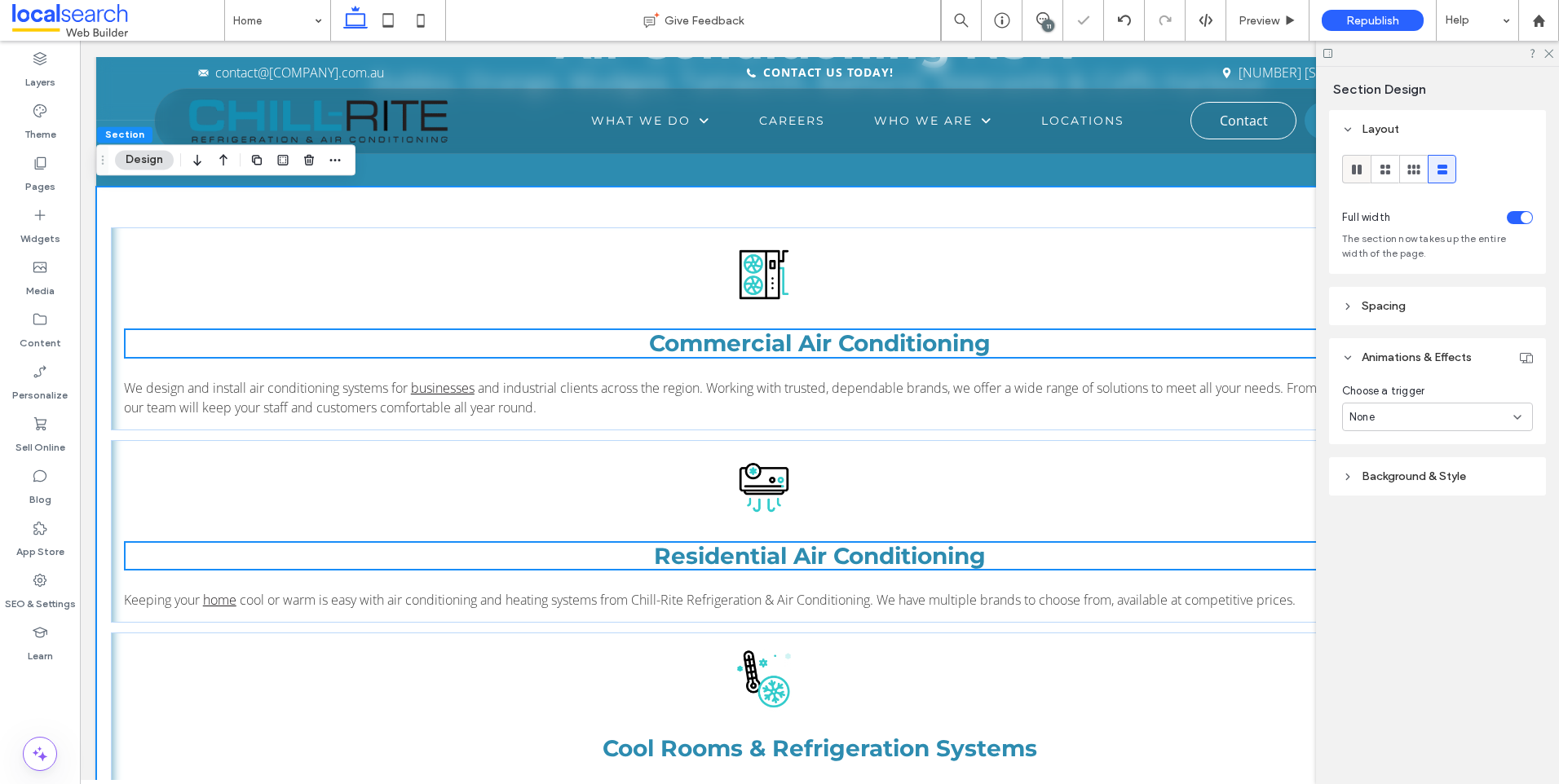 click 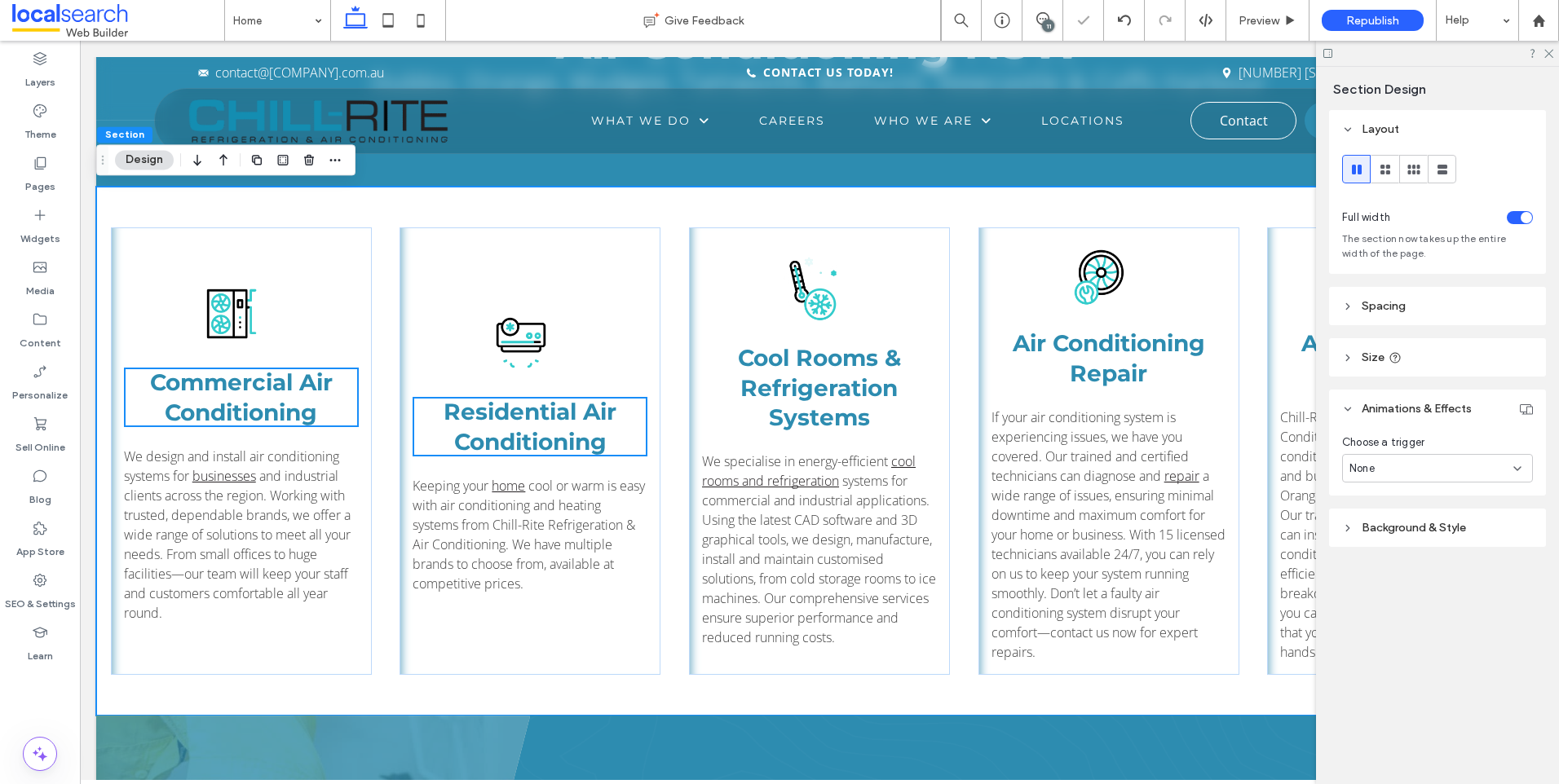 click at bounding box center [1520, 218] 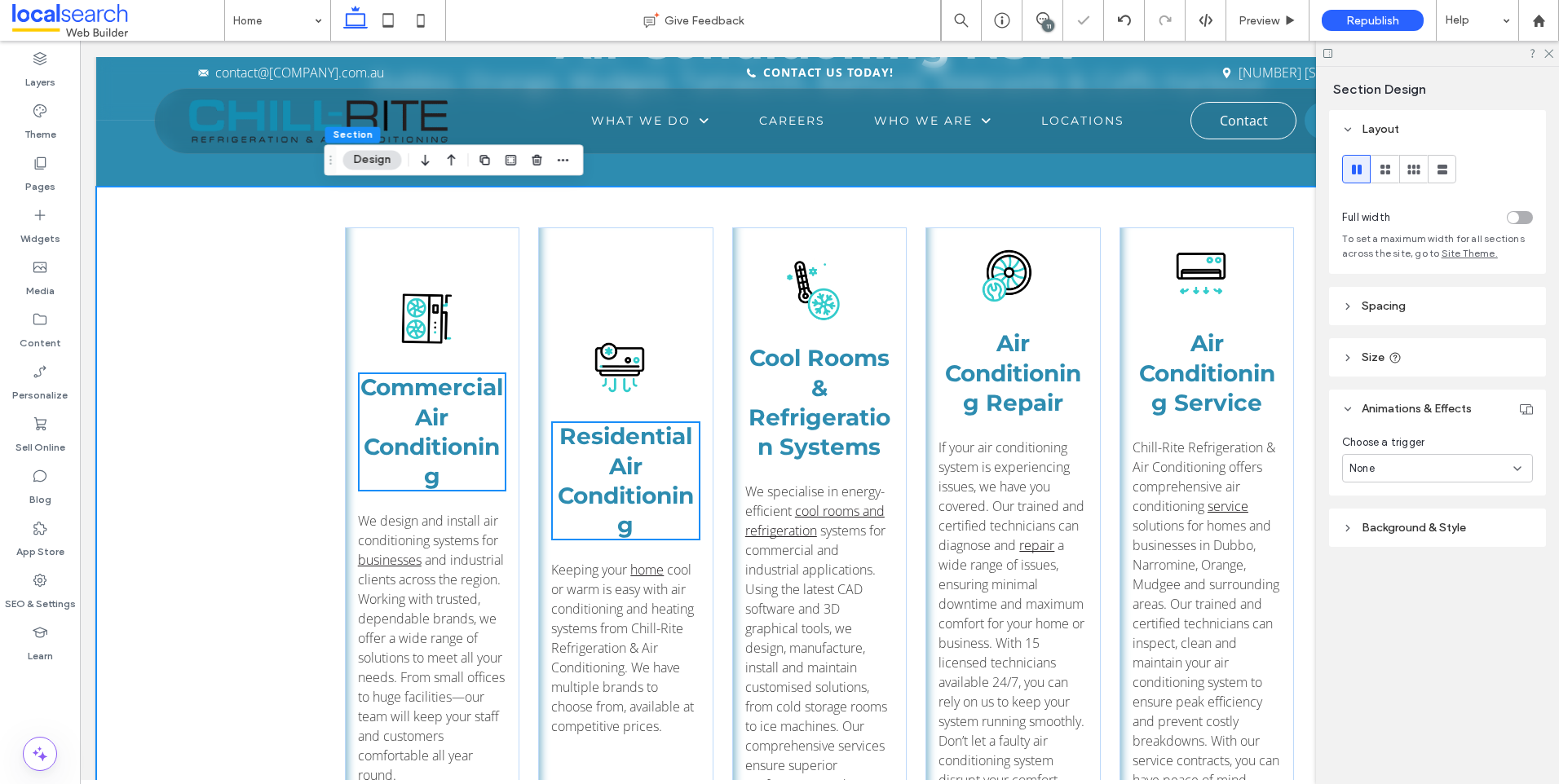 click at bounding box center (1520, 218) 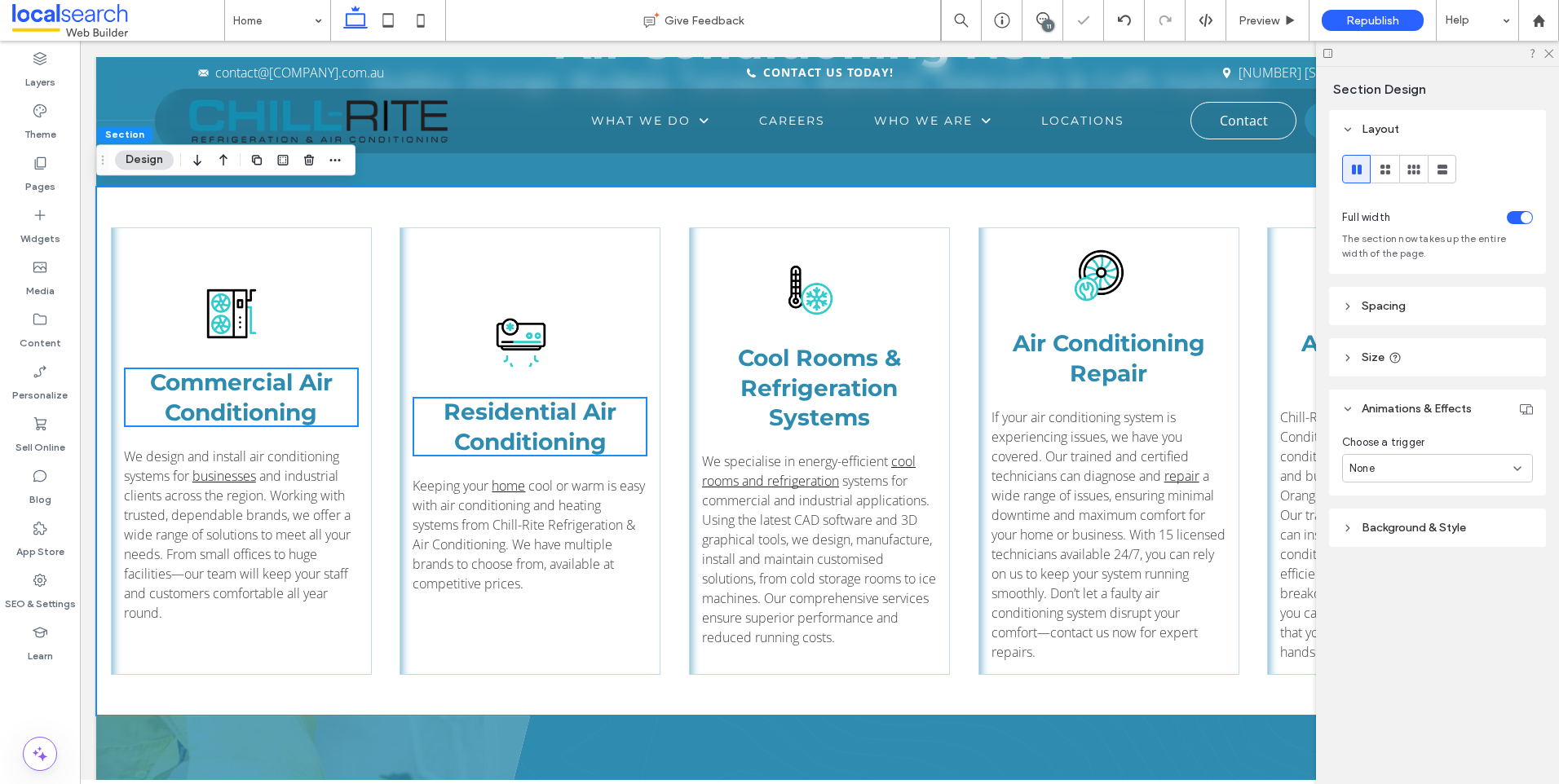 click on "Spacing" at bounding box center (1384, 306) 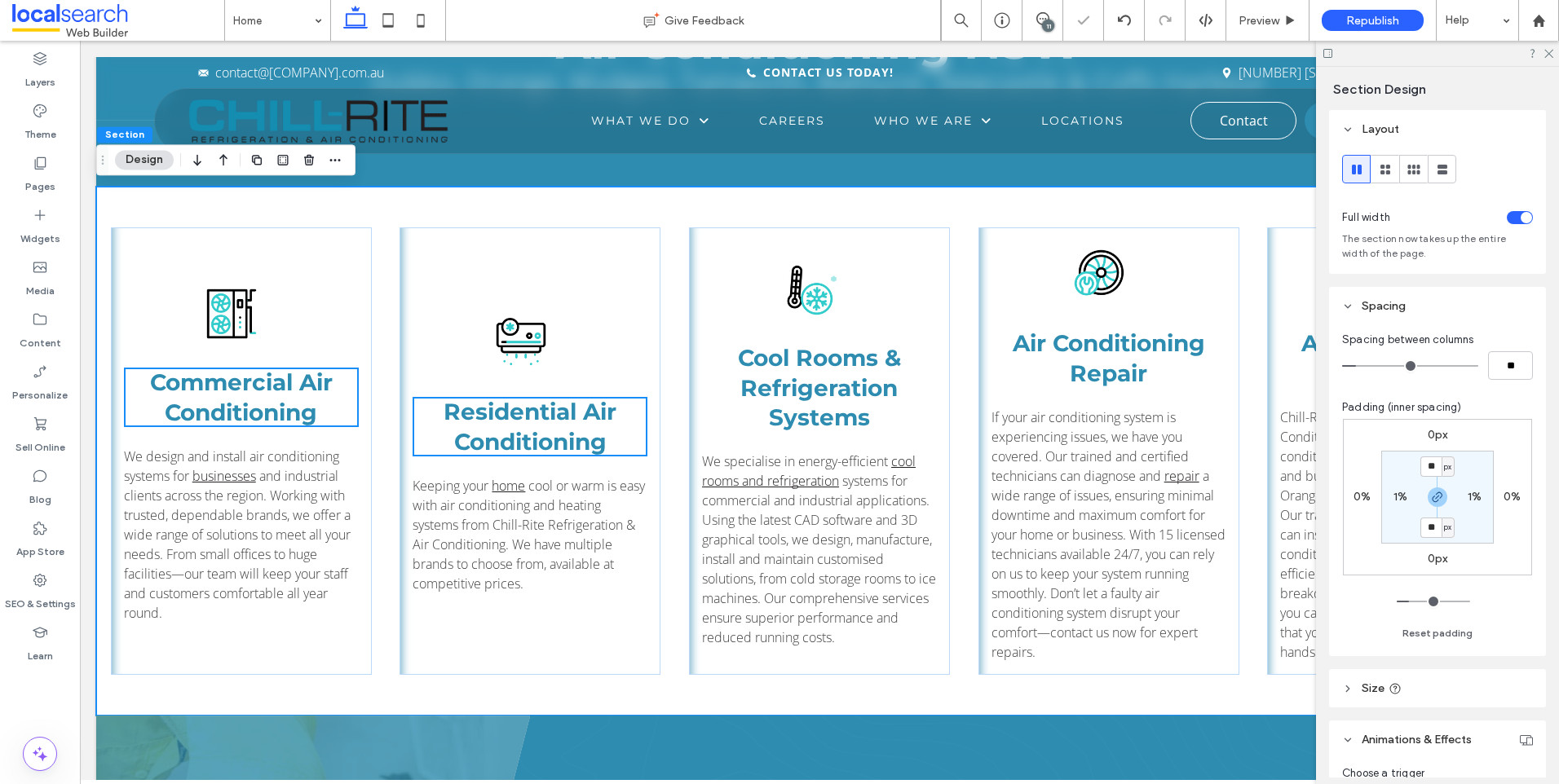 click on "Spacing" at bounding box center [1384, 306] 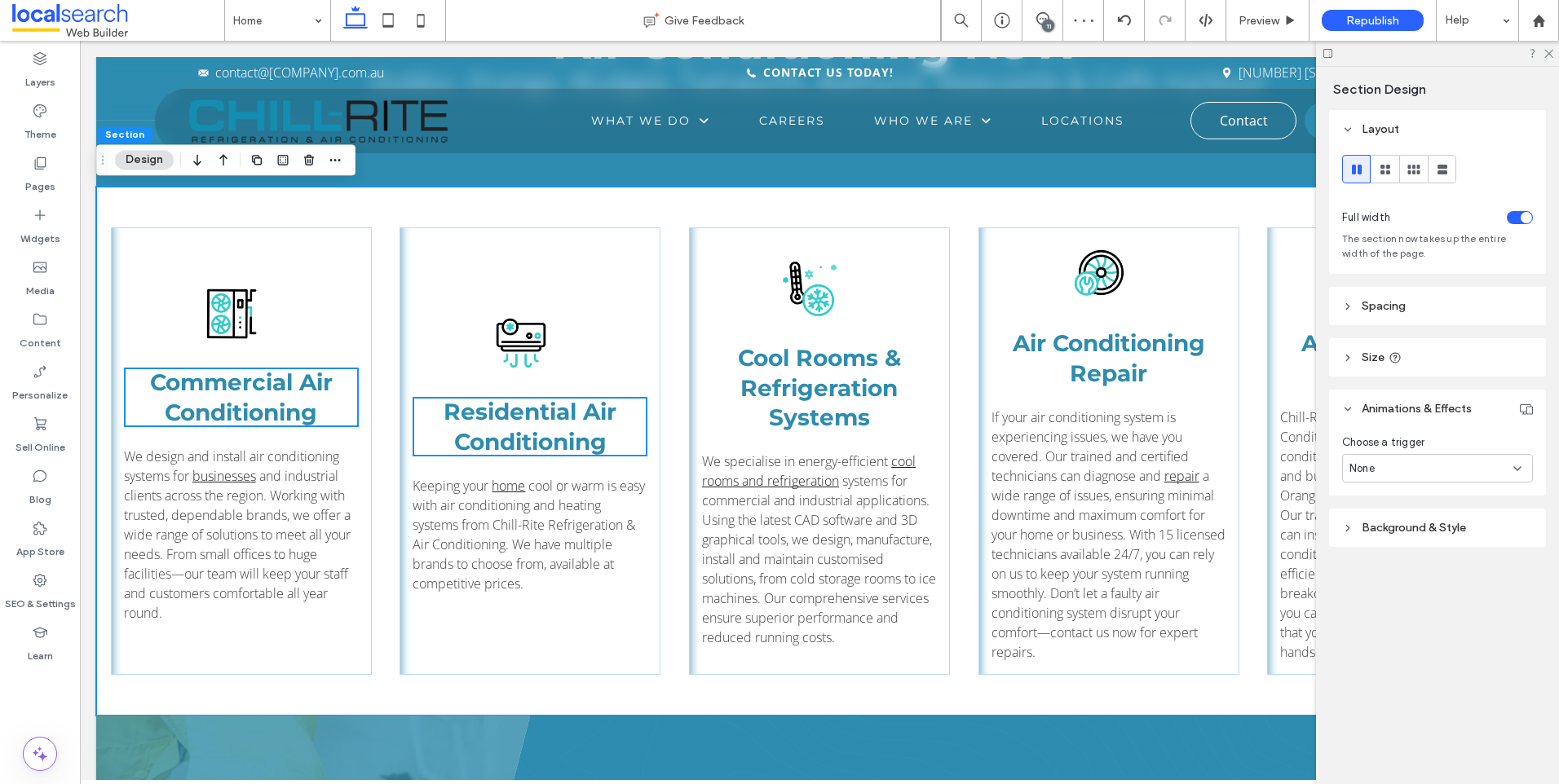 click on "Size" at bounding box center (1373, 357) 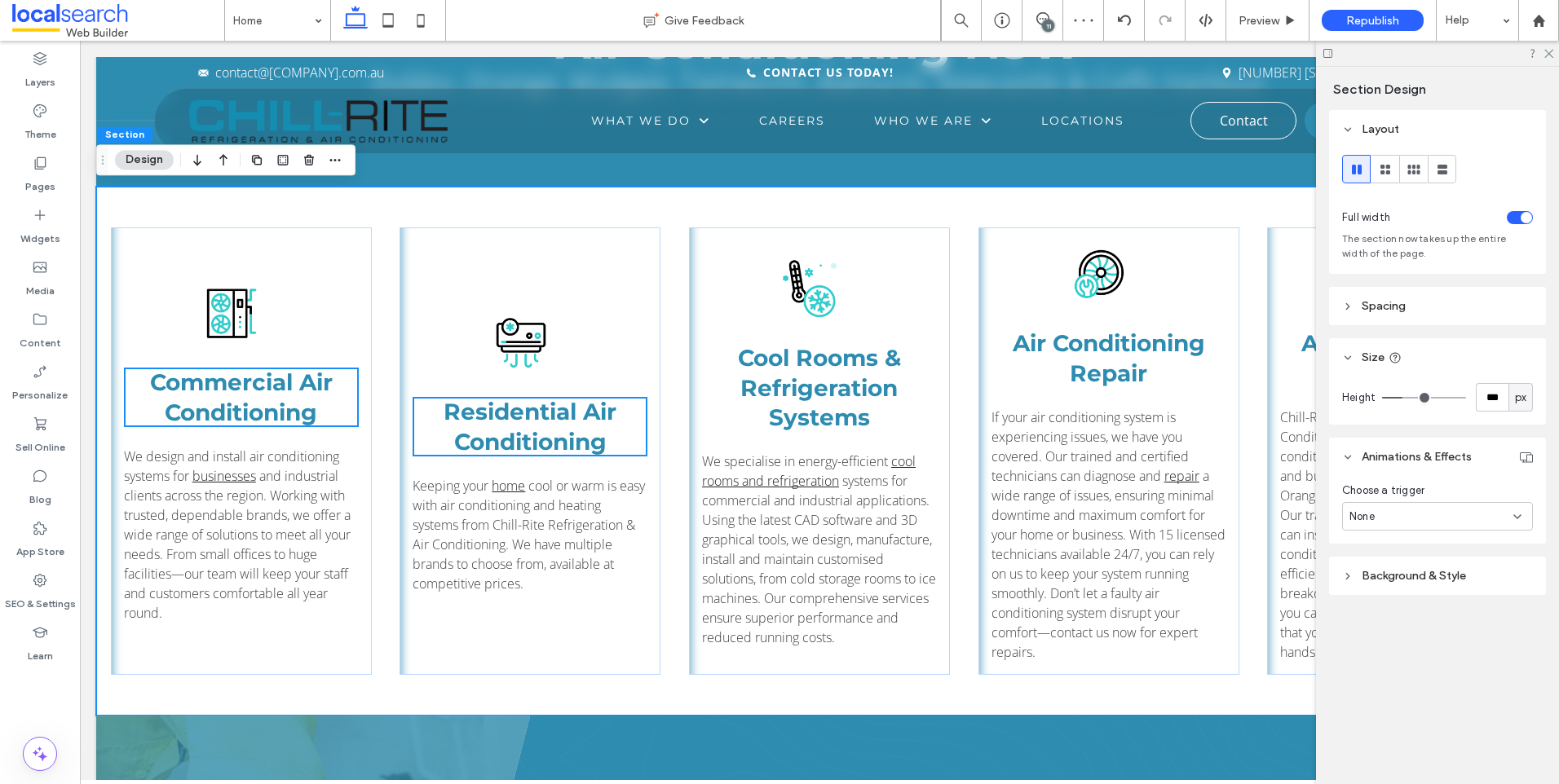 click on "Size" at bounding box center (1373, 357) 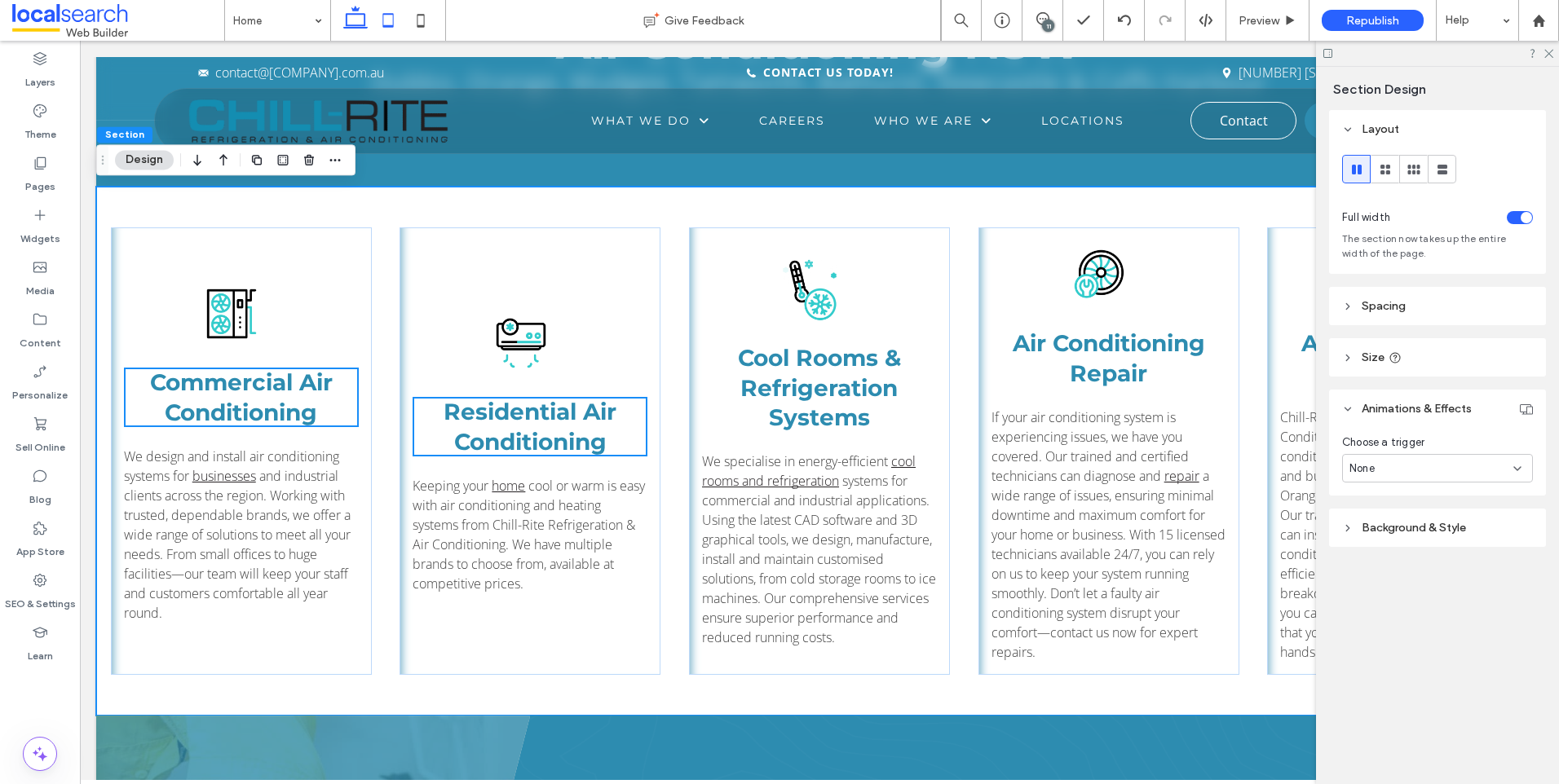 click 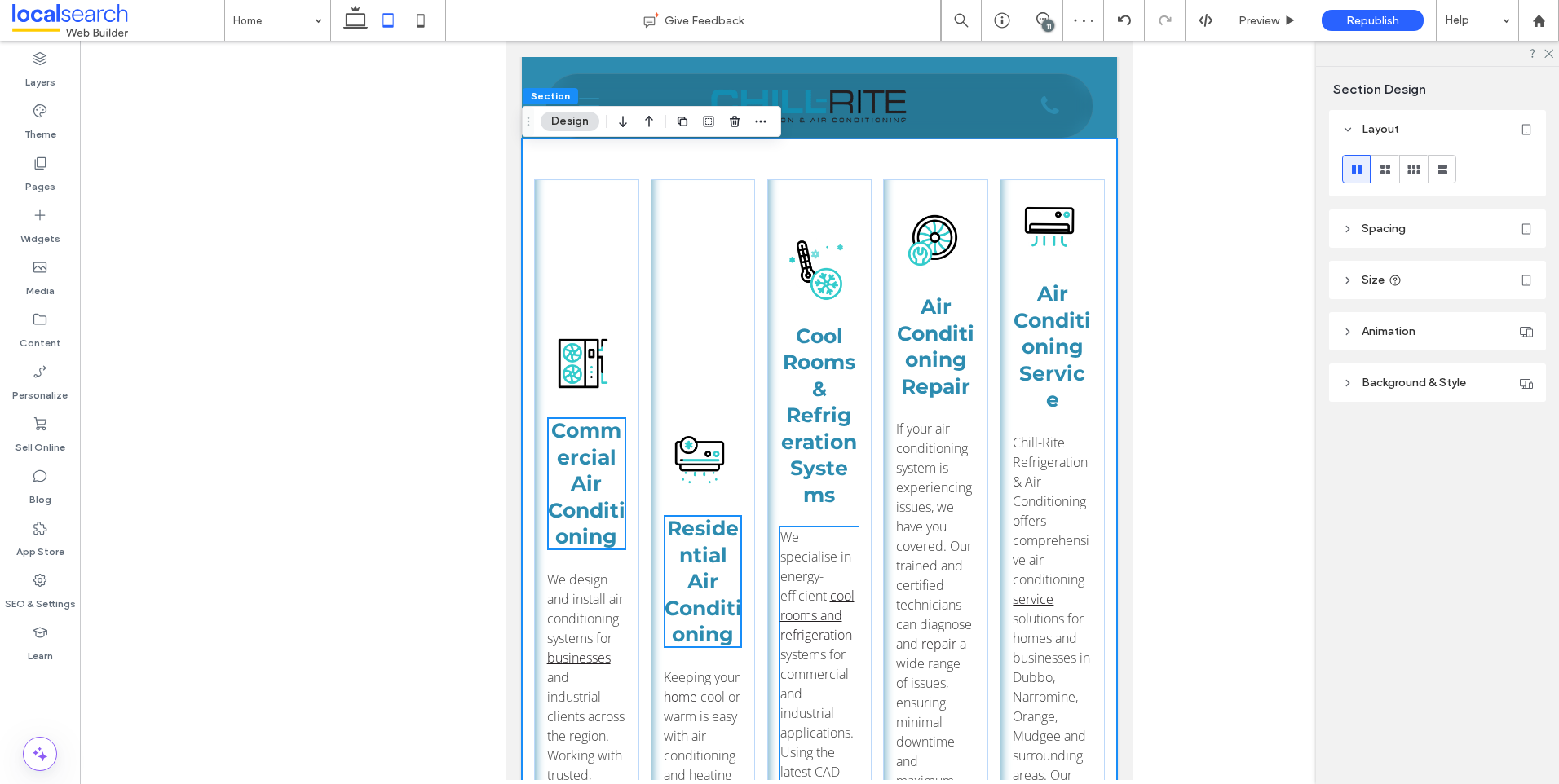 scroll, scrollTop: 684, scrollLeft: 0, axis: vertical 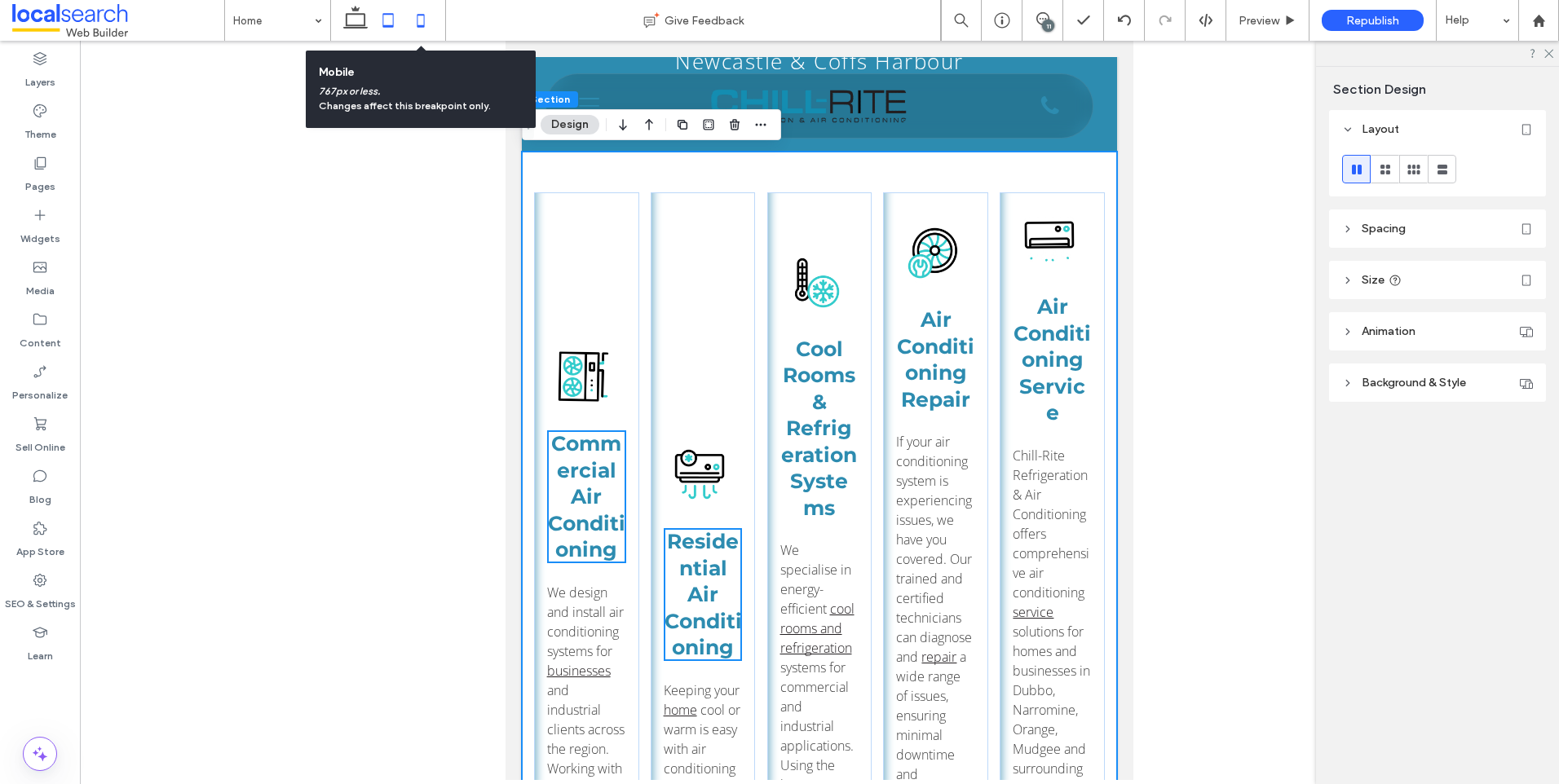click 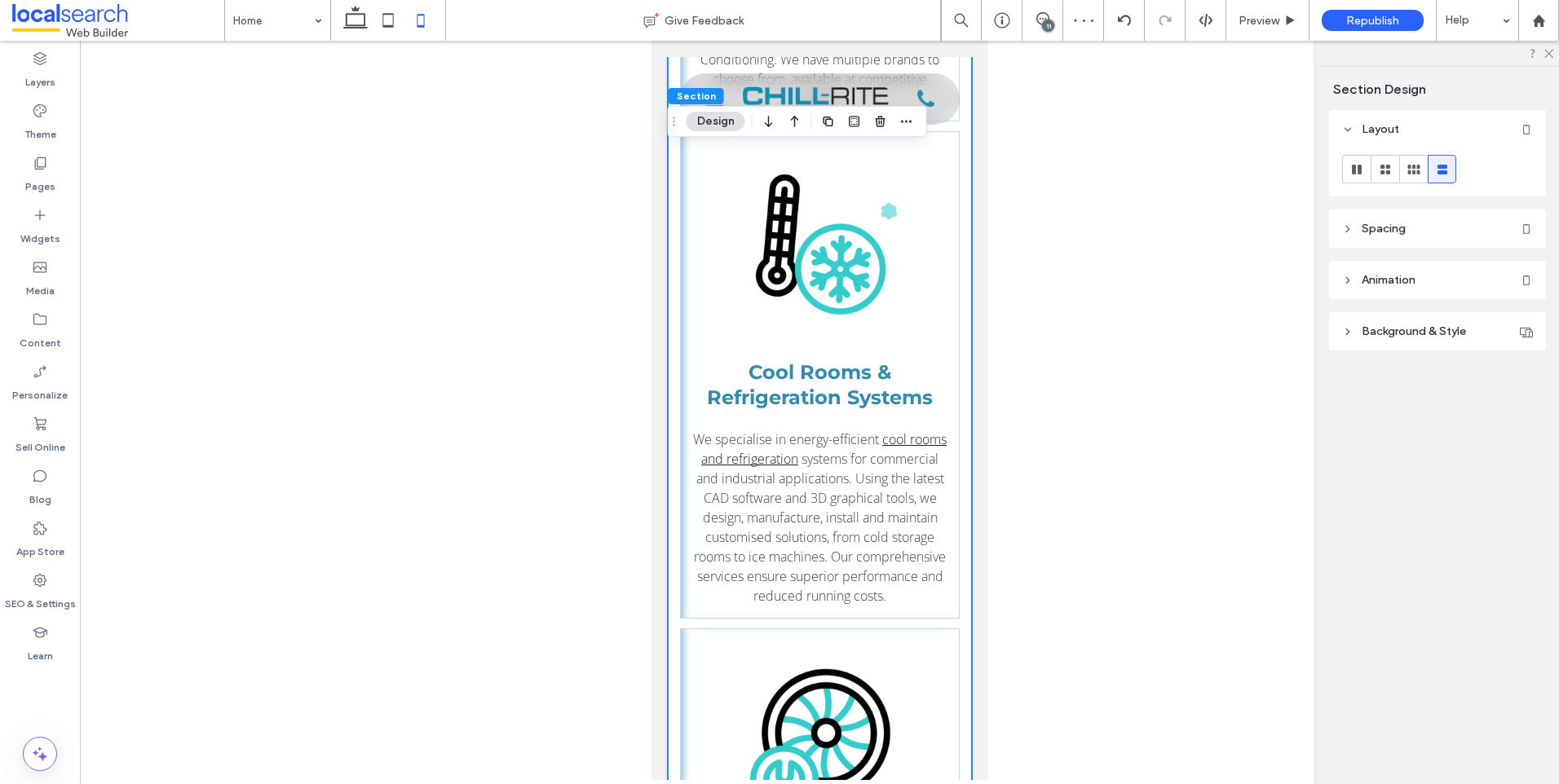 scroll, scrollTop: 1605, scrollLeft: 0, axis: vertical 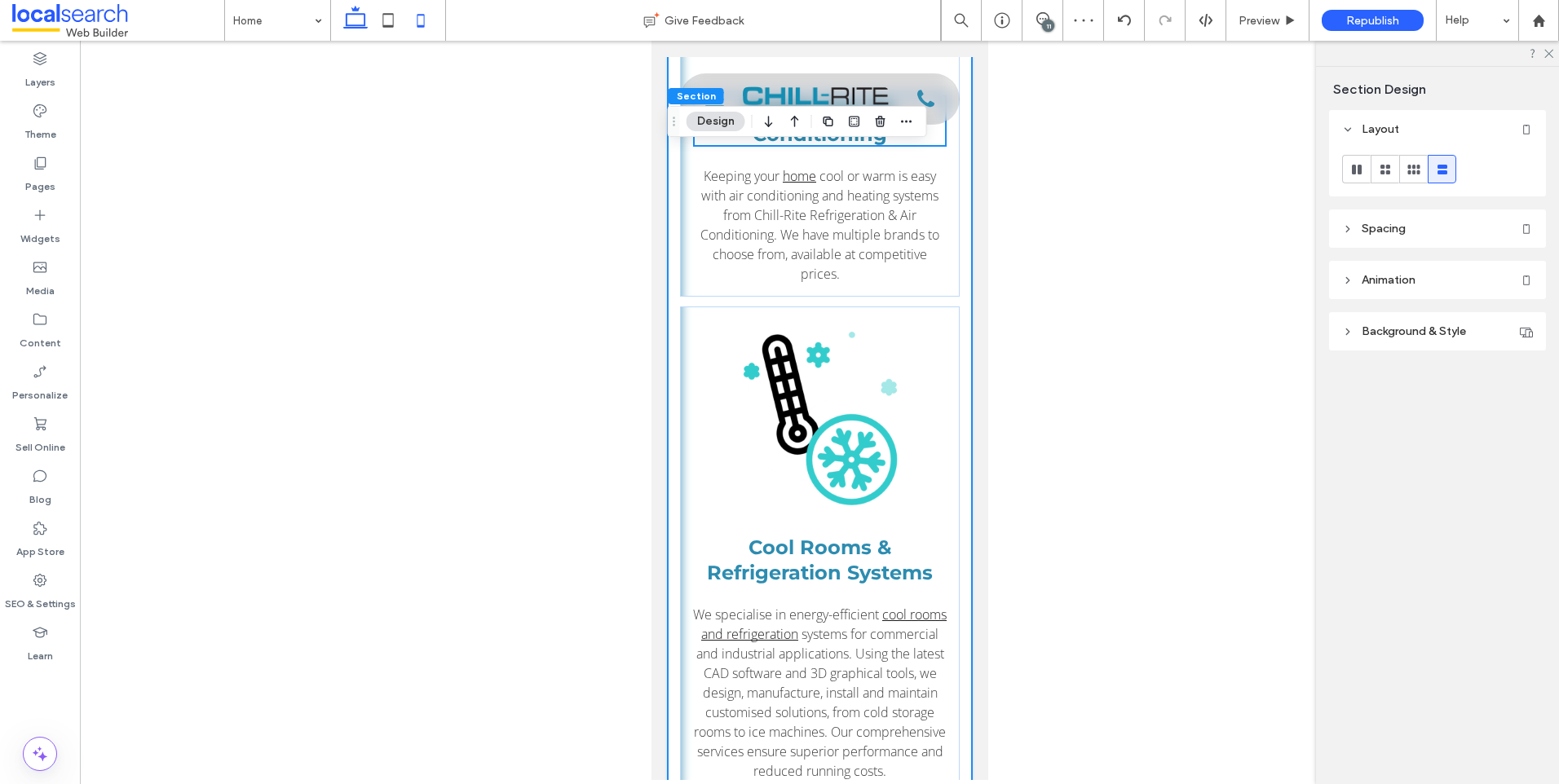 click 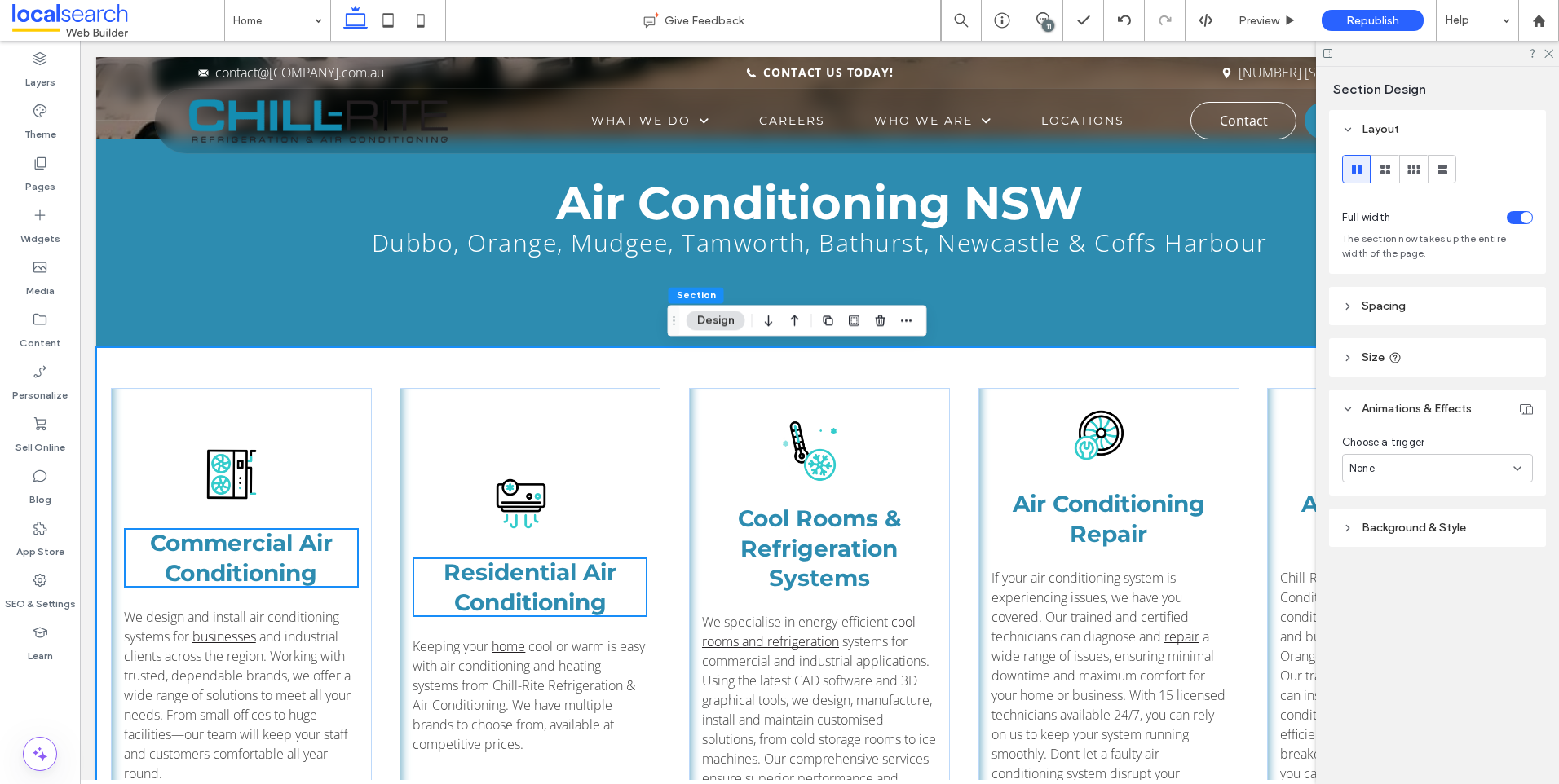 scroll, scrollTop: 509, scrollLeft: 0, axis: vertical 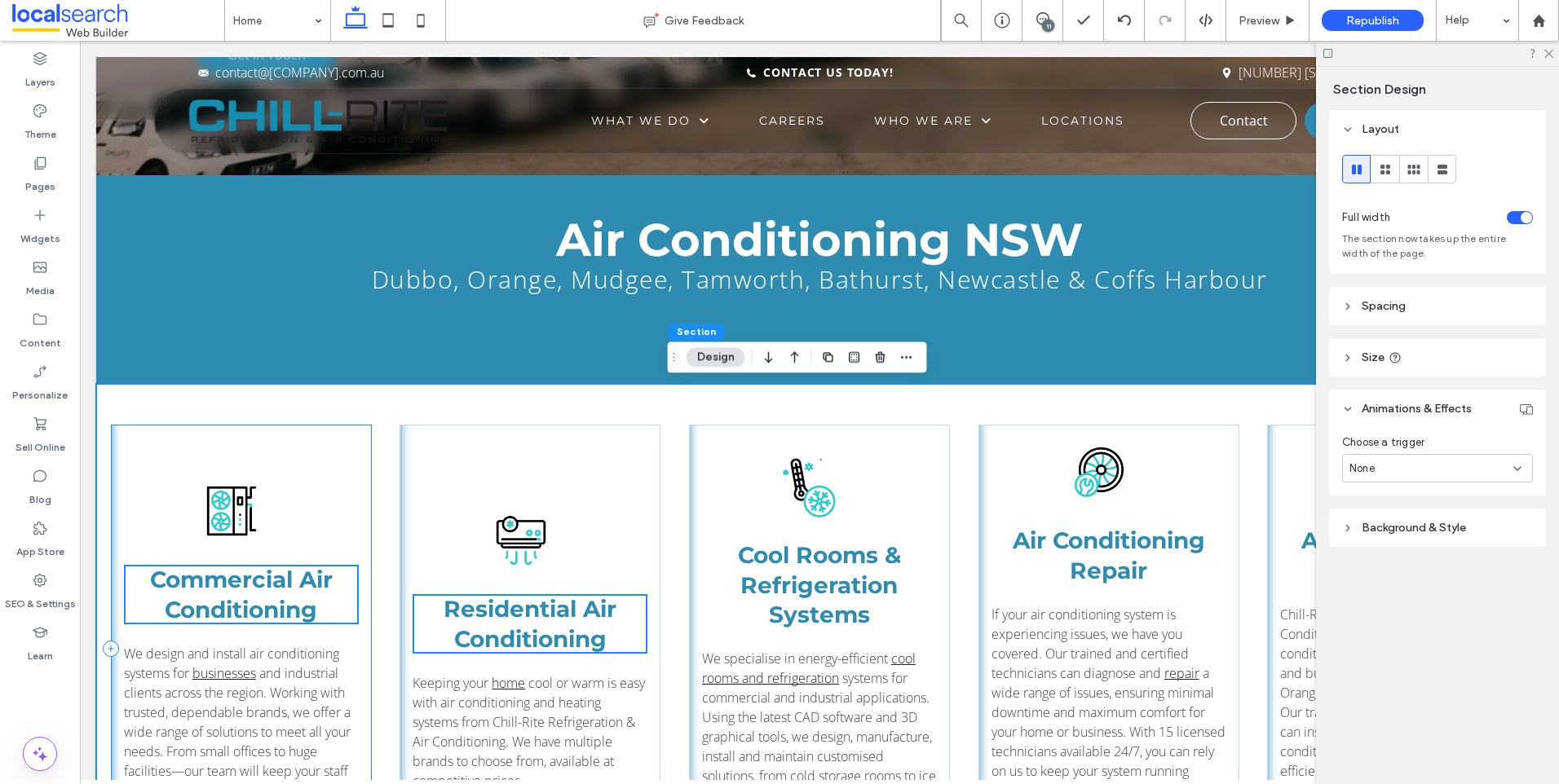 click on "Commercial Air Conditioning
We design and install air conditioning systems for
businesses   and industrial clients across the region. Working with trusted, dependable brands, we offer a wide range of solutions to meet all your needs. From small offices to huge facilities—our team will keep your staff and customers comfortable all year round. ﻿" at bounding box center (241, 648) 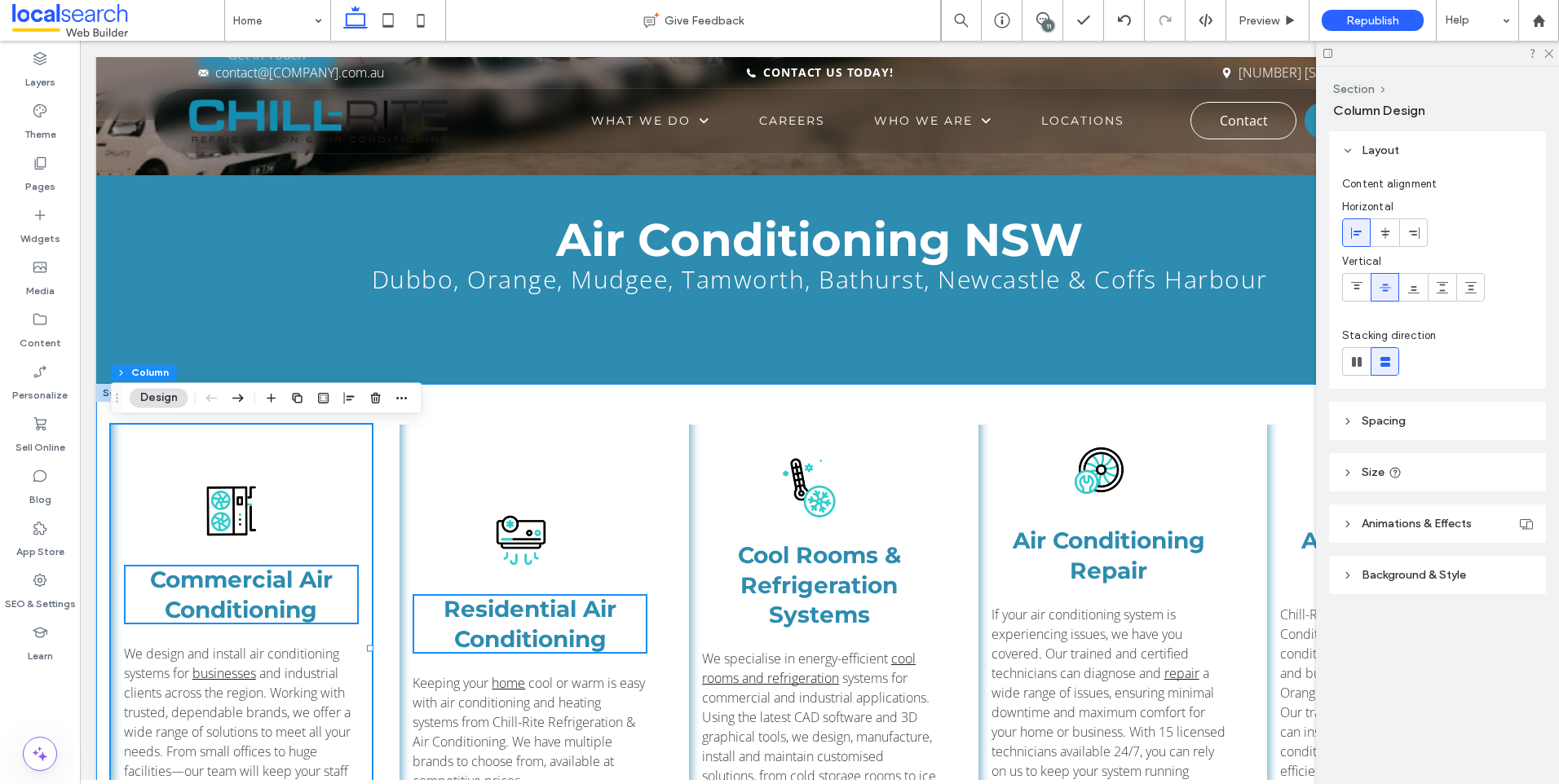 click on "Commercial Air Conditioning
We design and install air conditioning systems for
businesses   and industrial clients across the region. Working with trusted, dependable brands, we offer a wide range of solutions to meet all your needs. From small offices to huge facilities—our team will keep your staff and customers comfortable all year round. ﻿
Residential Air Conditioning
Keeping your
home   cool or warm is easy with air conditioning and heating systems from Chill-Rite Refrigeration & Air Conditioning. We have multiple brands to choose from, available at competitive prices.
Cool Rooms & Refrigeration Systems
We specialise in energy-efficient
cool rooms and refrigeration
Air Conditioning Repair
If your air conditioning system is experiencing issues, we have you covered. Our trained and certified technicians can diagnose and
repair" at bounding box center [819, 648] 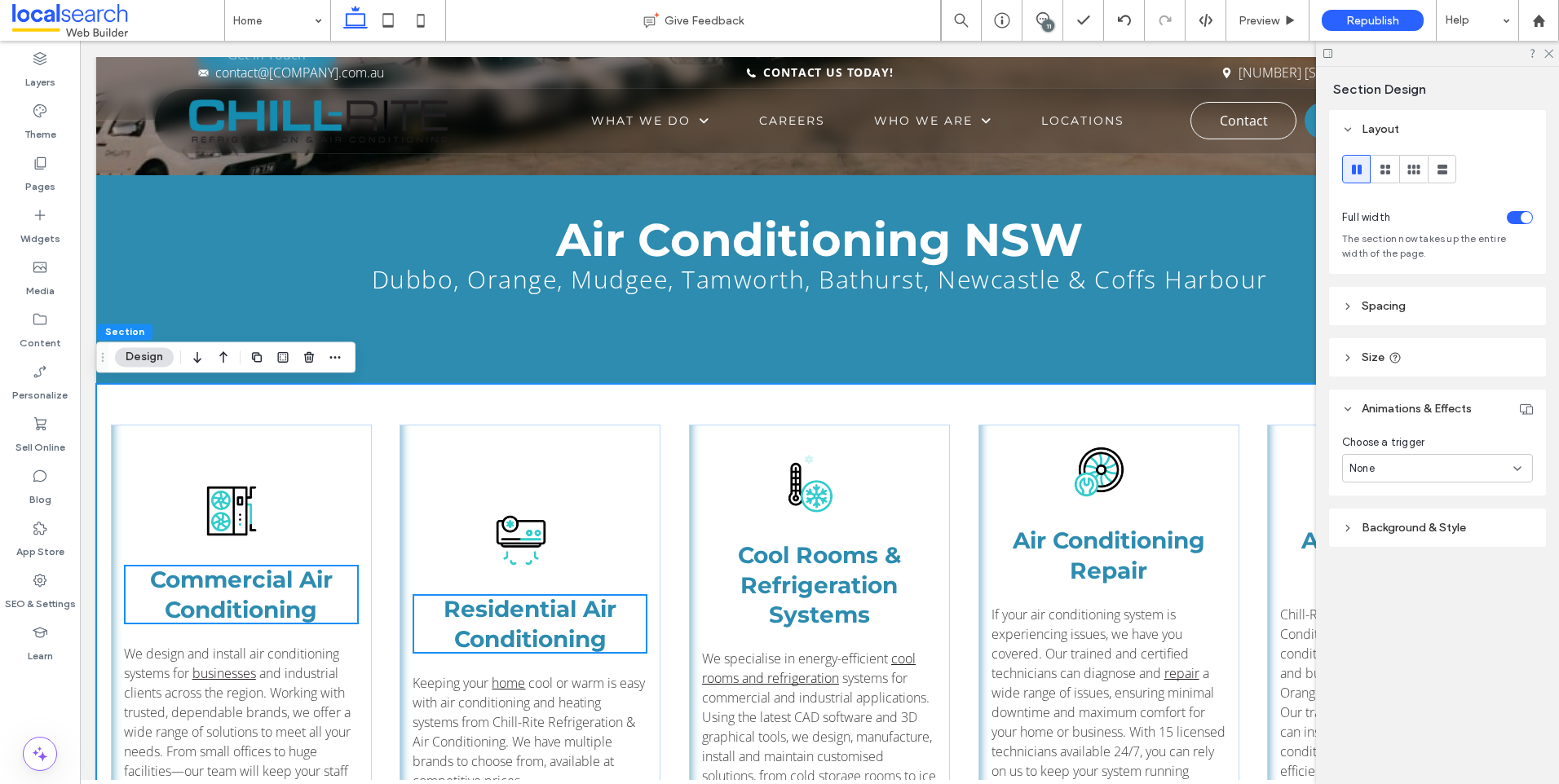 click on "Spacing" at bounding box center [1438, 306] 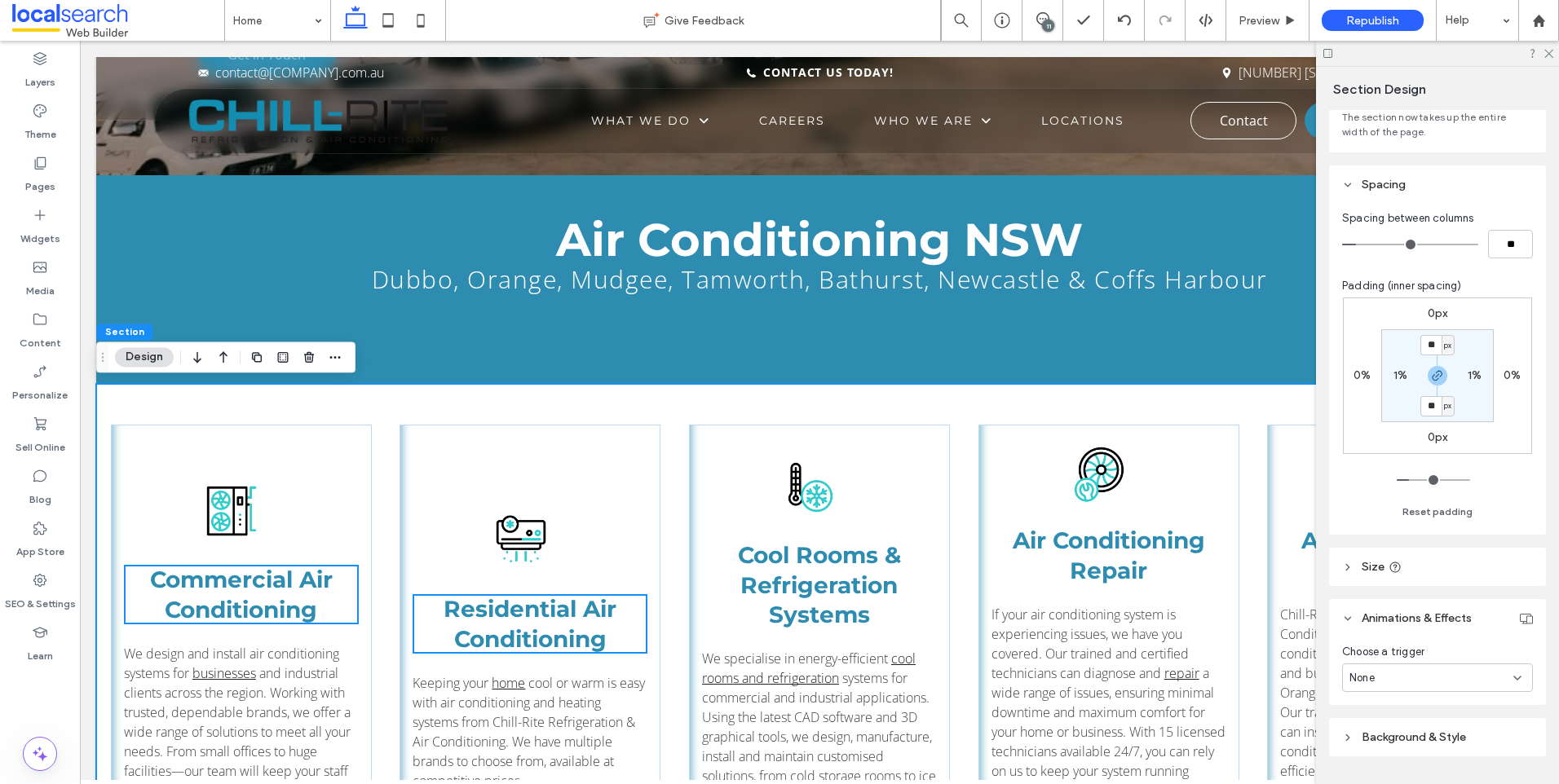scroll, scrollTop: 165, scrollLeft: 0, axis: vertical 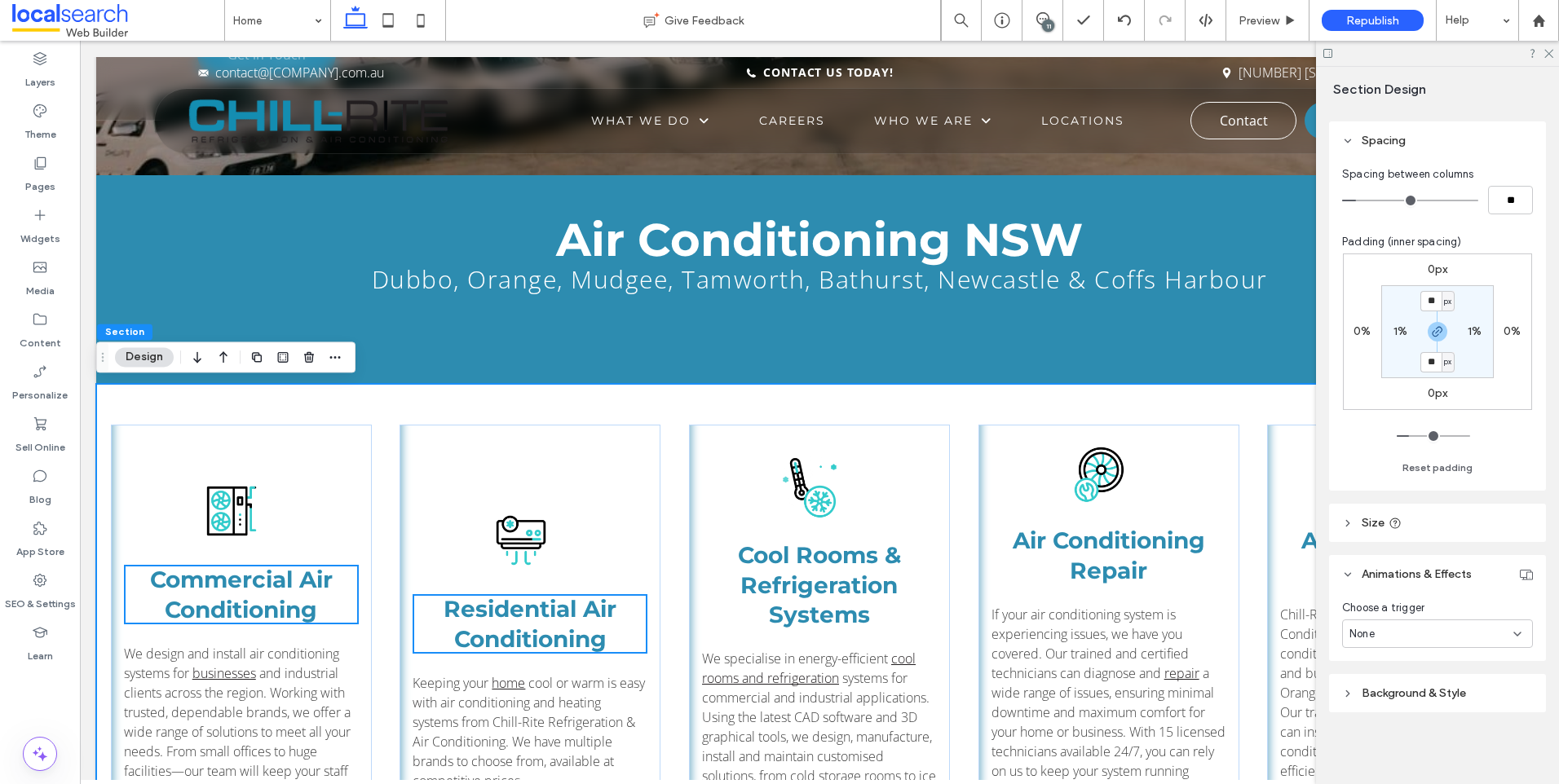 click on "Size" at bounding box center (1438, 522) 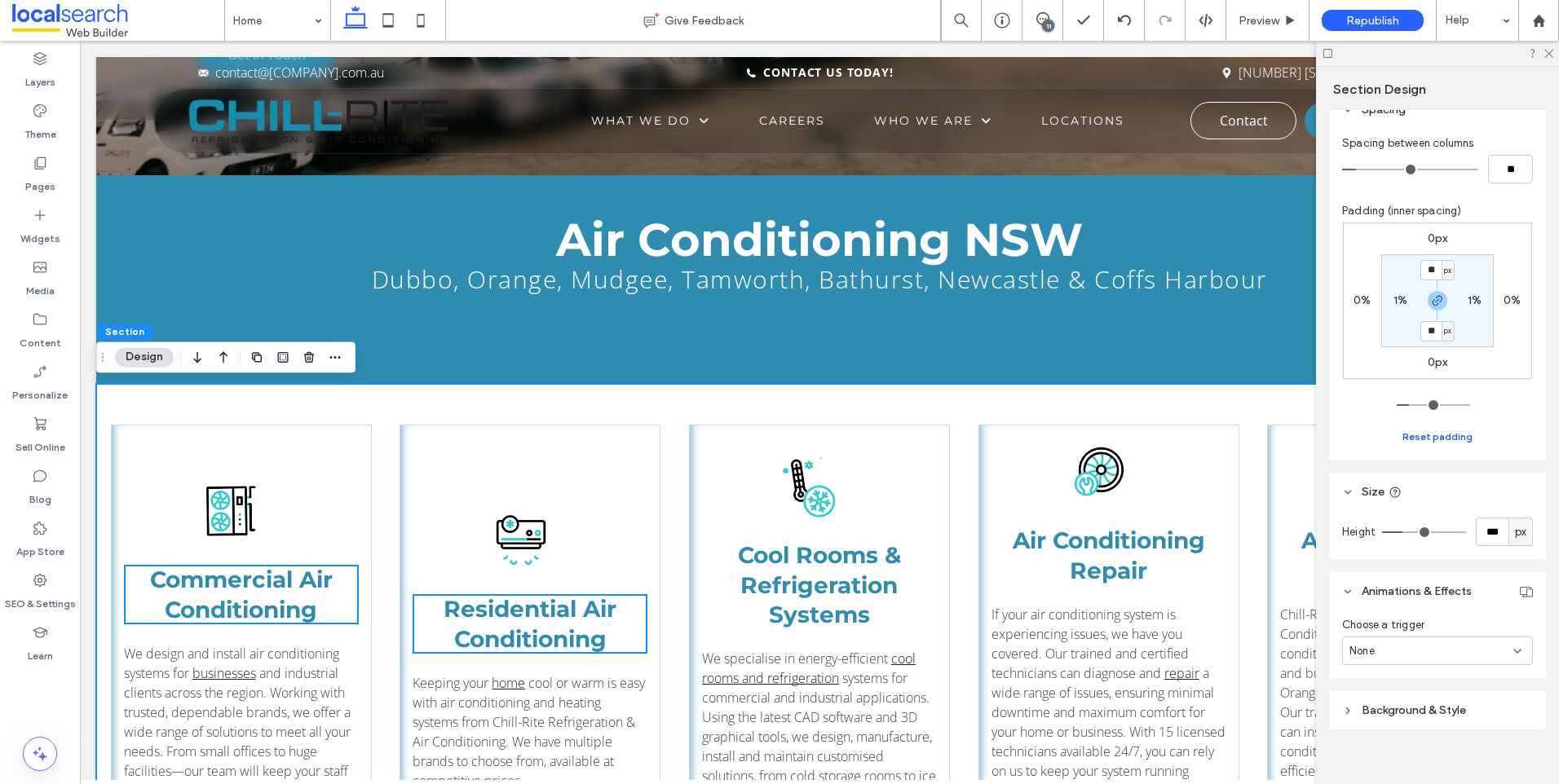 scroll, scrollTop: 214, scrollLeft: 0, axis: vertical 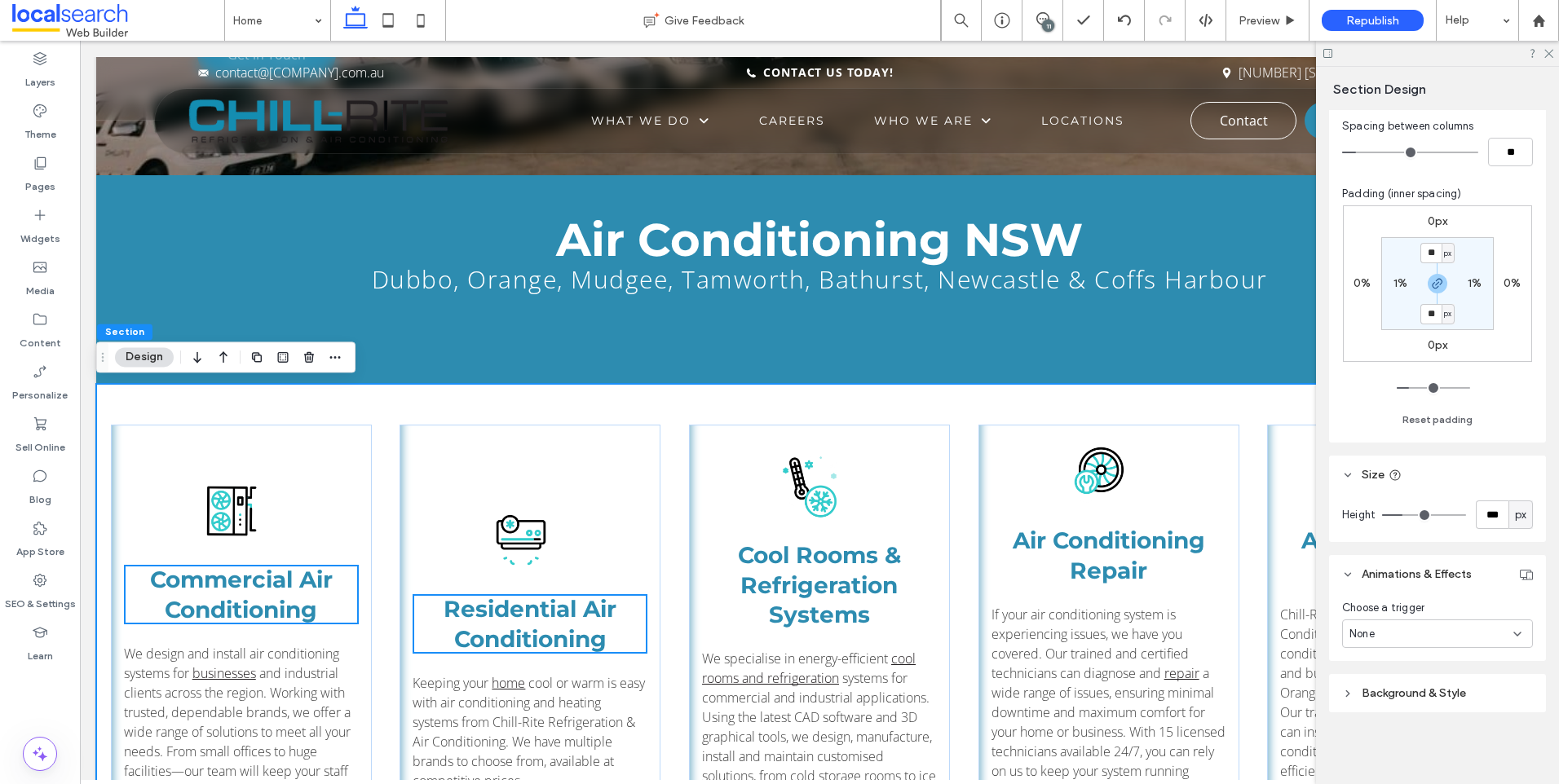 click on "Animations & Effects" at bounding box center (1416, 574) 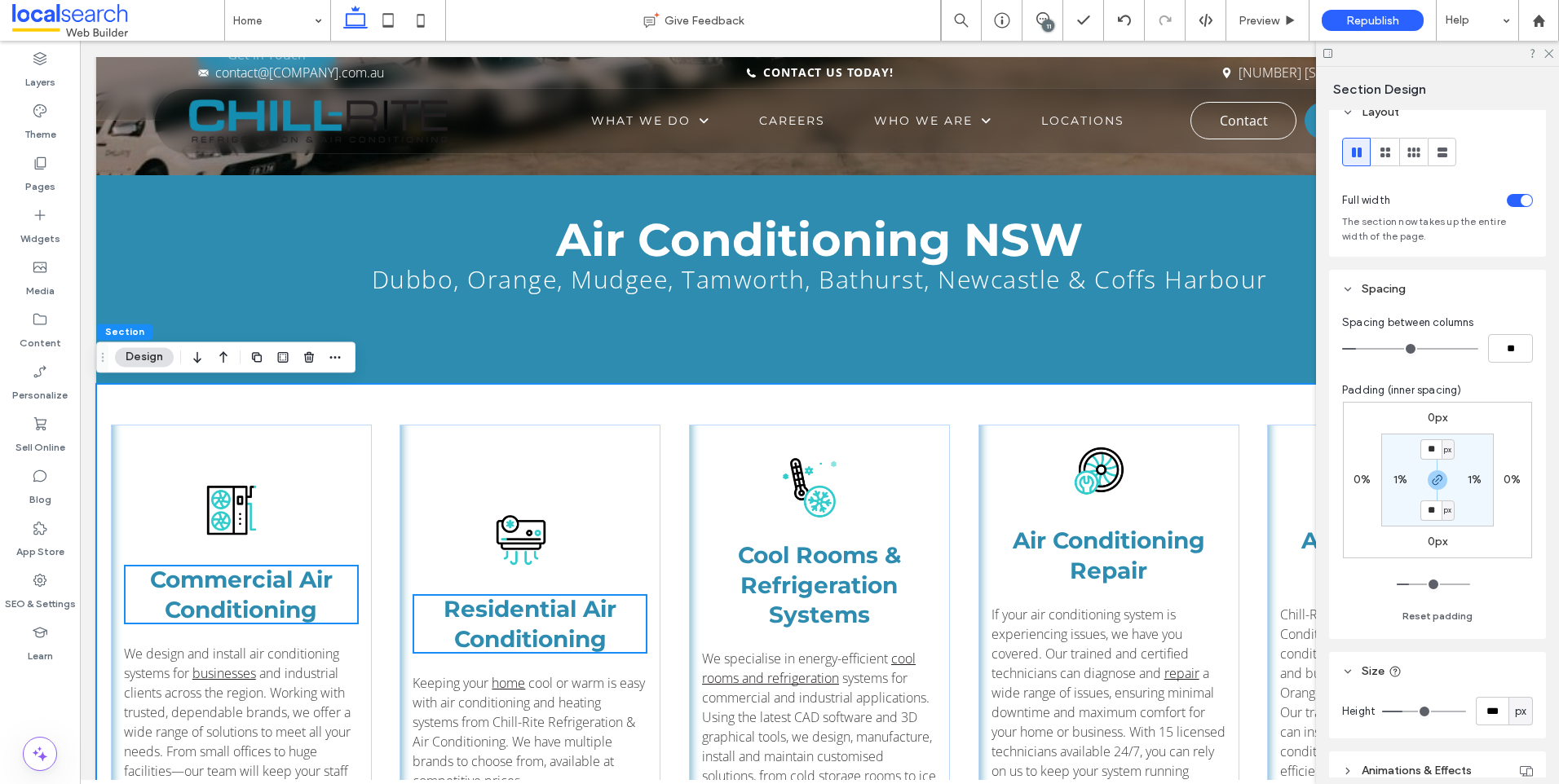 scroll, scrollTop: 0, scrollLeft: 0, axis: both 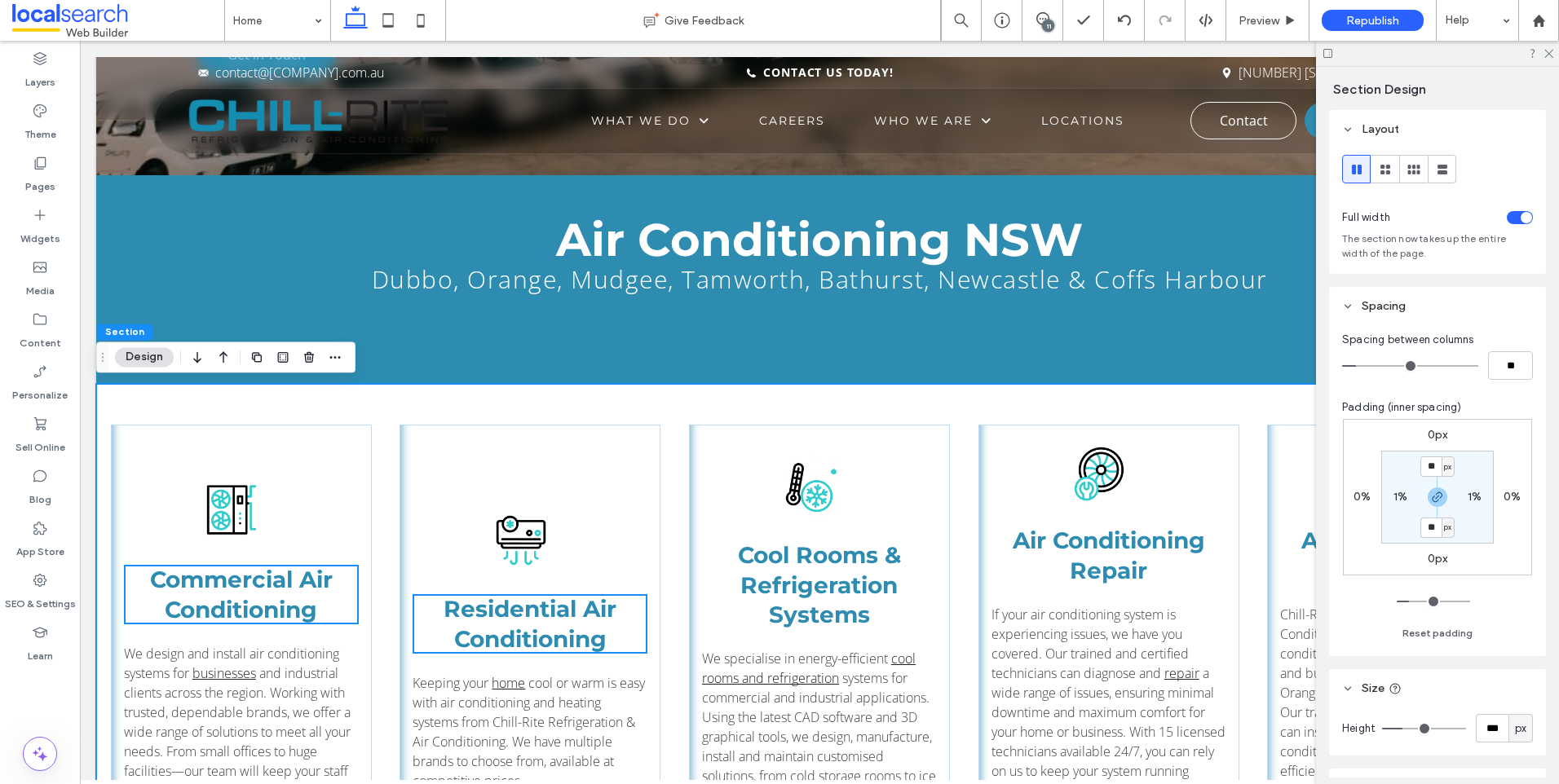 click on "Commercial Air Conditioning
We design and install air conditioning systems for
businesses   and industrial clients across the region. Working with trusted, dependable brands, we offer a wide range of solutions to meet all your needs. From small offices to huge facilities—our team will keep your staff and customers comfortable all year round. ﻿
Residential Air Conditioning
Keeping your
home   cool or warm is easy with air conditioning and heating systems from Chill-Rite Refrigeration & Air Conditioning. We have multiple brands to choose from, available at competitive prices.
Cool Rooms & Refrigeration Systems
We specialise in energy-efficient
cool rooms and refrigeration
Air Conditioning Repair
If your air conditioning system is experiencing issues, we have you covered. Our trained and certified technicians can diagnose and
repair" at bounding box center (819, 648) 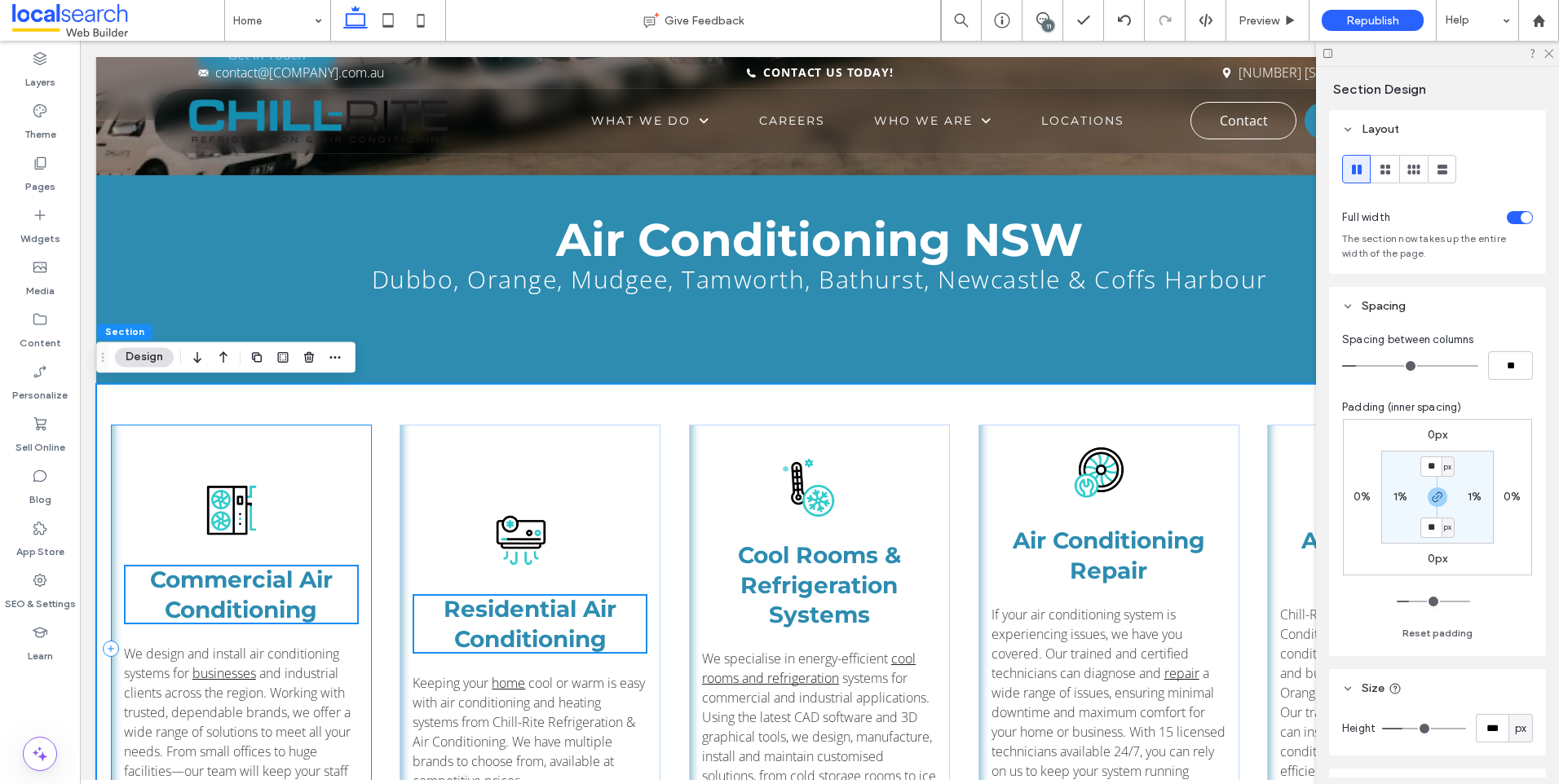 click on "Commercial Air Conditioning
We design and install air conditioning systems for
businesses   and industrial clients across the region. Working with trusted, dependable brands, we offer a wide range of solutions to meet all your needs. From small offices to huge facilities—our team will keep your staff and customers comfortable all year round. ﻿" at bounding box center (241, 648) 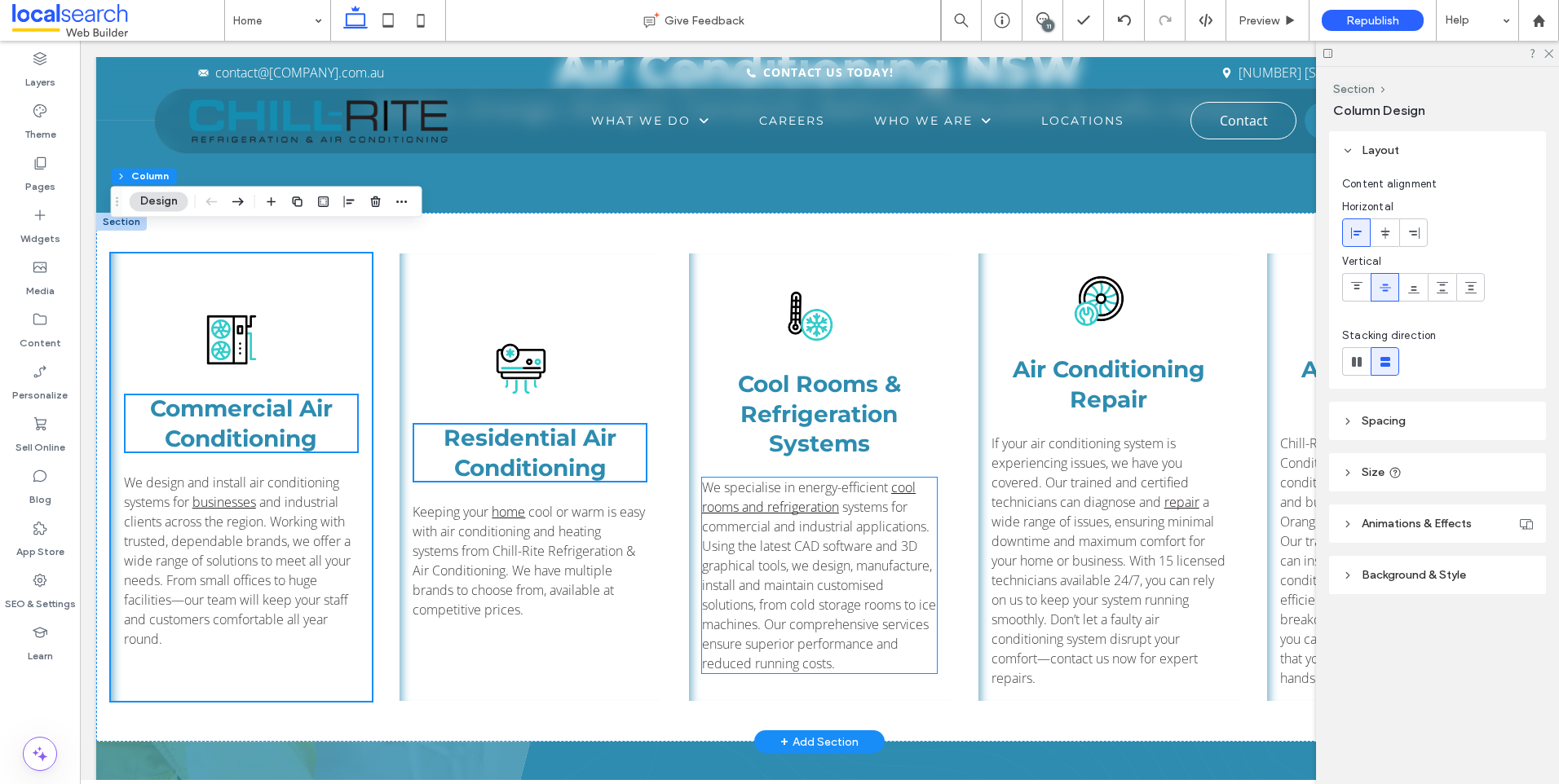 scroll, scrollTop: 672, scrollLeft: 0, axis: vertical 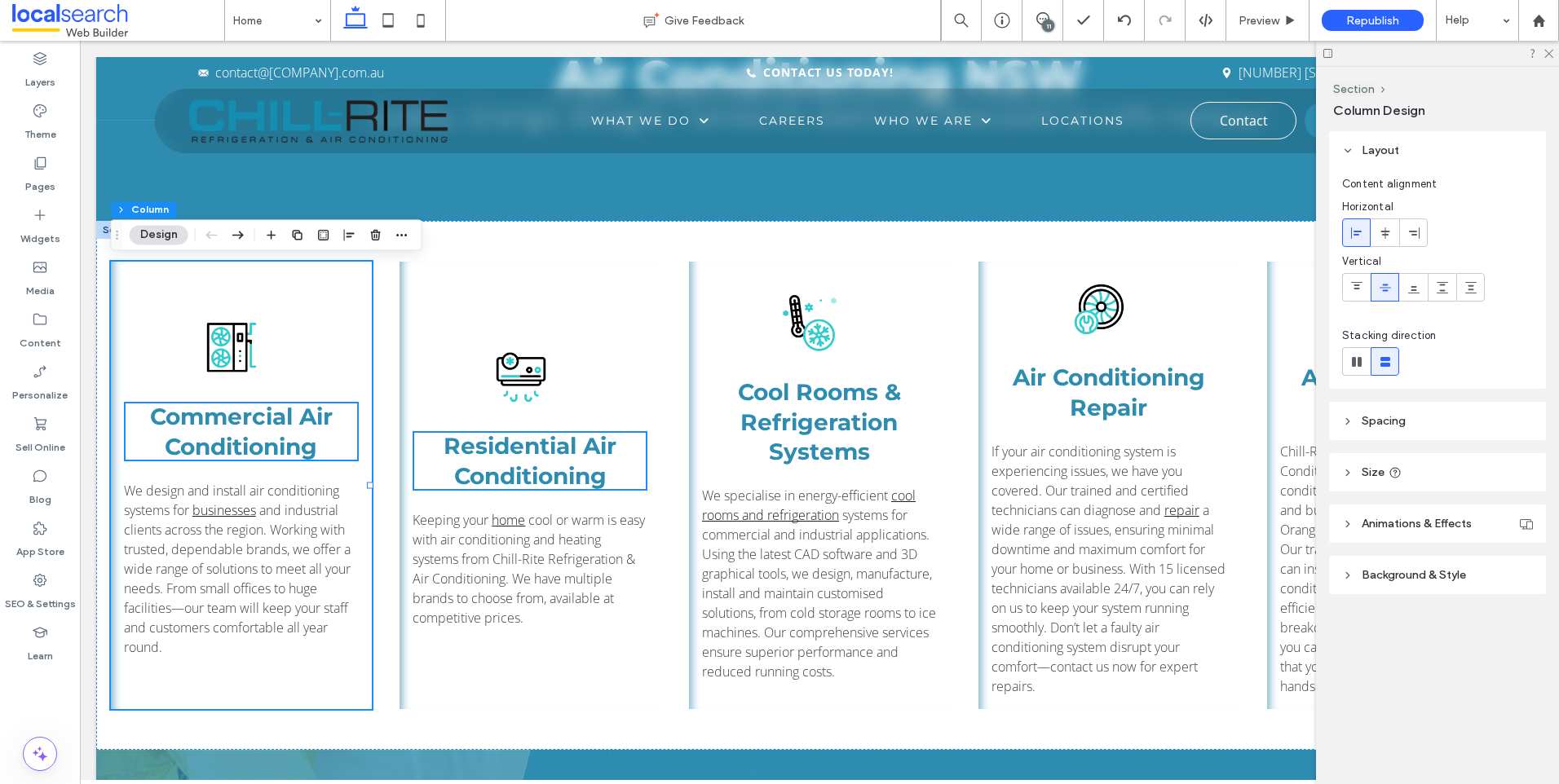 click on "Animations & Effects" at bounding box center (1416, 523) 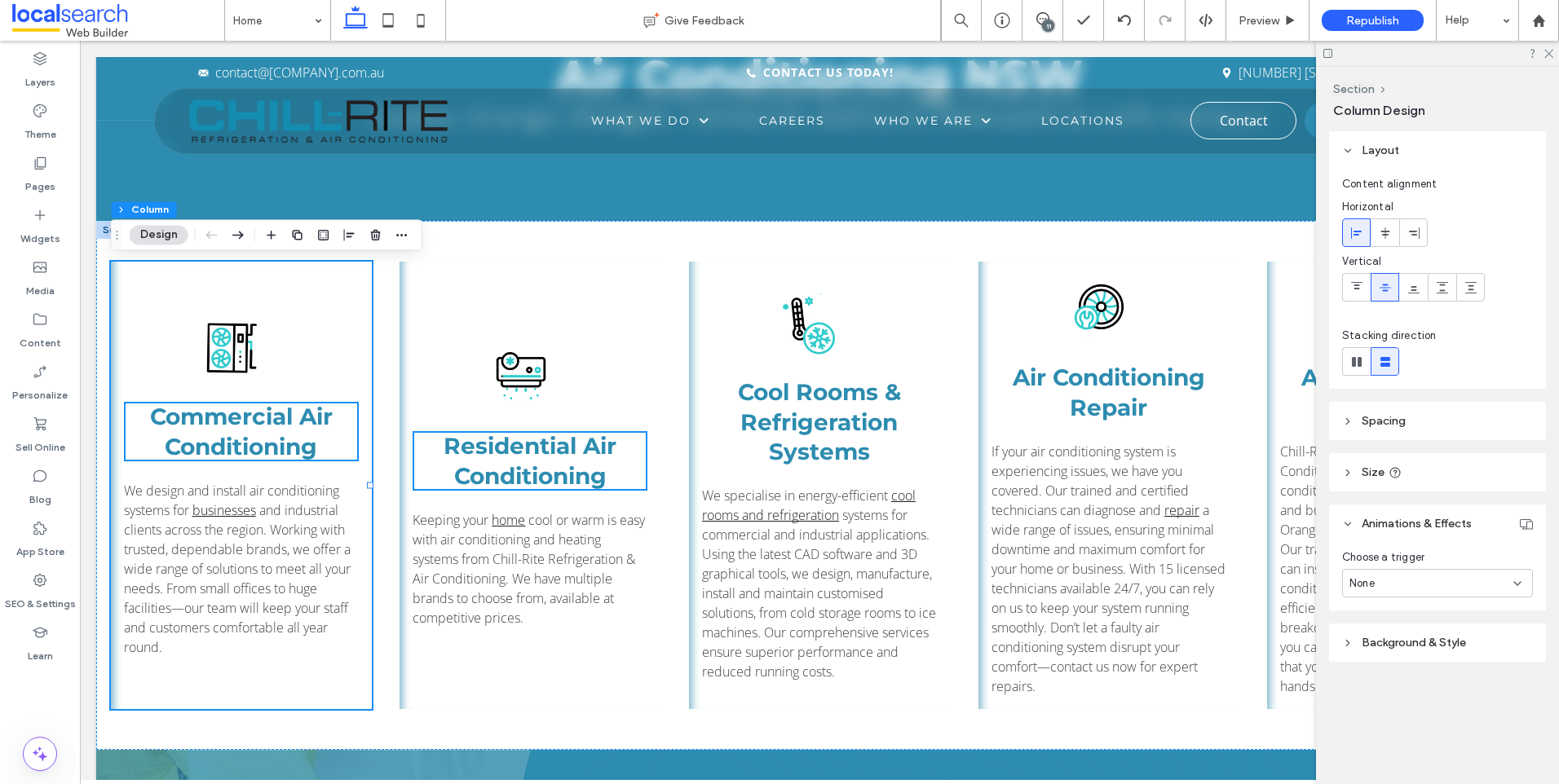 click on "Size" at bounding box center [1438, 472] 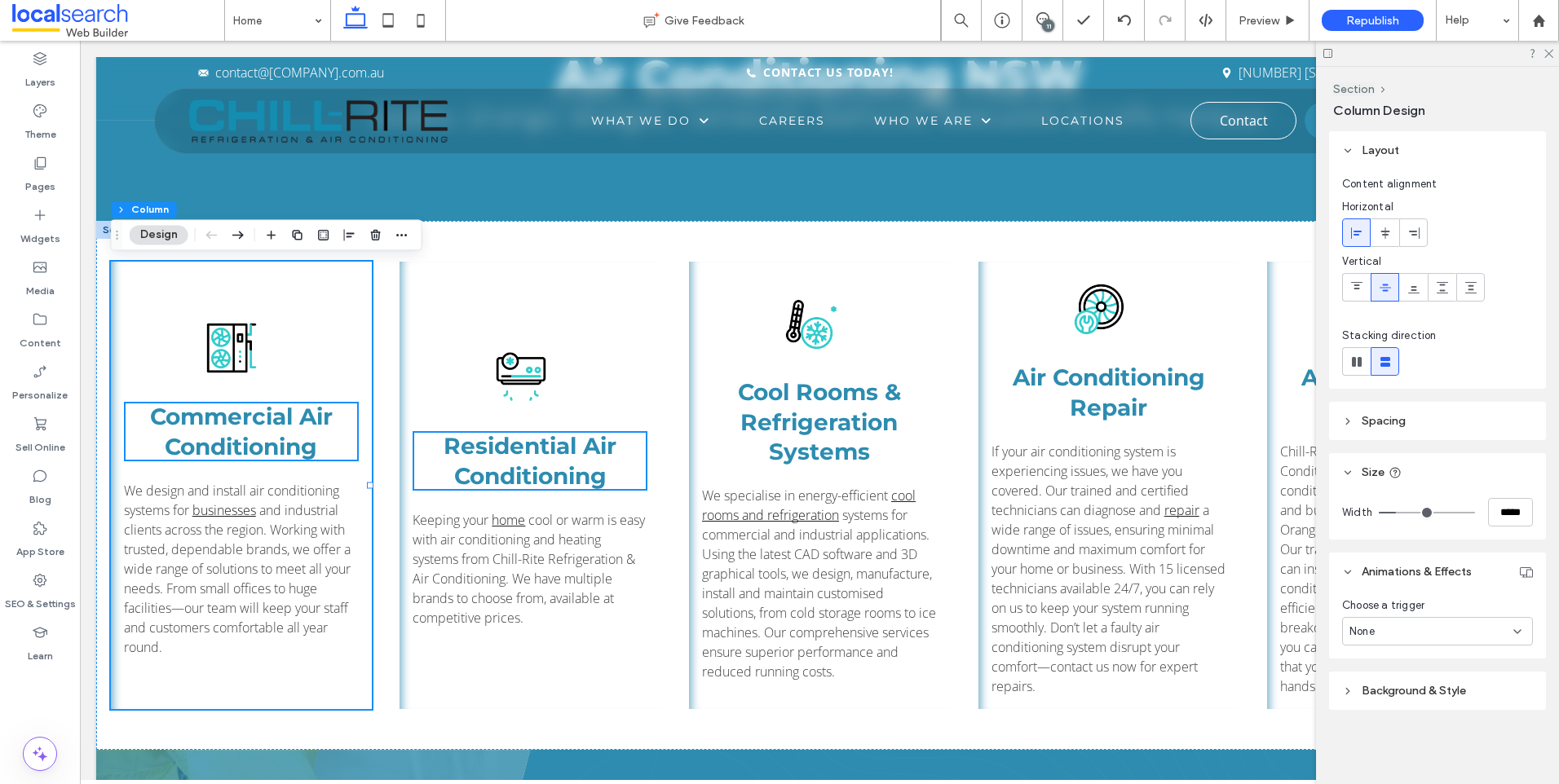click 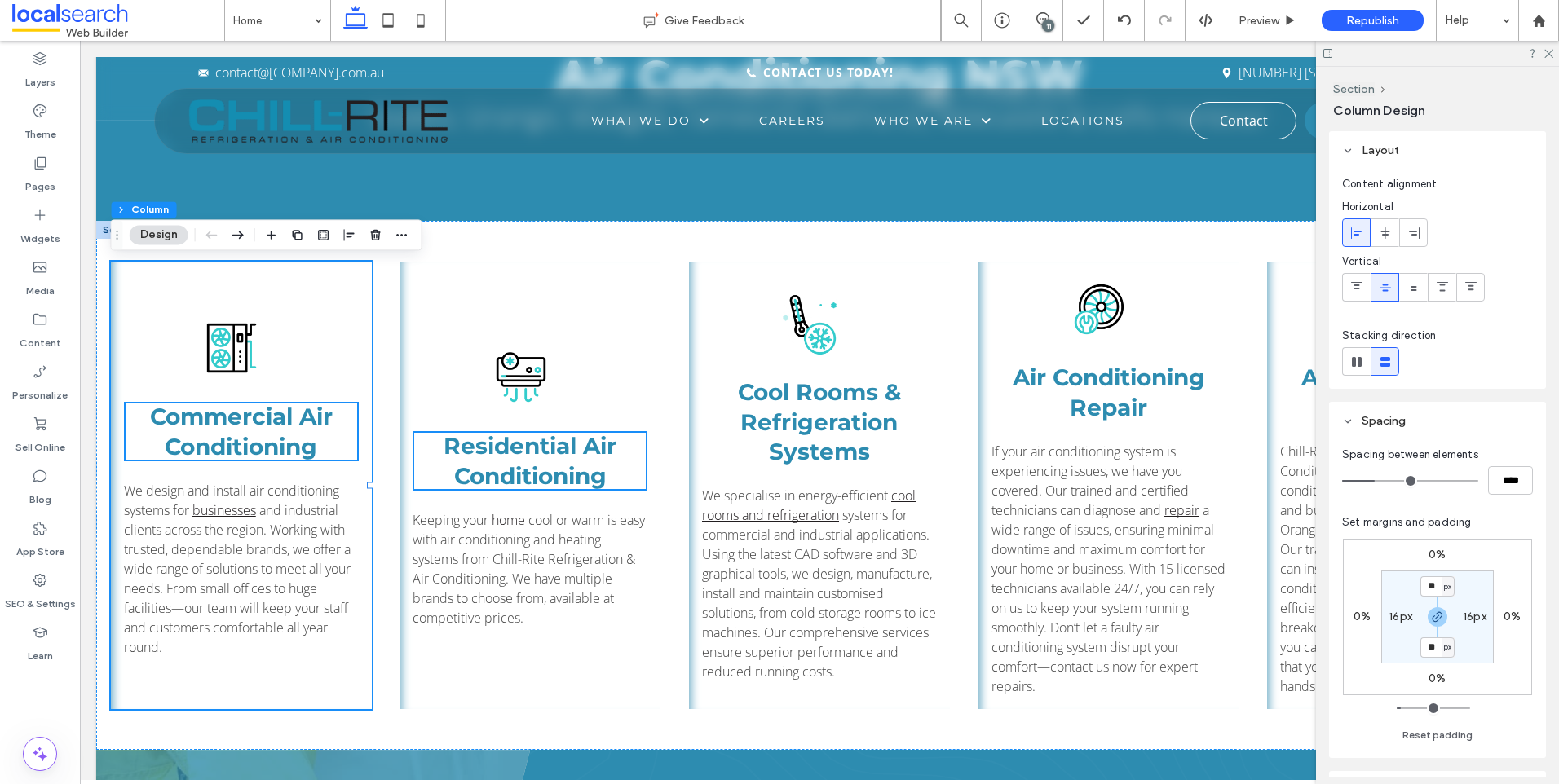 click 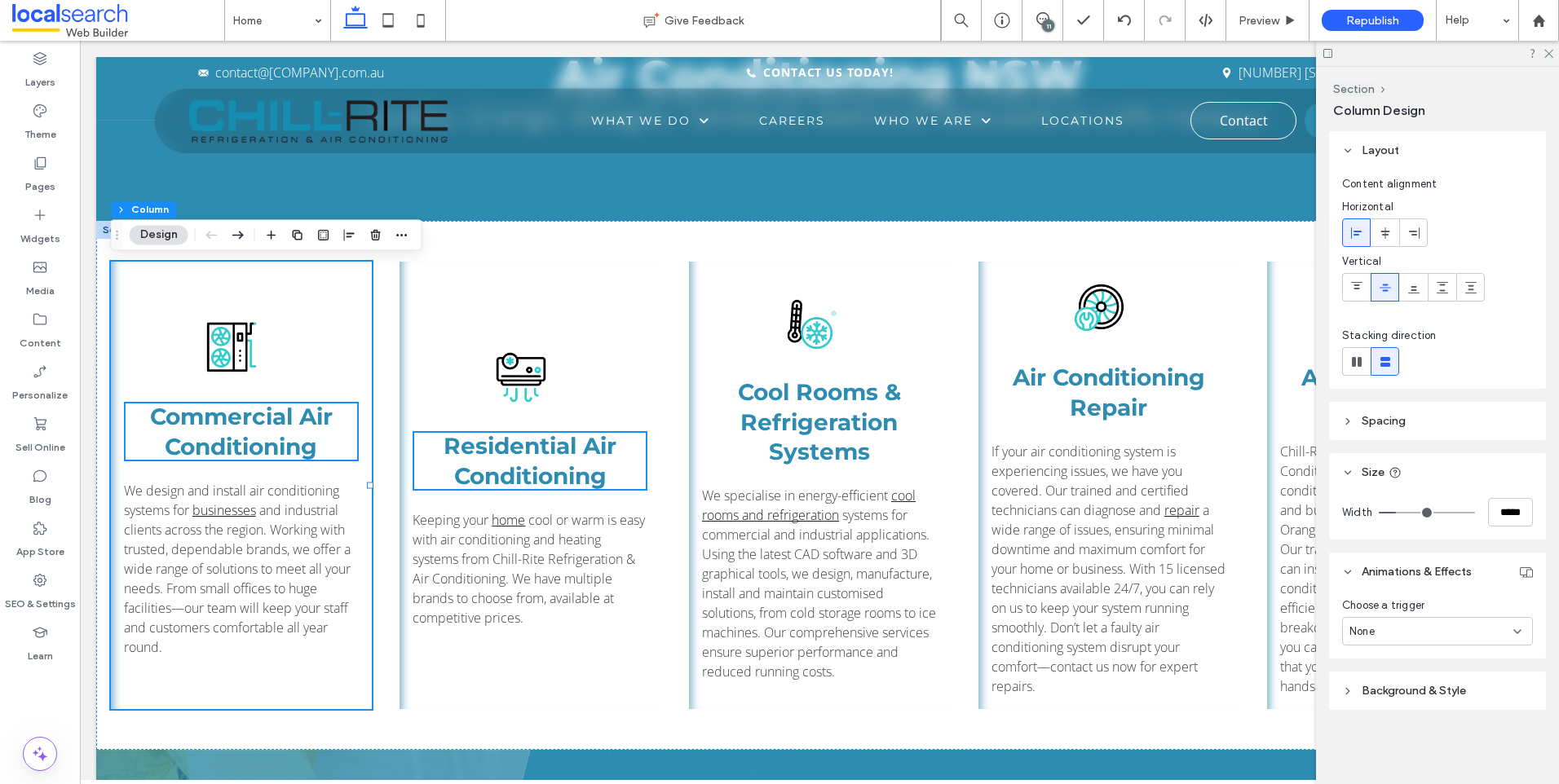click on "Background & Style" at bounding box center (1438, 690) 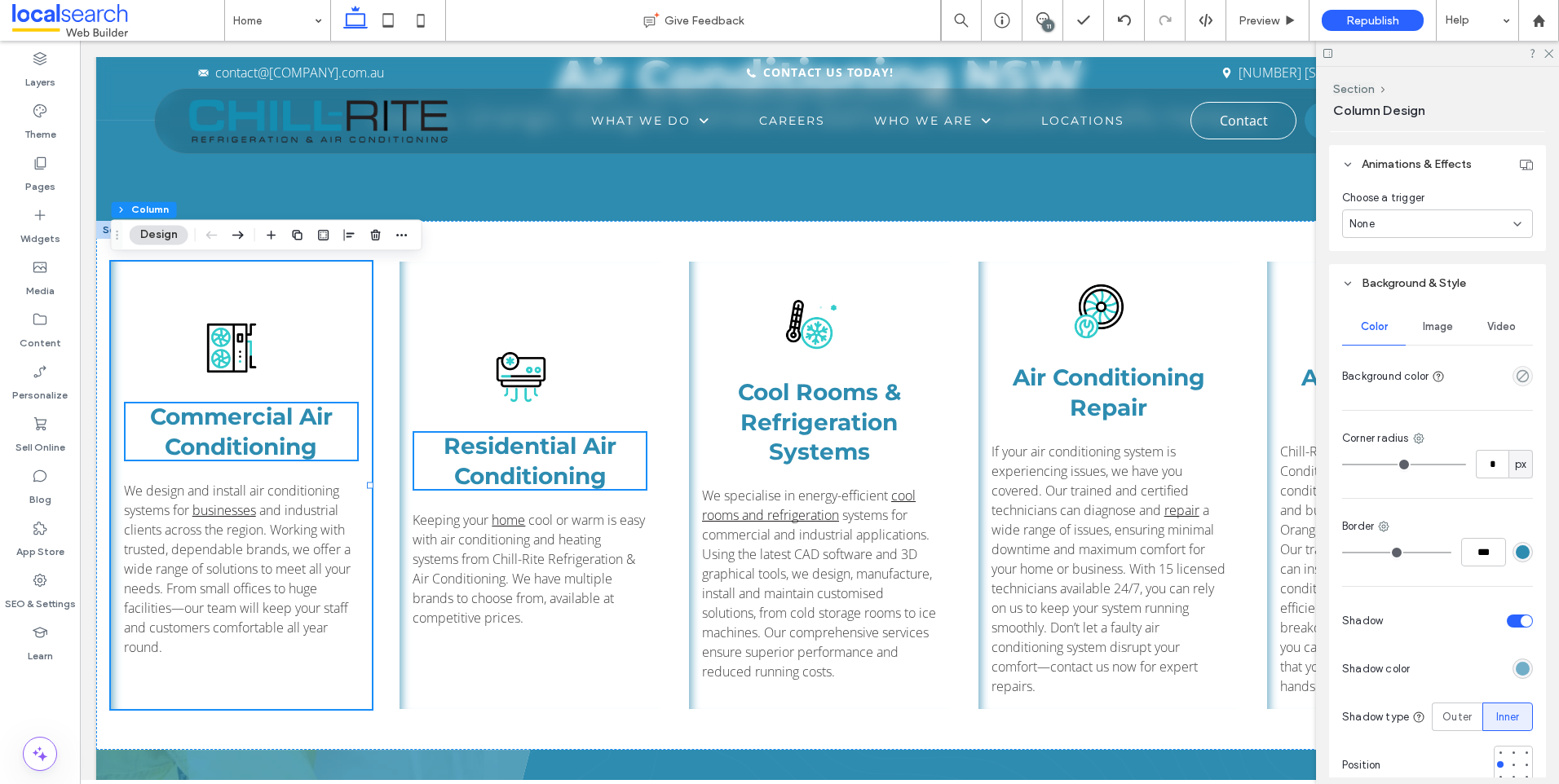 scroll, scrollTop: 491, scrollLeft: 0, axis: vertical 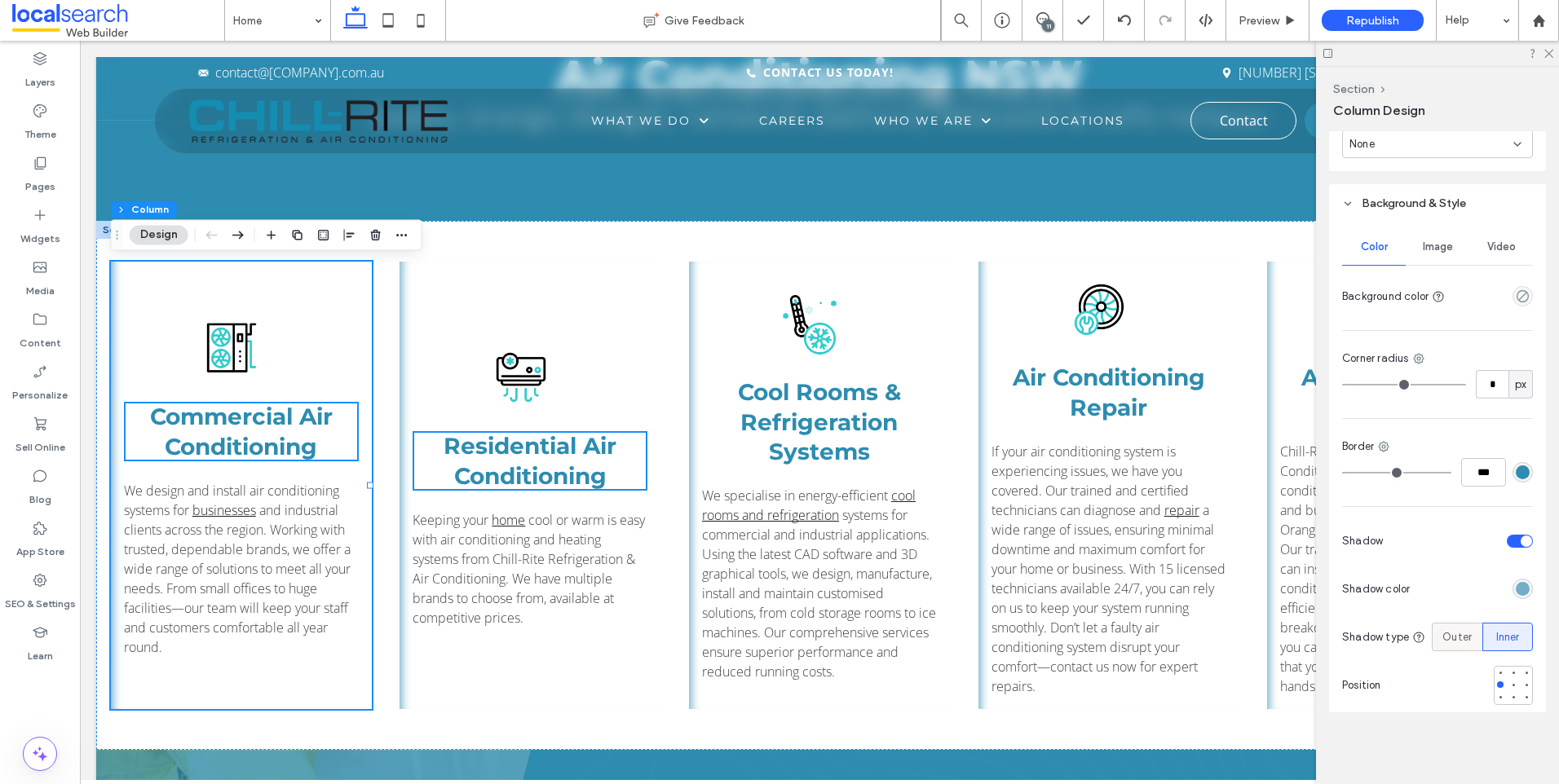 click on "Outer" at bounding box center [1457, 637] 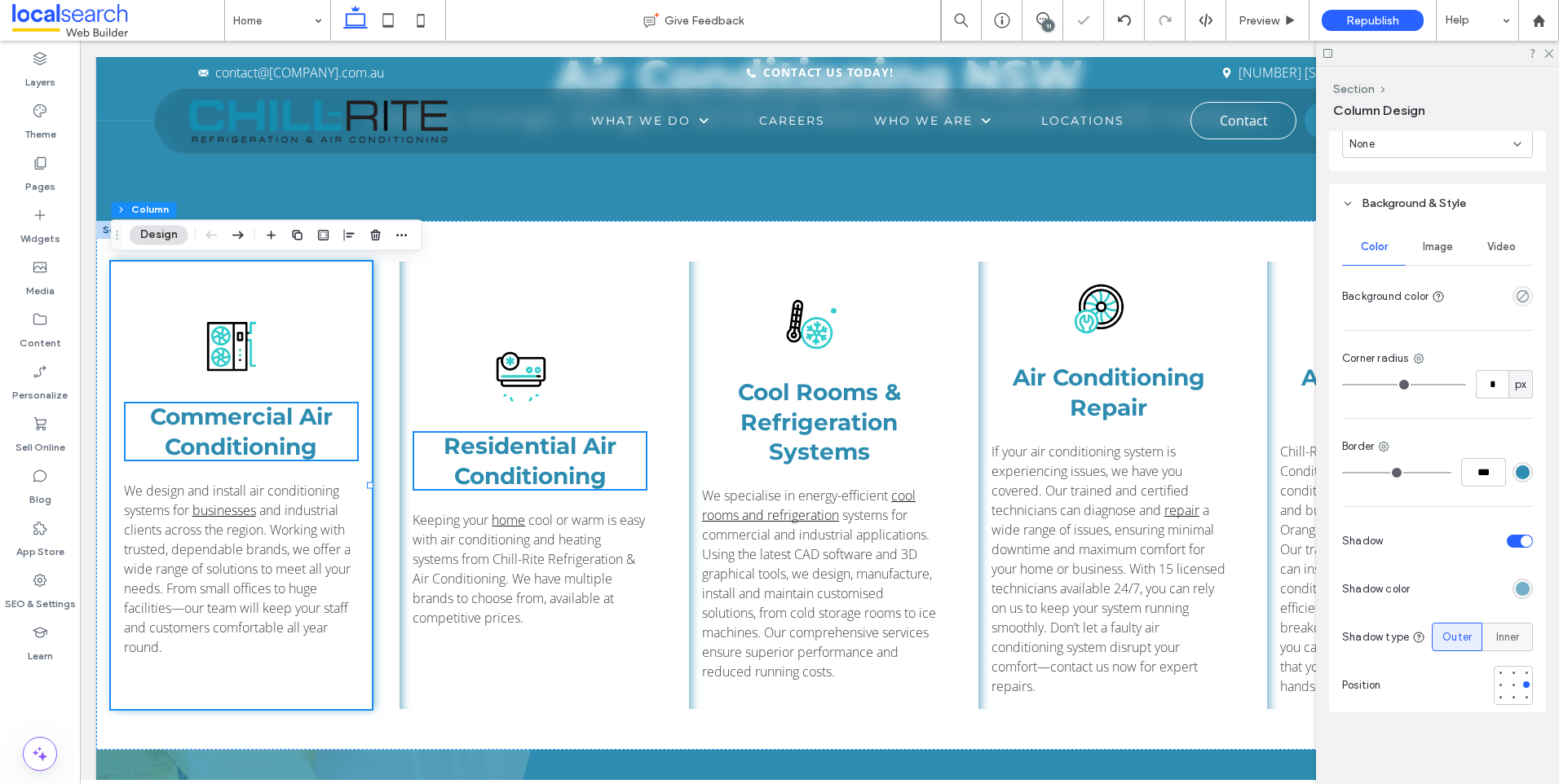 click on "Inner" at bounding box center (1508, 637) 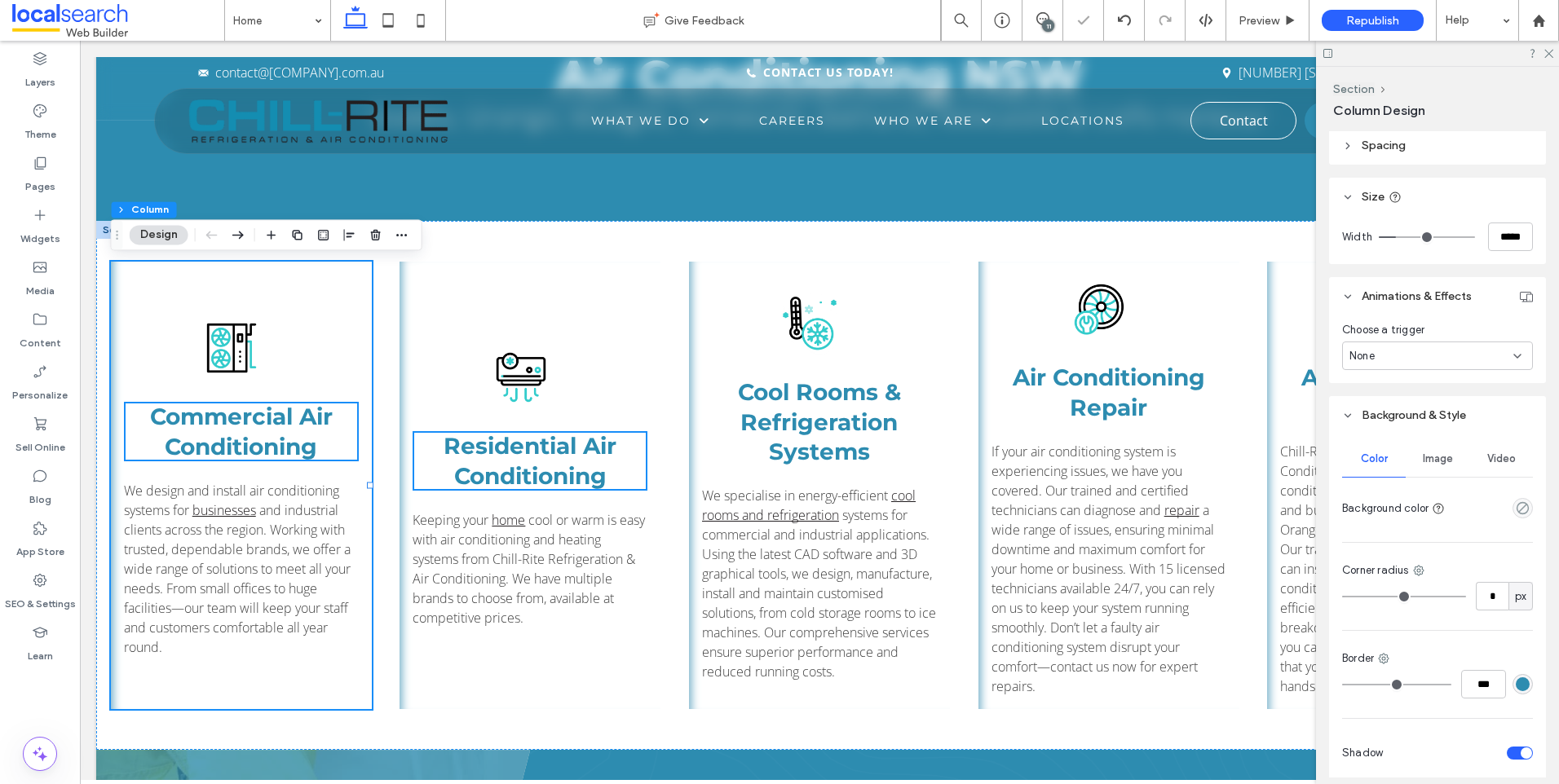 scroll, scrollTop: 247, scrollLeft: 0, axis: vertical 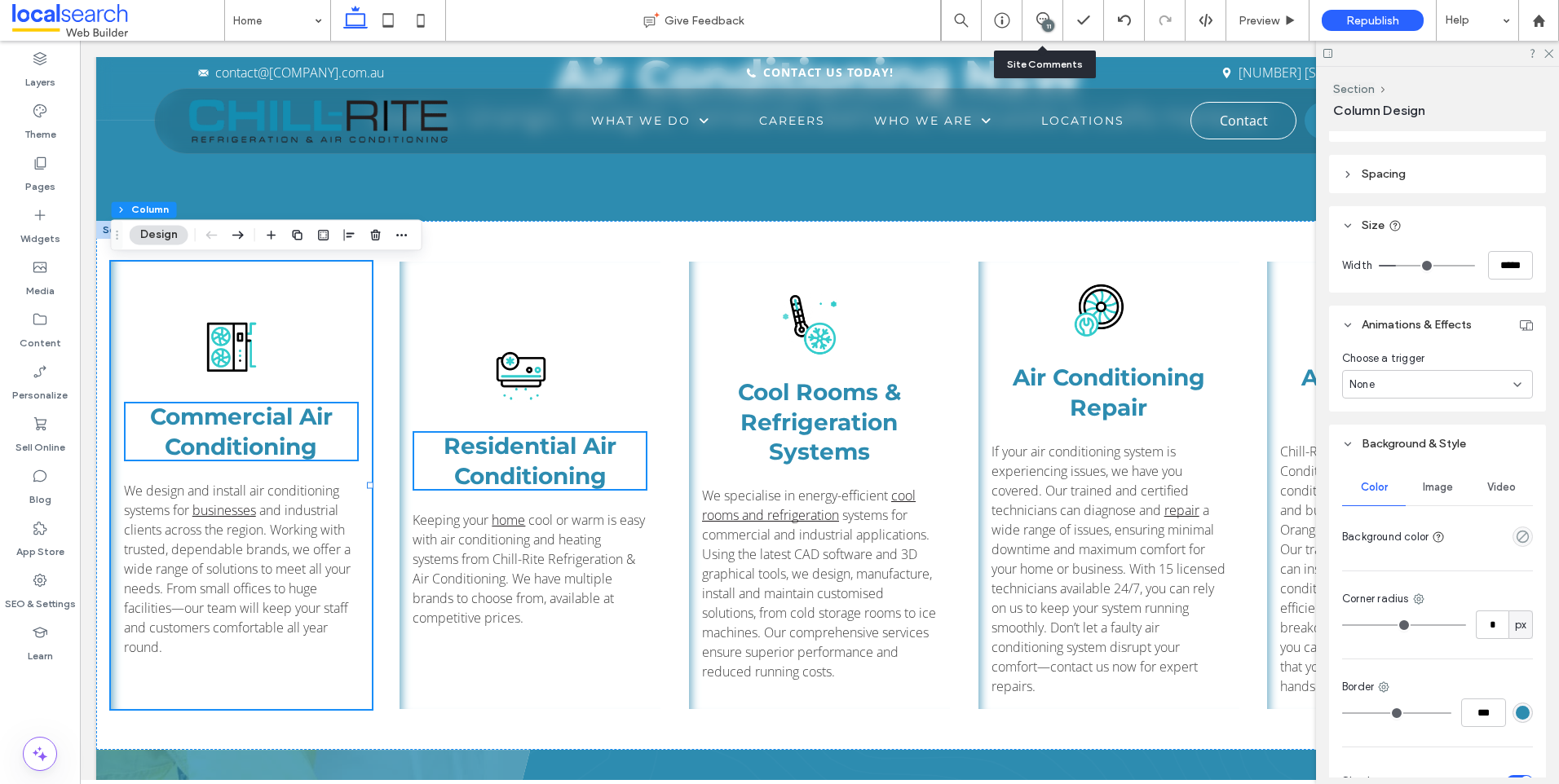 click on "11" at bounding box center [1043, 20] 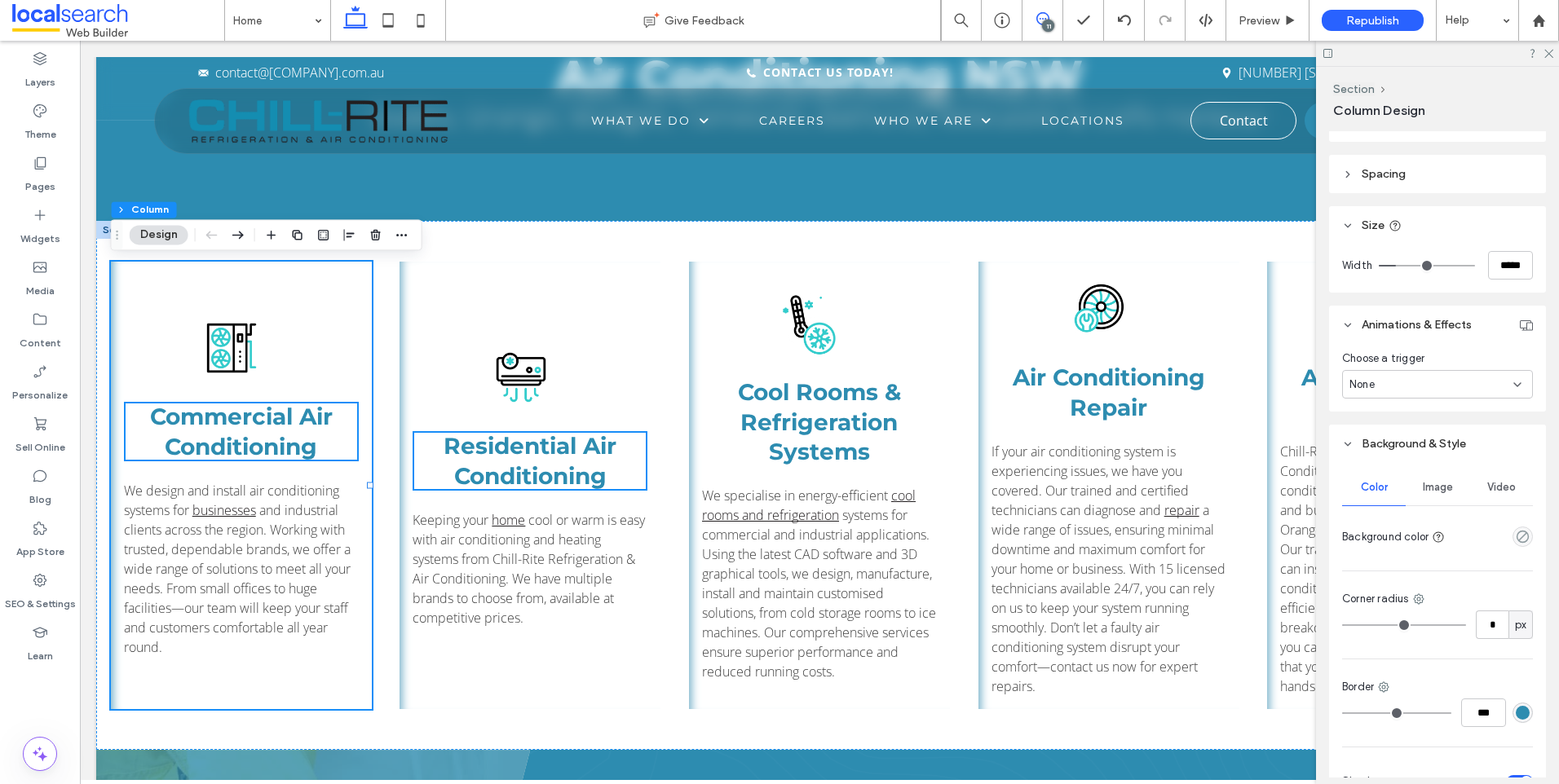click 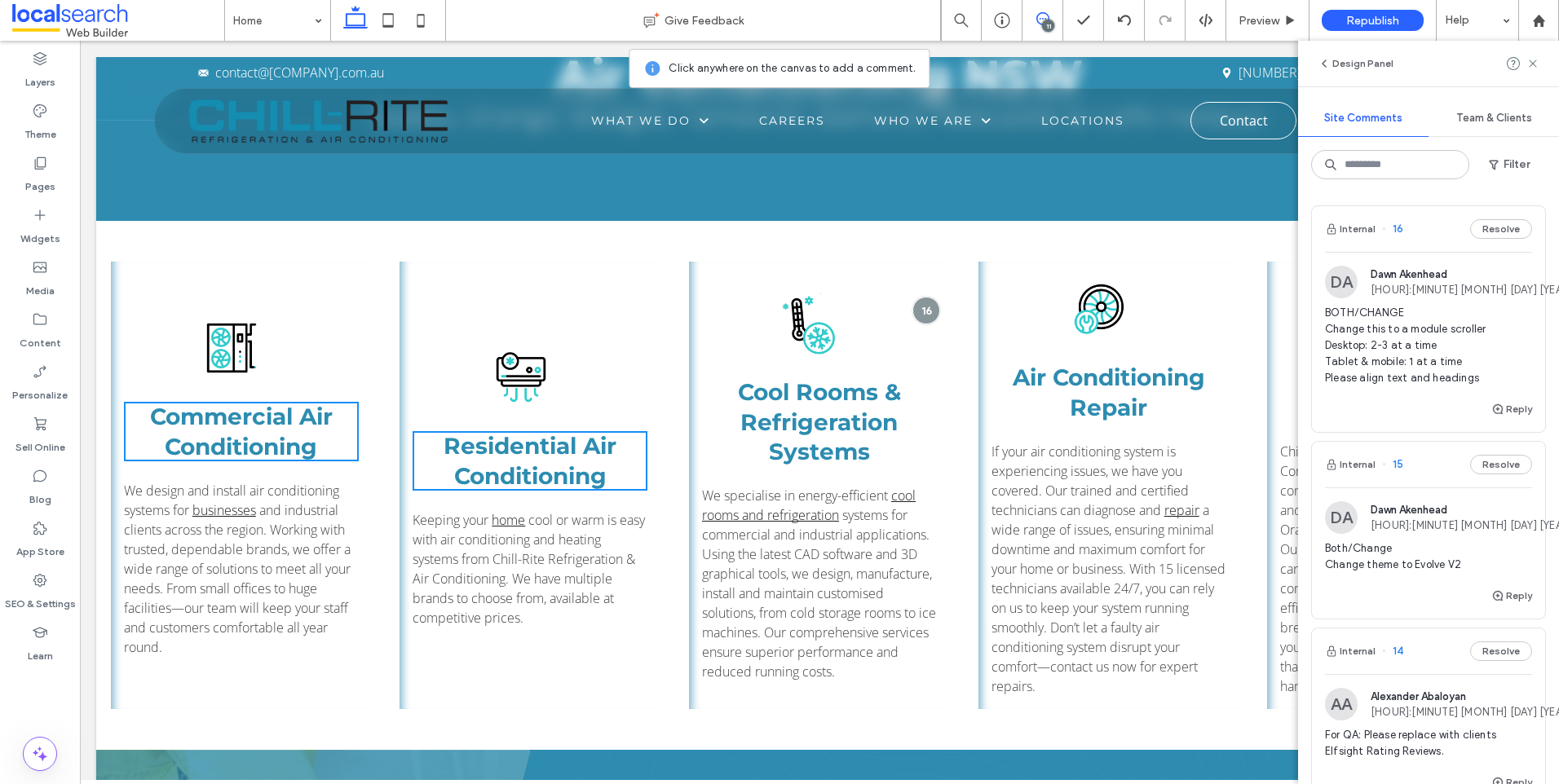 click on "DA Dawn Akenhead 07:25 Jul 17 2025 Both/Change
Change theme to Evolve V2" at bounding box center [1429, 536] 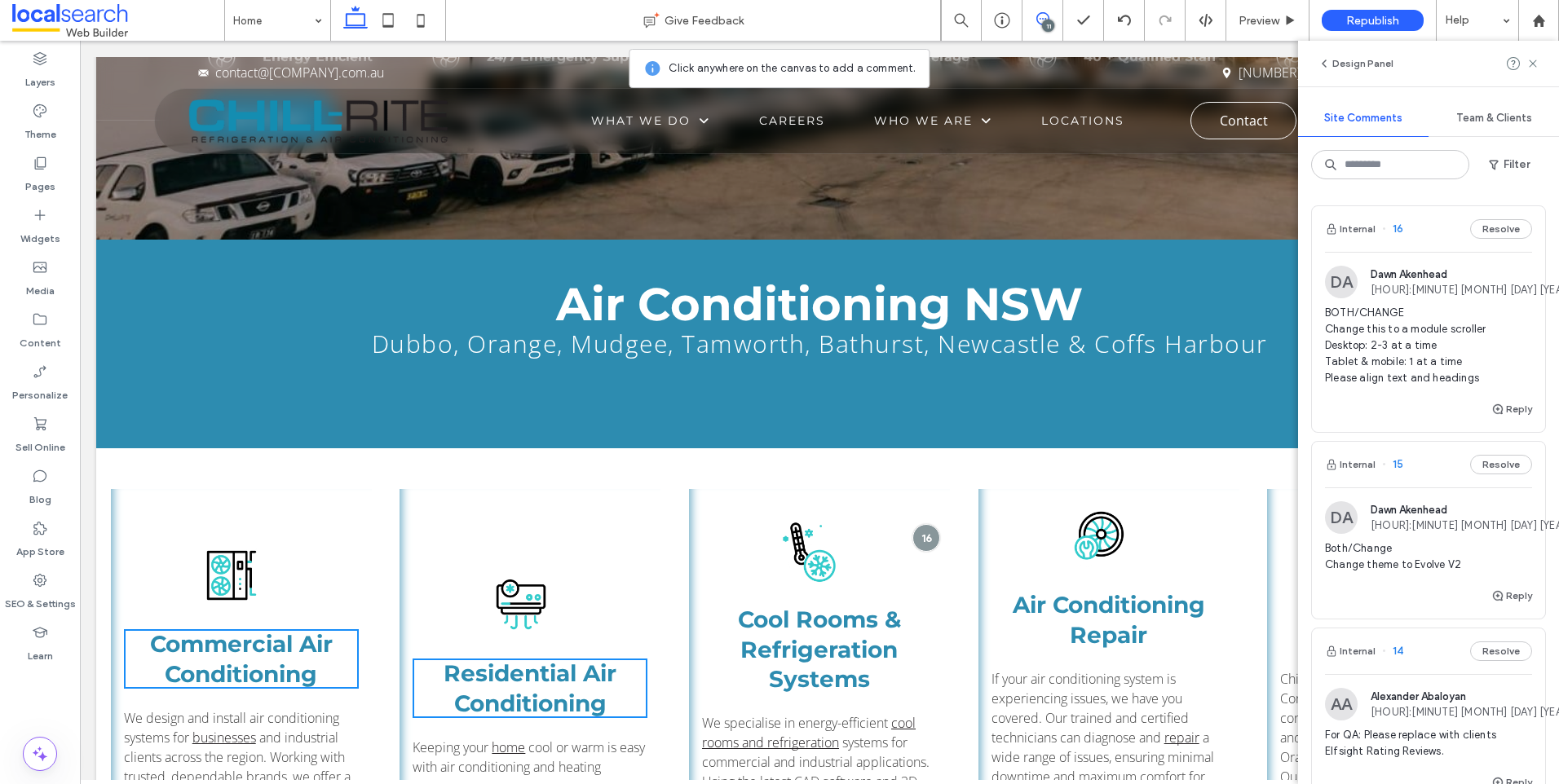 scroll, scrollTop: 0, scrollLeft: 0, axis: both 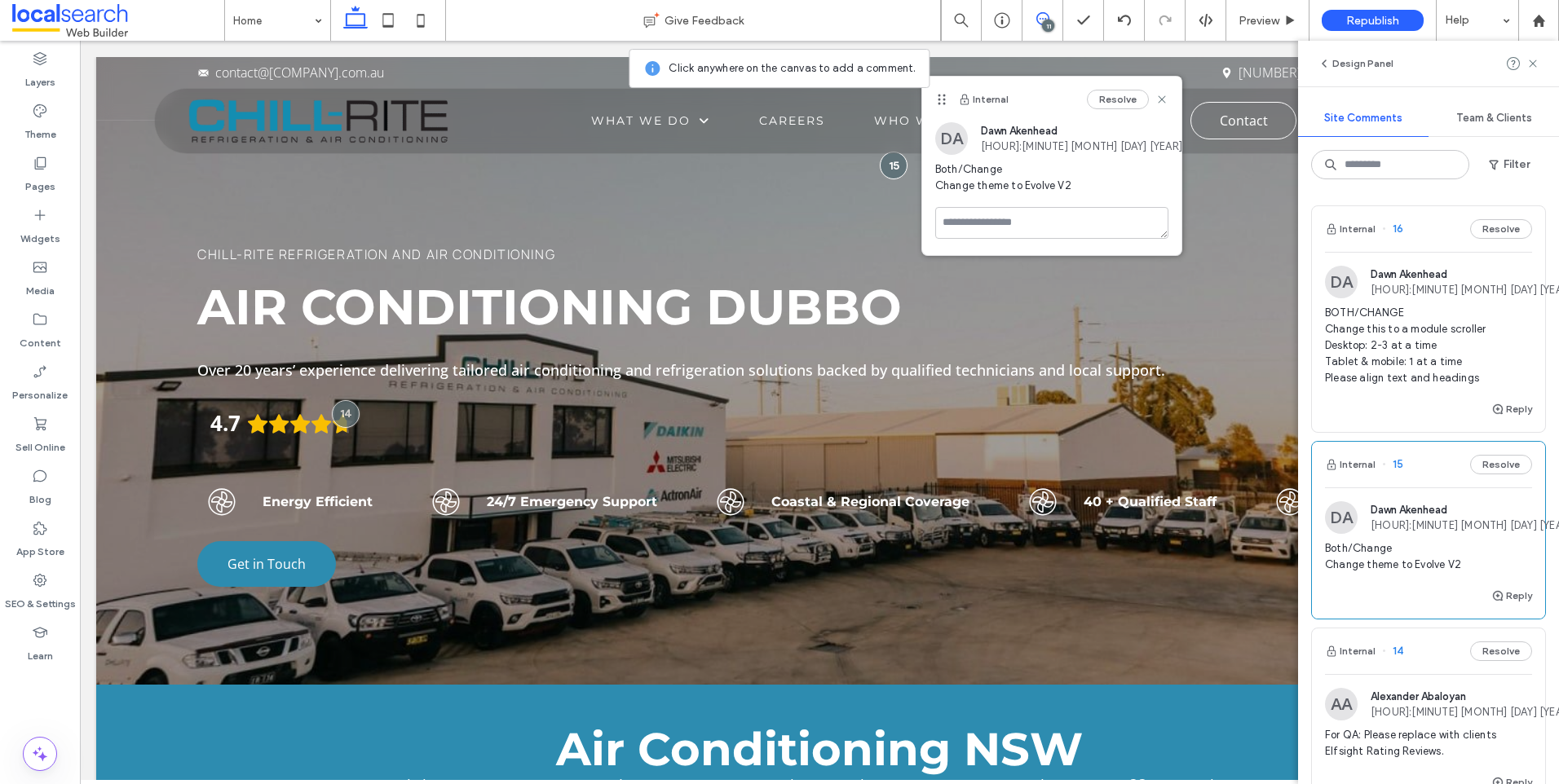 click on "DA Dawn Akenhead 13:35 Aug 1 2025 BOTH/CHANGE
Change this to a module scroller
Desktop: 2-3 at a time
Tablet & mobile: 1 at a time
Please align text and headings" at bounding box center (1429, 333) 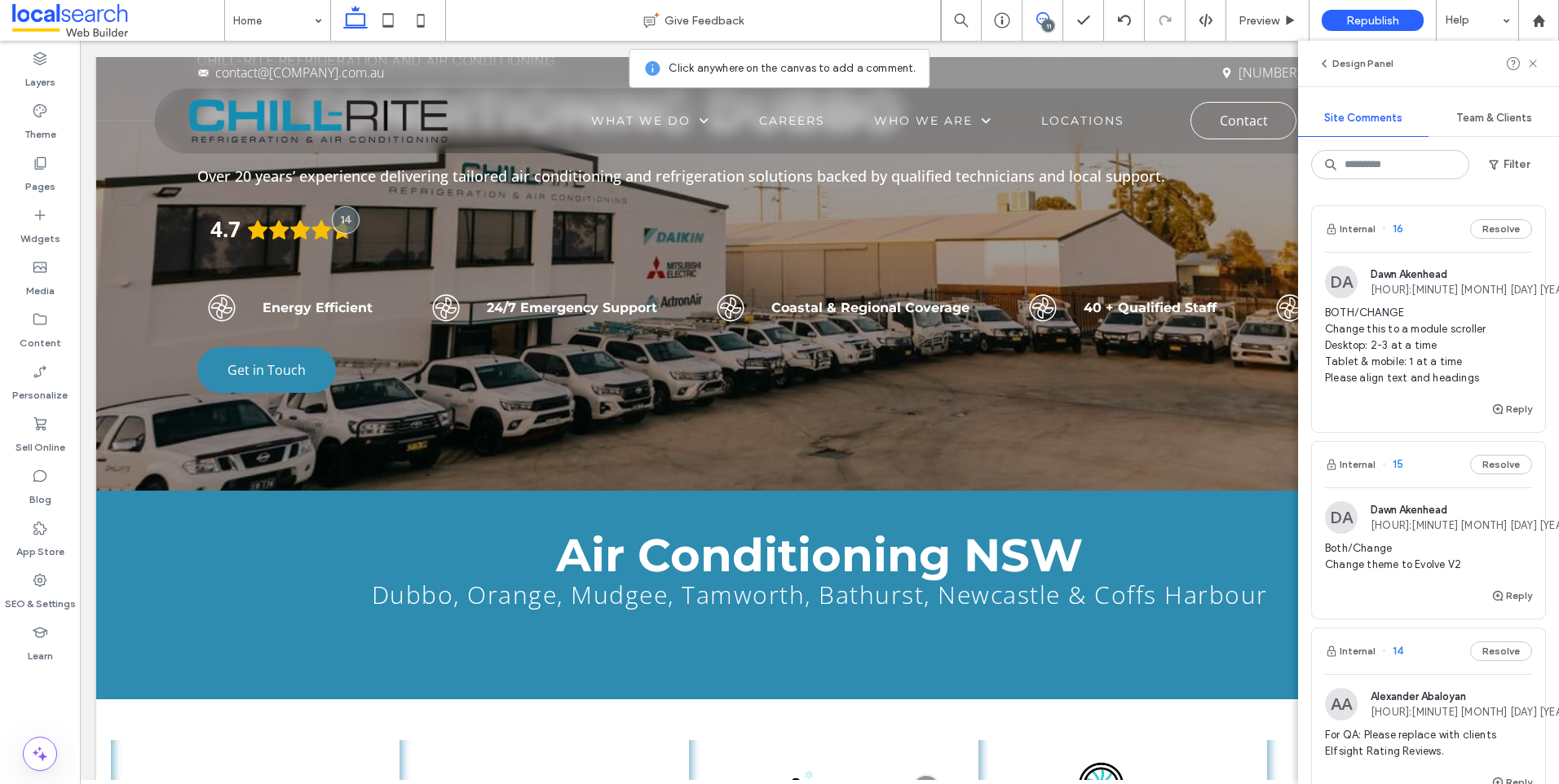 scroll, scrollTop: 713, scrollLeft: 0, axis: vertical 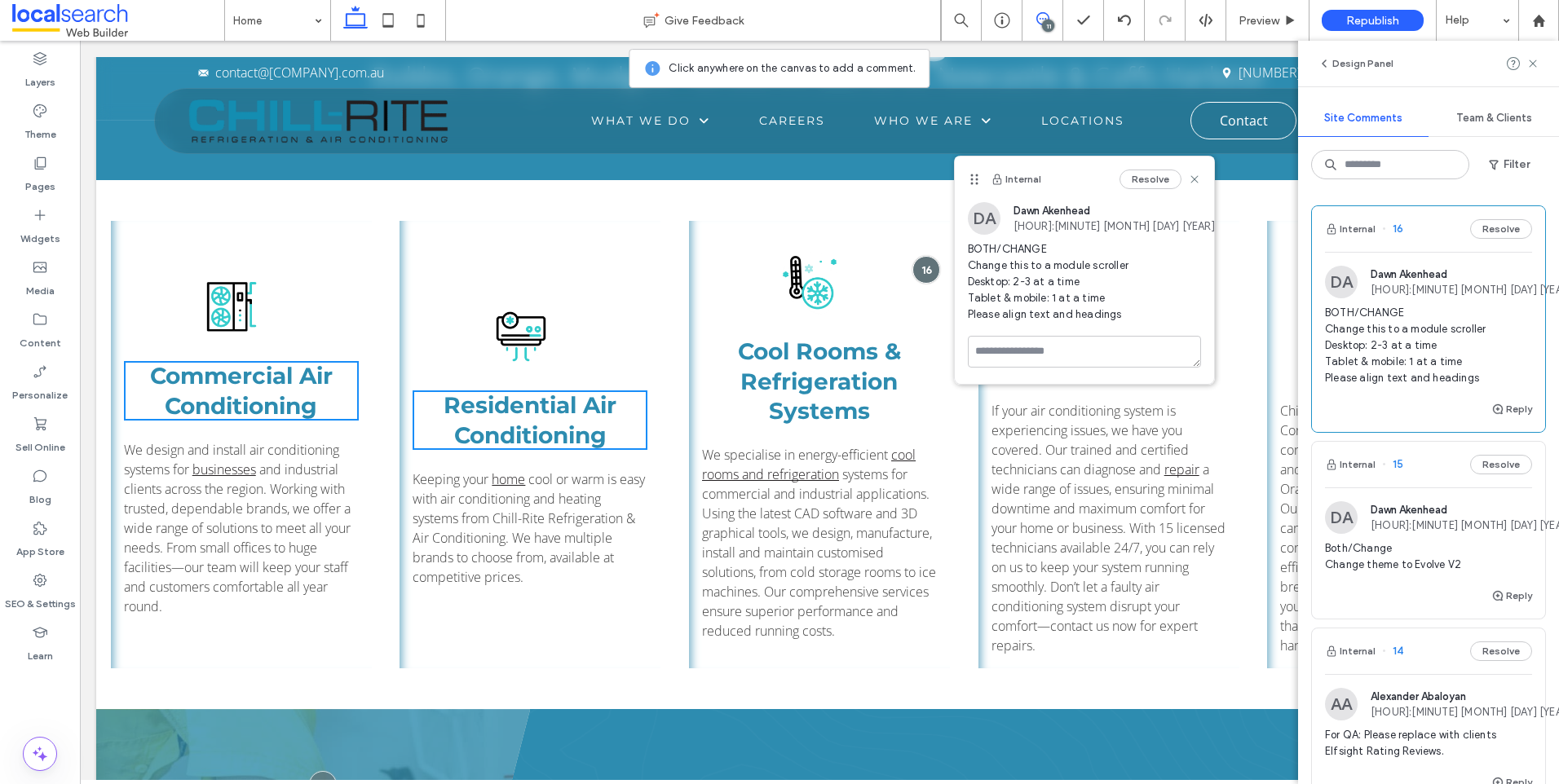 click on "DA Dawn Akenhead 07:25 Jul 17 2025 Both/Change
Change theme to Evolve V2" at bounding box center [1429, 544] 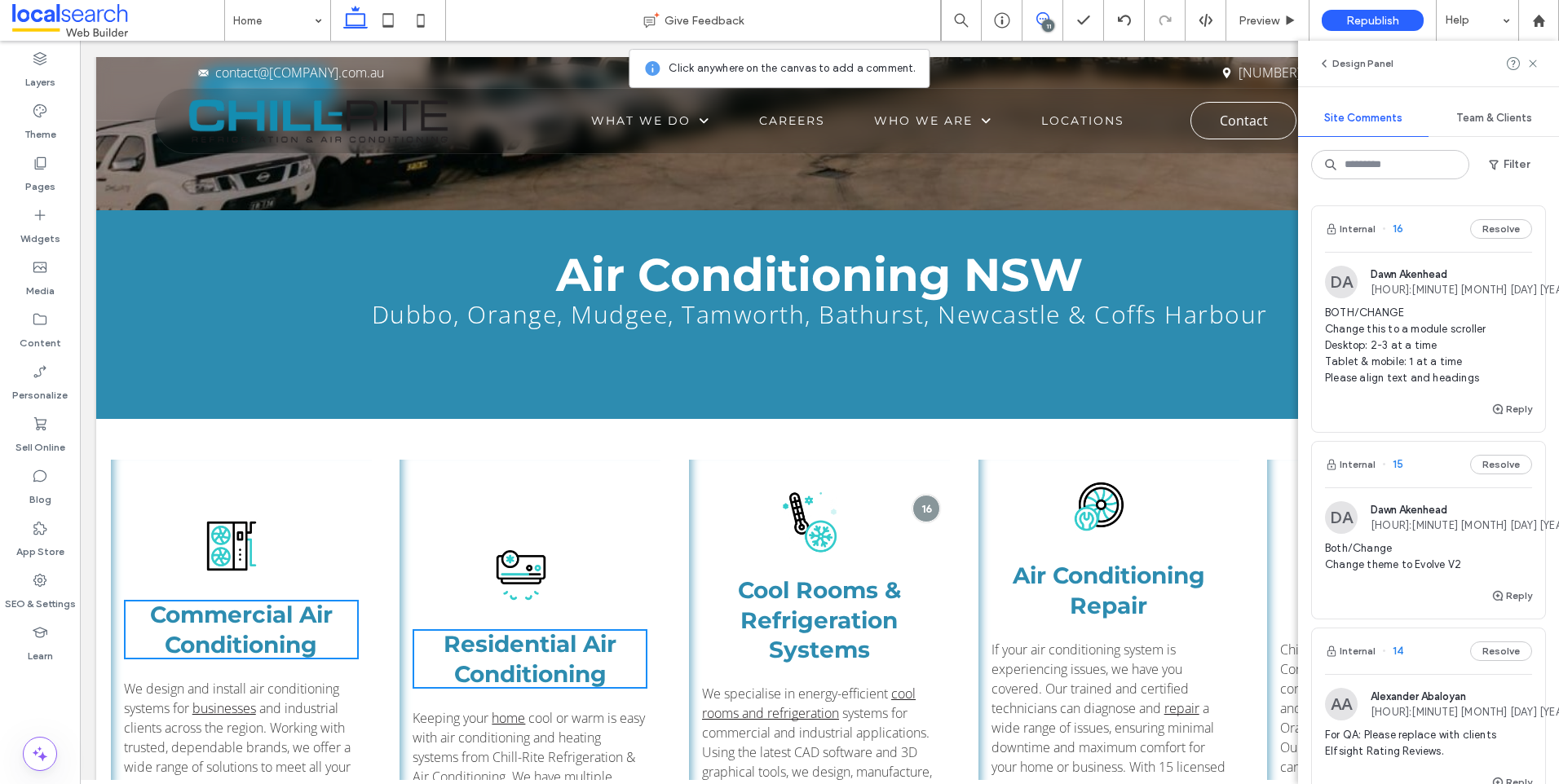 scroll, scrollTop: 0, scrollLeft: 0, axis: both 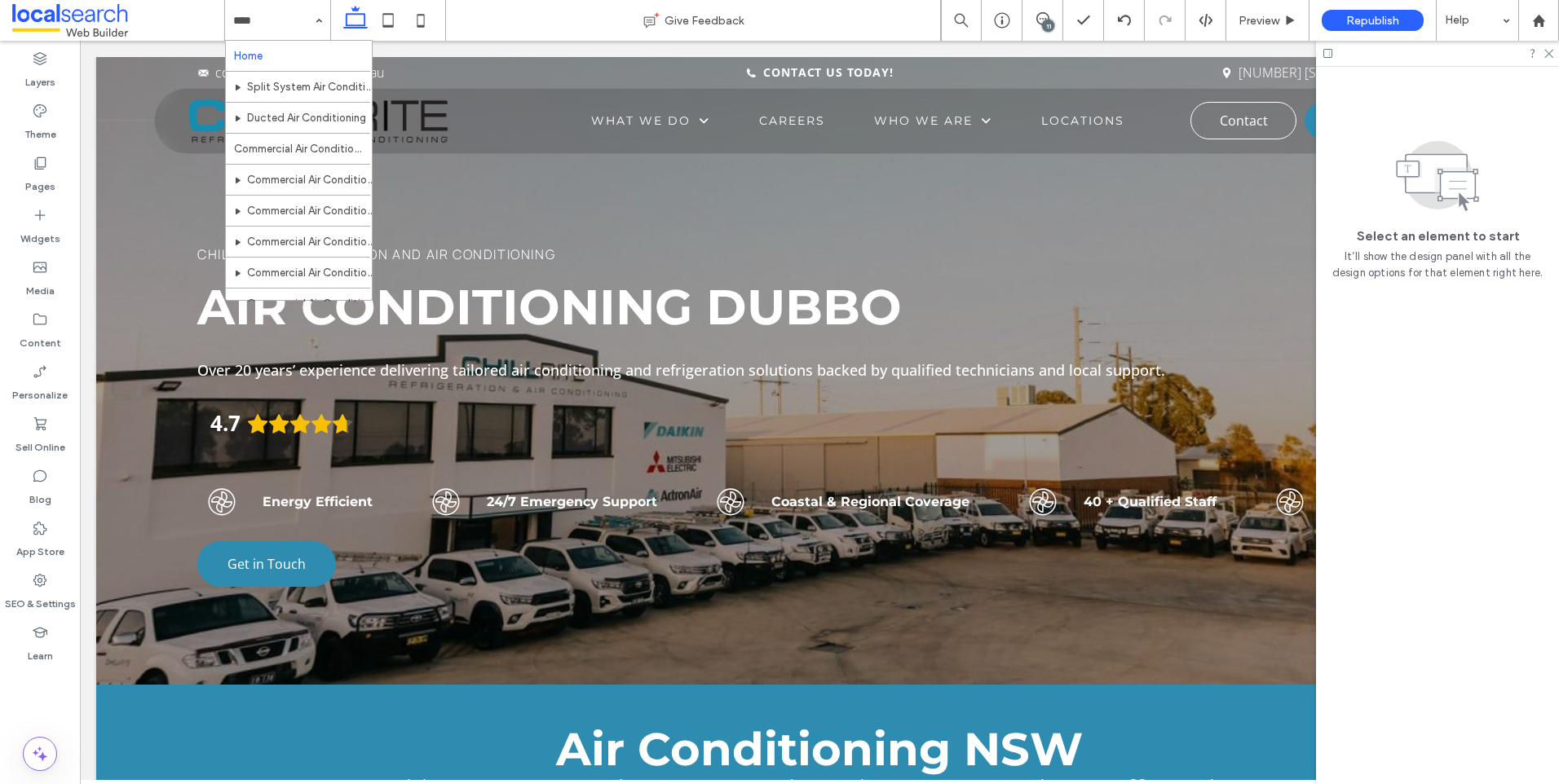 click on "Home Split System Air Conditioning Ducted Air Conditioning Commercial Air Conditioning Commercial Air Conditioning Orange Commercial Air Conditioning Mudgee Commercial Air Conditioning Bathurst Commercial Air Conditioning Tamworth Commercial Air Conditioning Newcastle Commercial Air Conditioning Parkes Commercial Air Conditioning Coffs Harbour Industrial Cool Rooms & Refrigeration Service & Repairs Air Clean Filters Careers Who We Are Blog Landing Blog Locations Orange Mudgee Bathurst Tamworth Newcastle Parkes Coffs Harbour Contact" at bounding box center (277, 20) 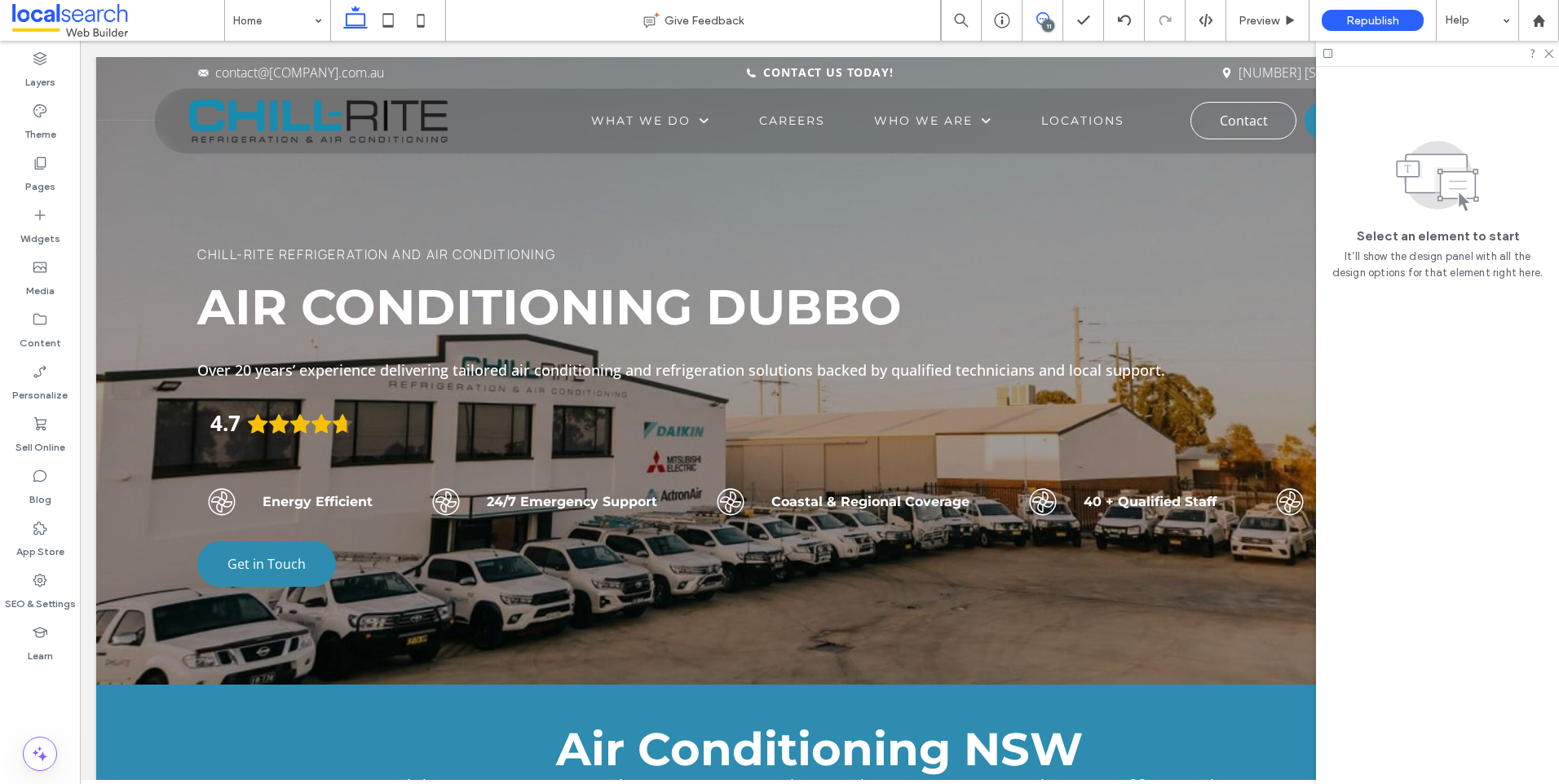 click 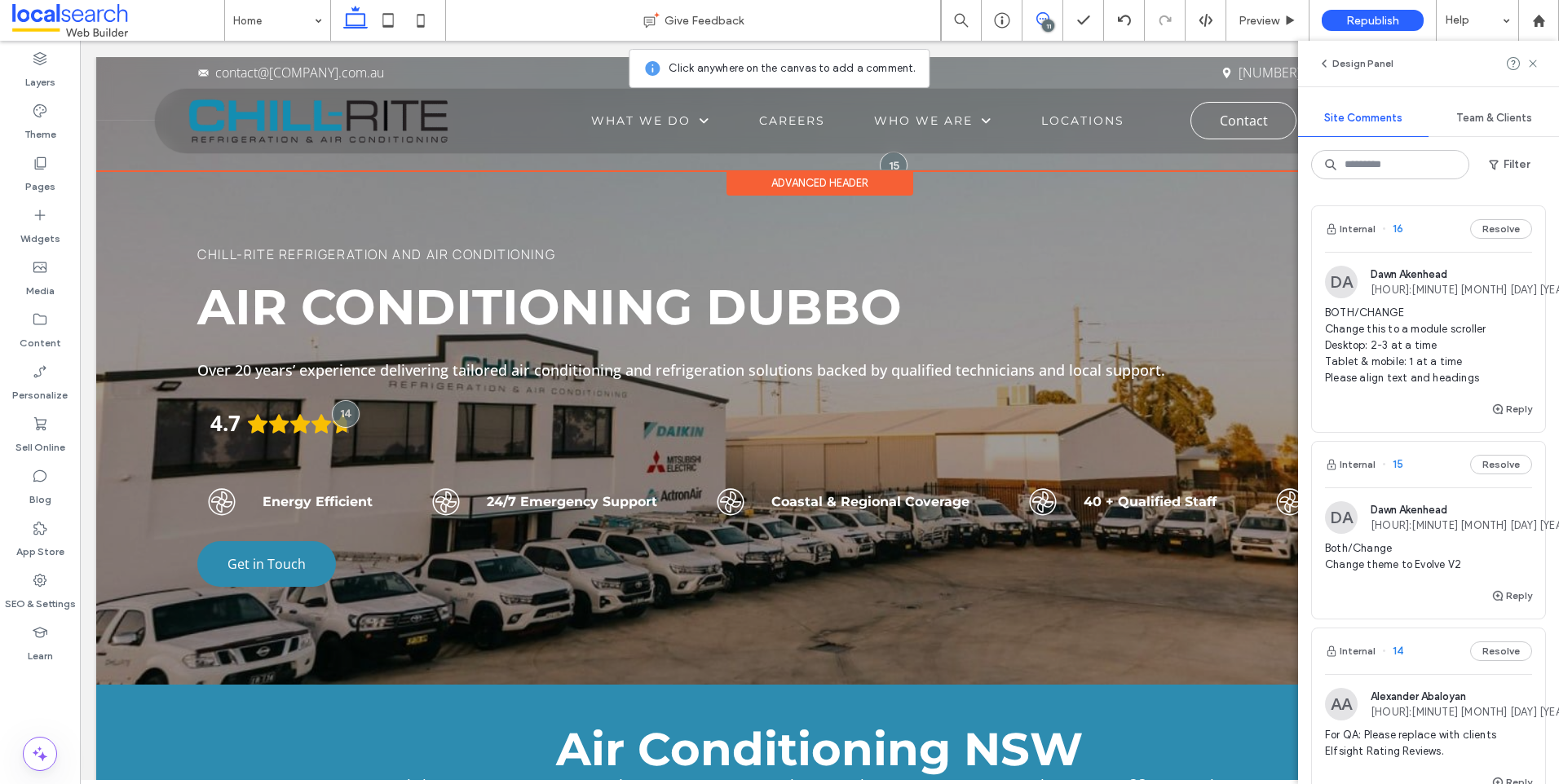 click on "EMail Icon
contact@chill-rite.com.au
Phone Icon
Contact Us Today!
Location Pin Icon
19 Douglas Mawson Rd, Dubbo NSW 2830
Section
Phone Icon
Menu Icon
What We Do
Residential
Split System Air Conditioning
Ducted Air Conditioning
Commercial Air Conditioning
Industrial
Cool Rooms & Refrigeration
Service & Repairs
Air Clean Filters
Careers
Who We Are
Blog Landing
Blog
Locations
Contact
1300 545 767
Section
Advanced Header" at bounding box center [819, 113] 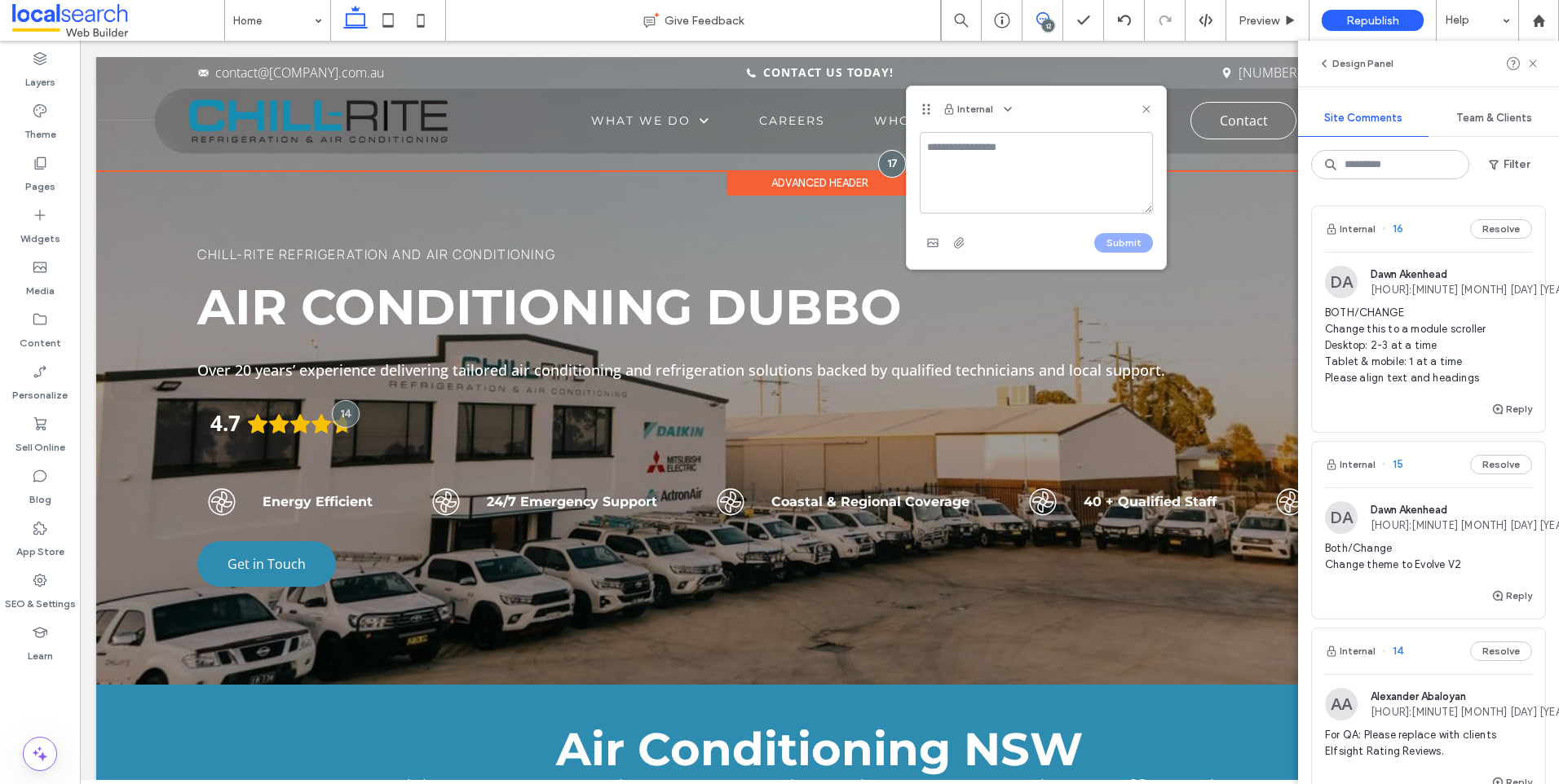 click at bounding box center (892, 164) 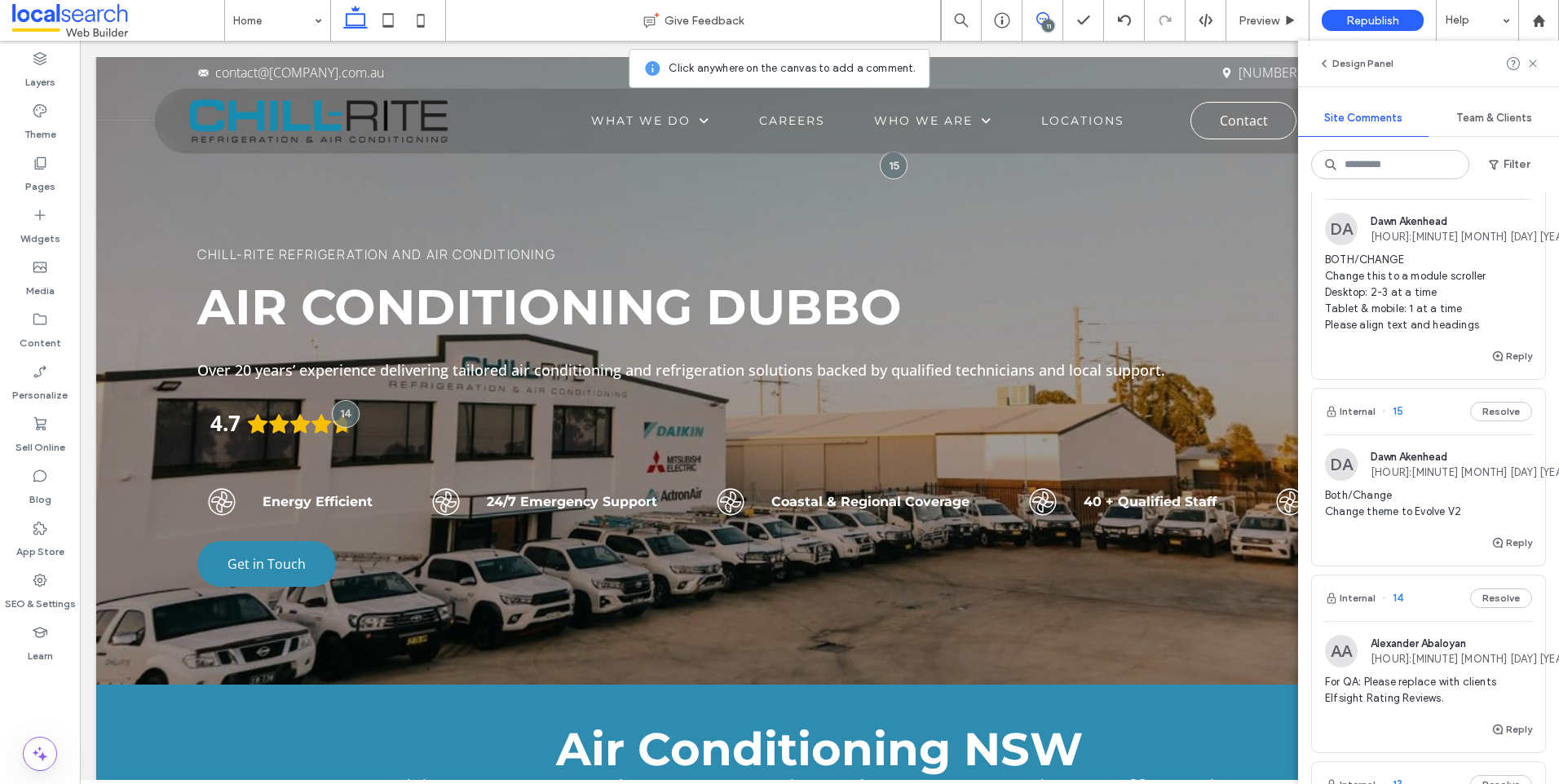 scroll, scrollTop: 81, scrollLeft: 0, axis: vertical 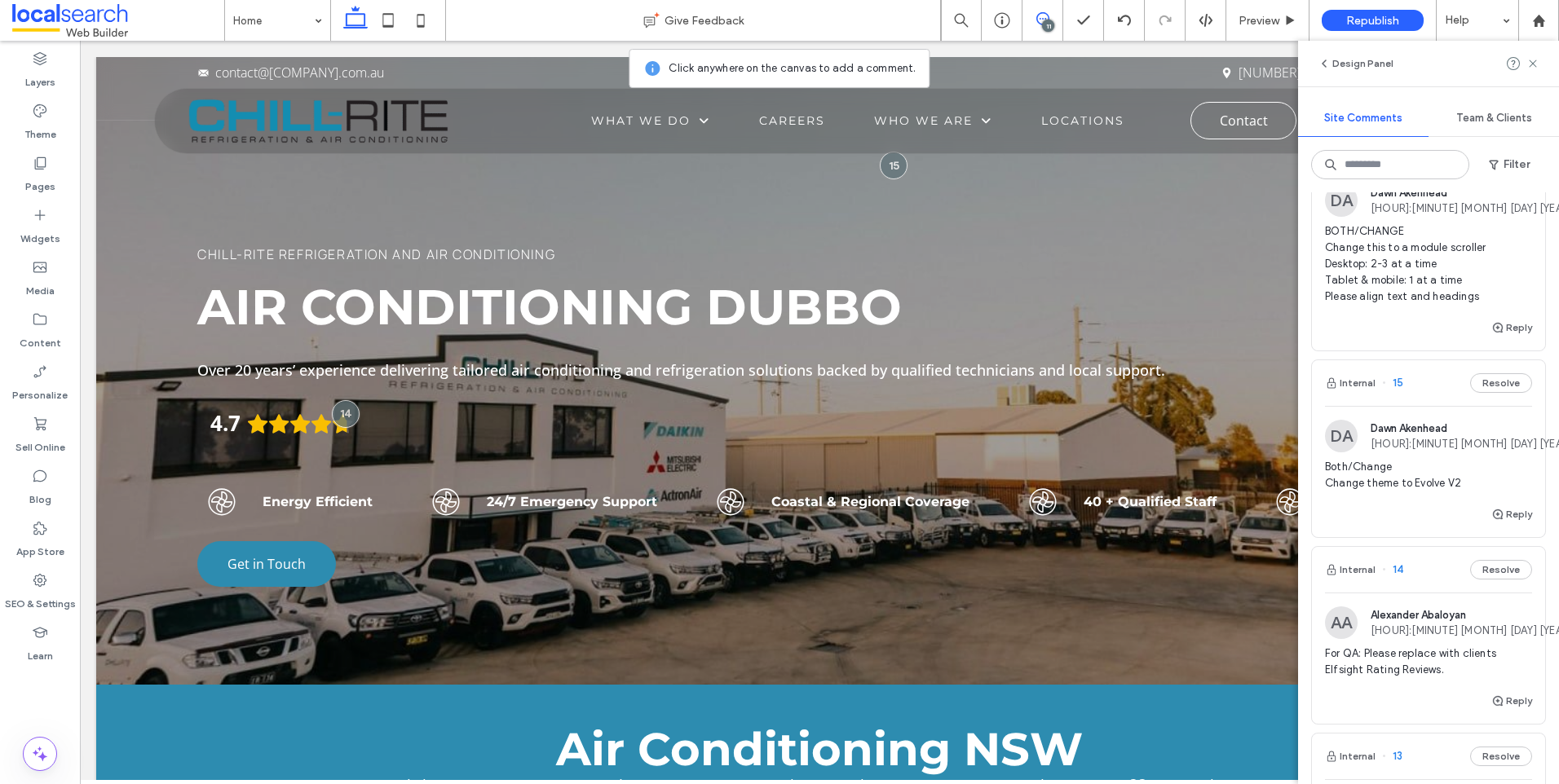 click on "DA Dawn Akenhead 07:25 Jul 17 2025 Both/Change
Change theme to Evolve V2" at bounding box center [1429, 455] 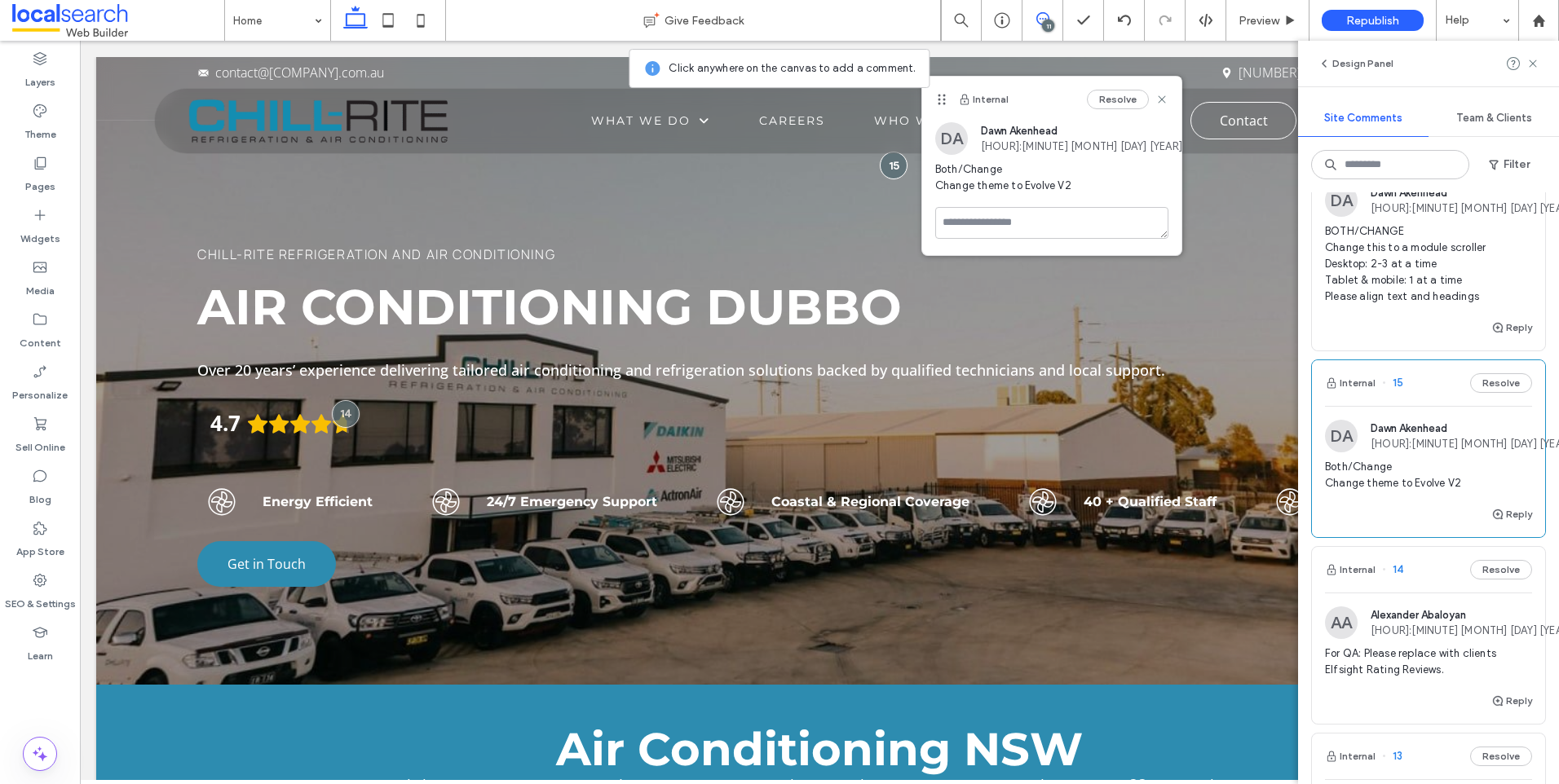 scroll, scrollTop: 0, scrollLeft: 0, axis: both 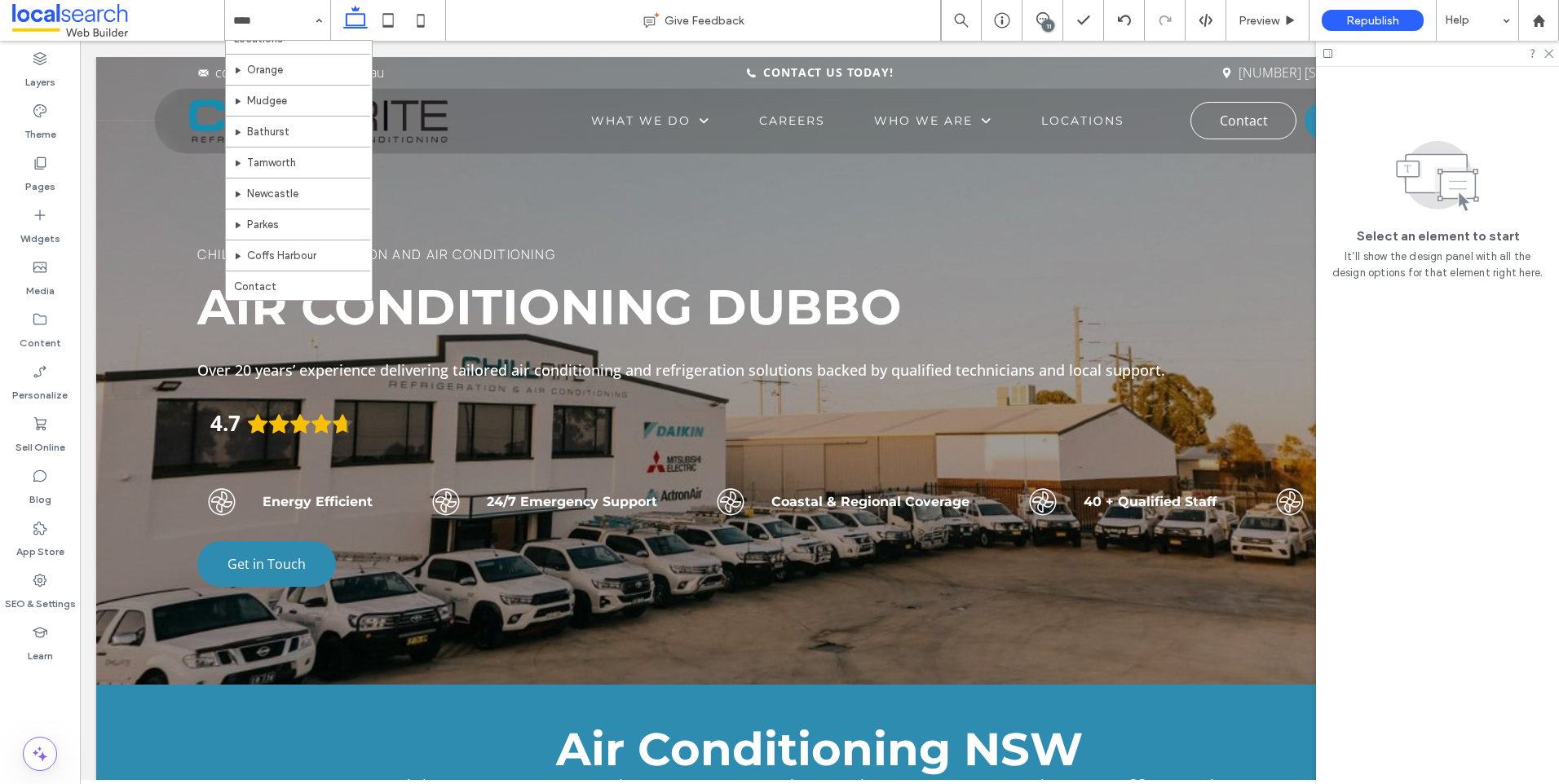 click on "Home Split System Air Conditioning Ducted Air Conditioning Commercial Air Conditioning Commercial Air Conditioning Orange Commercial Air Conditioning Mudgee Commercial Air Conditioning Bathurst Commercial Air Conditioning Tamworth Commercial Air Conditioning Newcastle Commercial Air Conditioning Parkes Commercial Air Conditioning Coffs Harbour Industrial Cool Rooms & Refrigeration Service & Repairs Air Clean Filters Careers Who We Are Blog Landing Blog Locations Orange Mudgee Bathurst Tamworth Newcastle Parkes Coffs Harbour Contact" at bounding box center [277, 20] 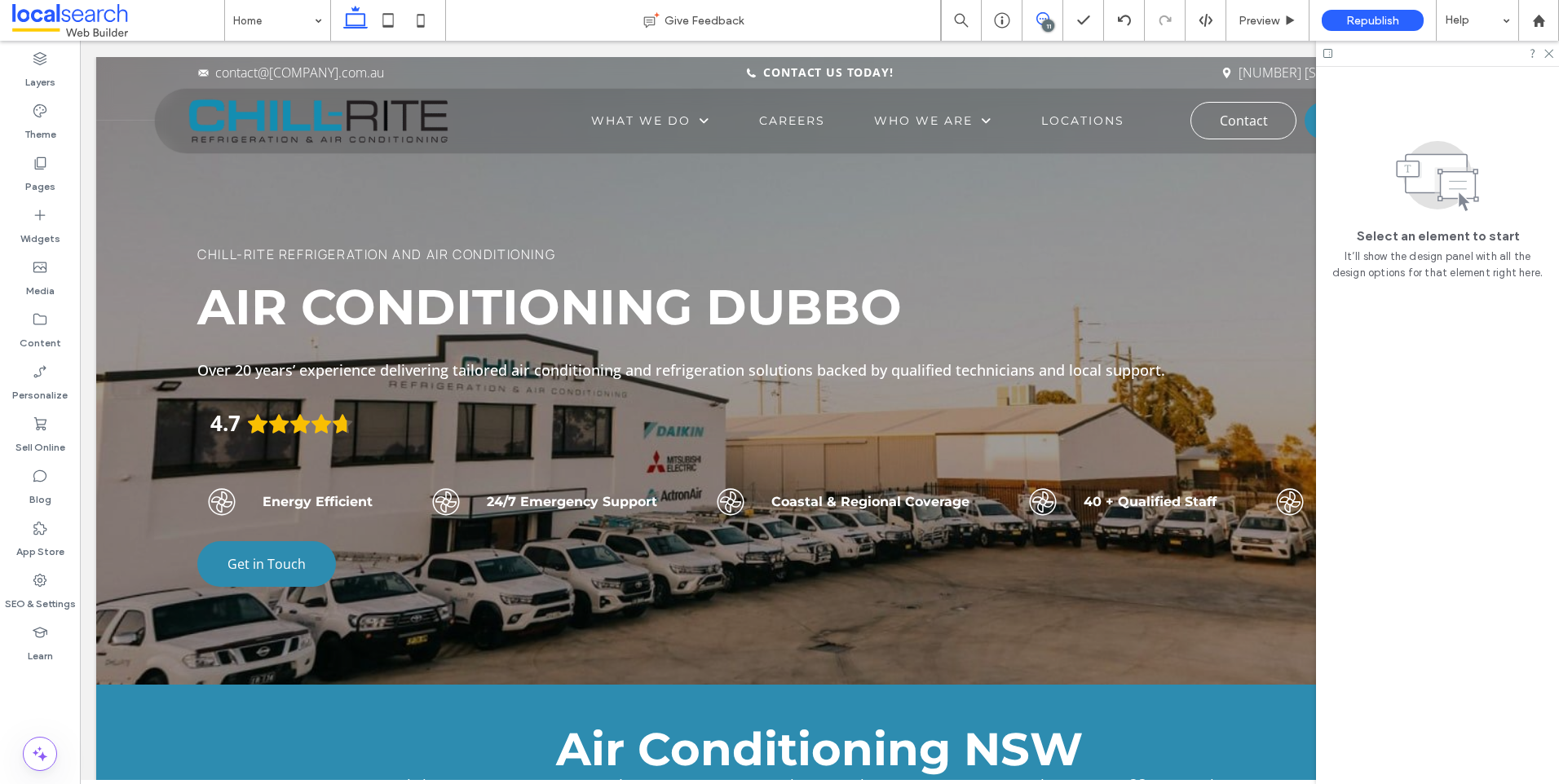 click 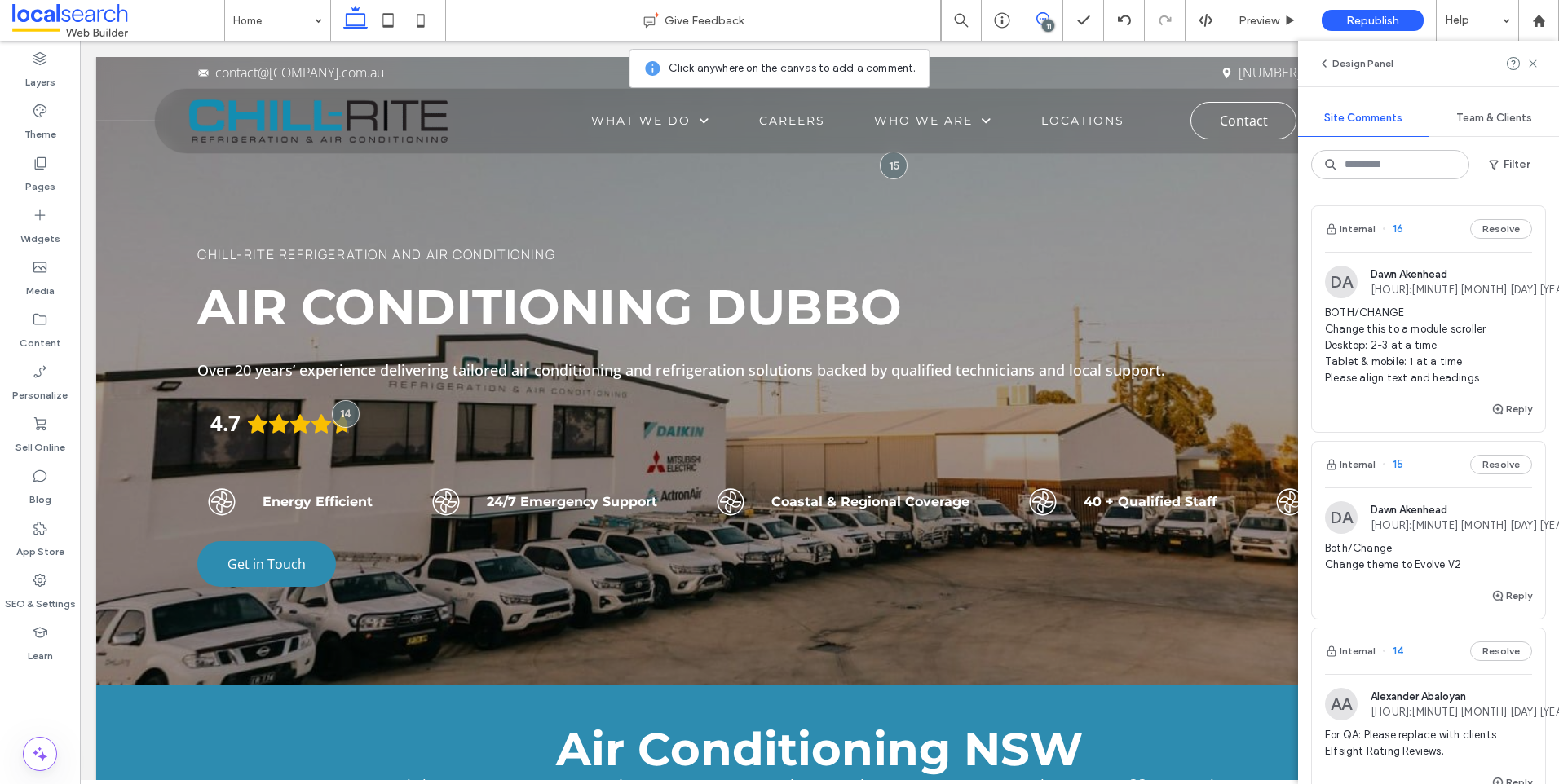 click on "DA Dawn Akenhead 07:25 Jul 17 2025" at bounding box center [1429, 518] 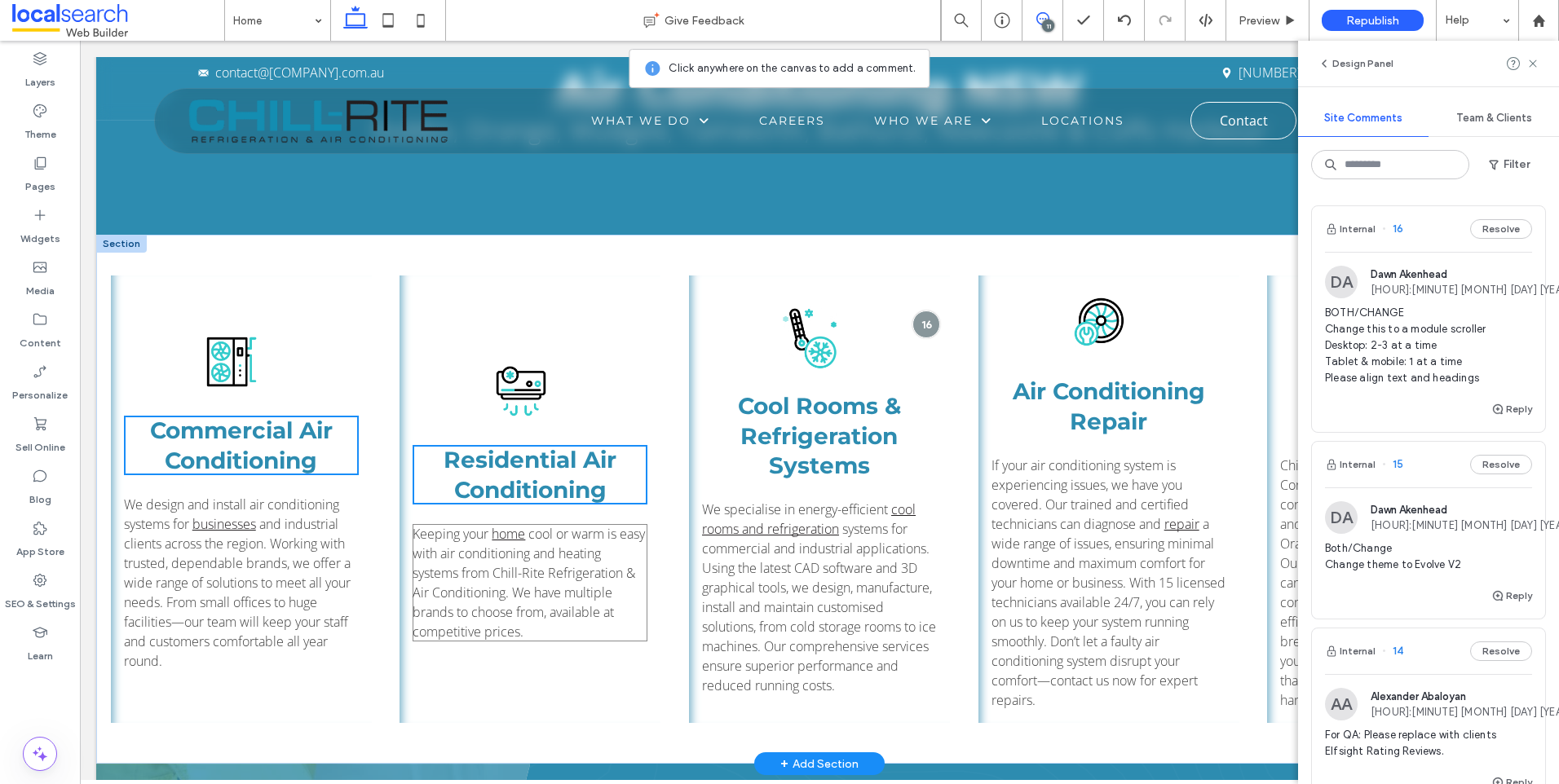 scroll, scrollTop: 652, scrollLeft: 0, axis: vertical 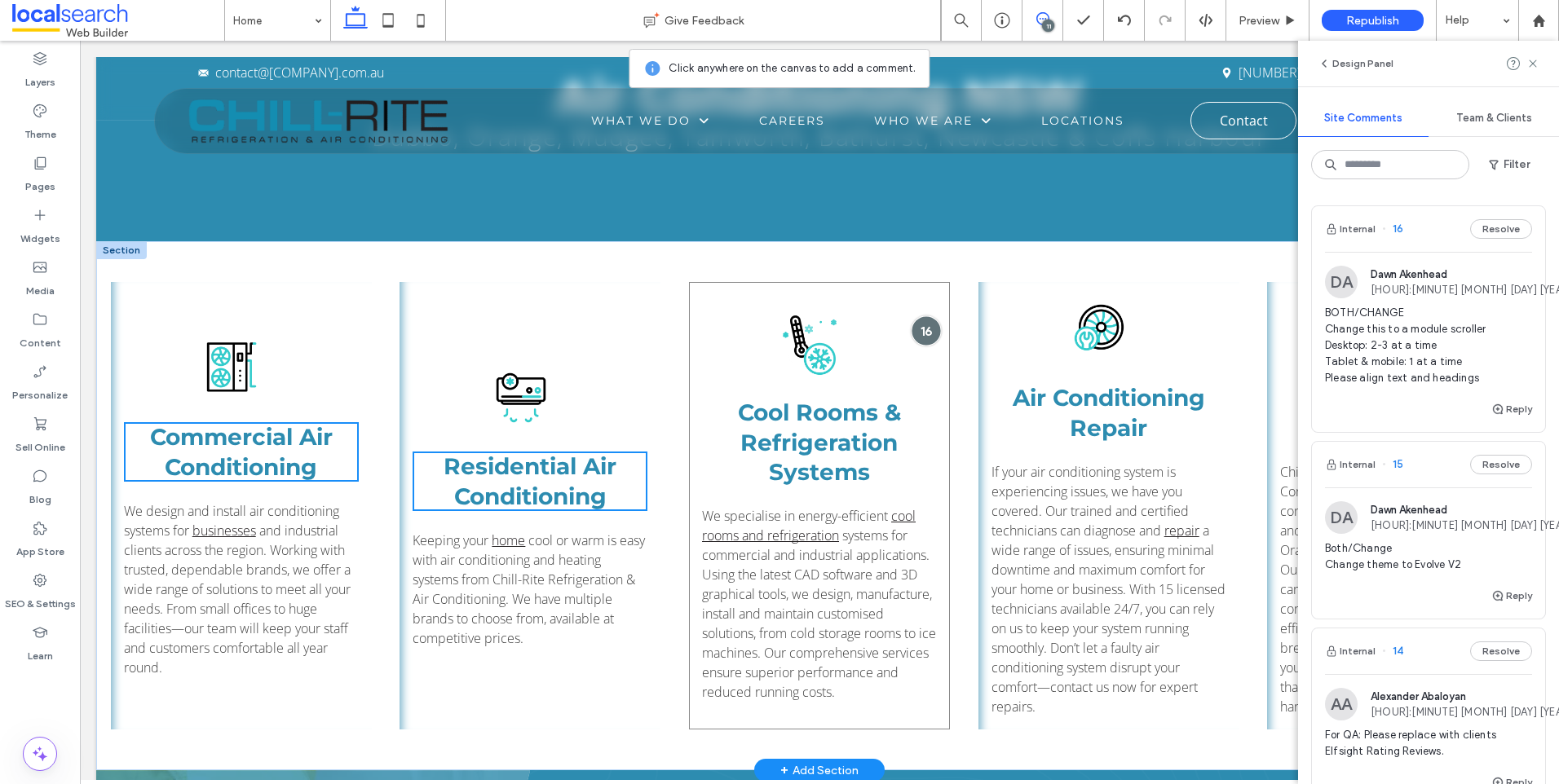 click at bounding box center (926, 330) 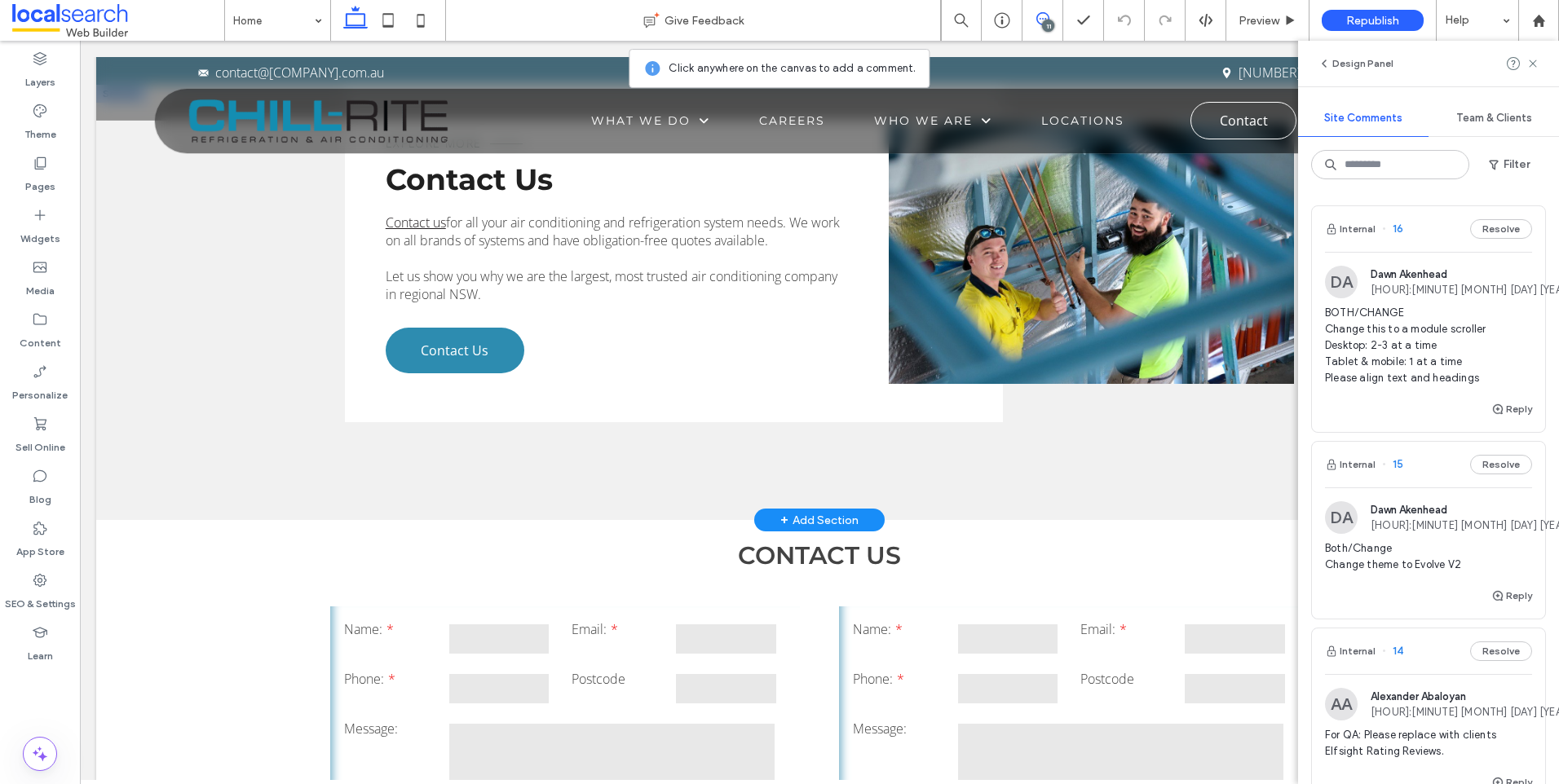 scroll, scrollTop: 5705, scrollLeft: 0, axis: vertical 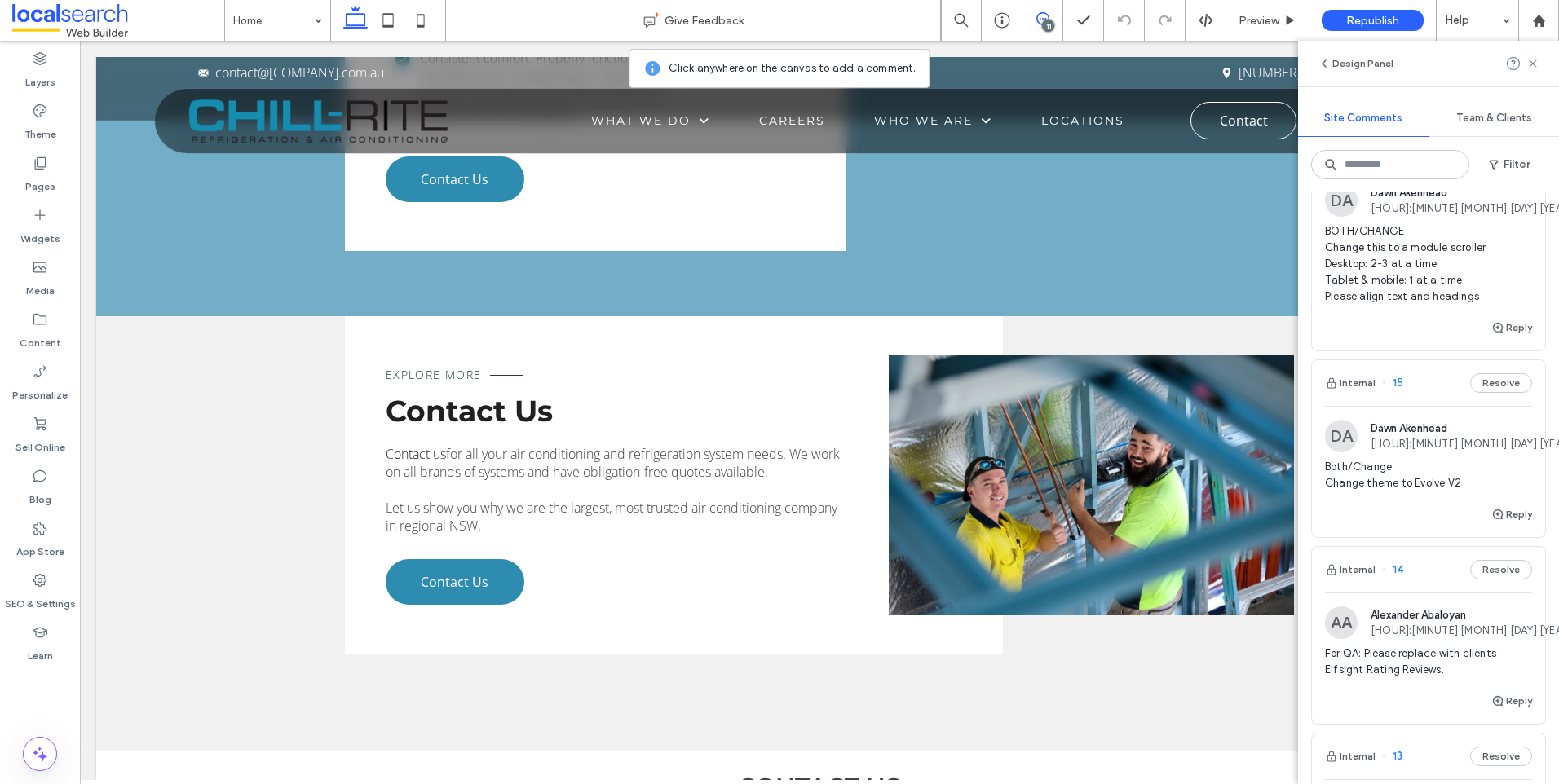 click on "Reply" at bounding box center [1429, 521] 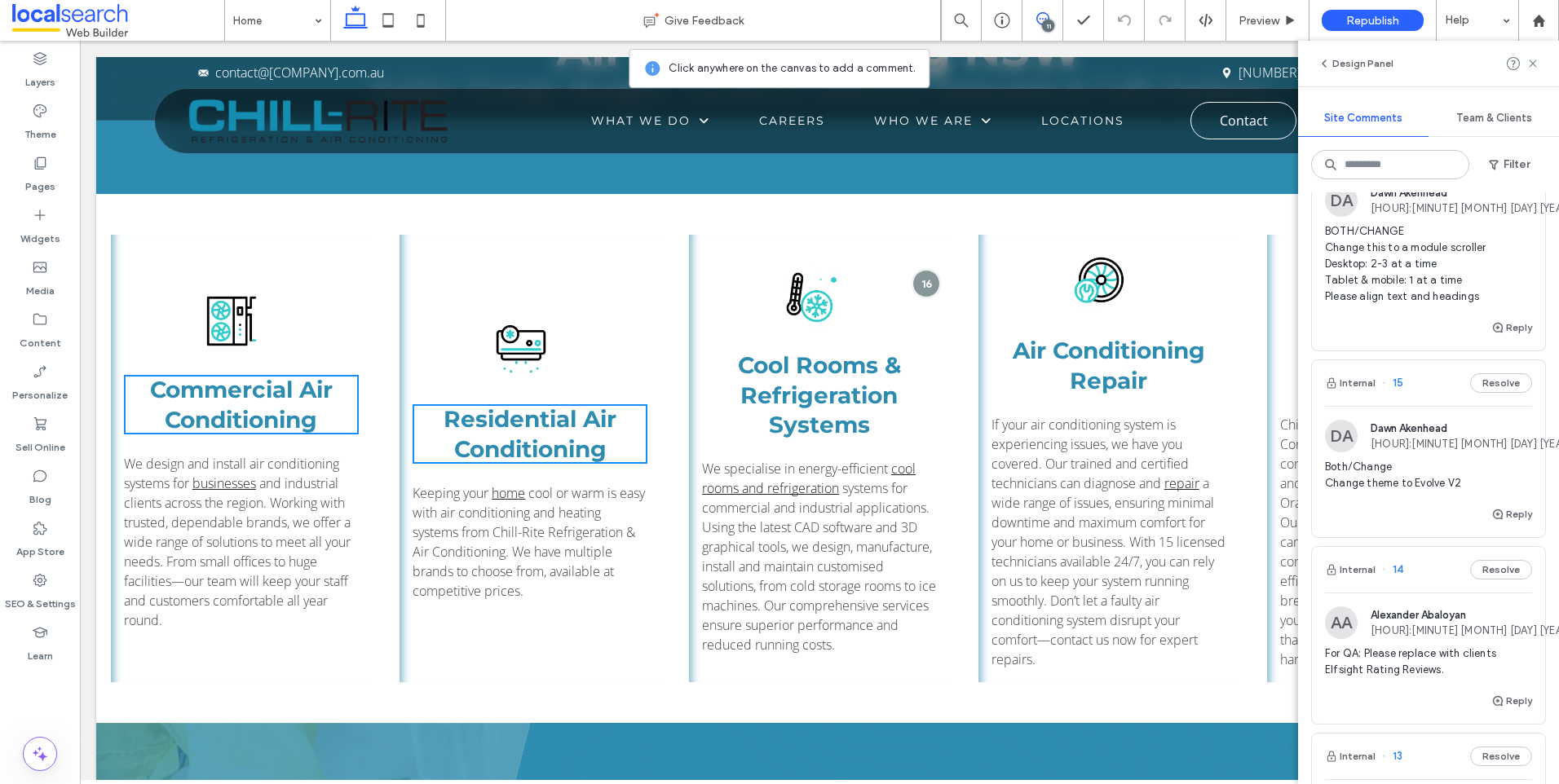 scroll, scrollTop: 0, scrollLeft: 0, axis: both 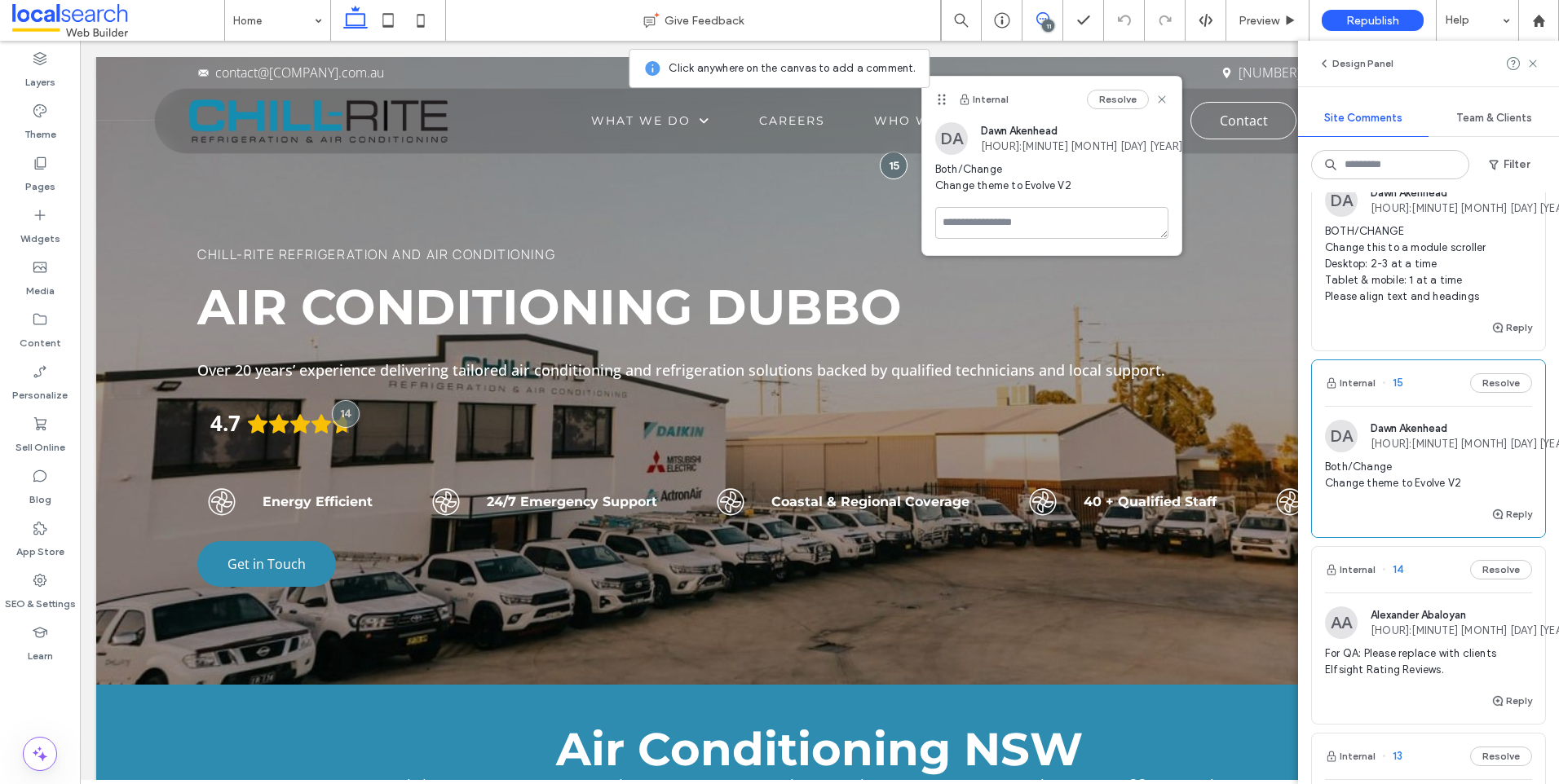 click at bounding box center [118, 20] 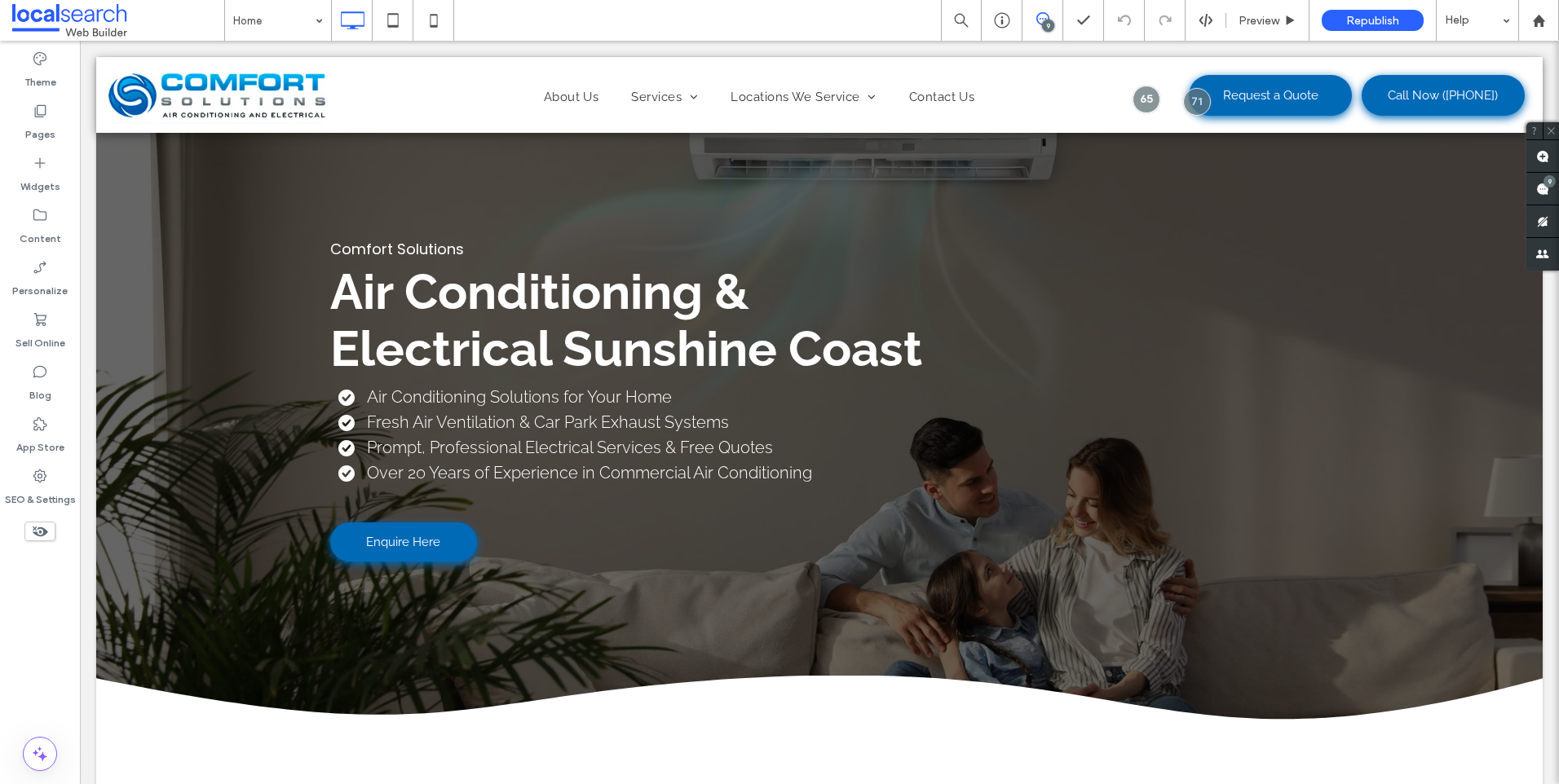 scroll, scrollTop: 0, scrollLeft: 0, axis: both 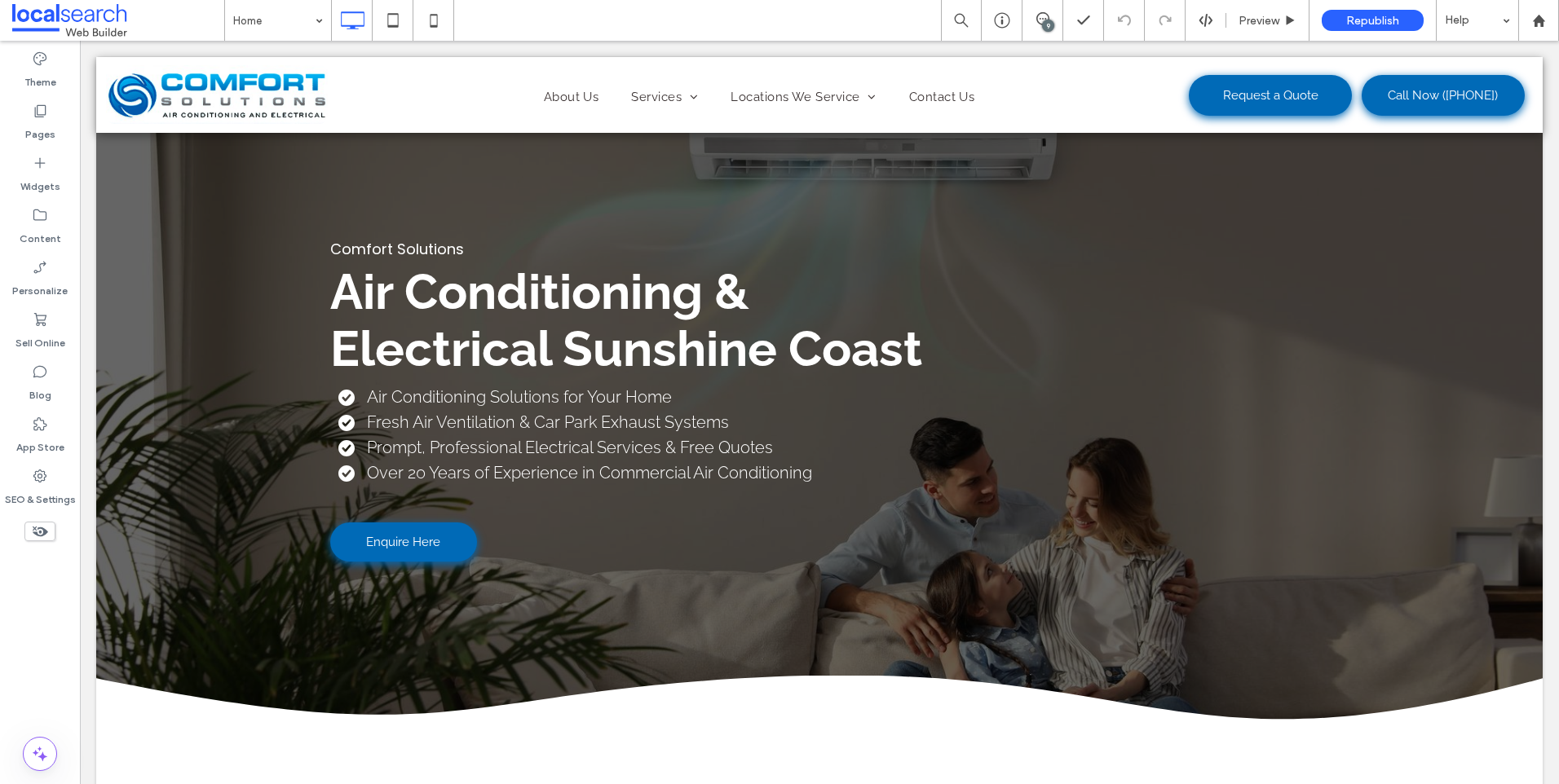click on "9" at bounding box center [1048, 25] 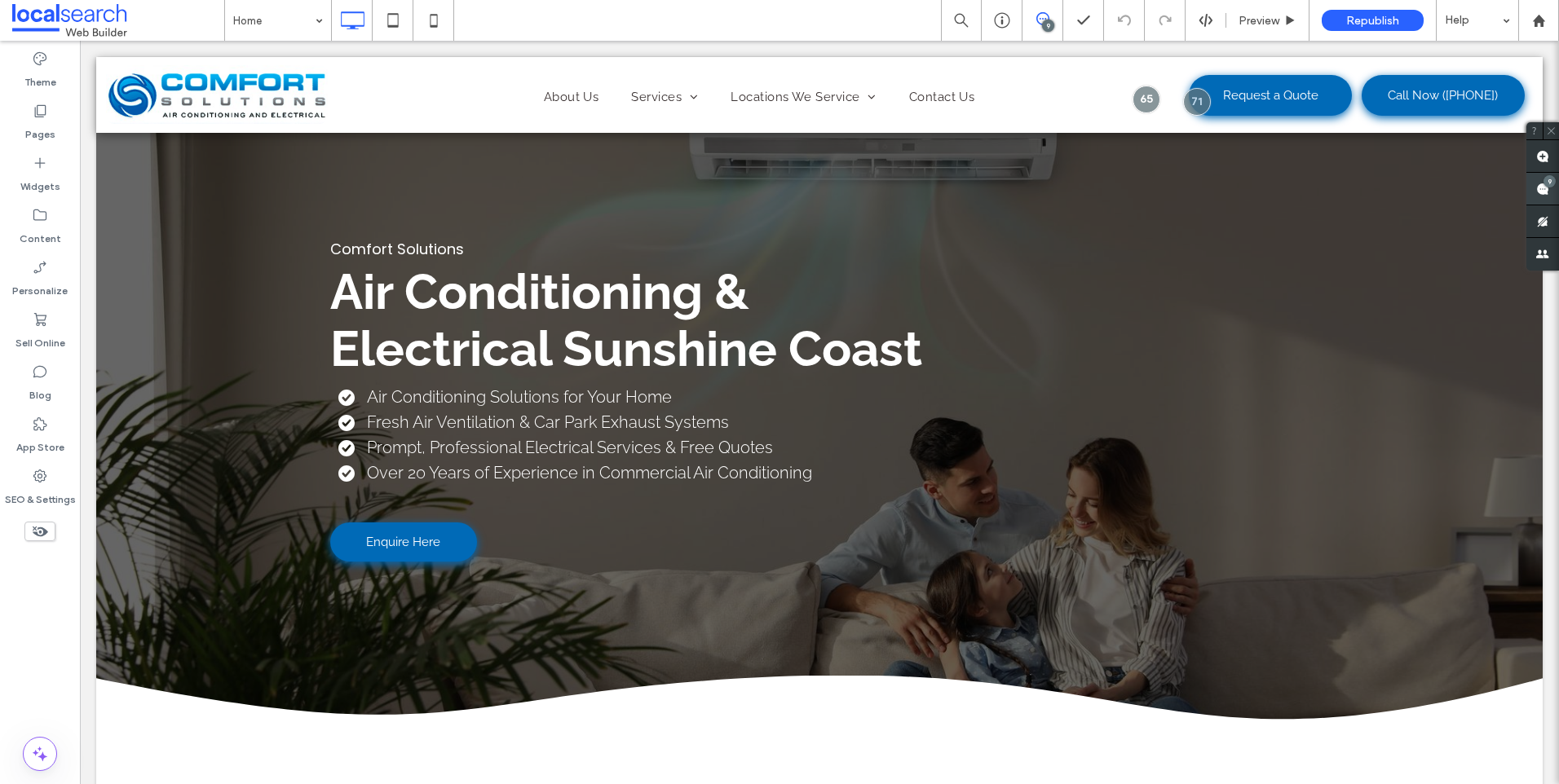 click 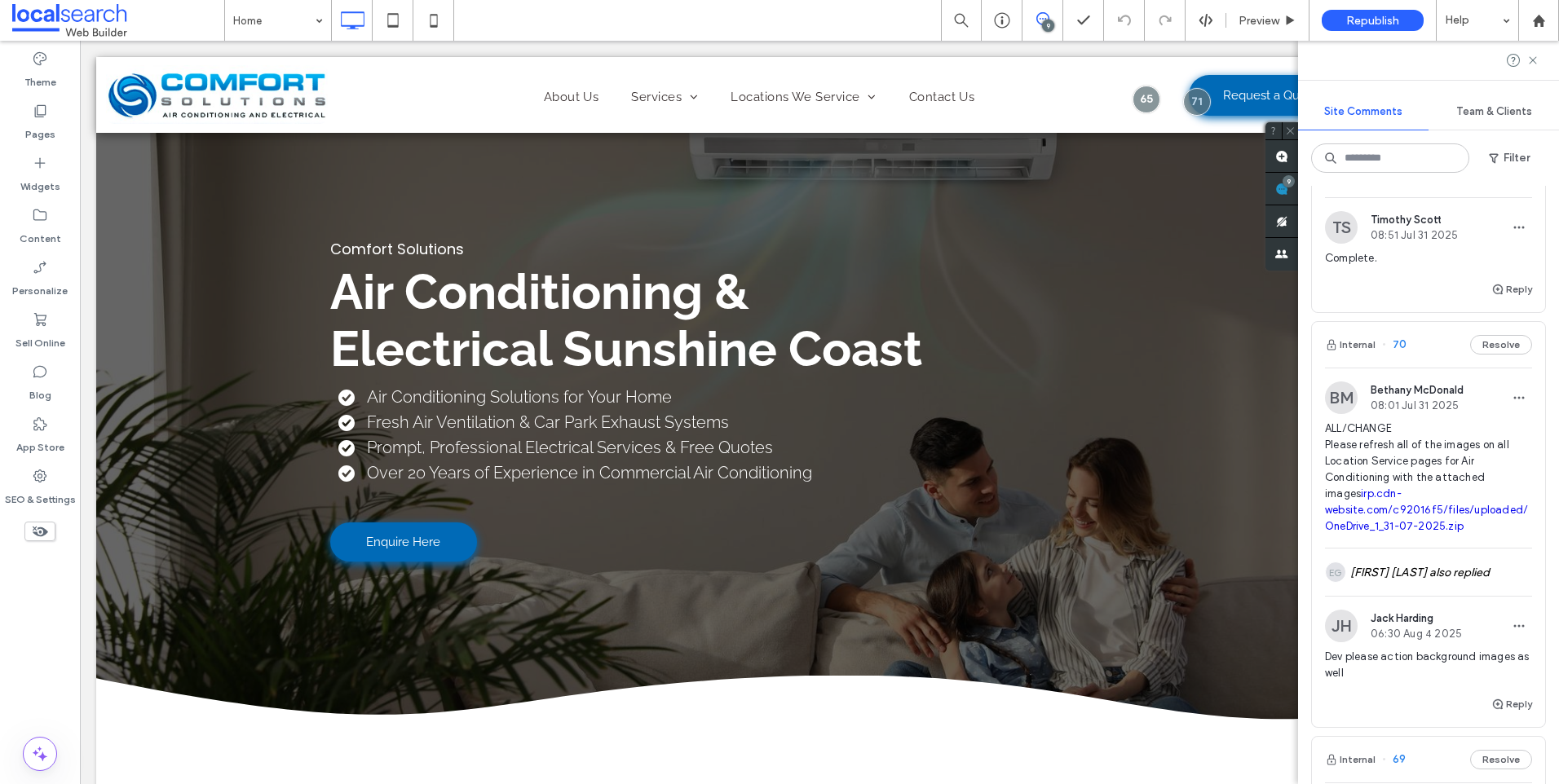 scroll, scrollTop: 244, scrollLeft: 0, axis: vertical 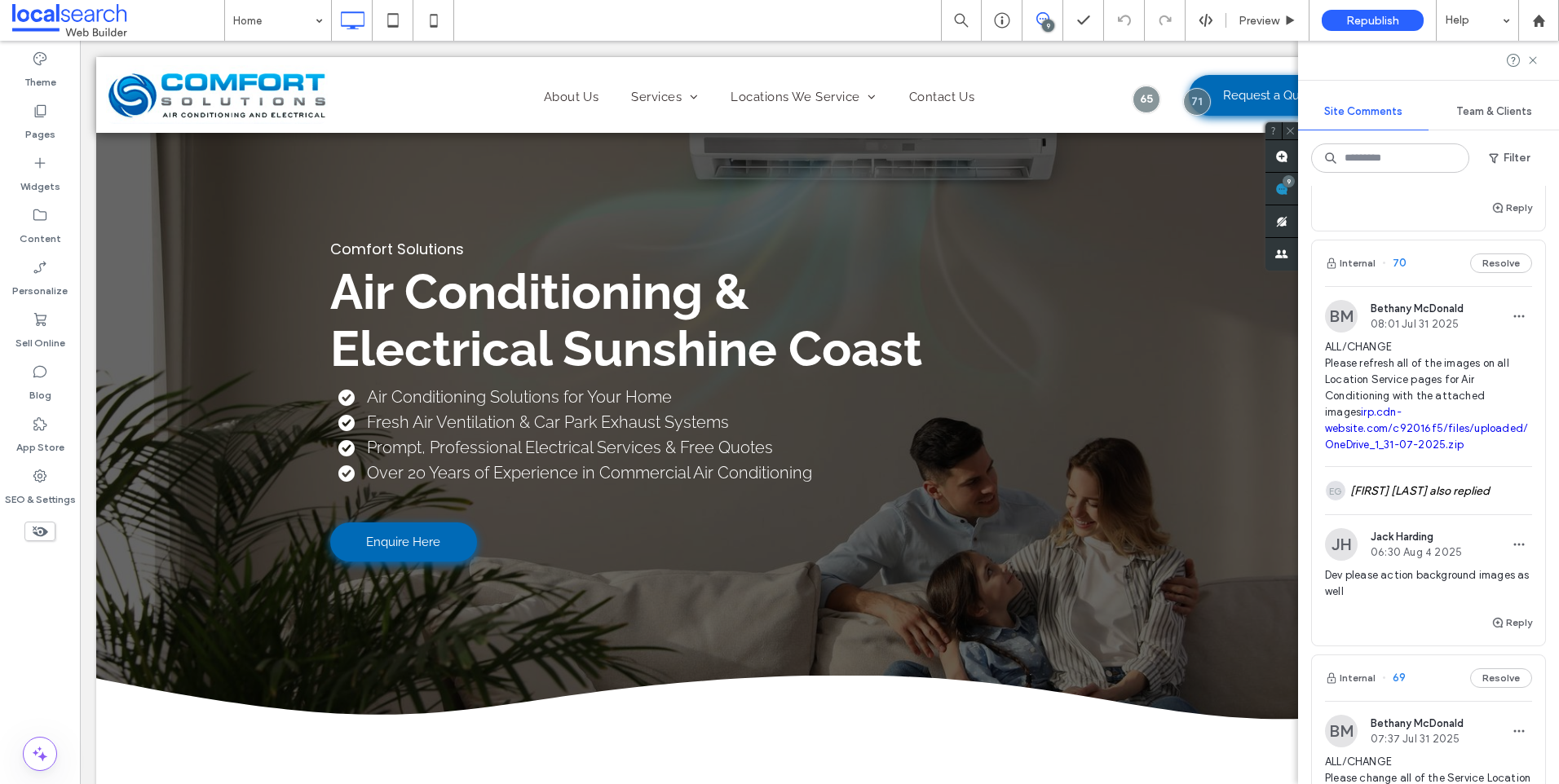 click on "irp.cdn-website.com/c92016f5/files/uploaded/OneDrive_1_31-07-2025.zip" at bounding box center (1426, 428) 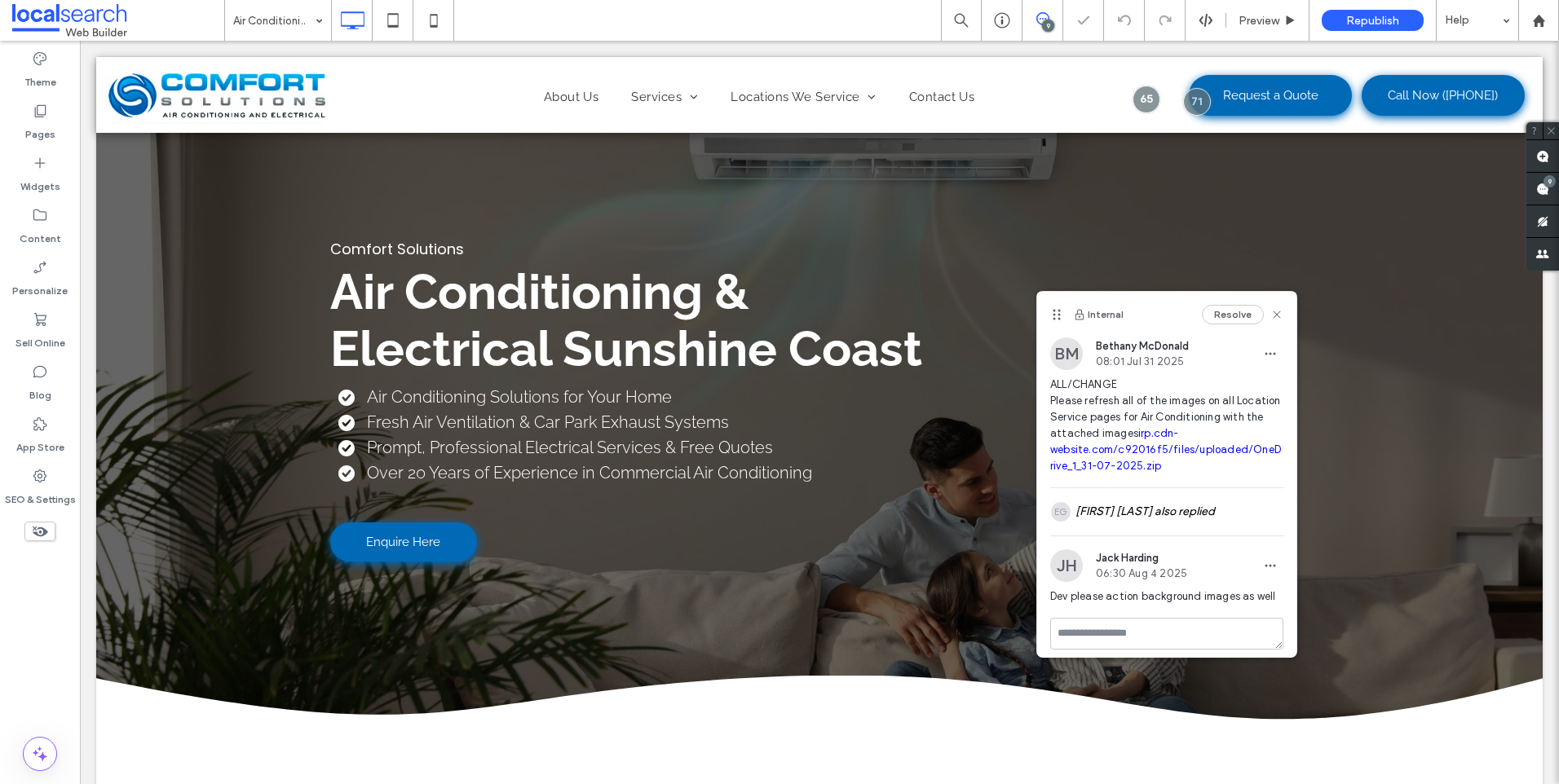 scroll, scrollTop: 0, scrollLeft: 0, axis: both 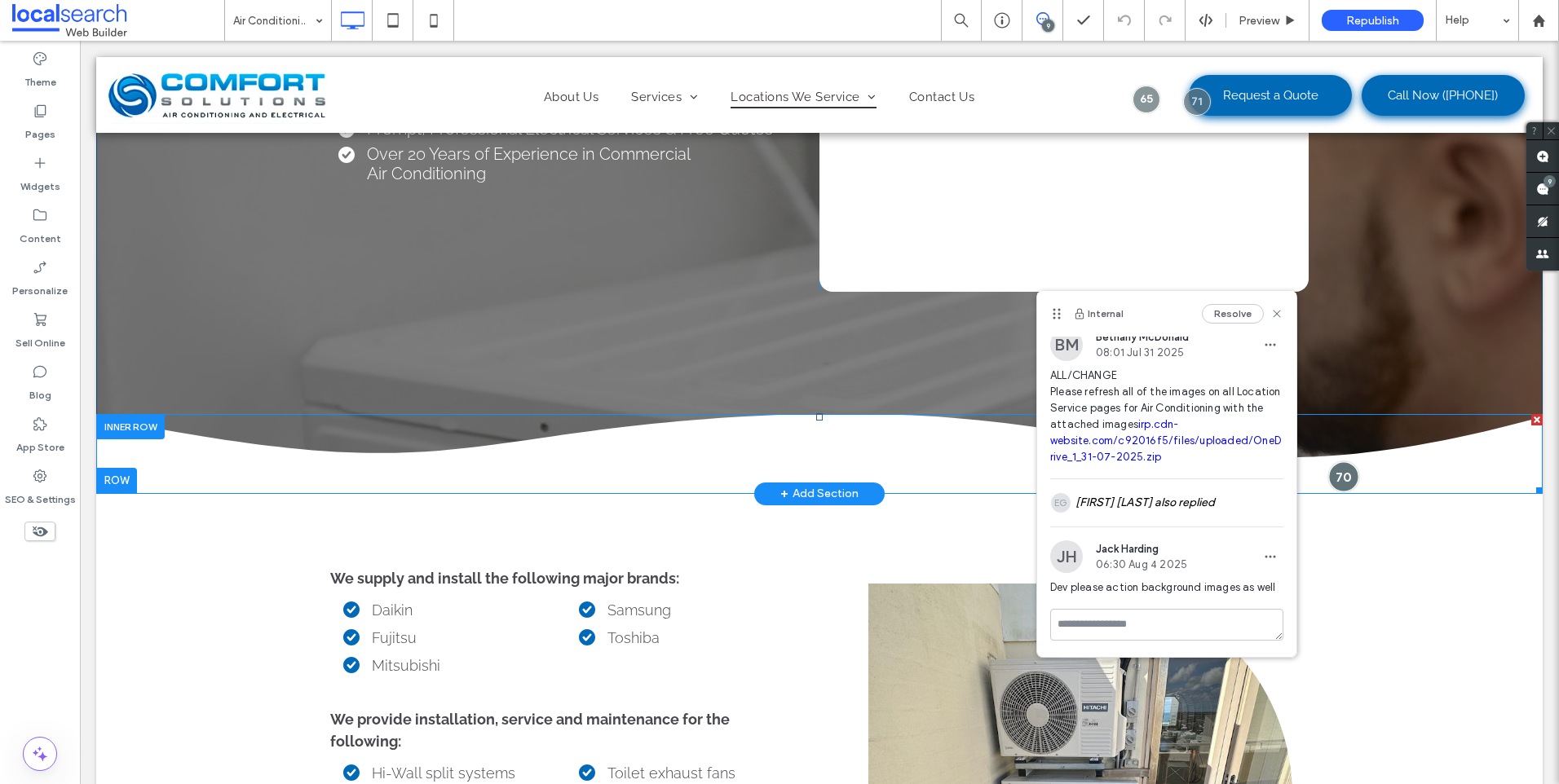 click at bounding box center (1343, 476) 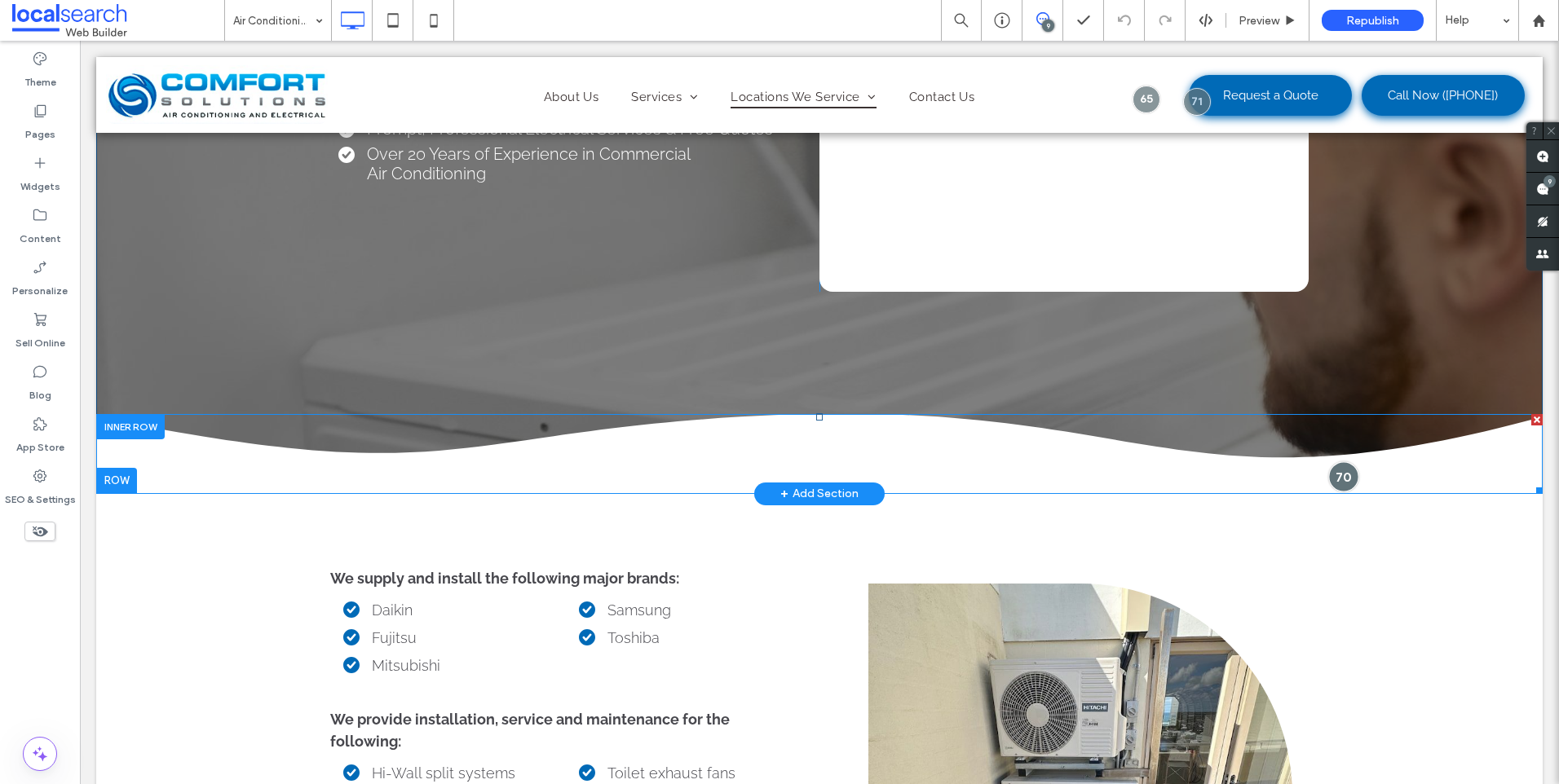 click at bounding box center (1343, 476) 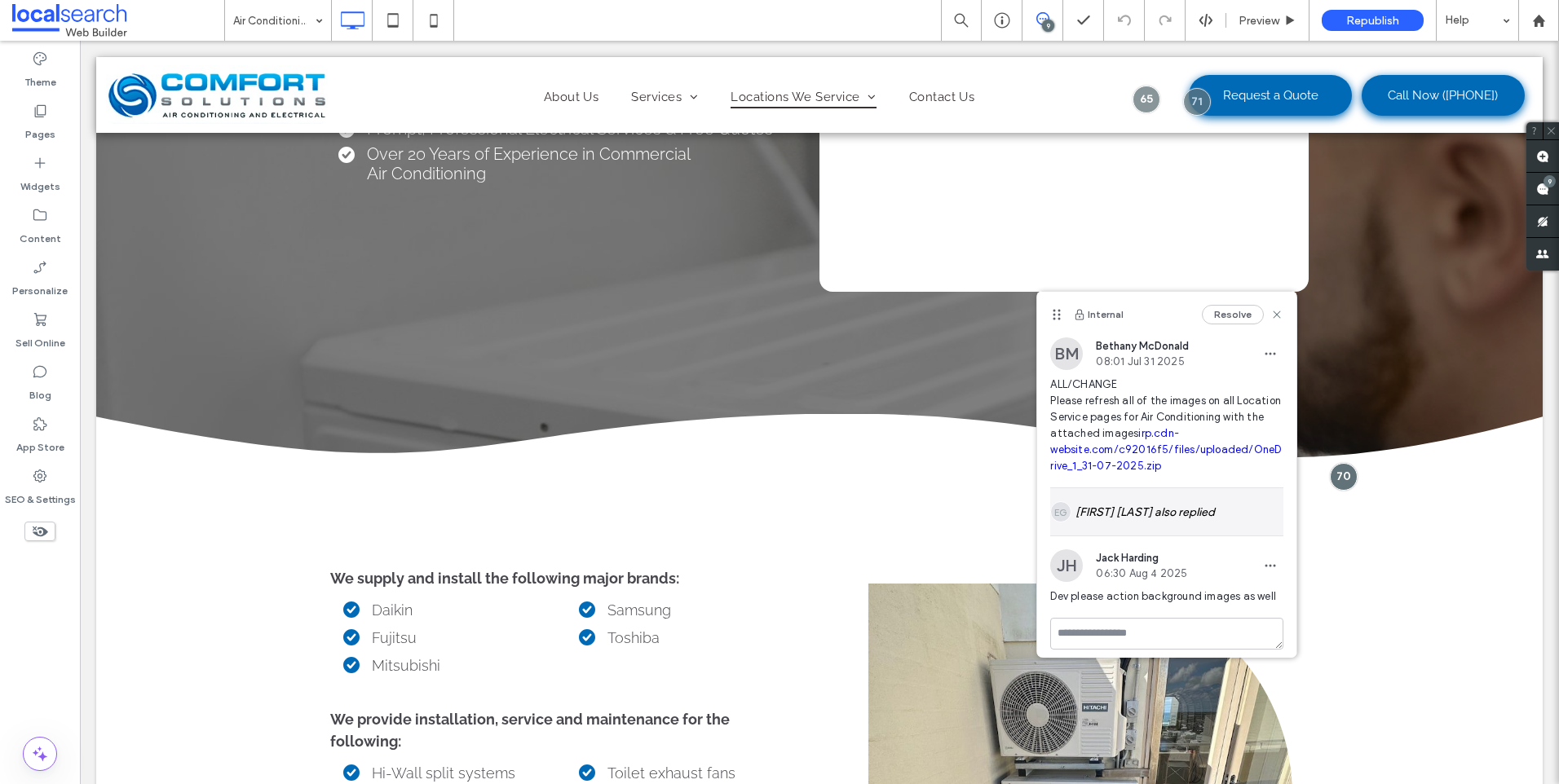 scroll, scrollTop: 25, scrollLeft: 0, axis: vertical 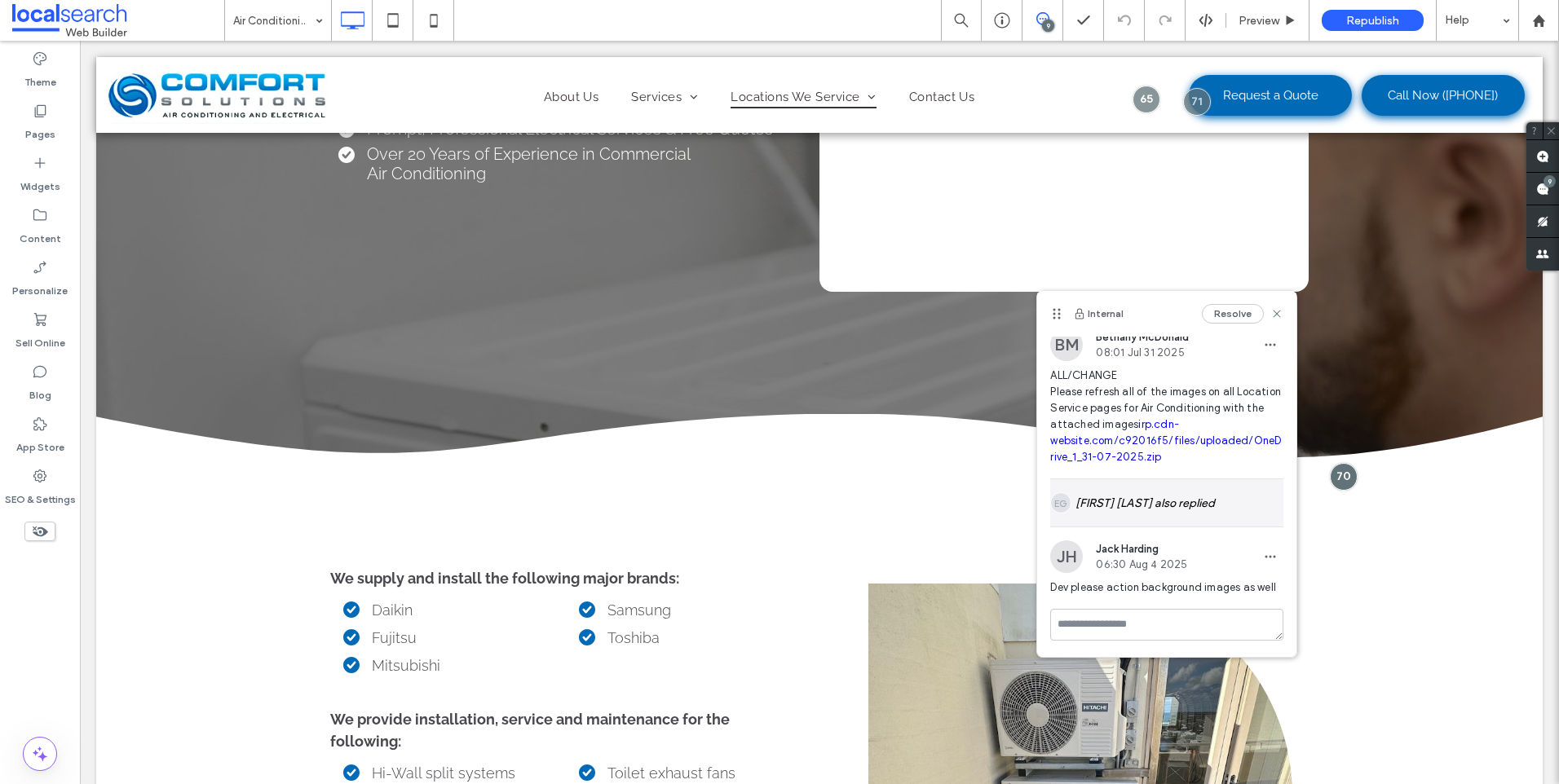 click on "[FIRST] [LAST] also replied" at bounding box center (1167, 503) 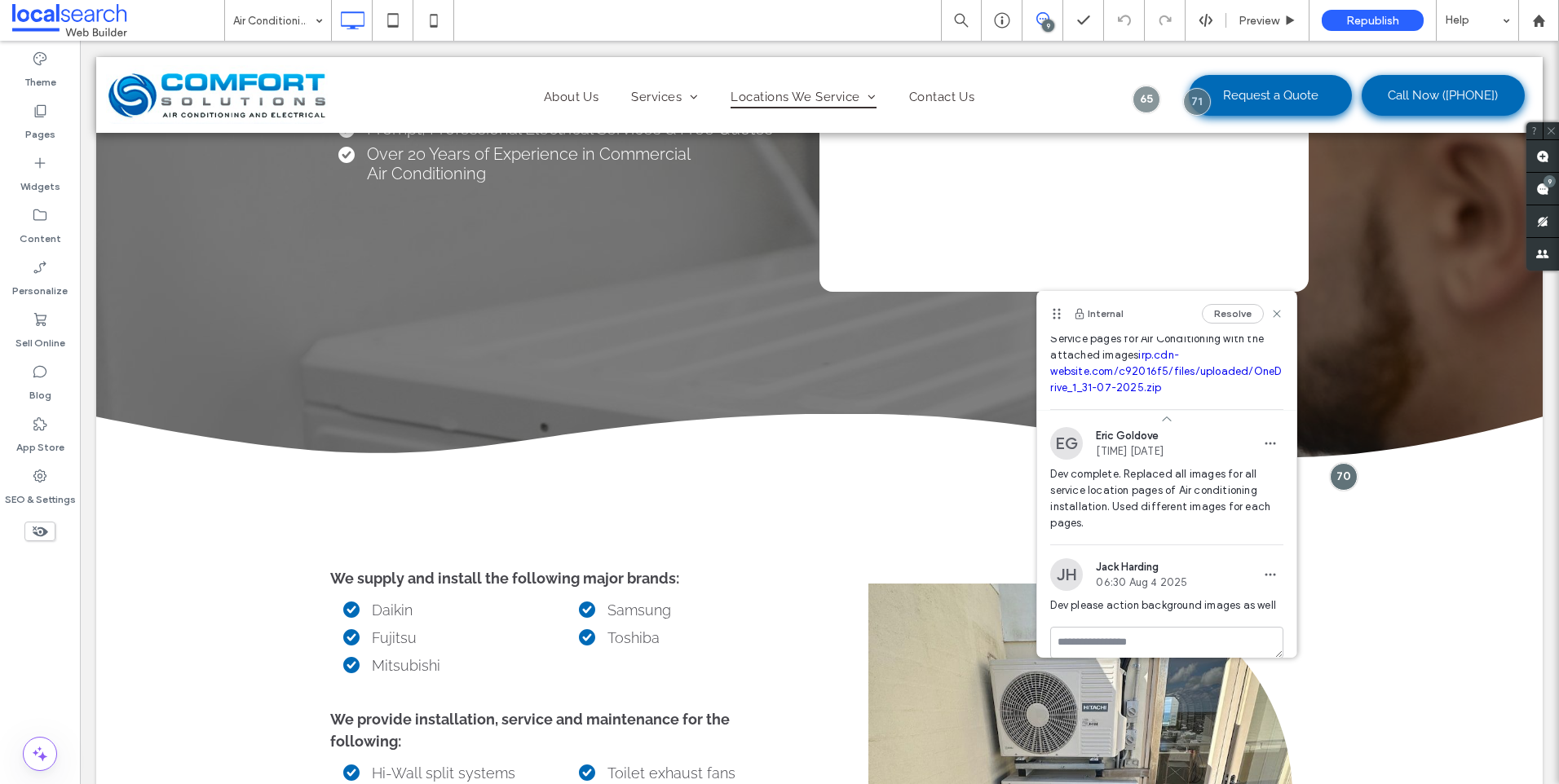 scroll, scrollTop: 107, scrollLeft: 0, axis: vertical 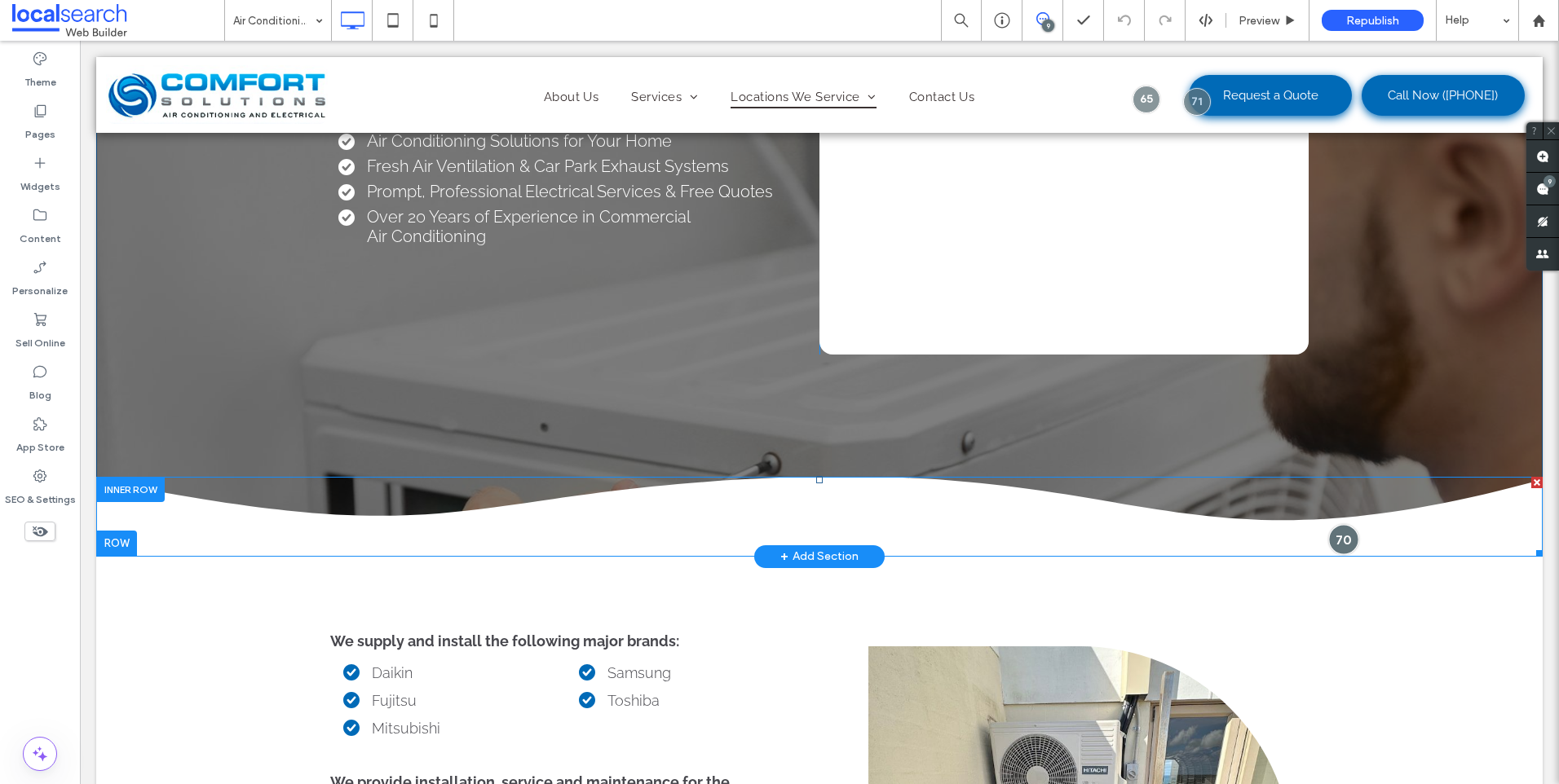 click at bounding box center [1343, 539] 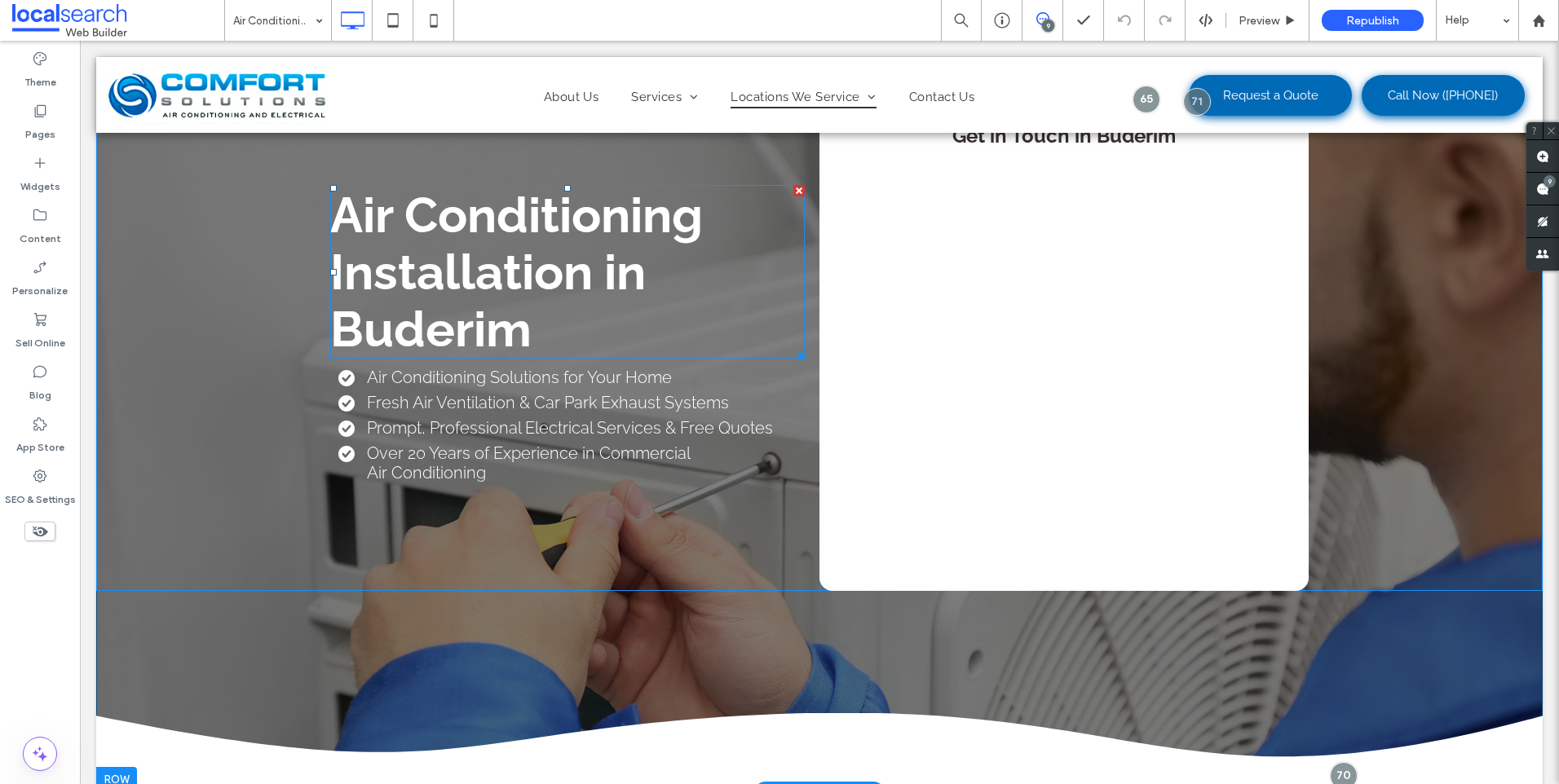 scroll, scrollTop: 244, scrollLeft: 0, axis: vertical 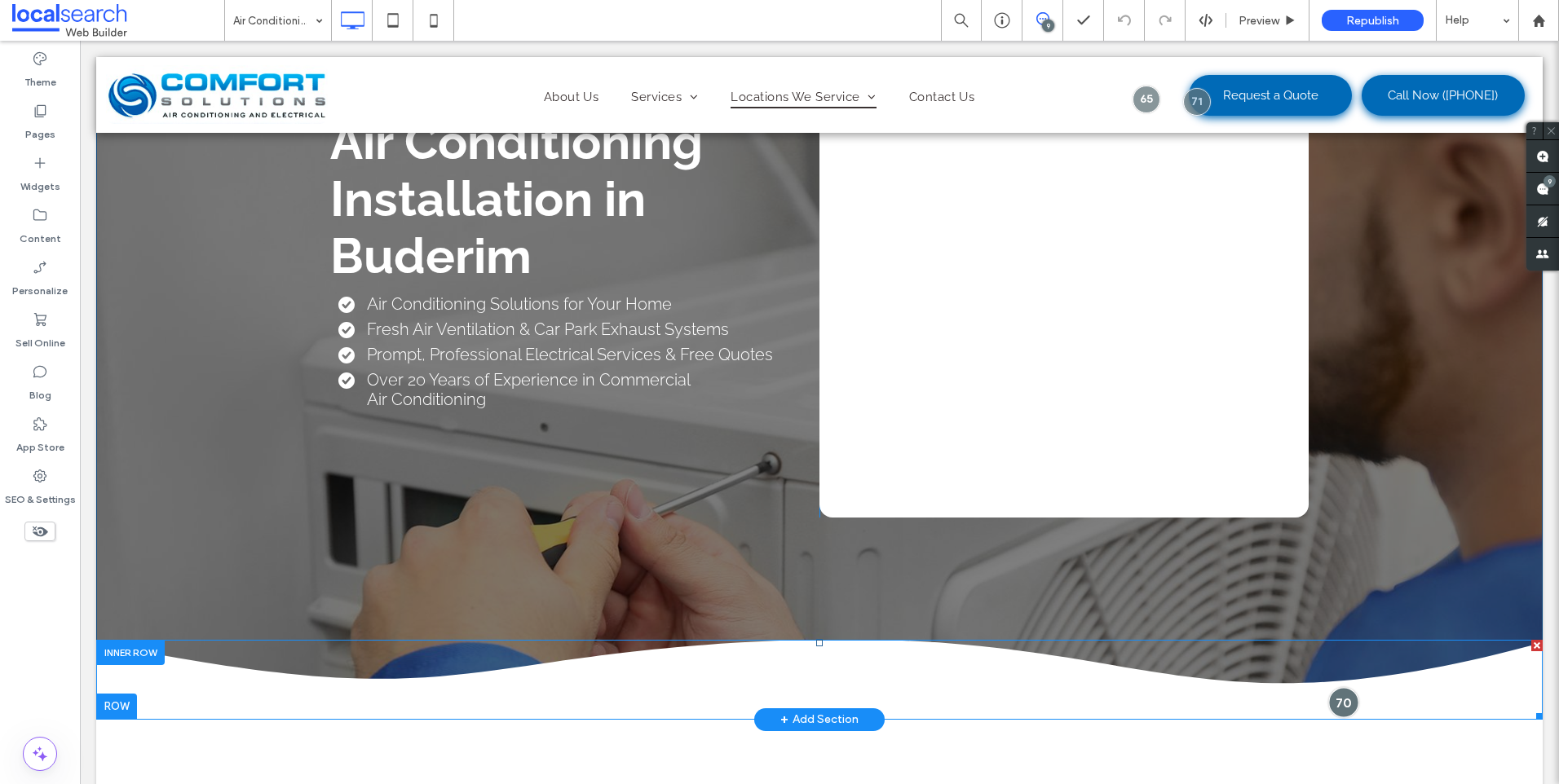 click at bounding box center [1343, 702] 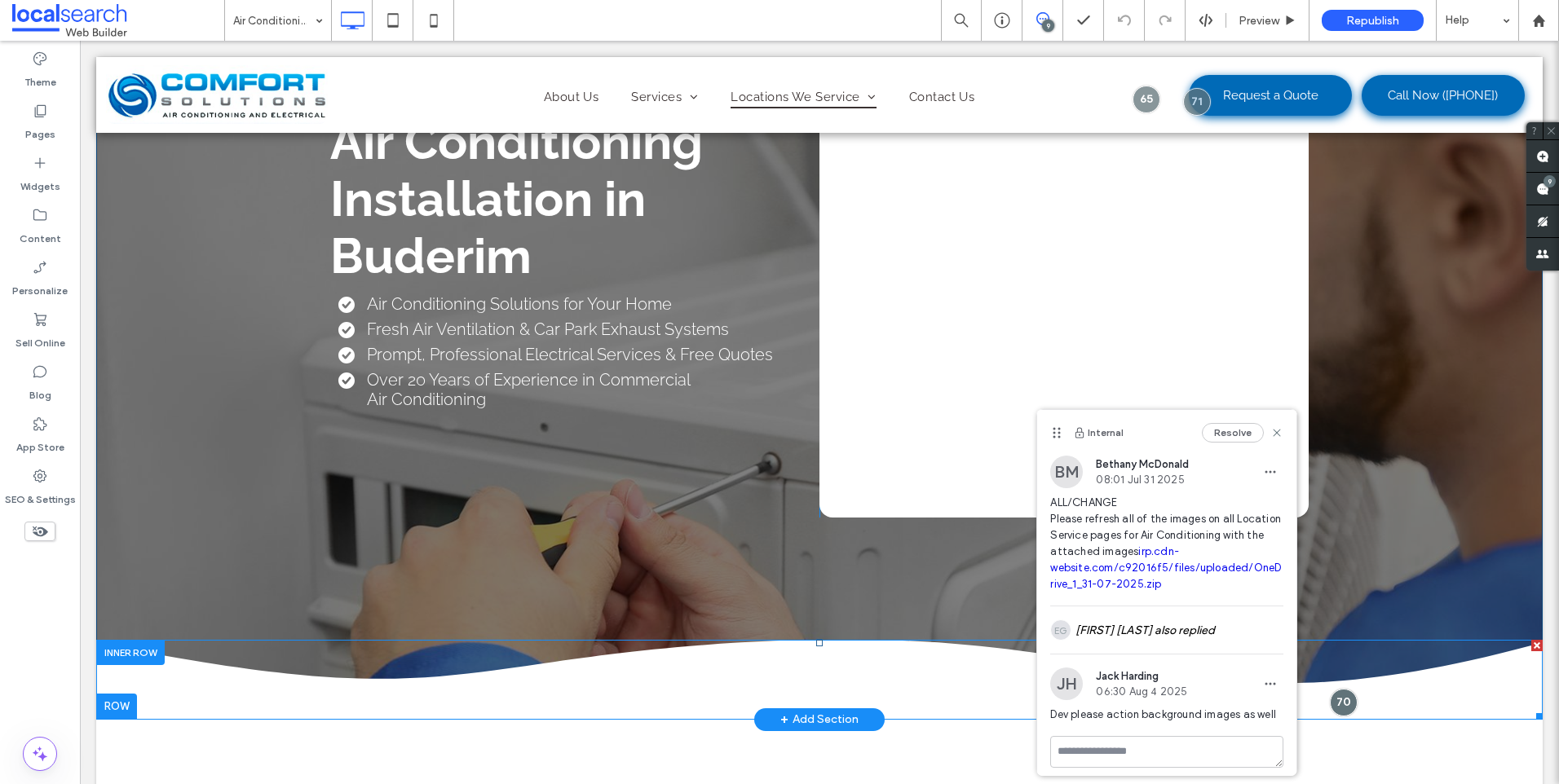 click 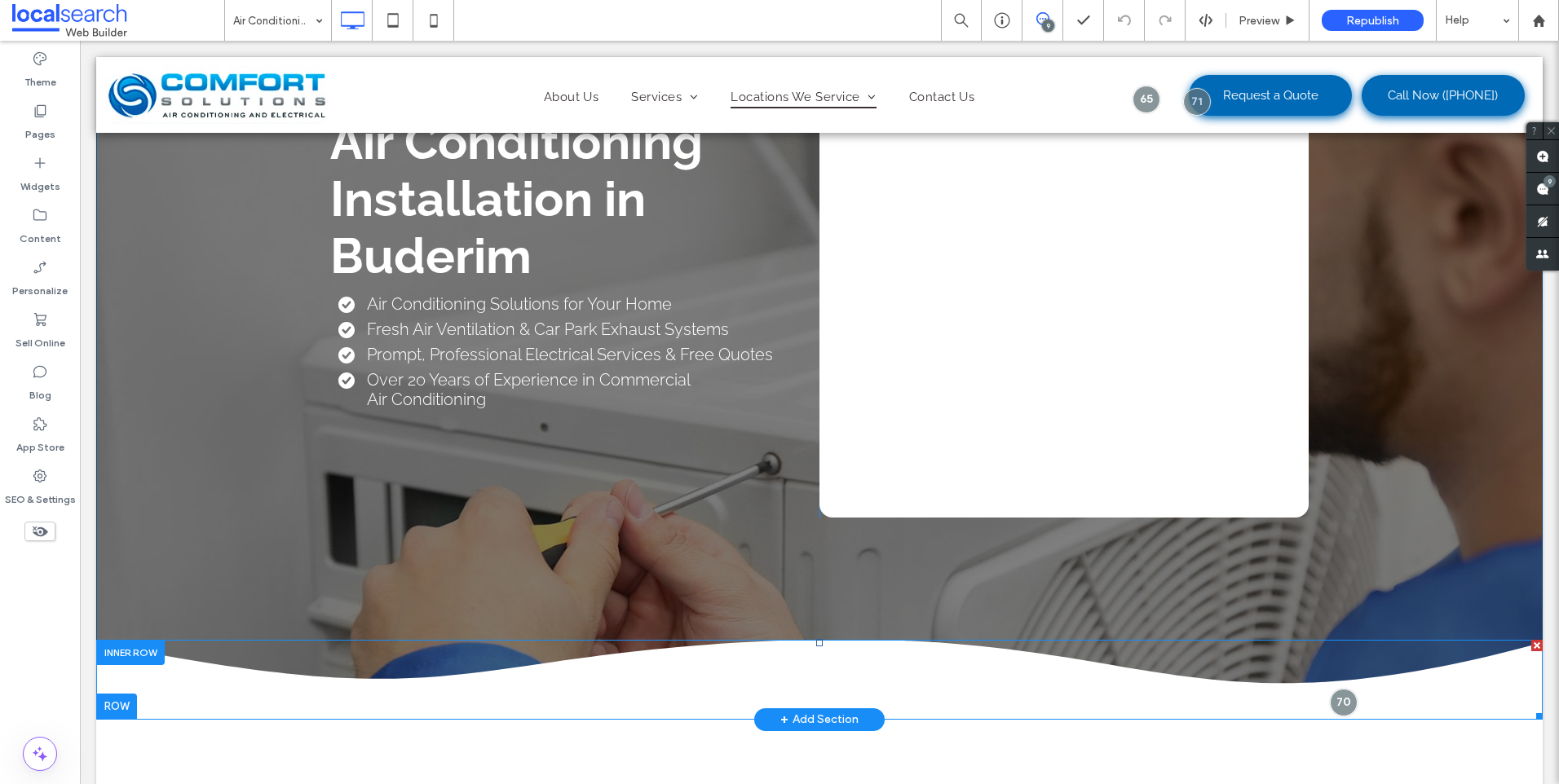 click 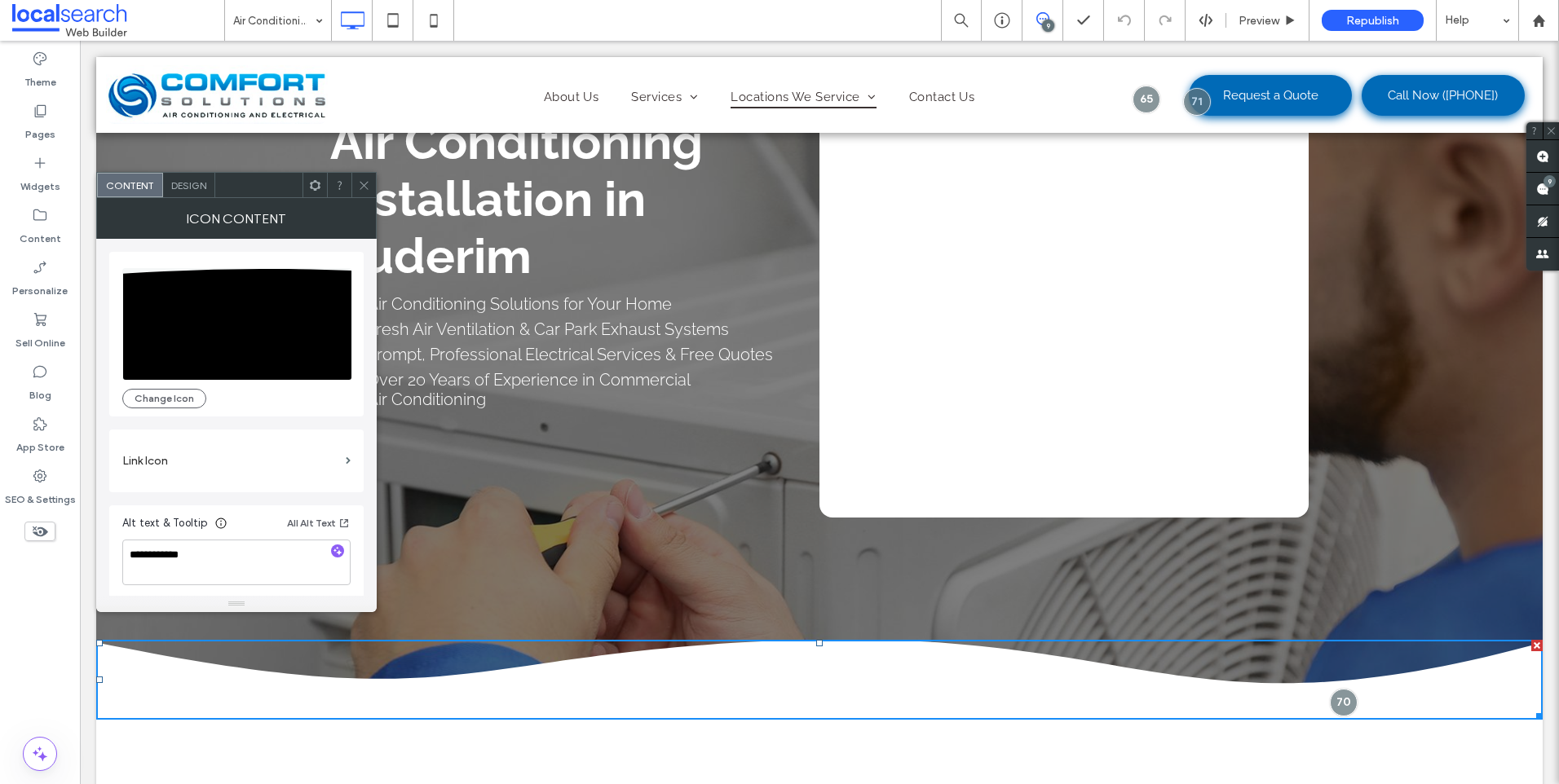 click 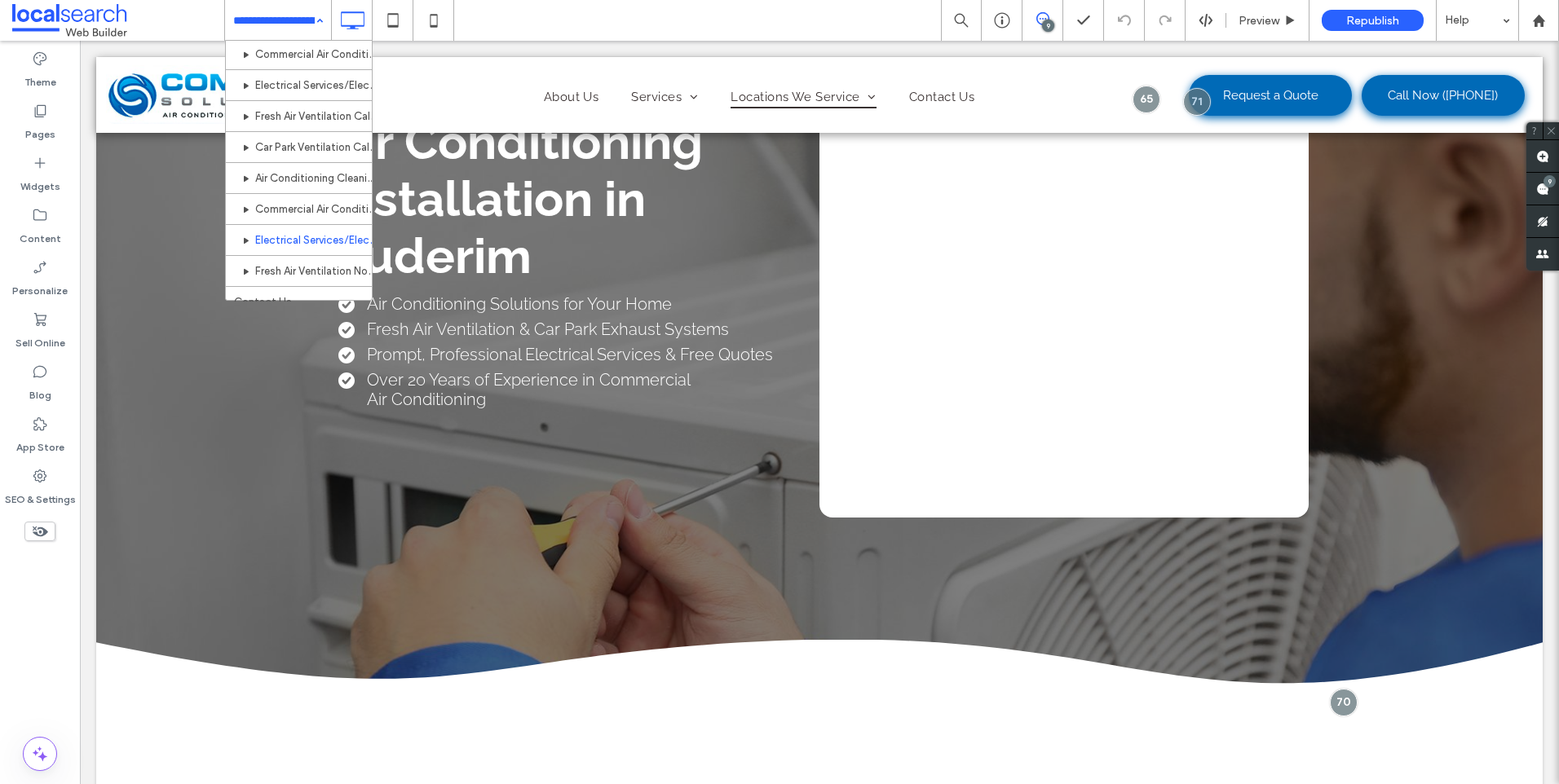 scroll, scrollTop: 698, scrollLeft: 0, axis: vertical 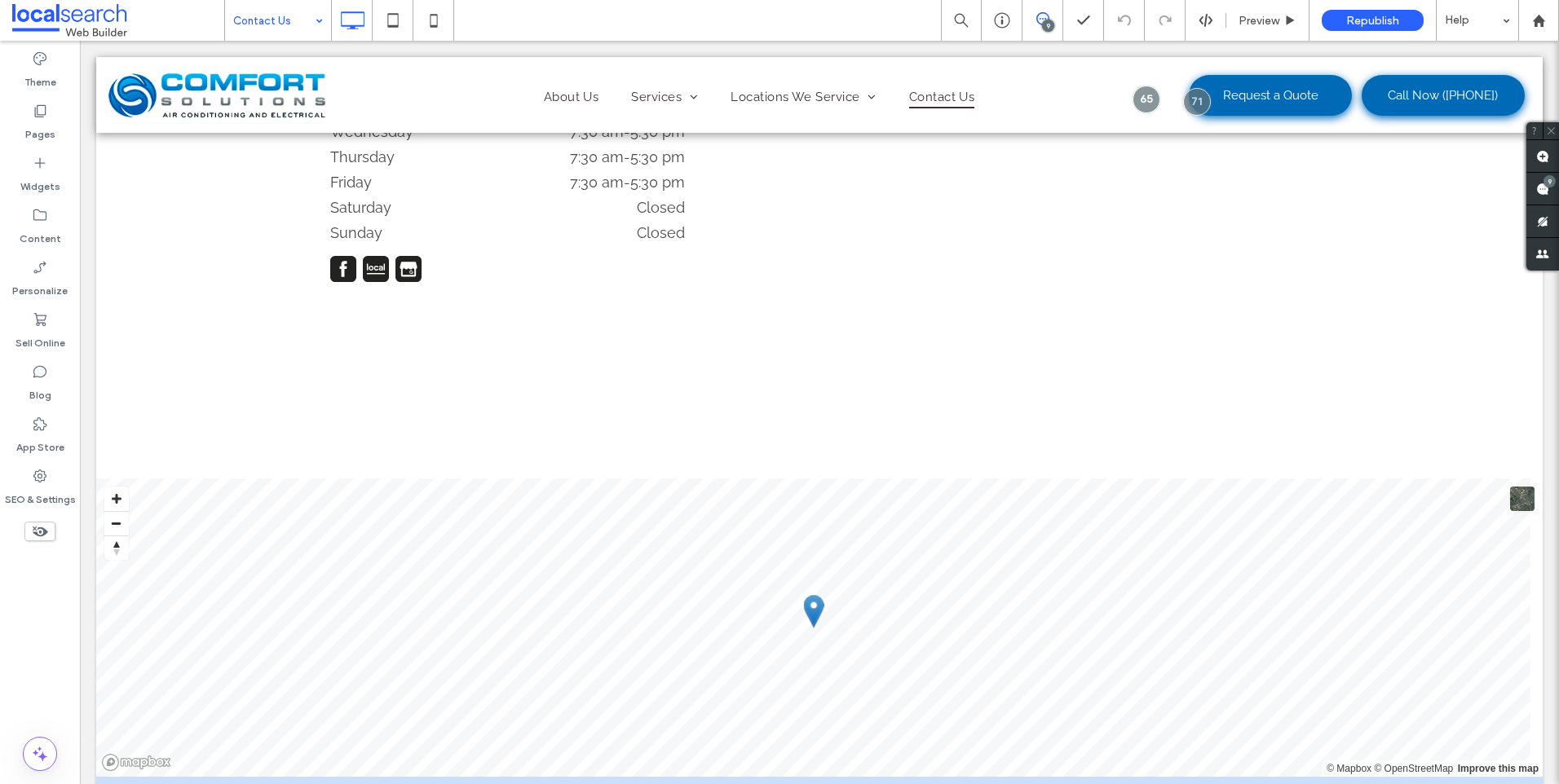 click at bounding box center (274, 20) 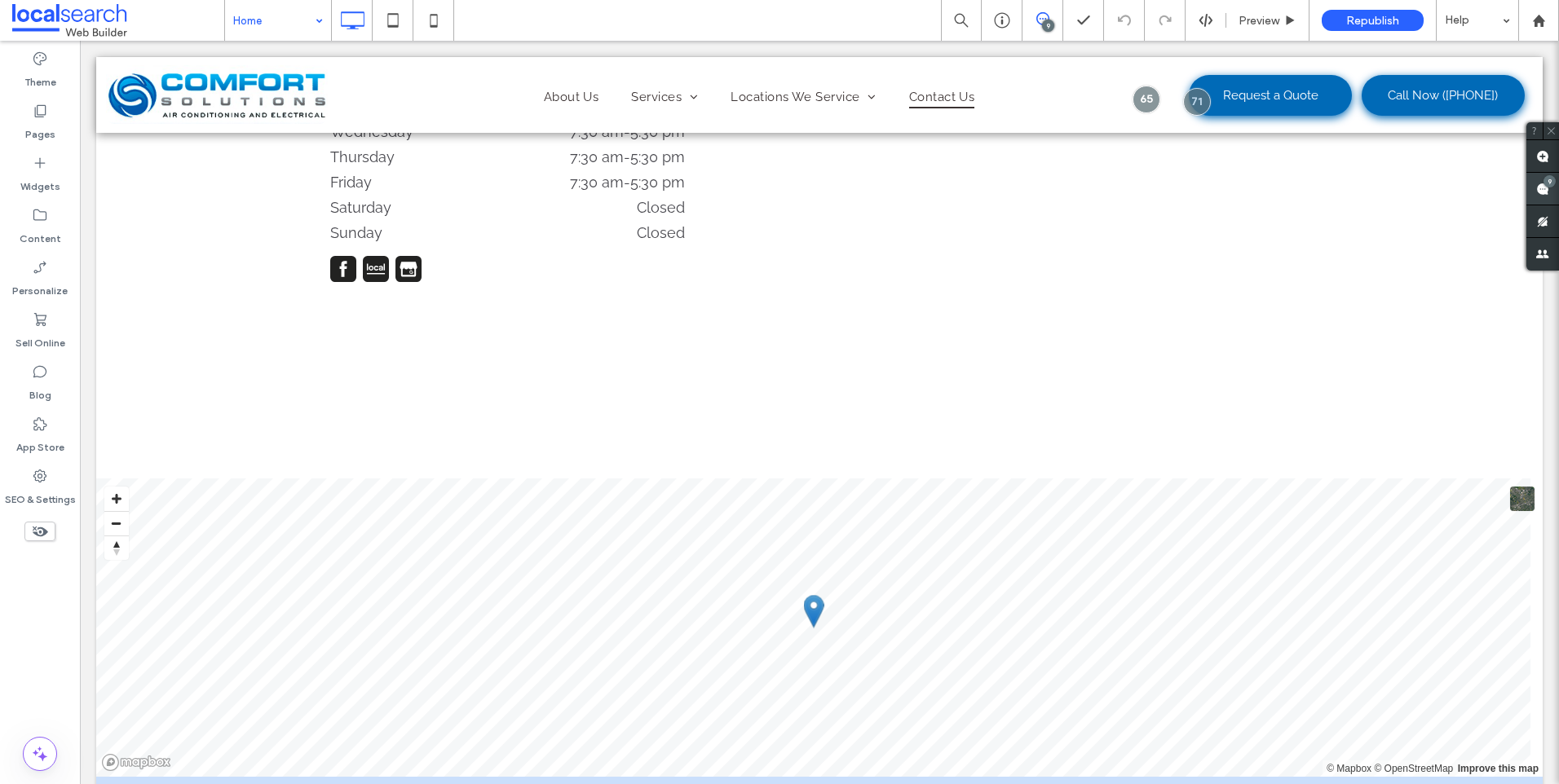 click 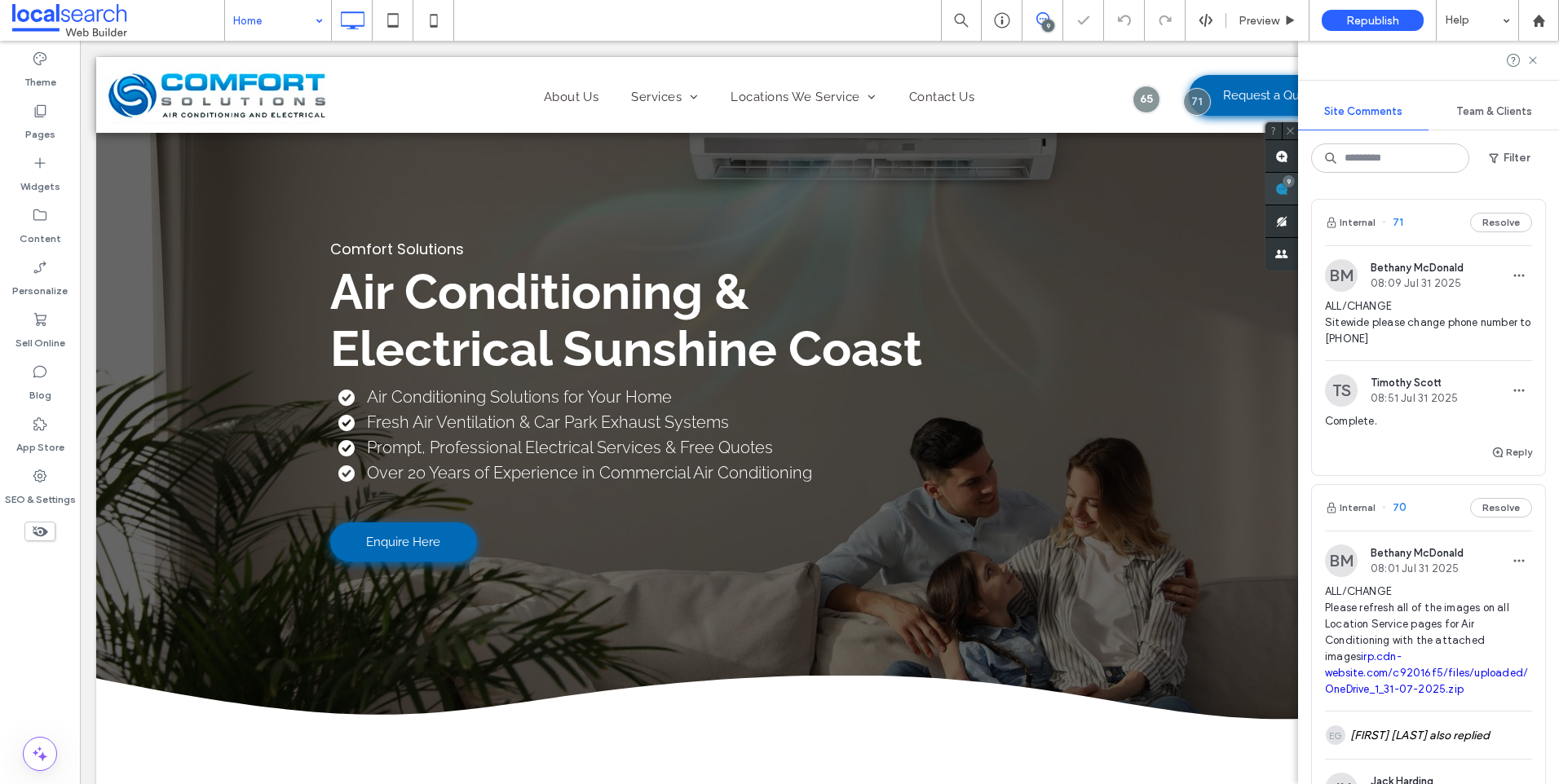 scroll, scrollTop: 0, scrollLeft: 0, axis: both 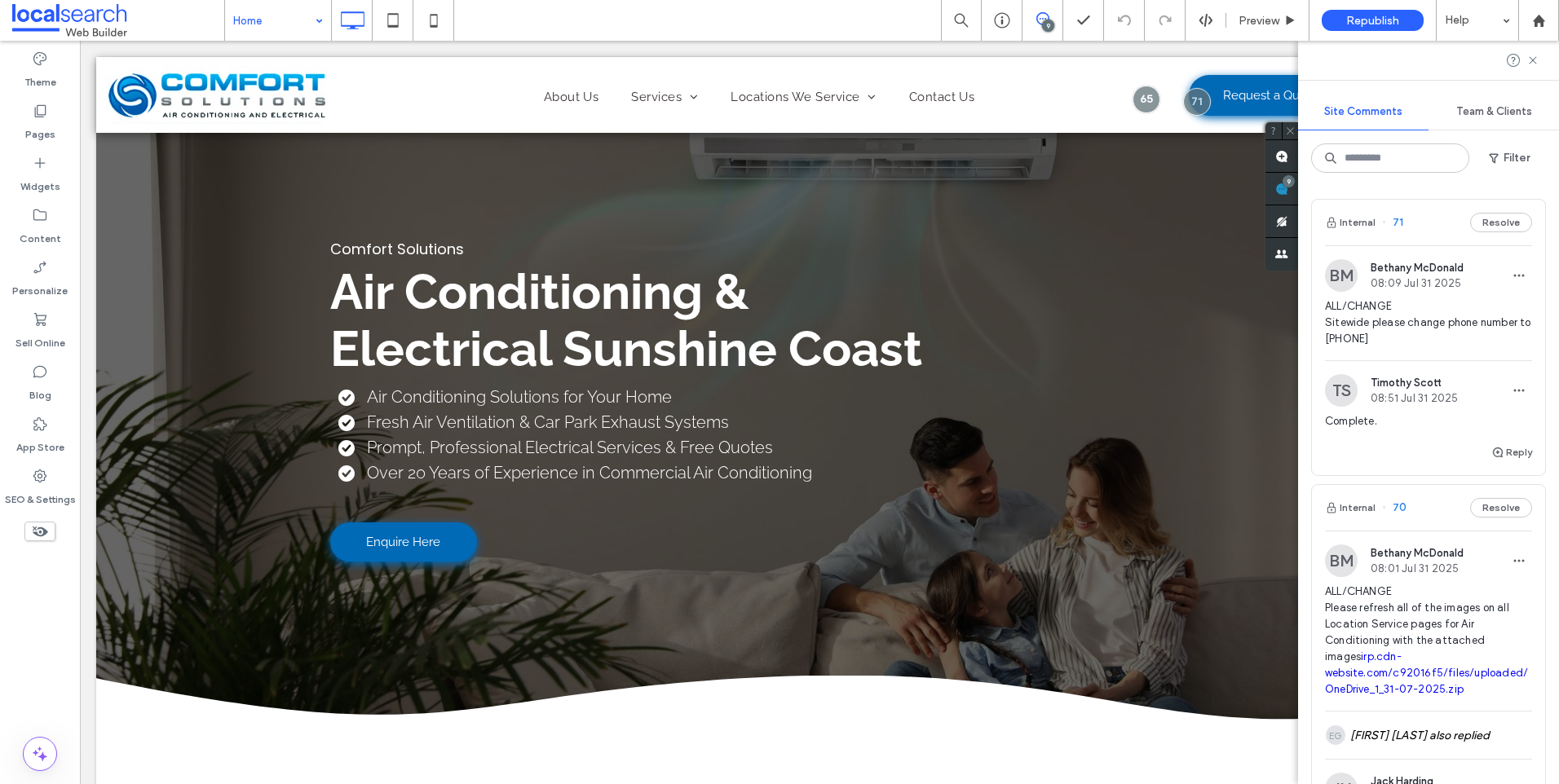 click on "BM Bethany McDonald 08:09 Jul 31 2025 ALL/CHANGE
Sitewide please change phone number to 07 5241 4844" at bounding box center (1429, 310) 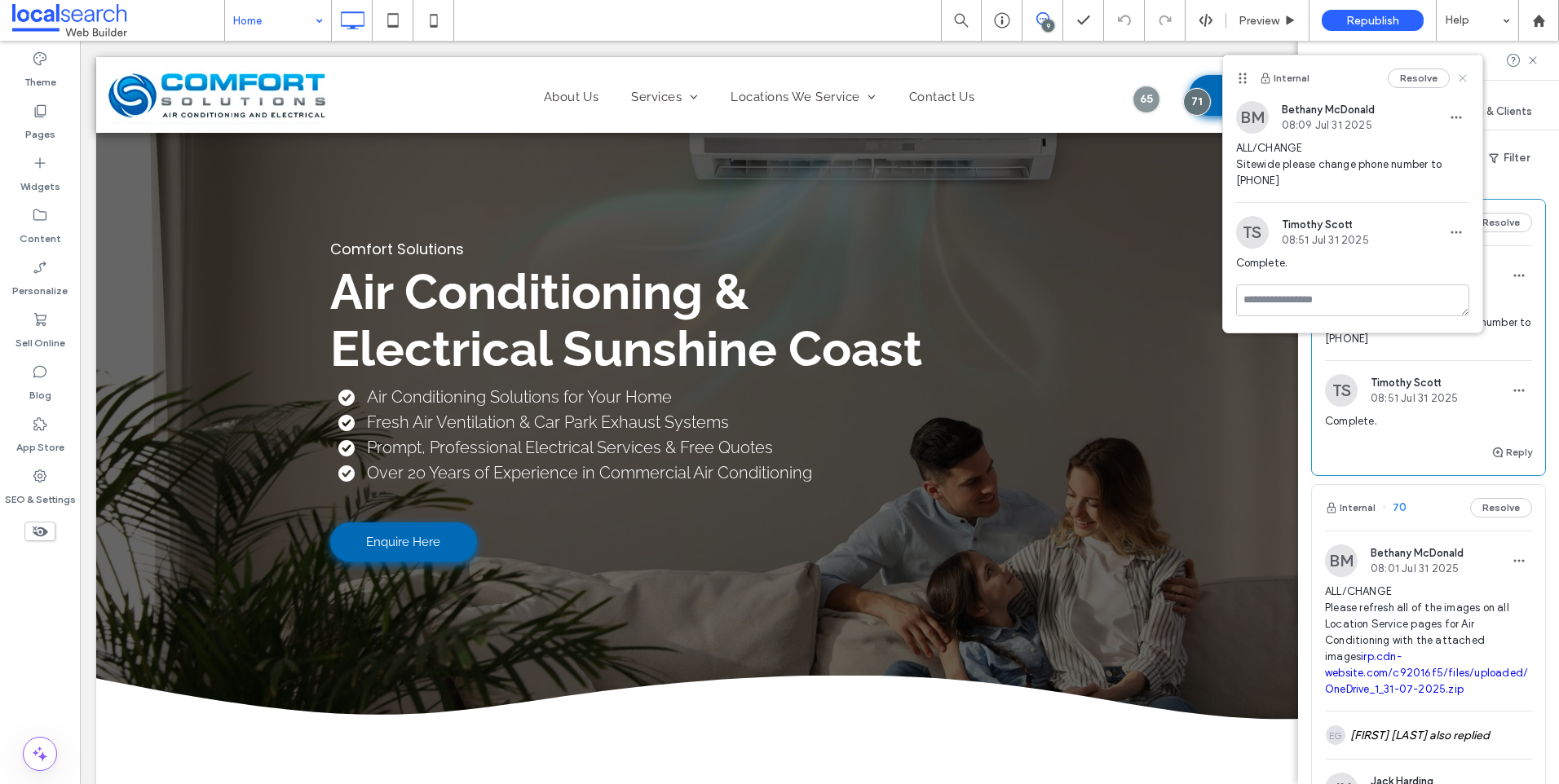 click 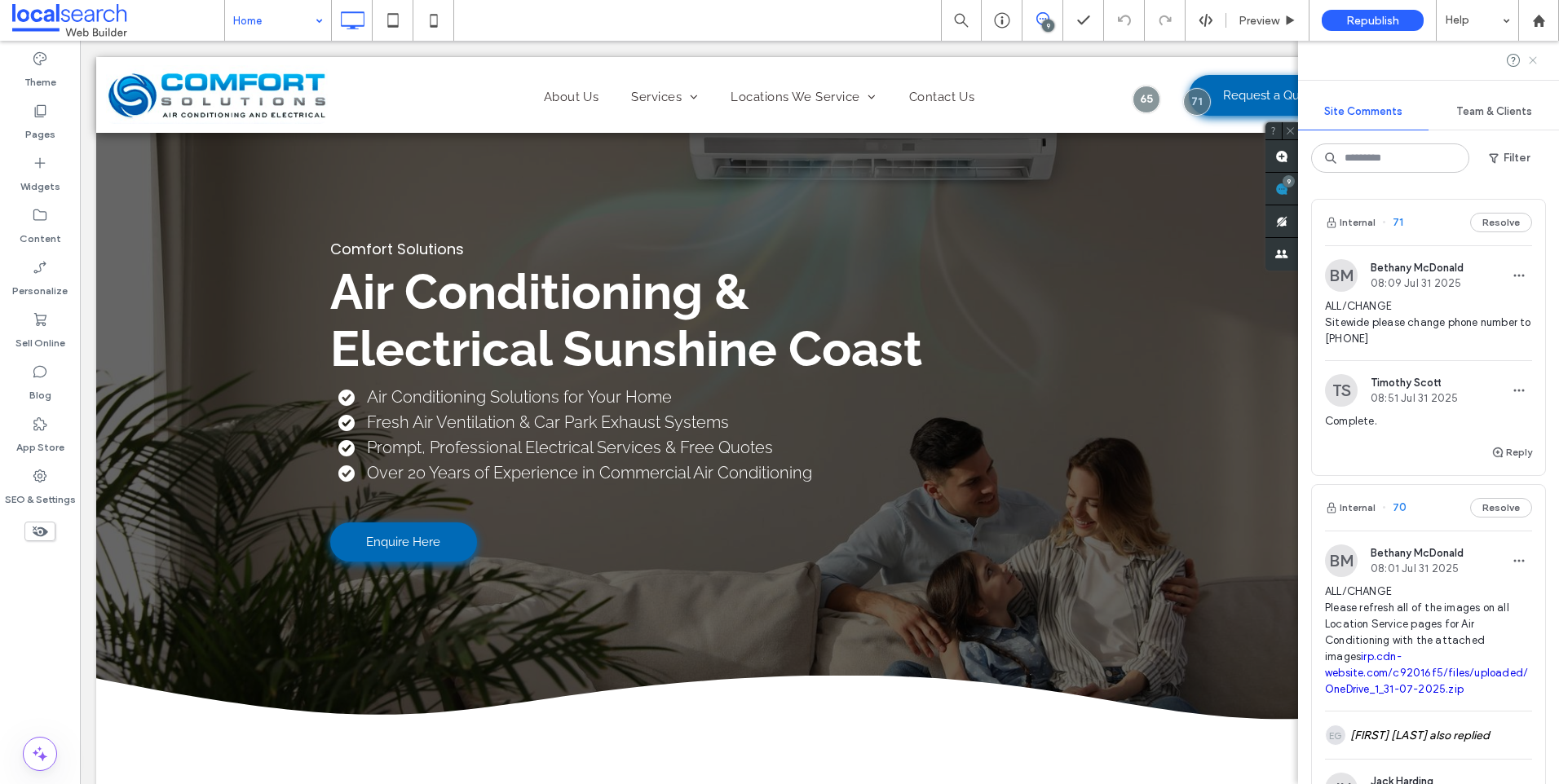 click 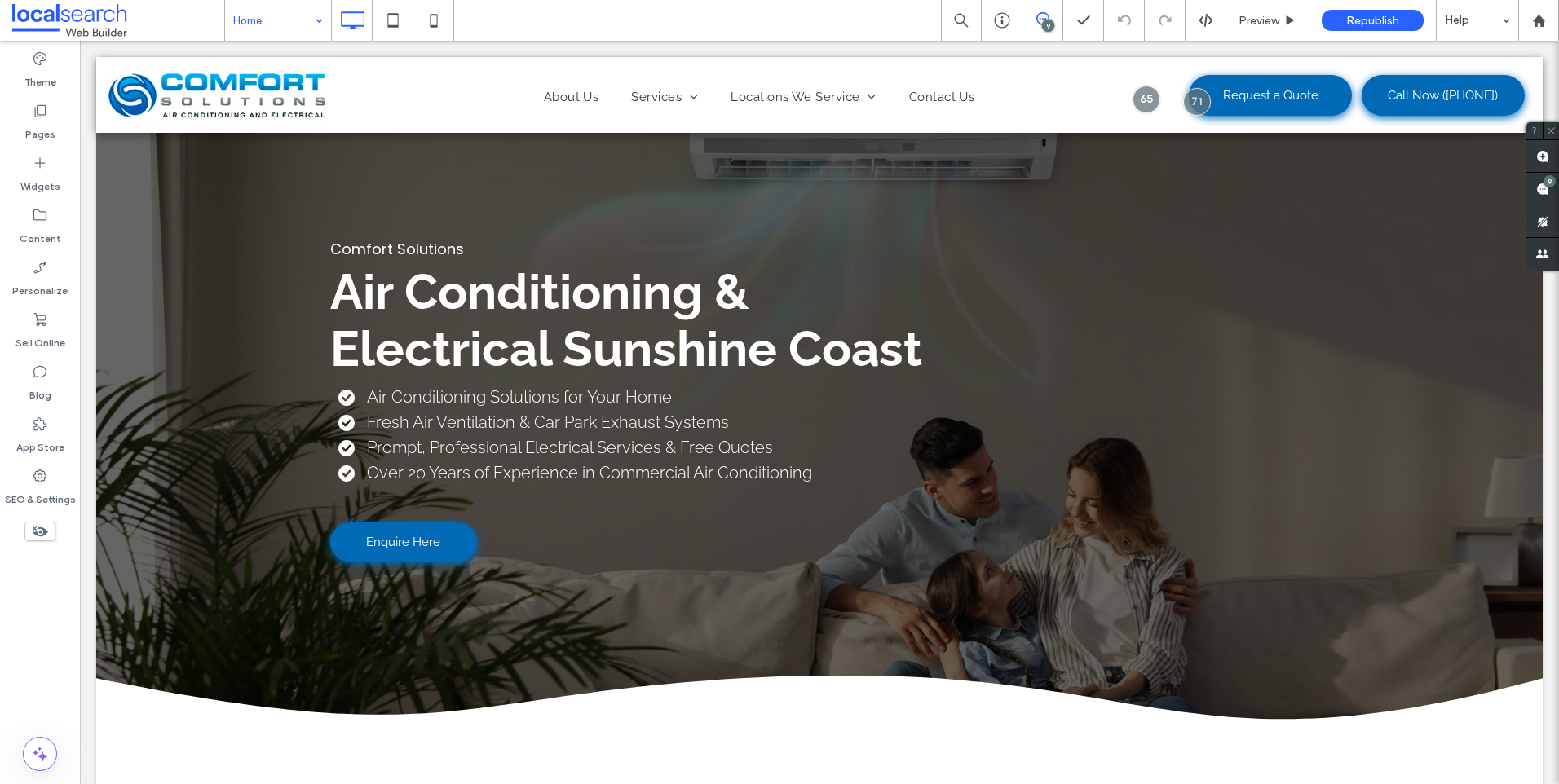 click at bounding box center [1042, 19] 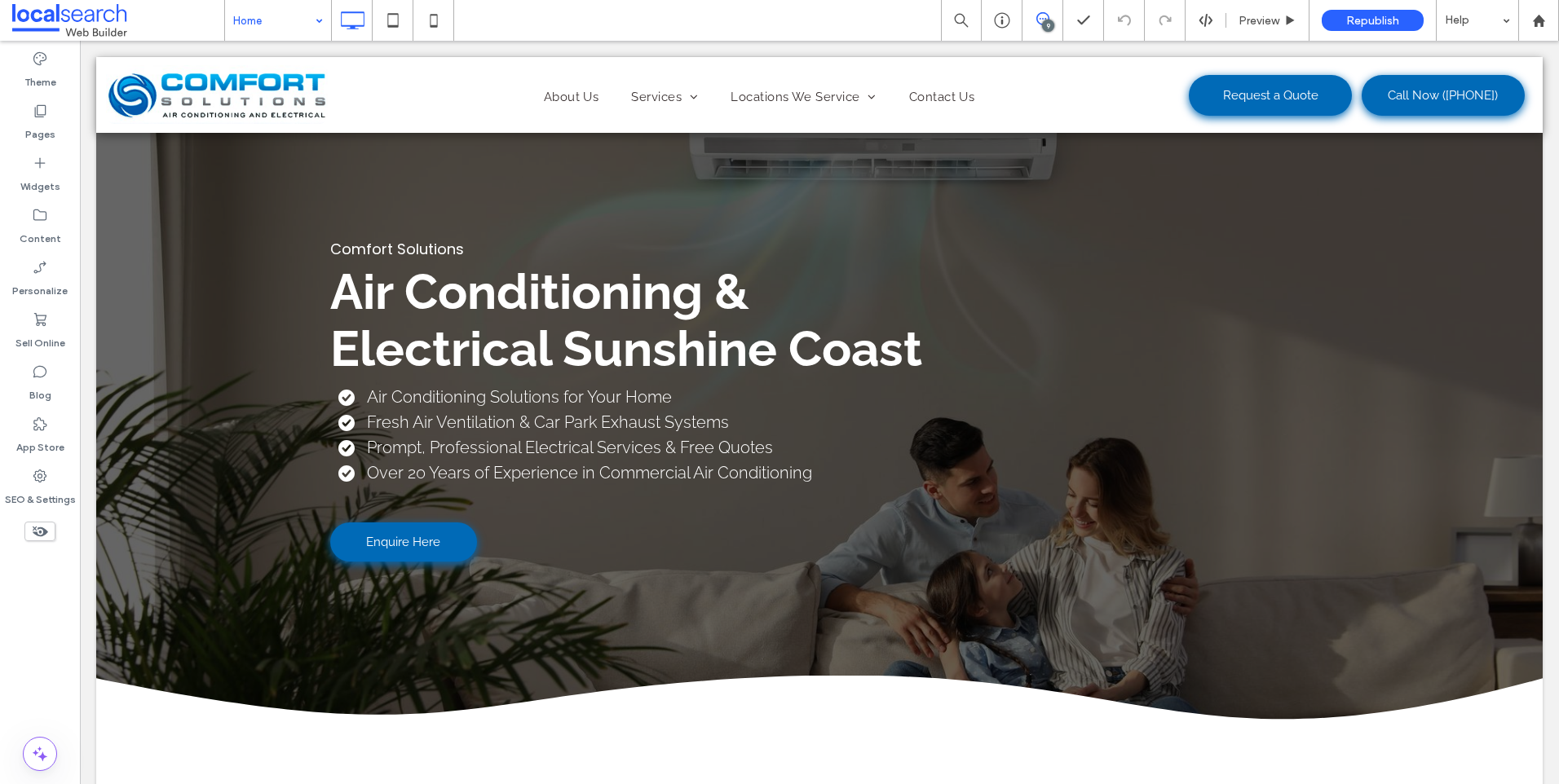 click at bounding box center [1042, 19] 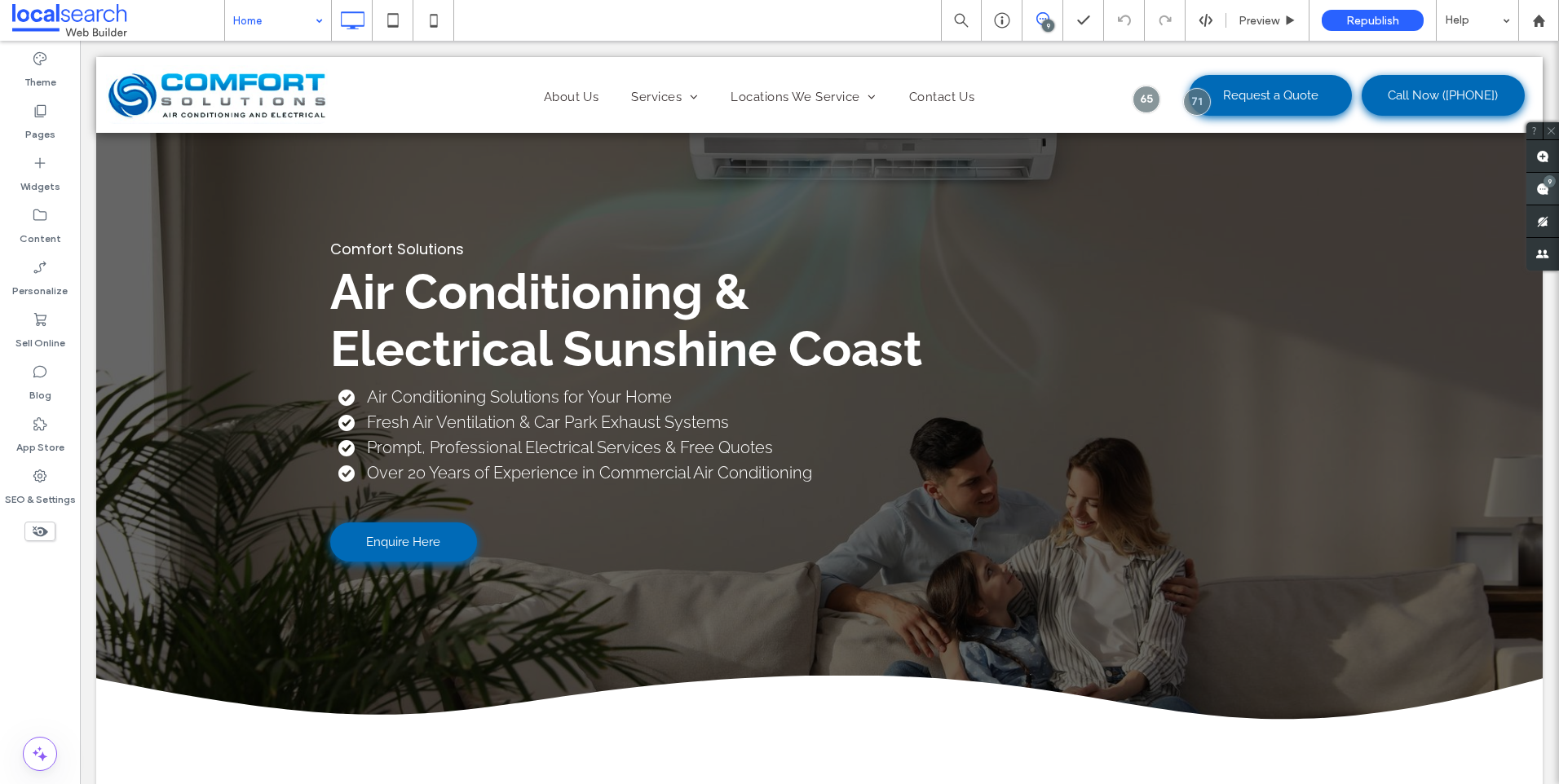 click on "Site Comments Team & Clients Automate new comments Instantly notify your team when someone adds or updates a comment on a site. See Zap Examples 9" at bounding box center [1689, 412] 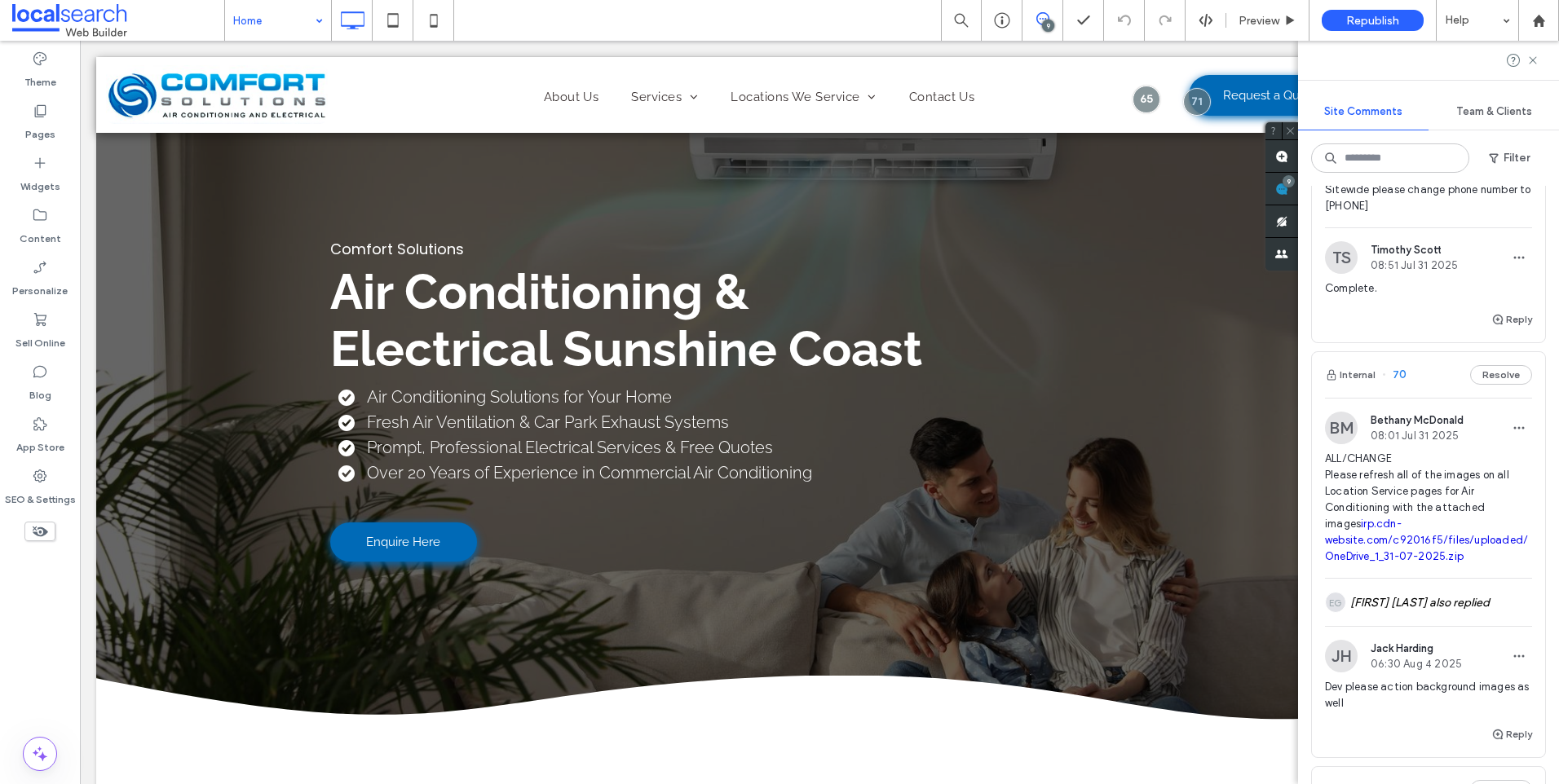 scroll, scrollTop: 244, scrollLeft: 0, axis: vertical 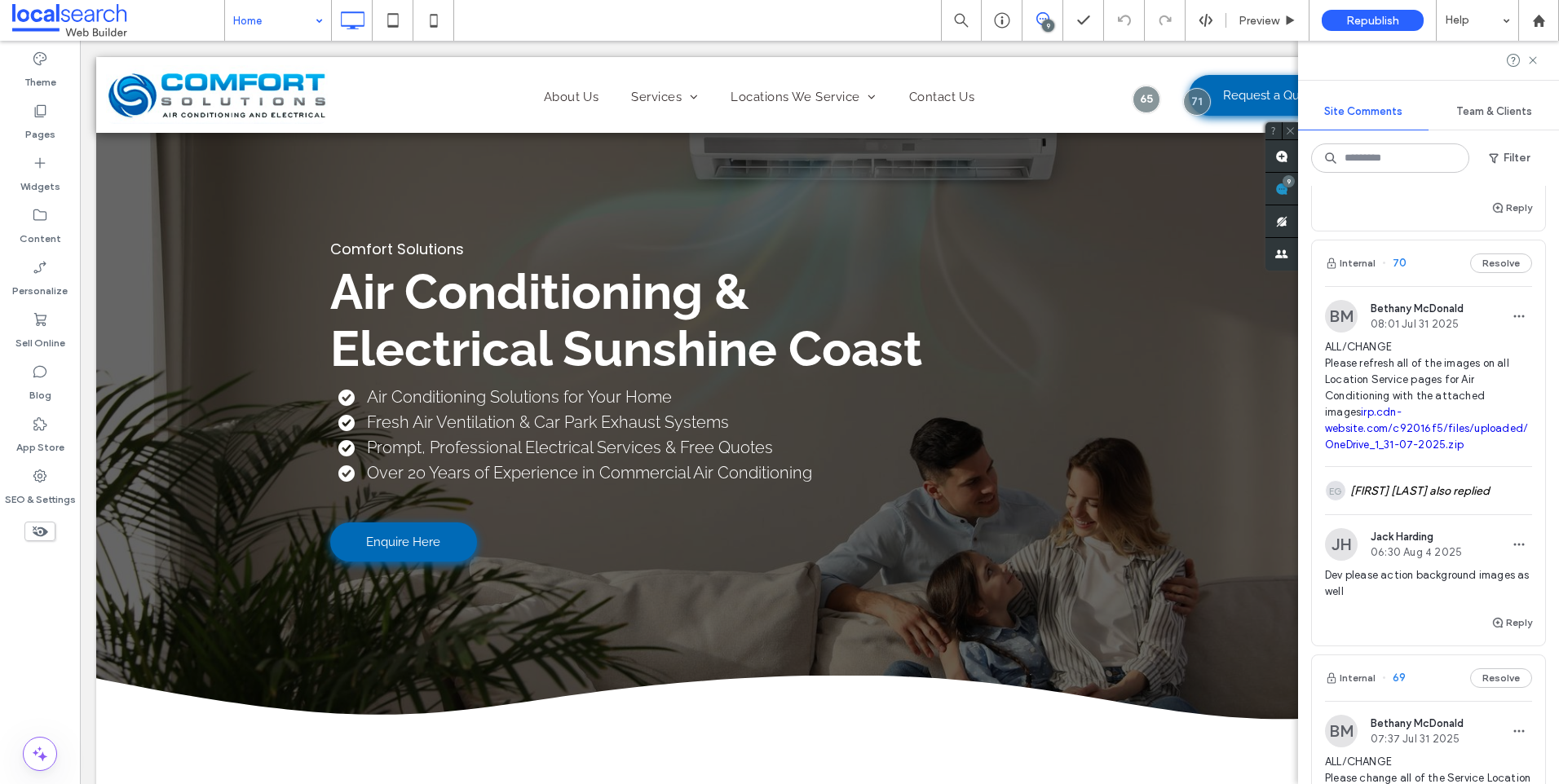 click on "ALL/CHANGE
Please refresh all of the images on all Location Service pages for Air Conditioning with the attached images  irp.cdn-website.com/c92016f5/files/uploaded/OneDrive_1_31-07-2025.zip" at bounding box center (1429, 396) 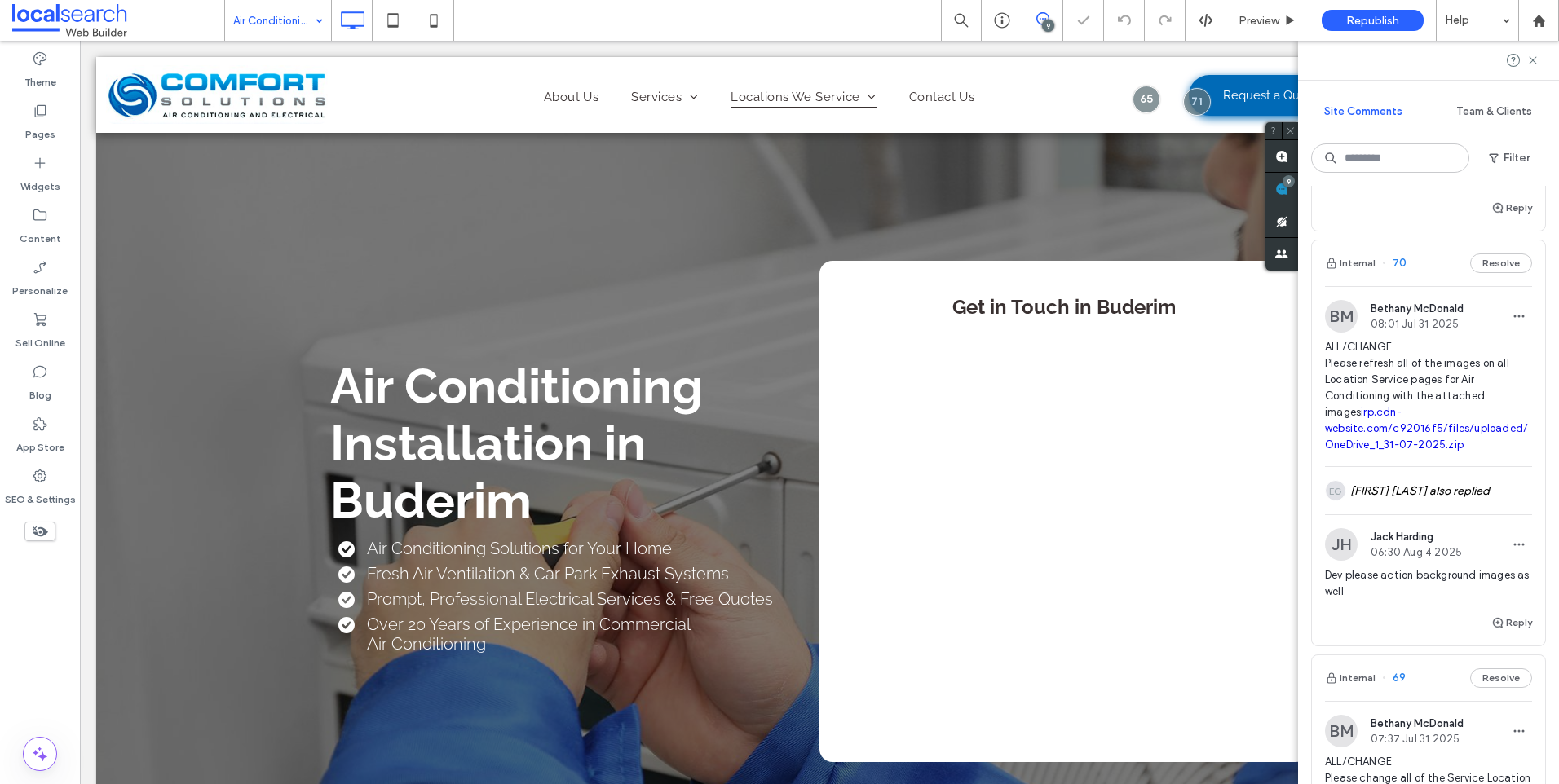 scroll, scrollTop: 0, scrollLeft: 0, axis: both 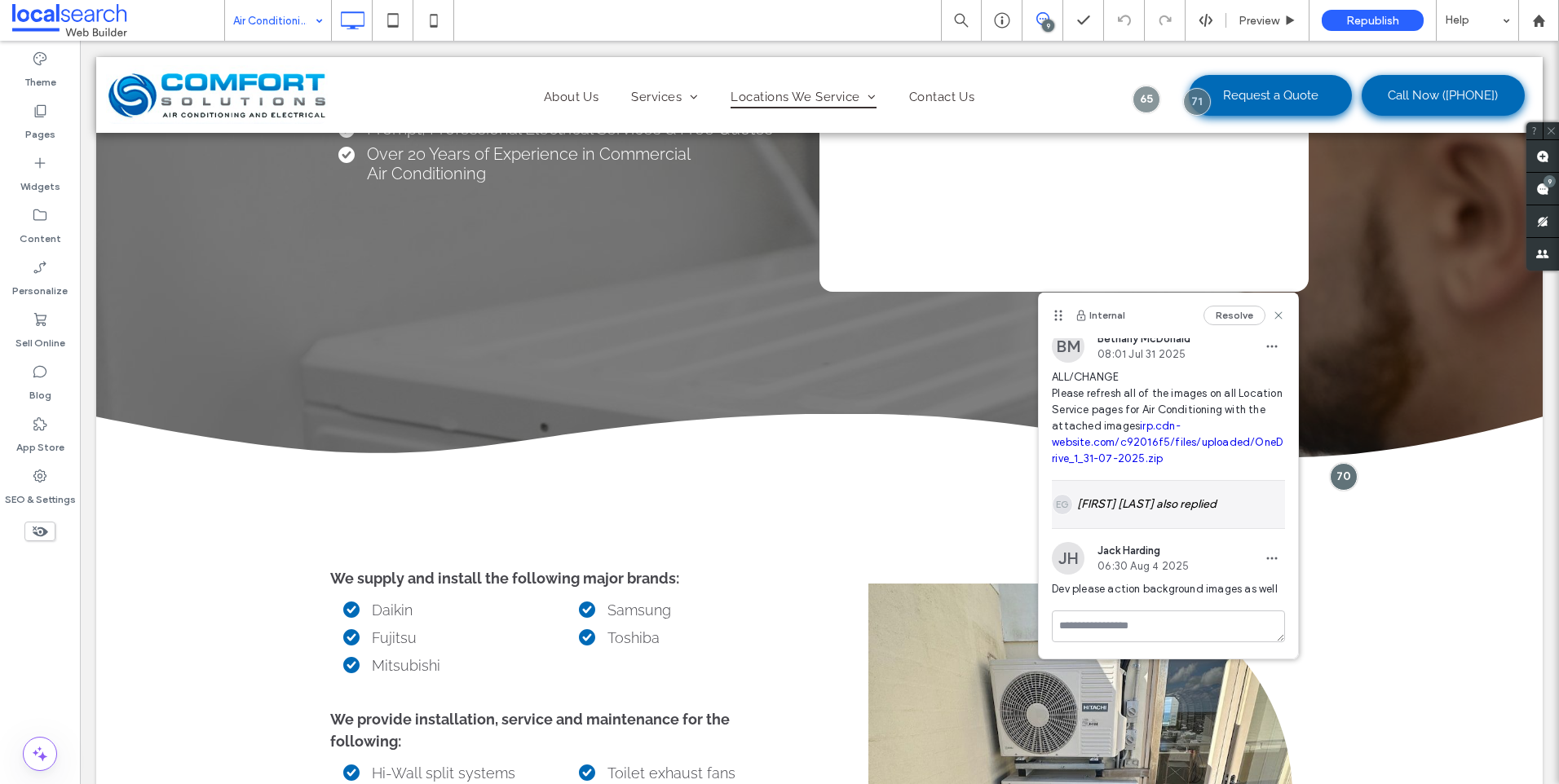 click on "EG Eric Goldove also replied" at bounding box center [1168, 504] 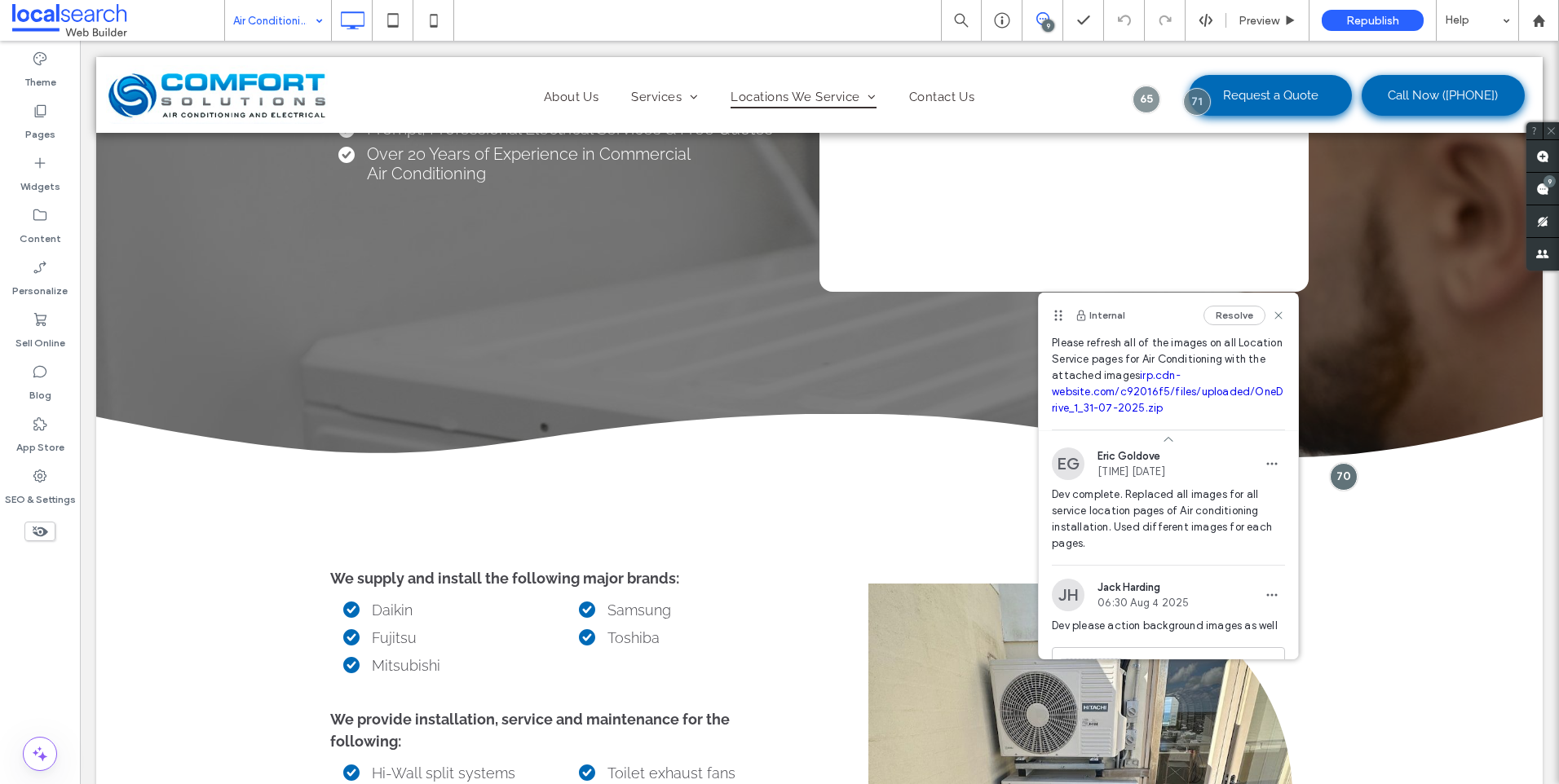 scroll, scrollTop: 31, scrollLeft: 0, axis: vertical 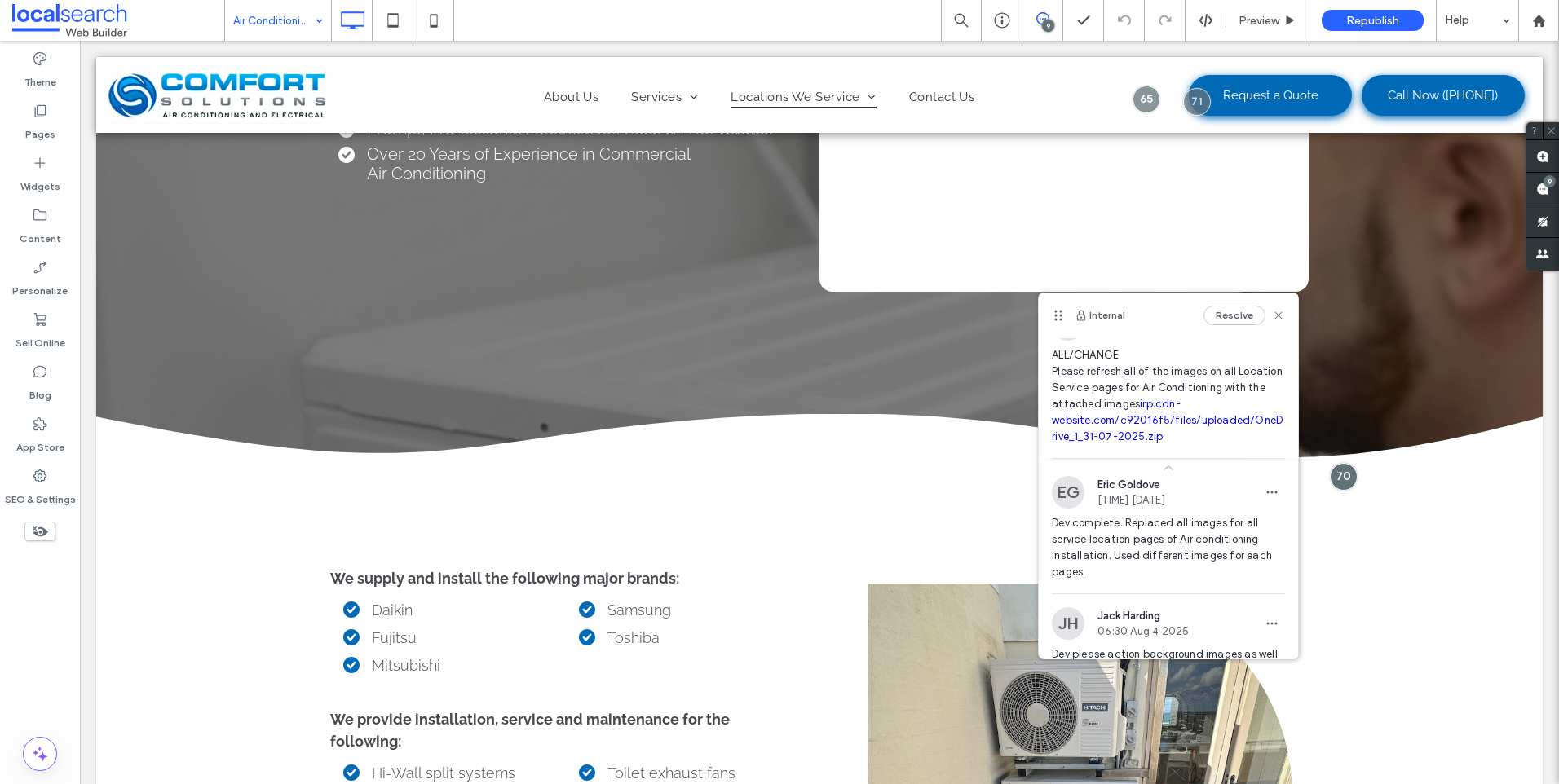 click 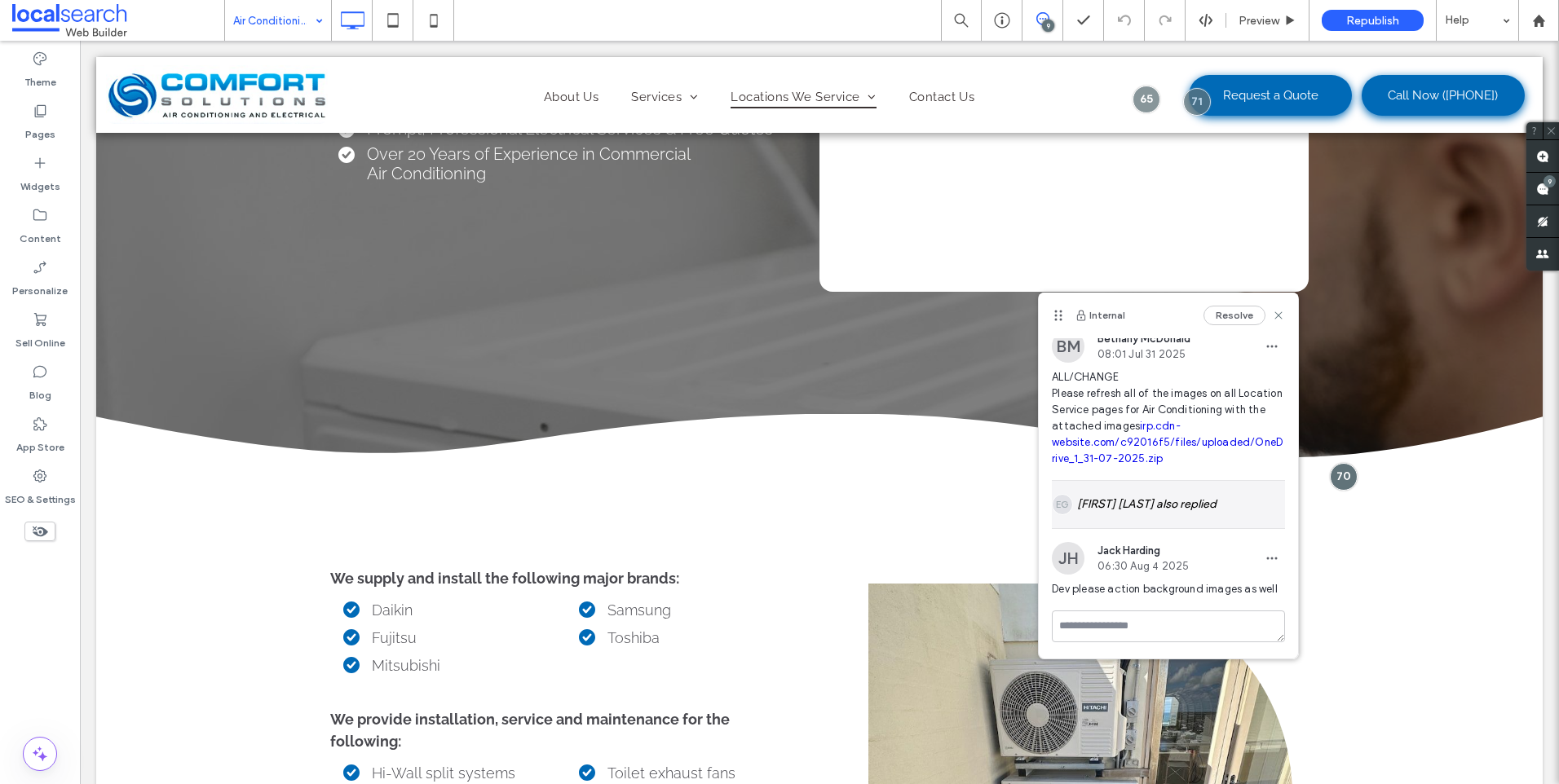 click on "EG Eric Goldove also replied" at bounding box center (1168, 504) 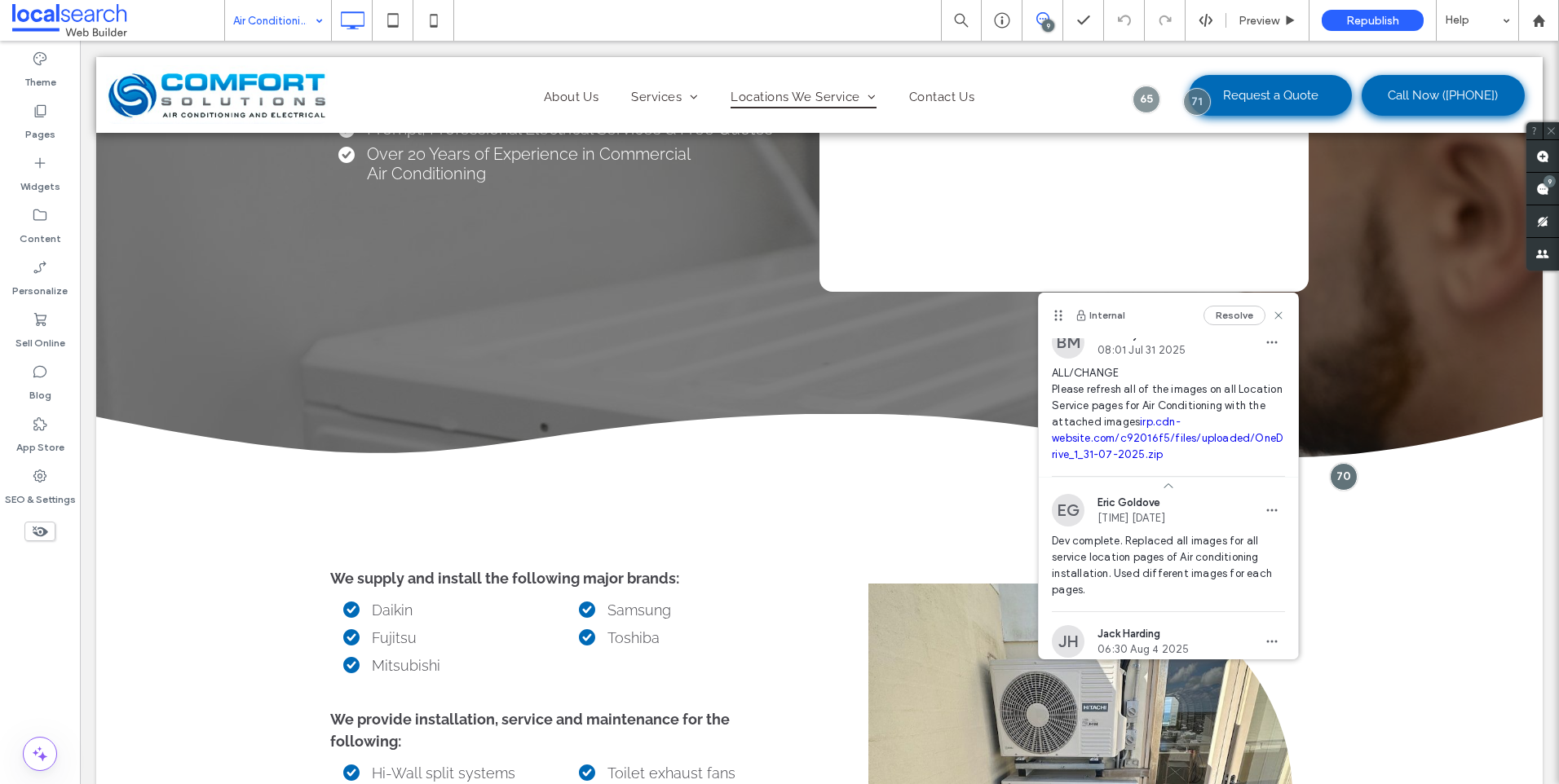 scroll, scrollTop: 0, scrollLeft: 0, axis: both 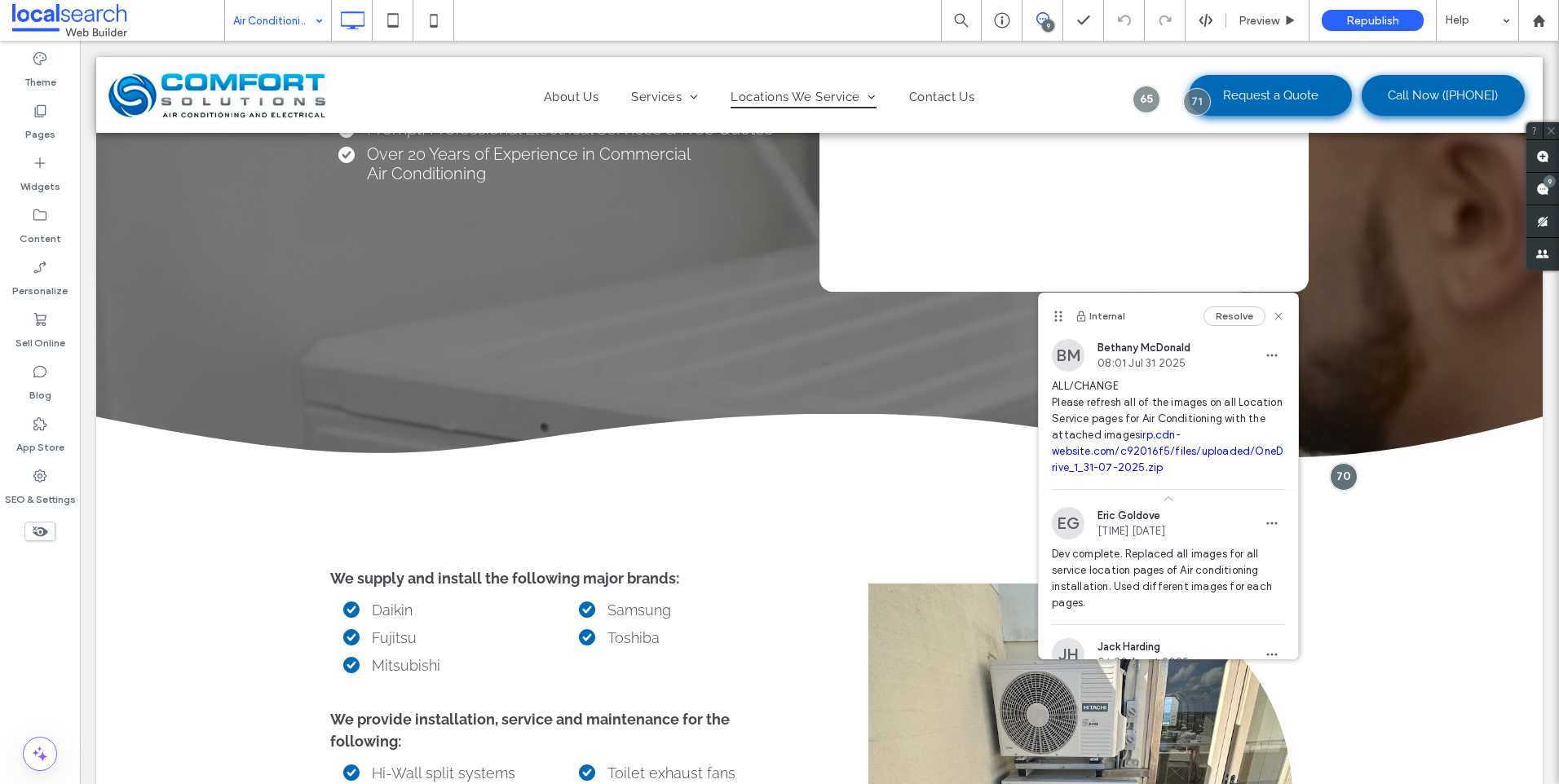 click 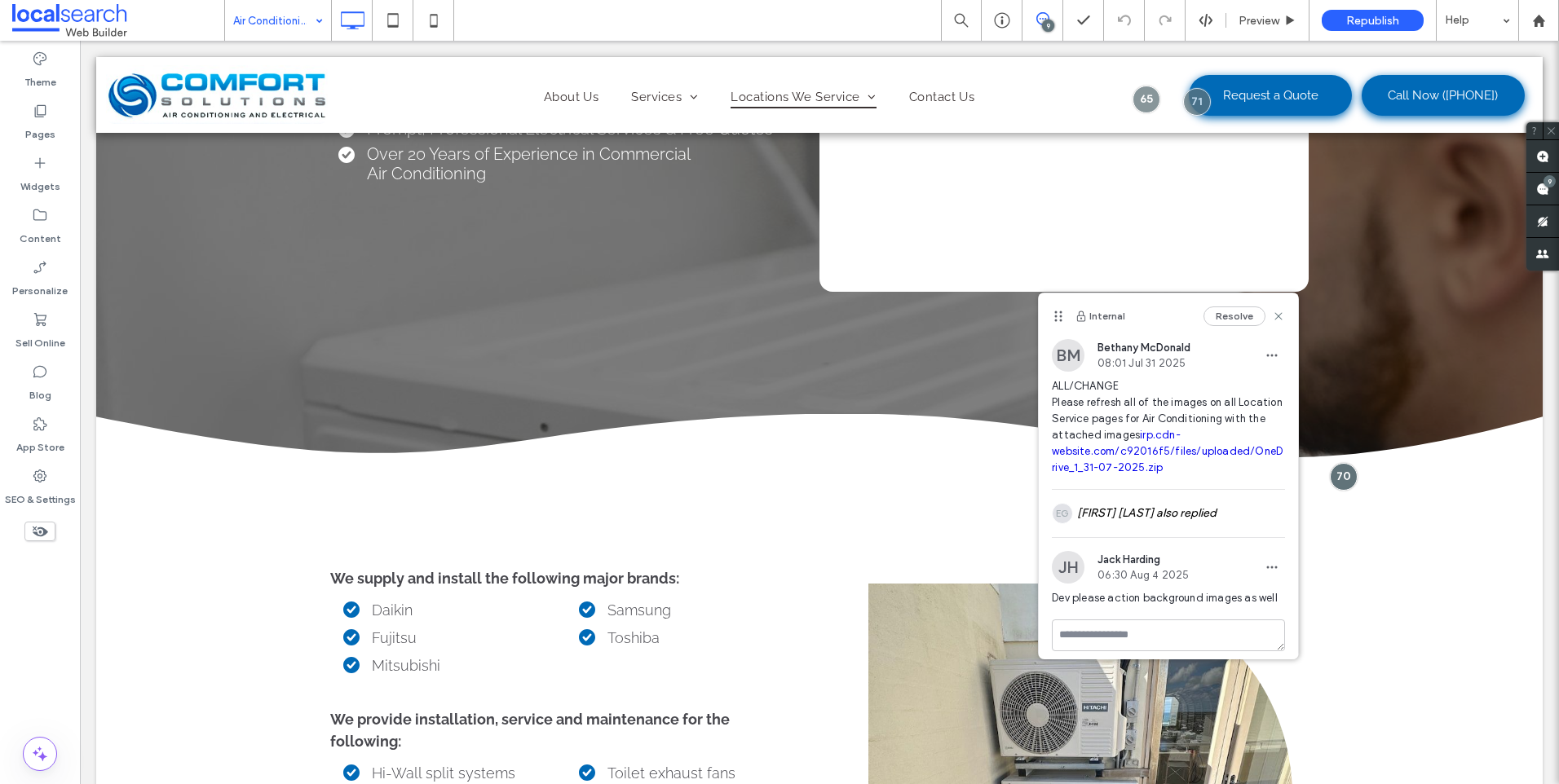 scroll, scrollTop: 25, scrollLeft: 0, axis: vertical 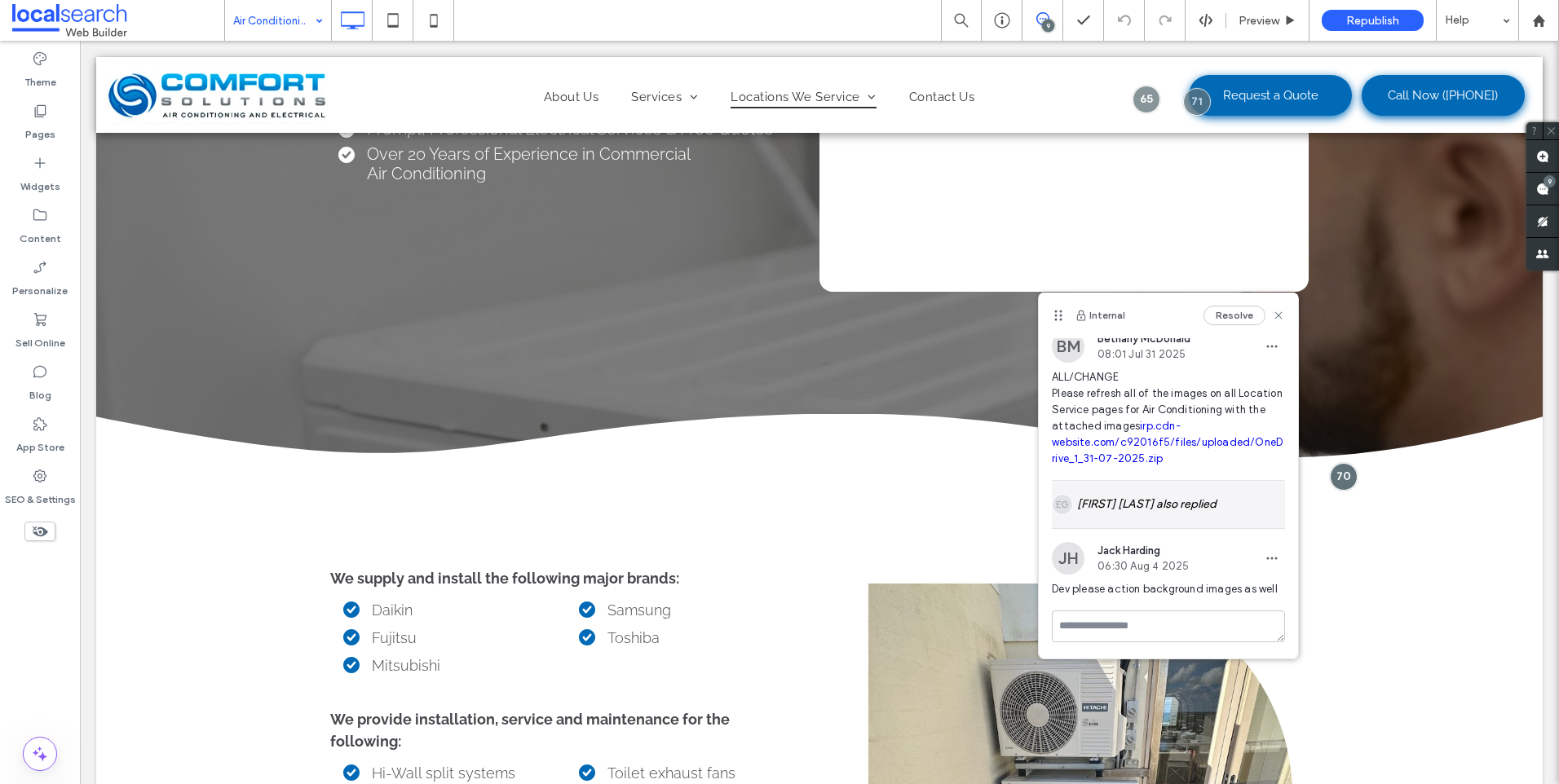 click on "EG Eric Goldove also replied" at bounding box center (1168, 504) 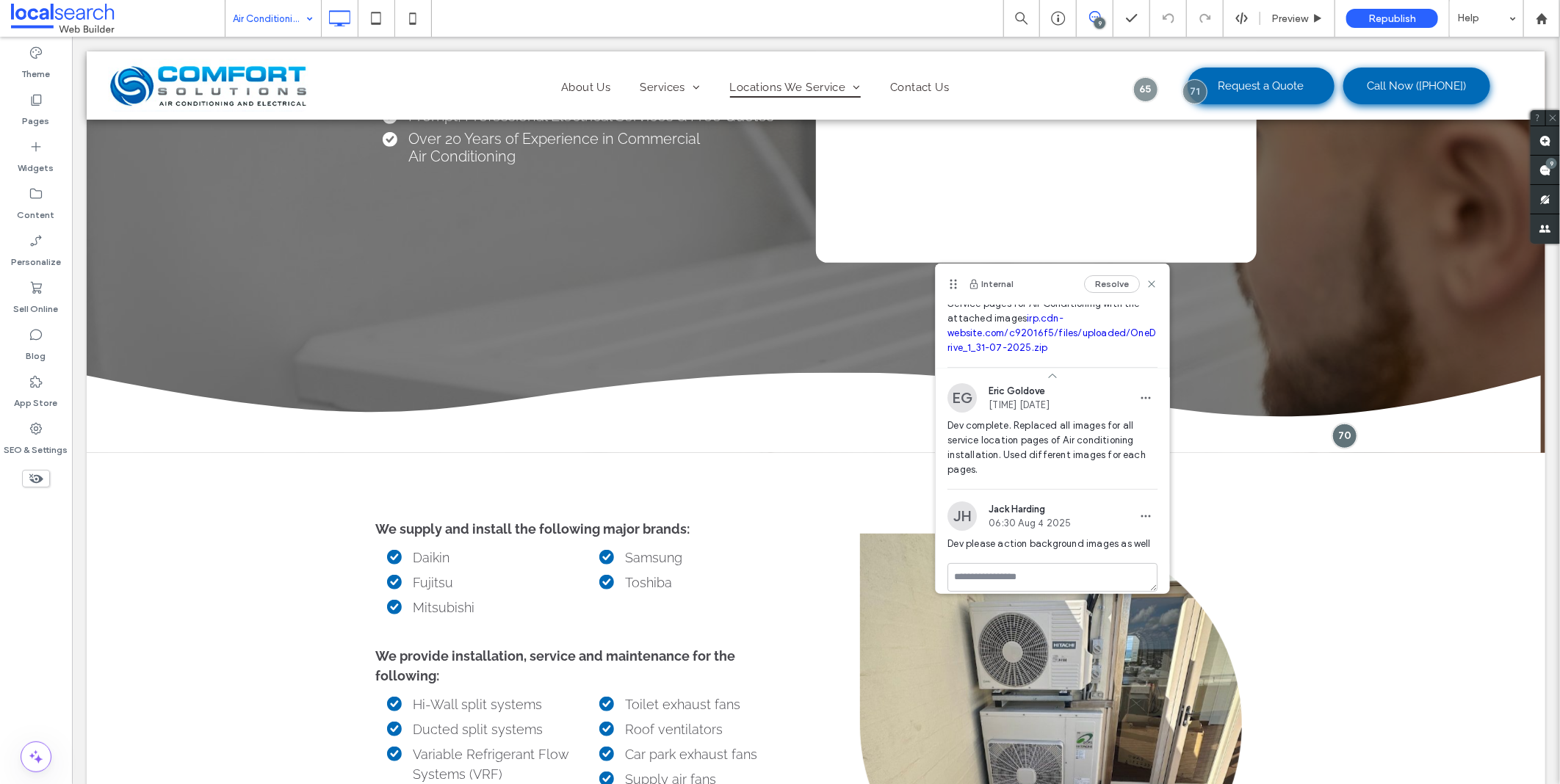 scroll, scrollTop: 73, scrollLeft: 0, axis: vertical 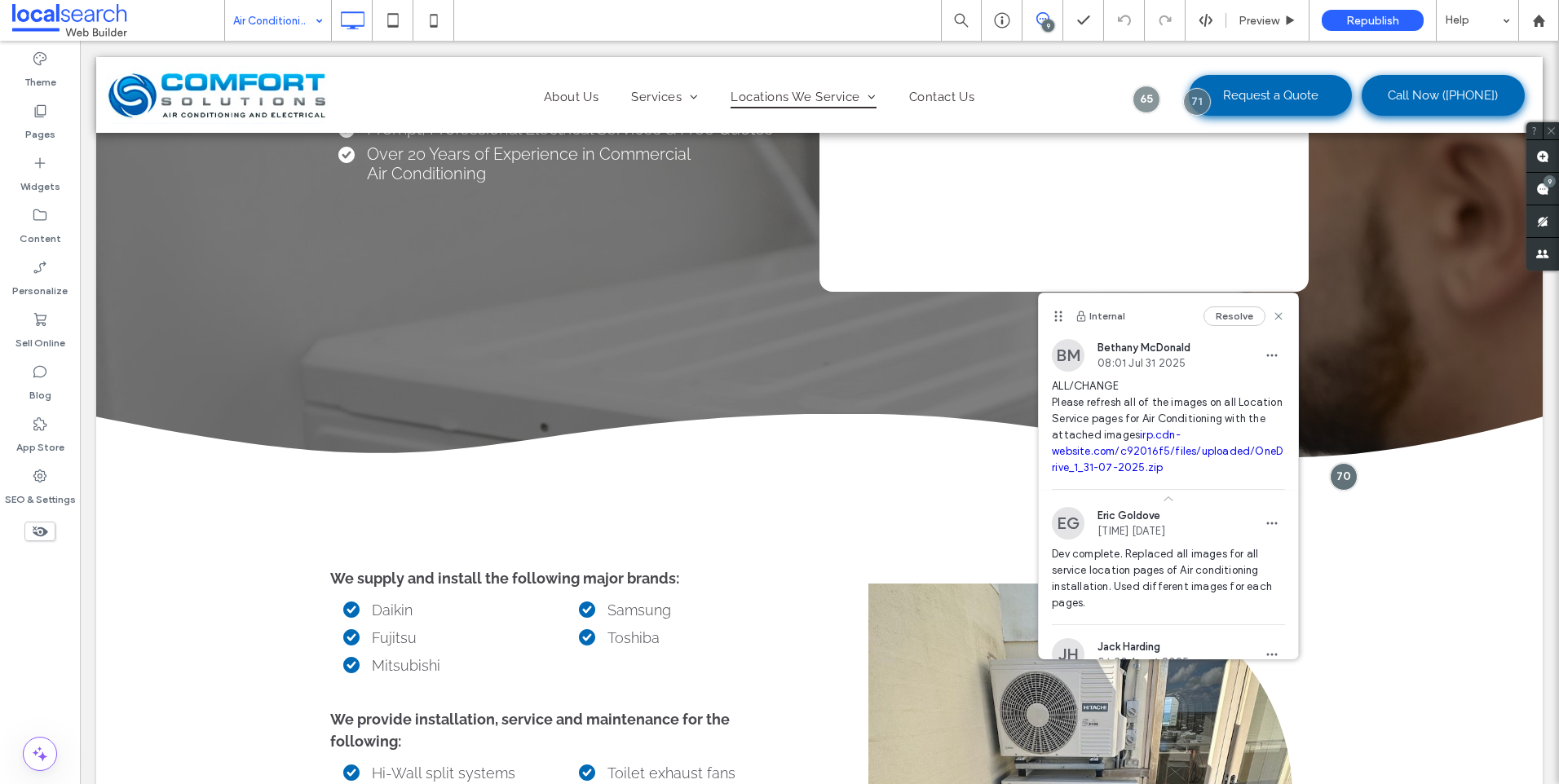 click 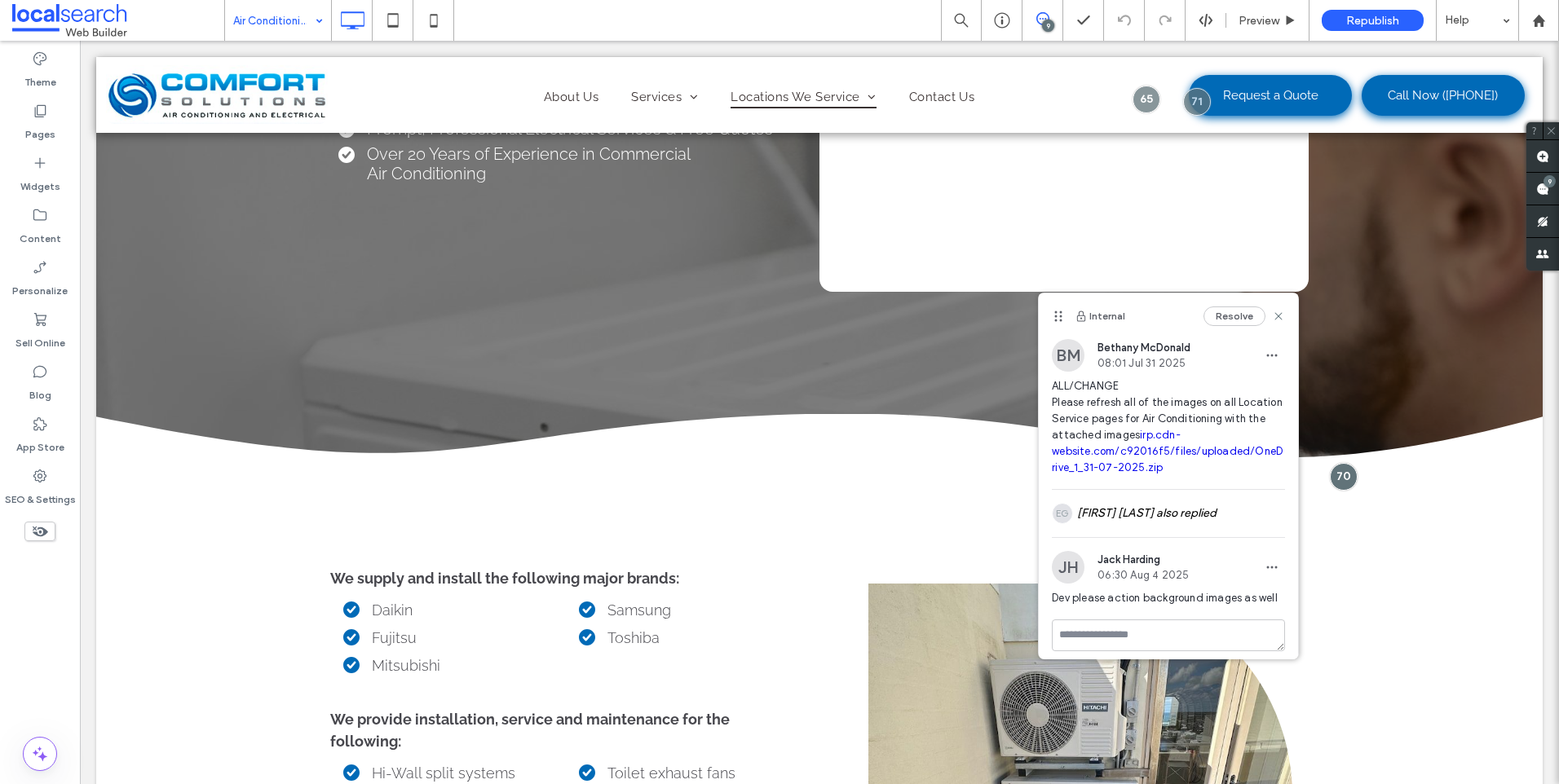 scroll, scrollTop: 25, scrollLeft: 0, axis: vertical 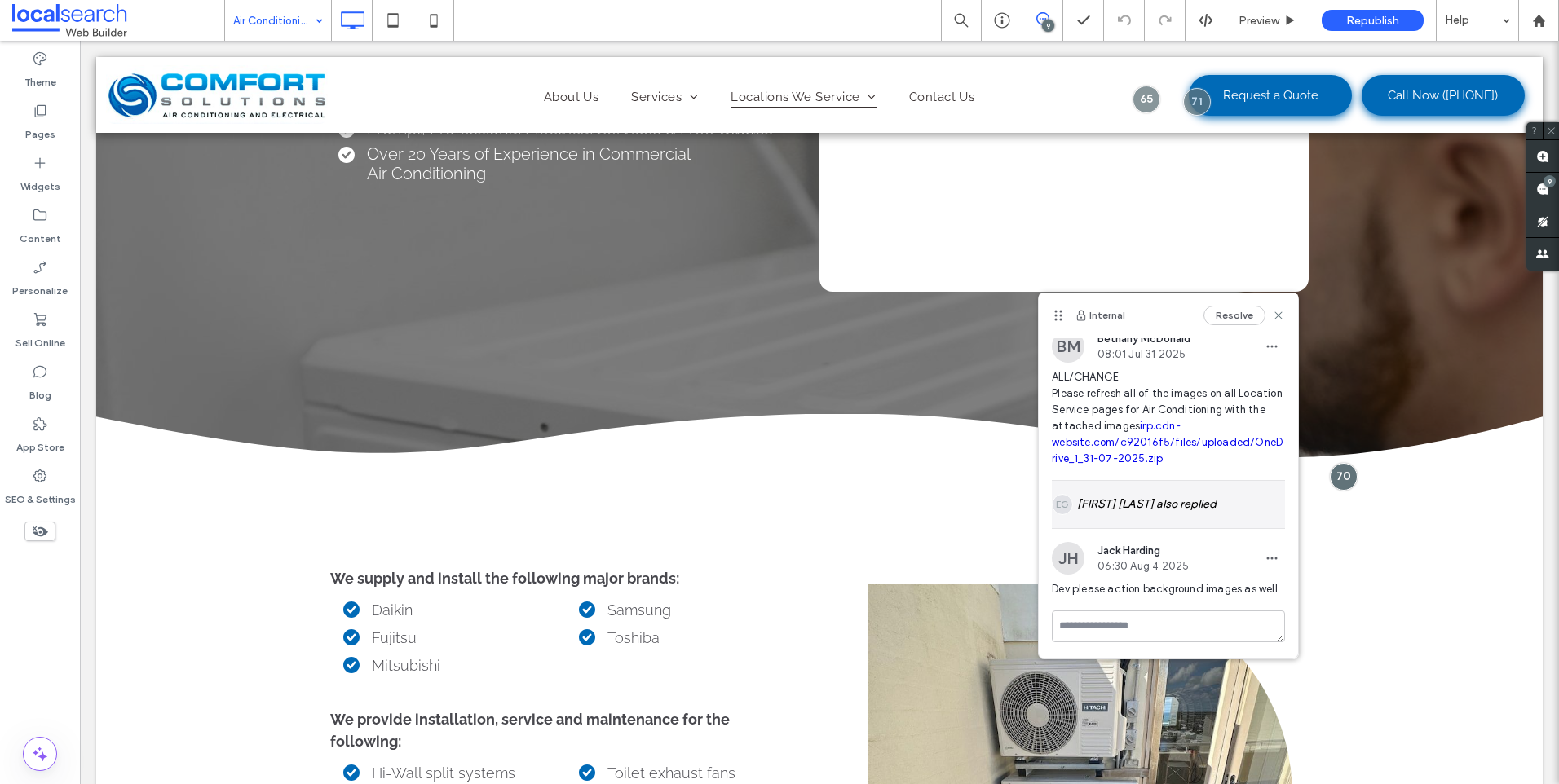 click on "EG Eric Goldove also replied" at bounding box center [1168, 504] 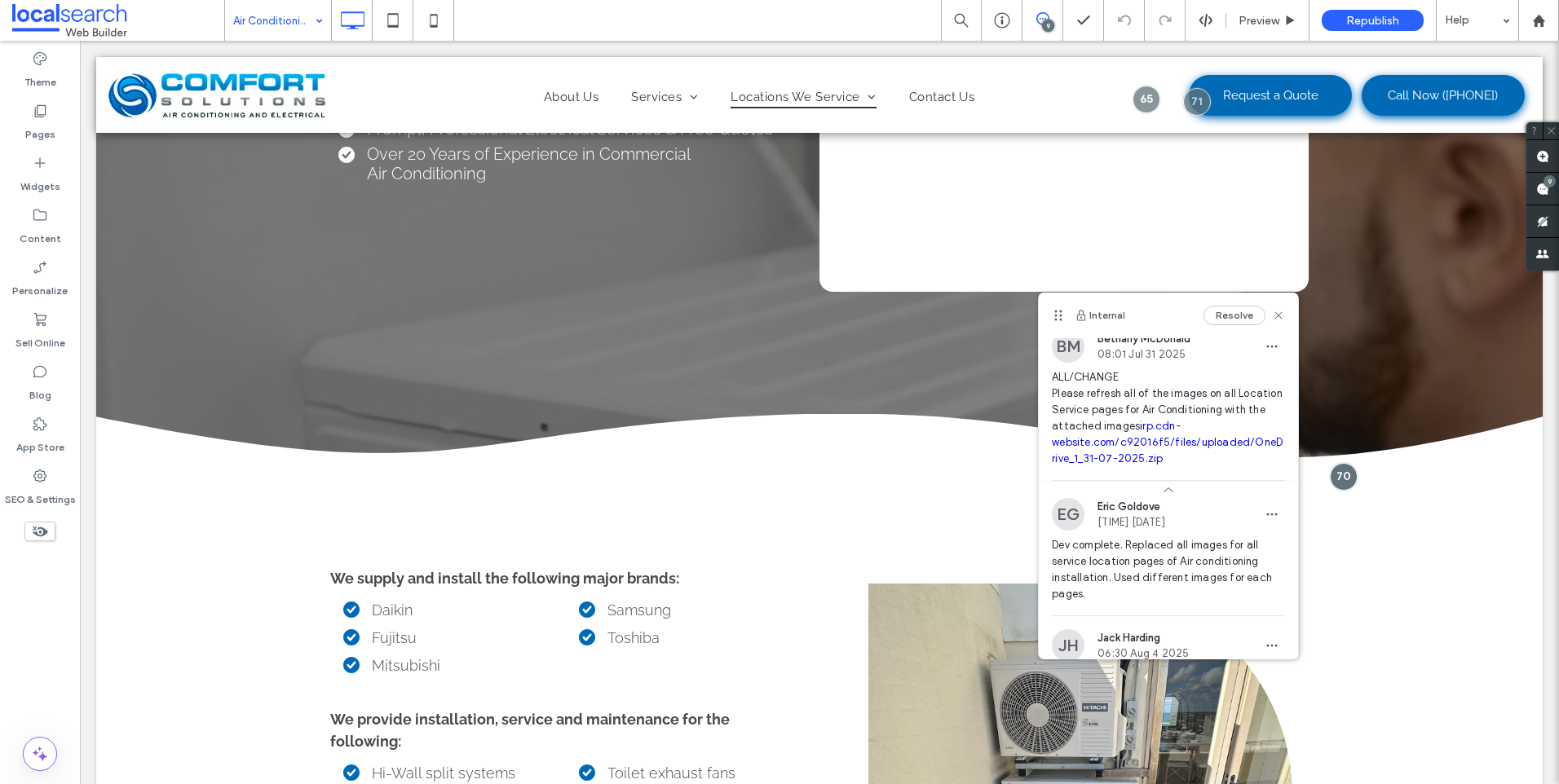 scroll, scrollTop: 5, scrollLeft: 0, axis: vertical 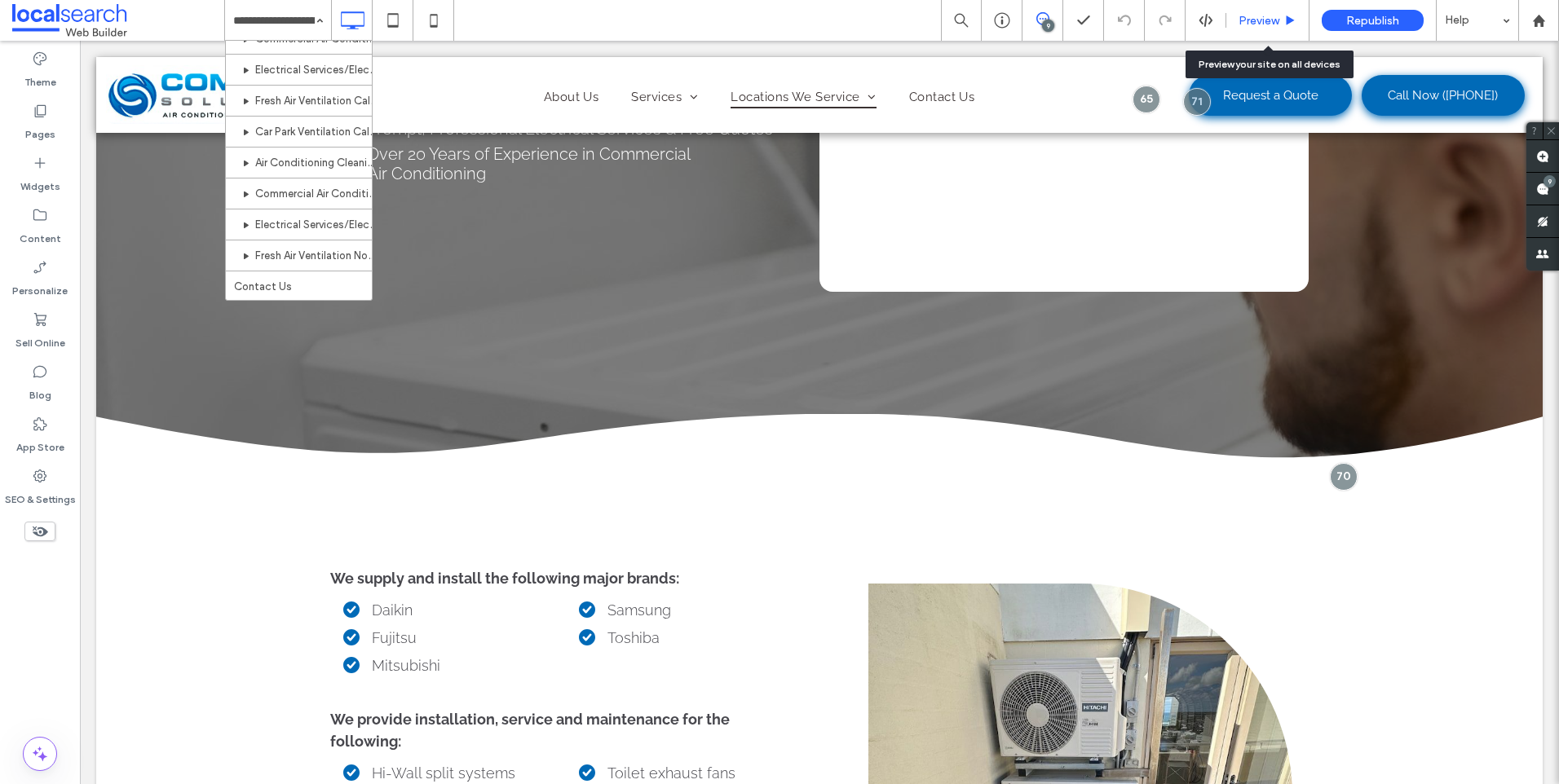 click on "Preview" at bounding box center [1268, 20] 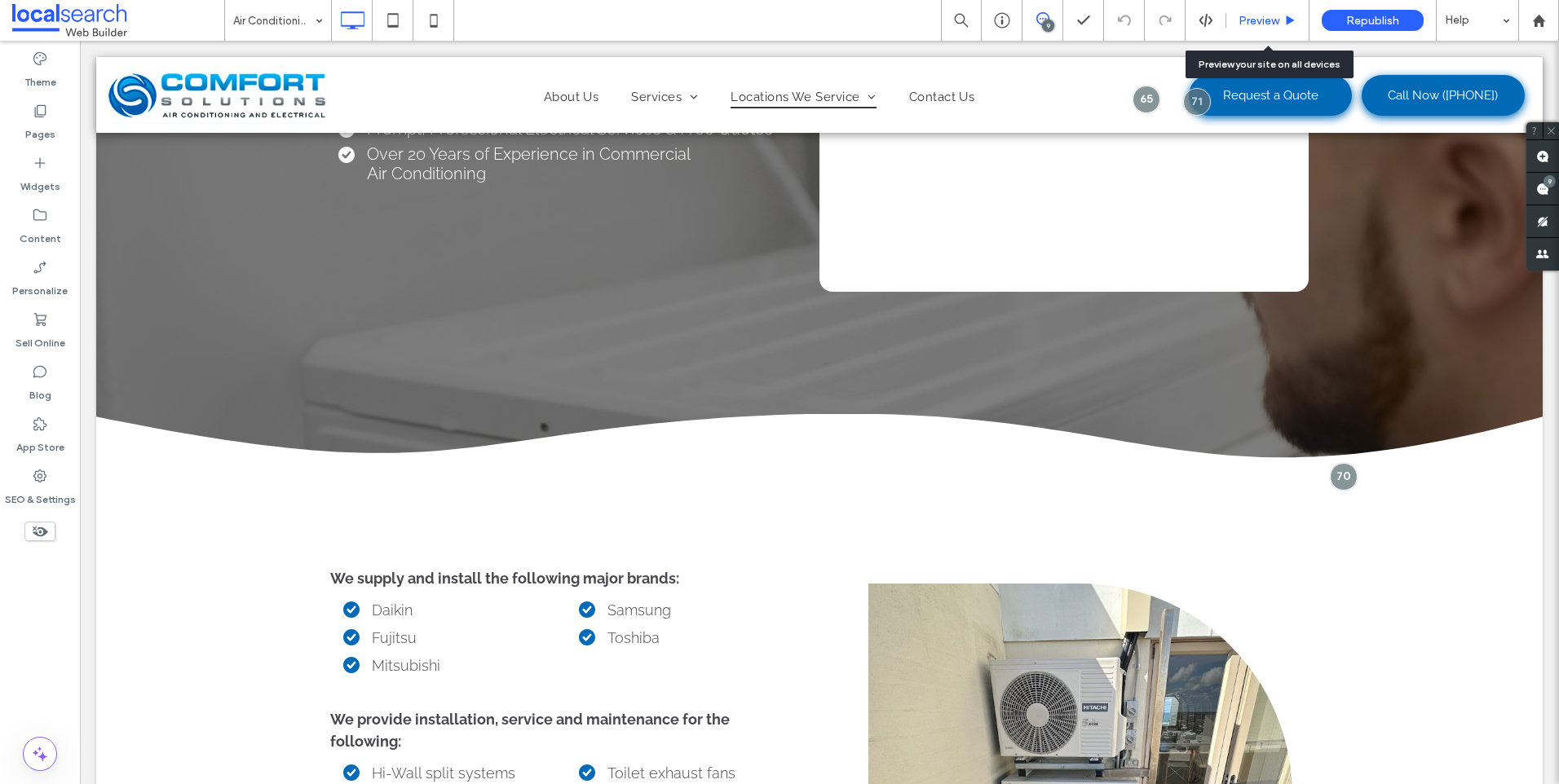click on "Preview" at bounding box center [1259, 20] 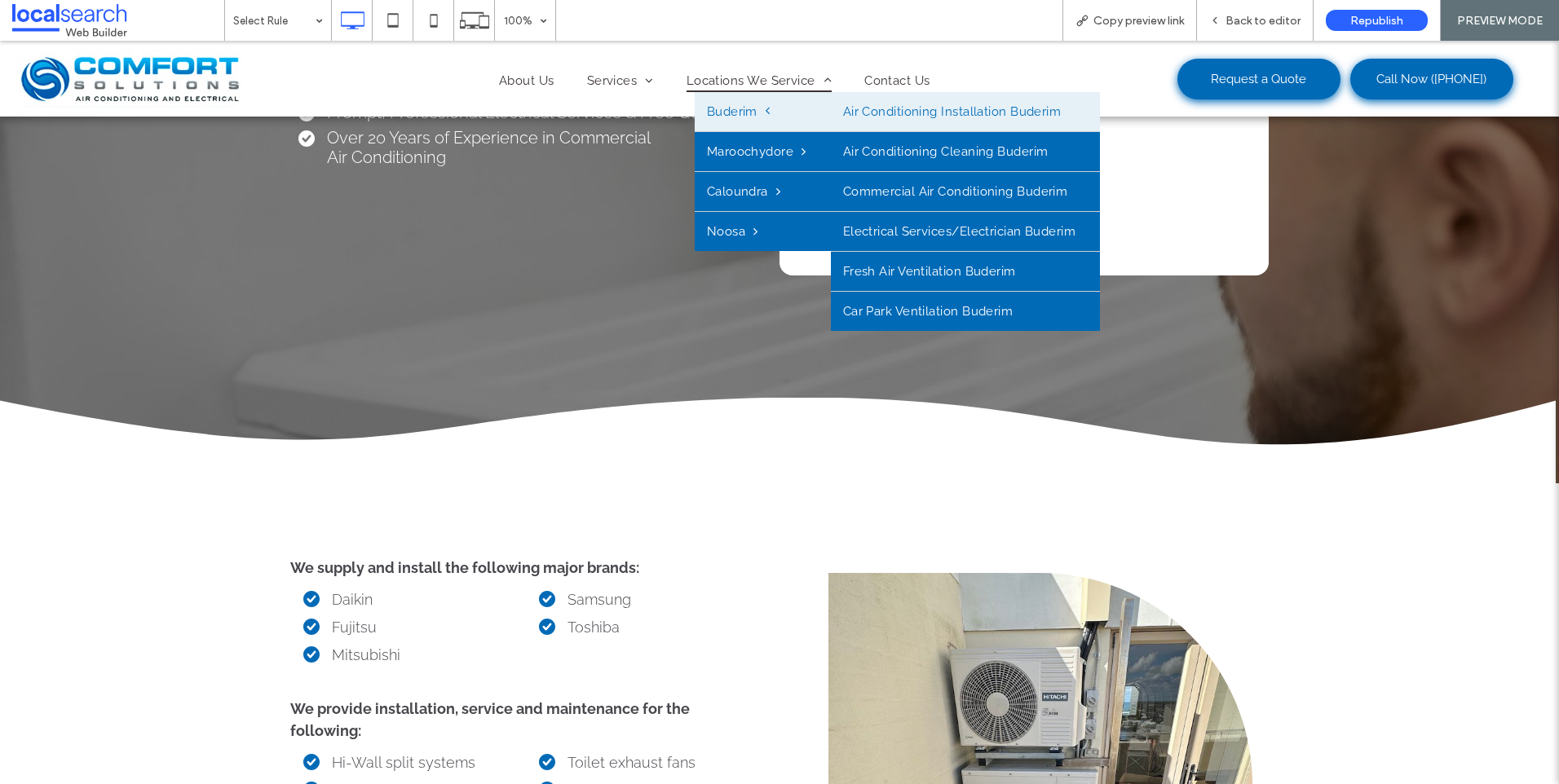 click on "Buderim" at bounding box center (739, 112) 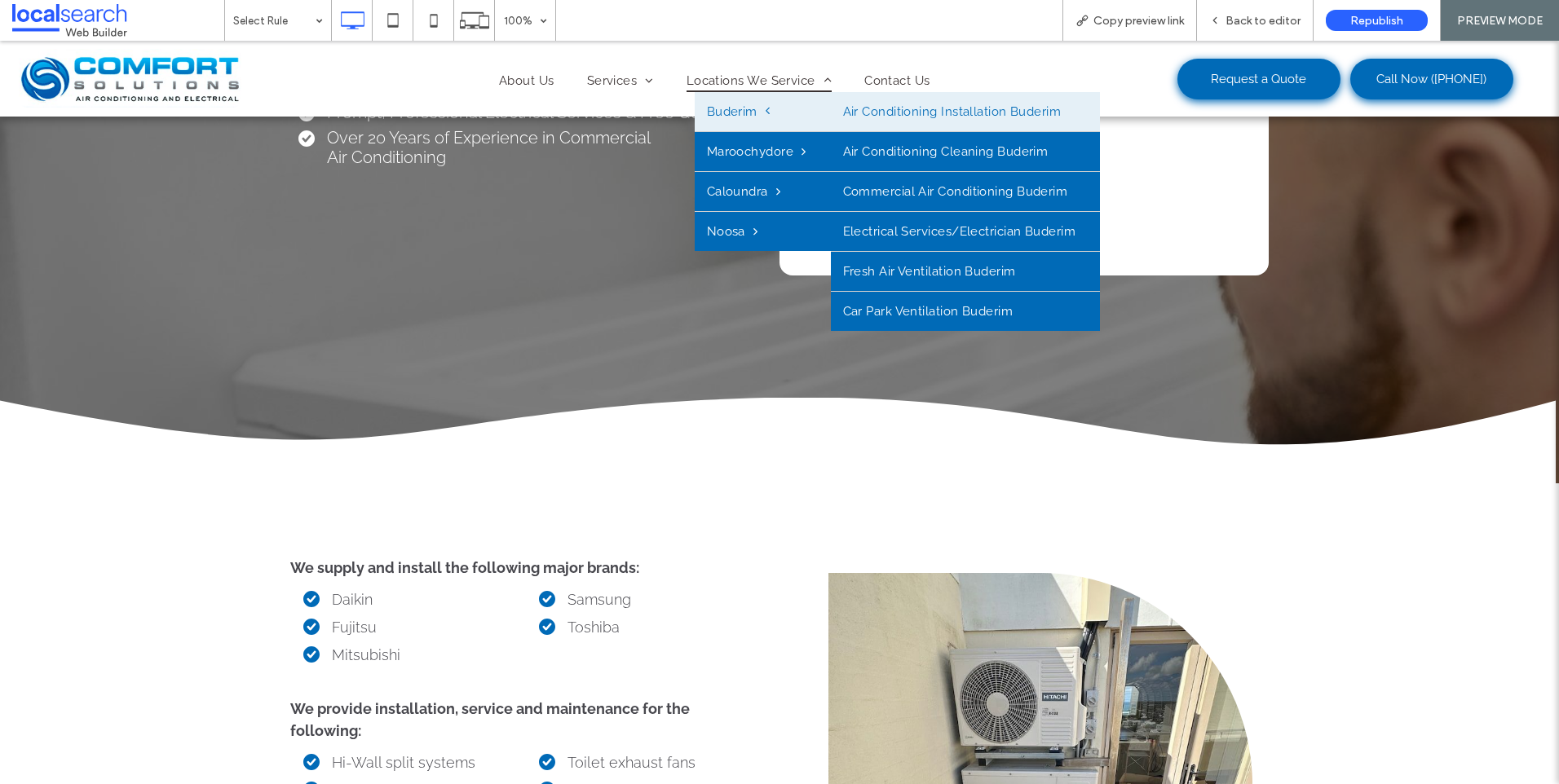 click on "Air Conditioning Installation Buderim" at bounding box center (965, 112) 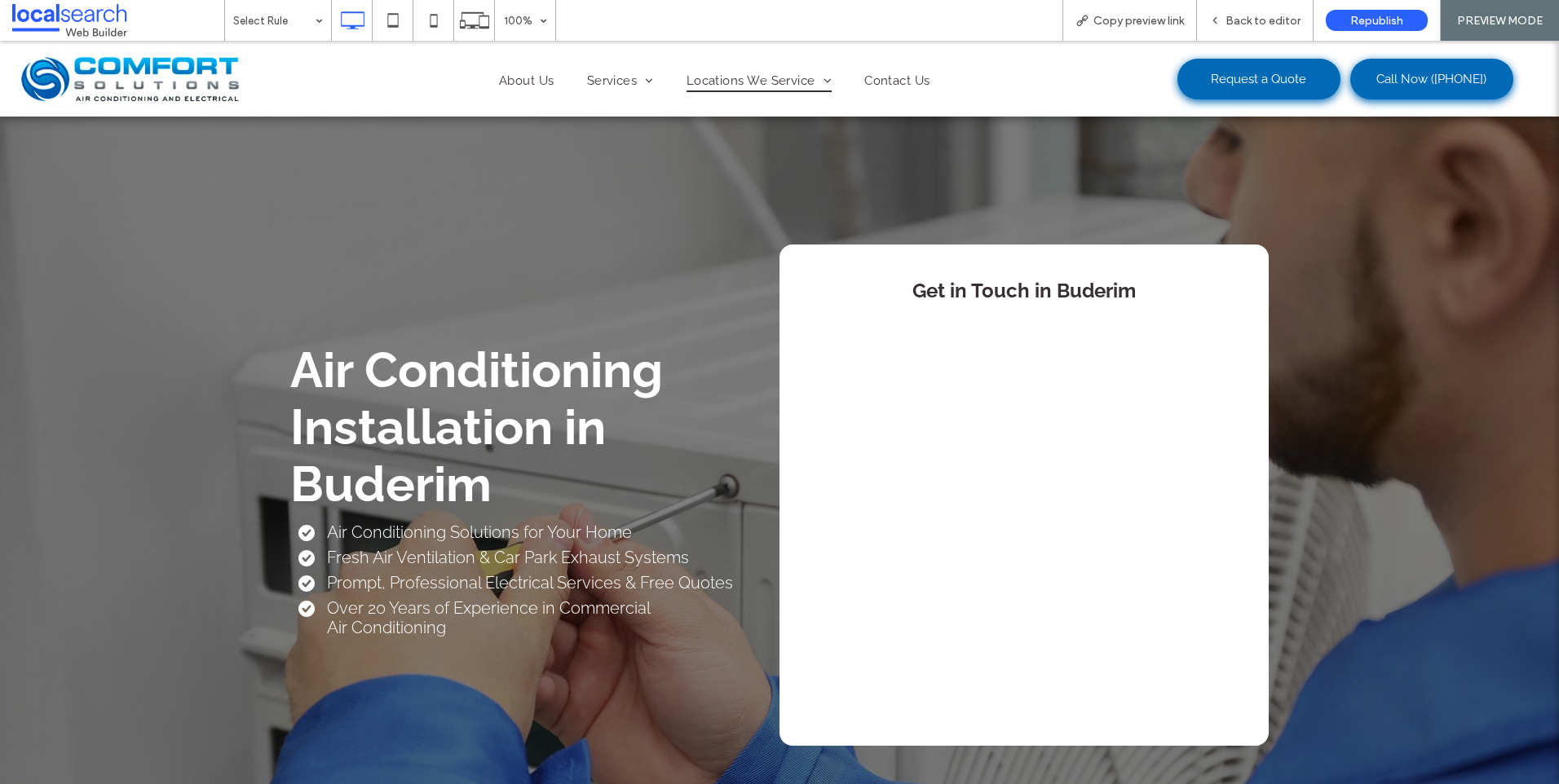 scroll, scrollTop: 0, scrollLeft: 0, axis: both 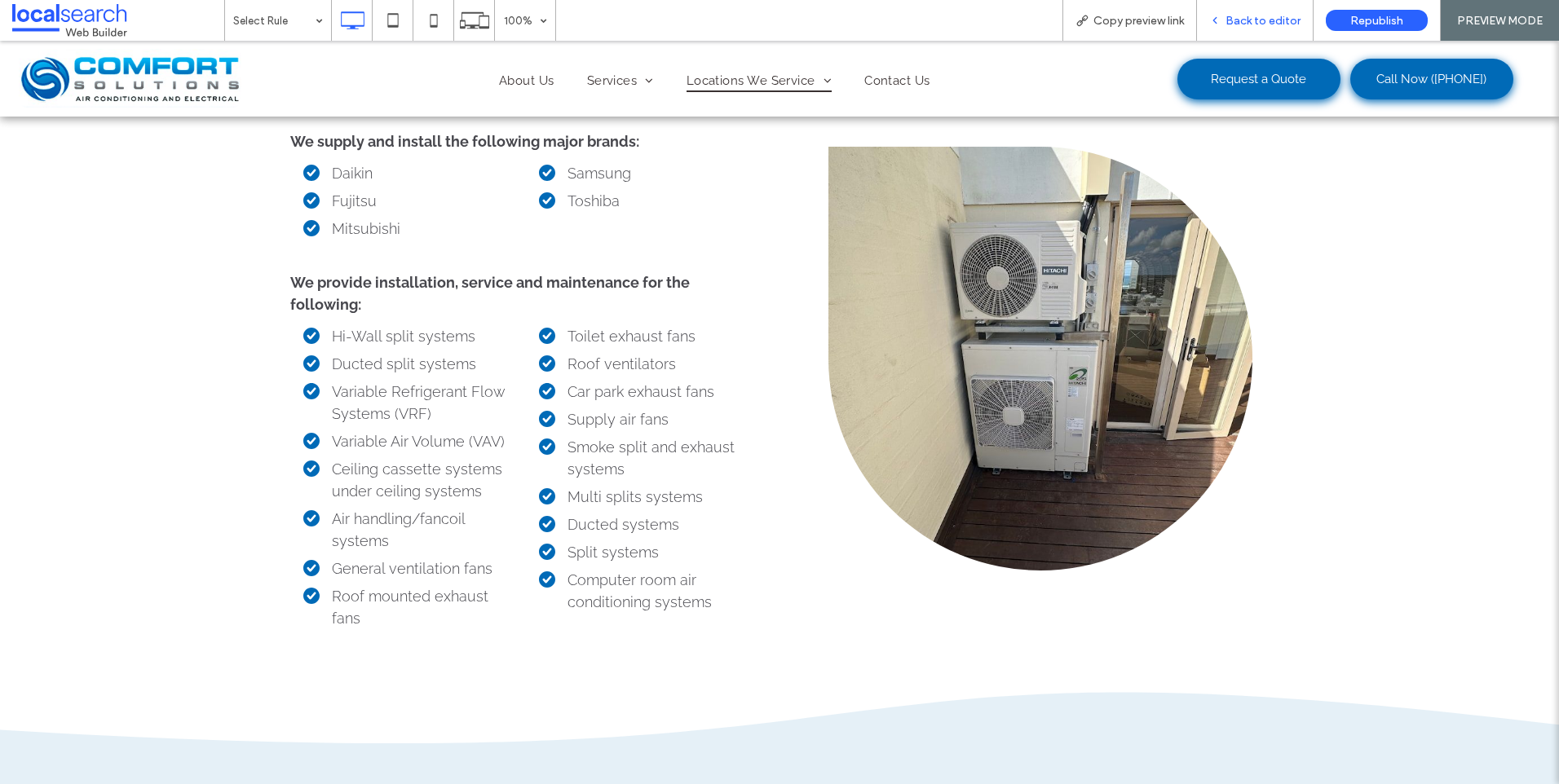 click on "Back to editor" at bounding box center [1263, 20] 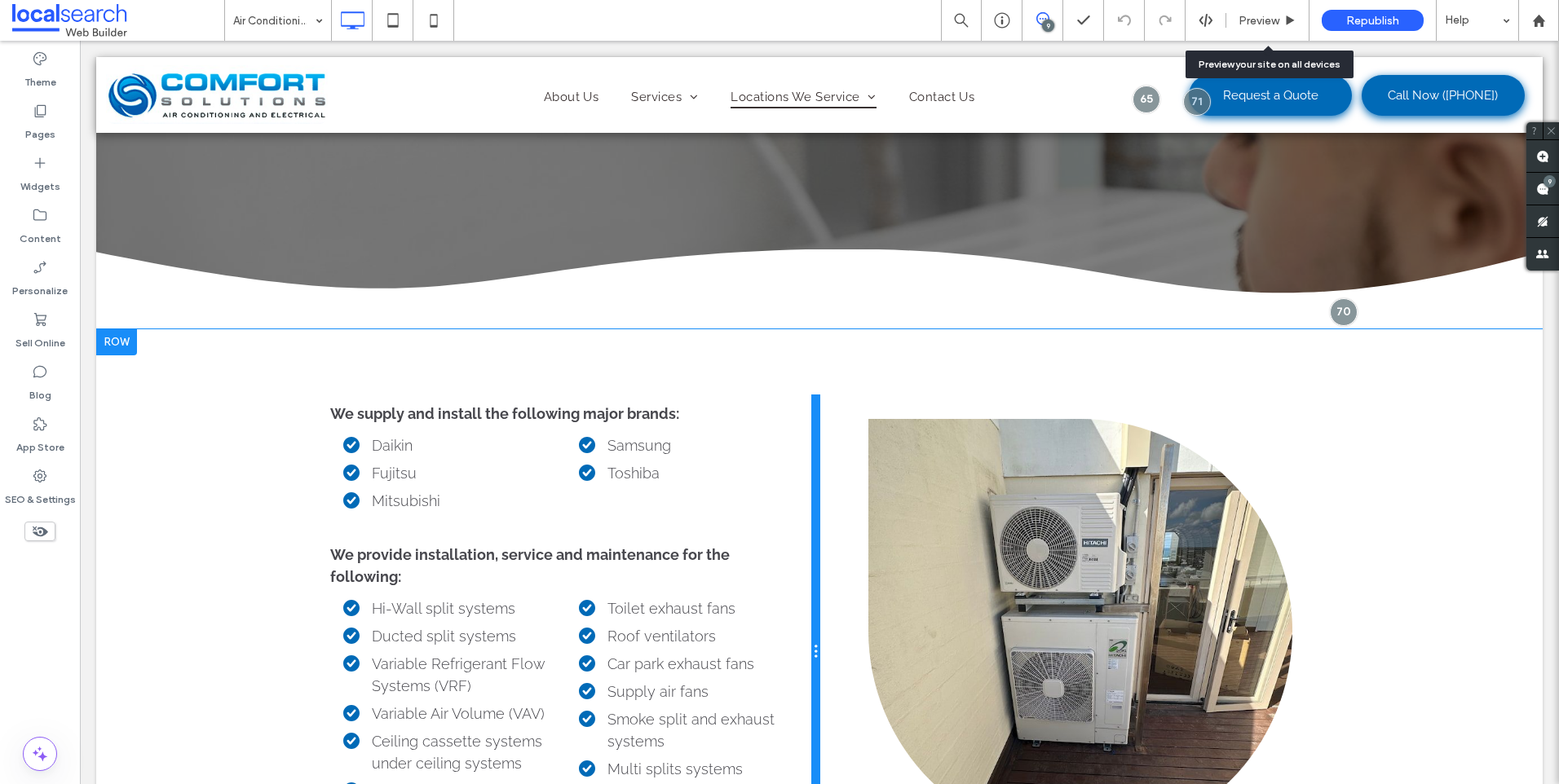 scroll, scrollTop: 570, scrollLeft: 0, axis: vertical 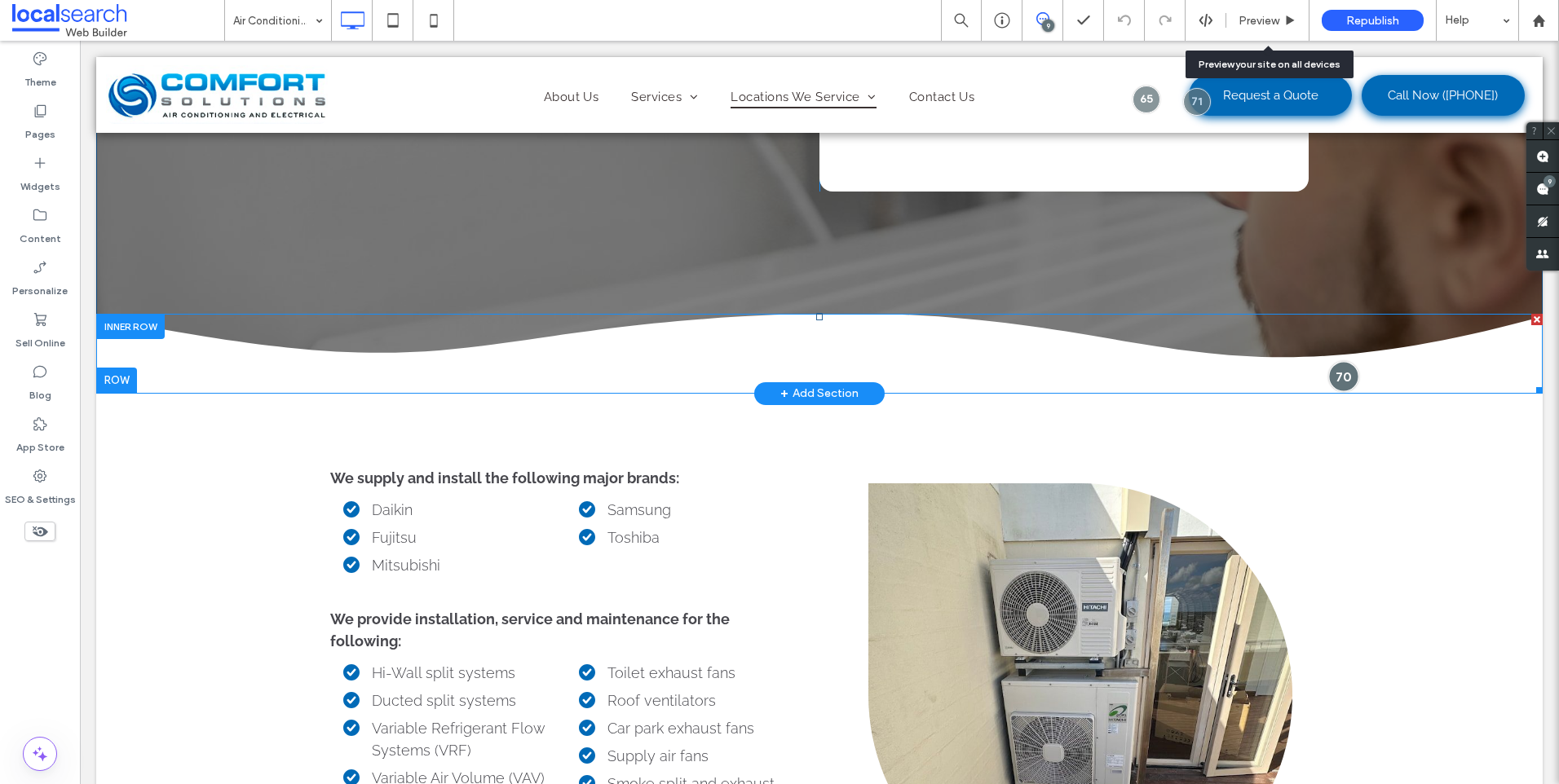 click at bounding box center [1343, 376] 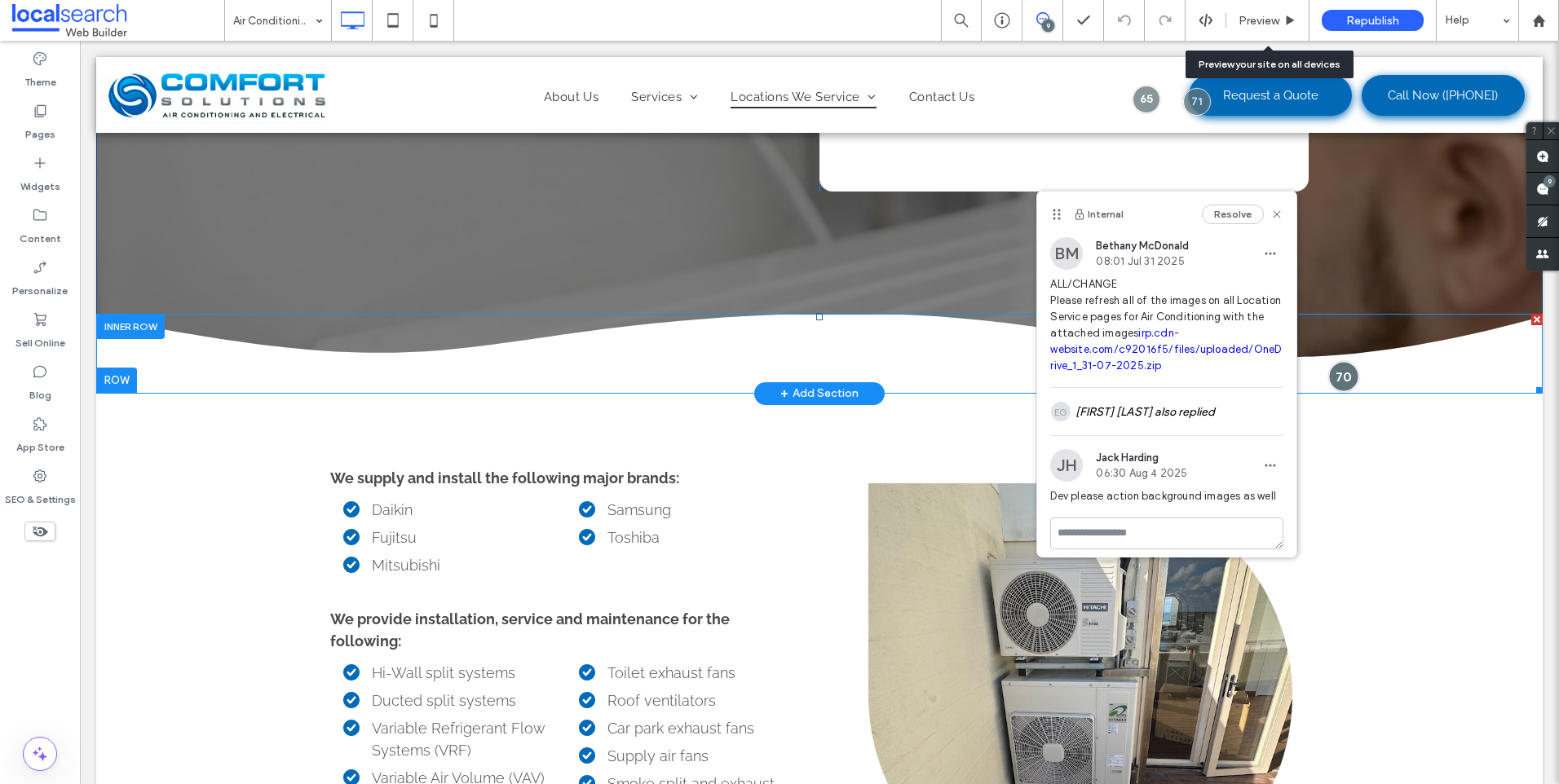 click at bounding box center (1343, 376) 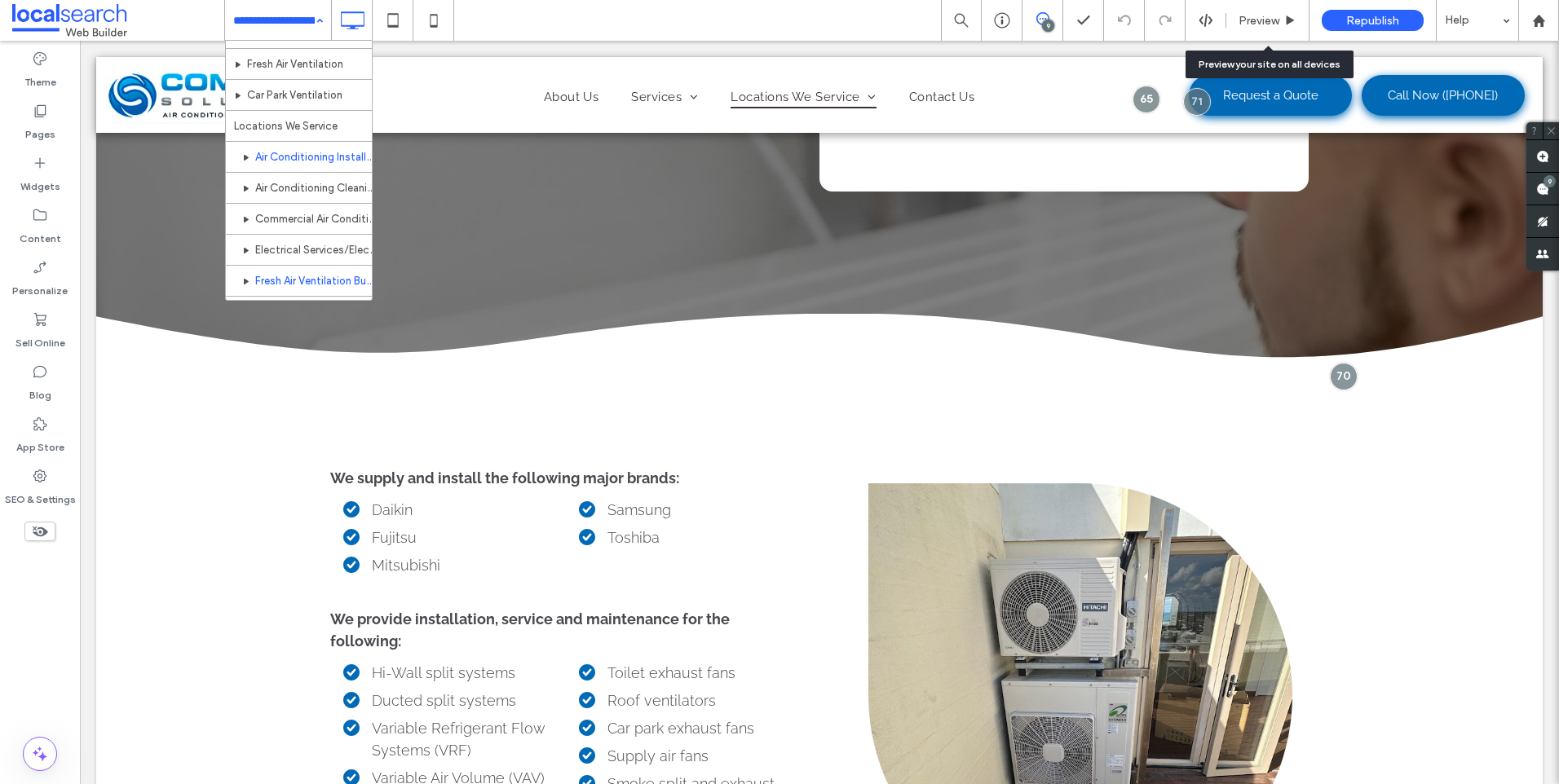 scroll, scrollTop: 163, scrollLeft: 0, axis: vertical 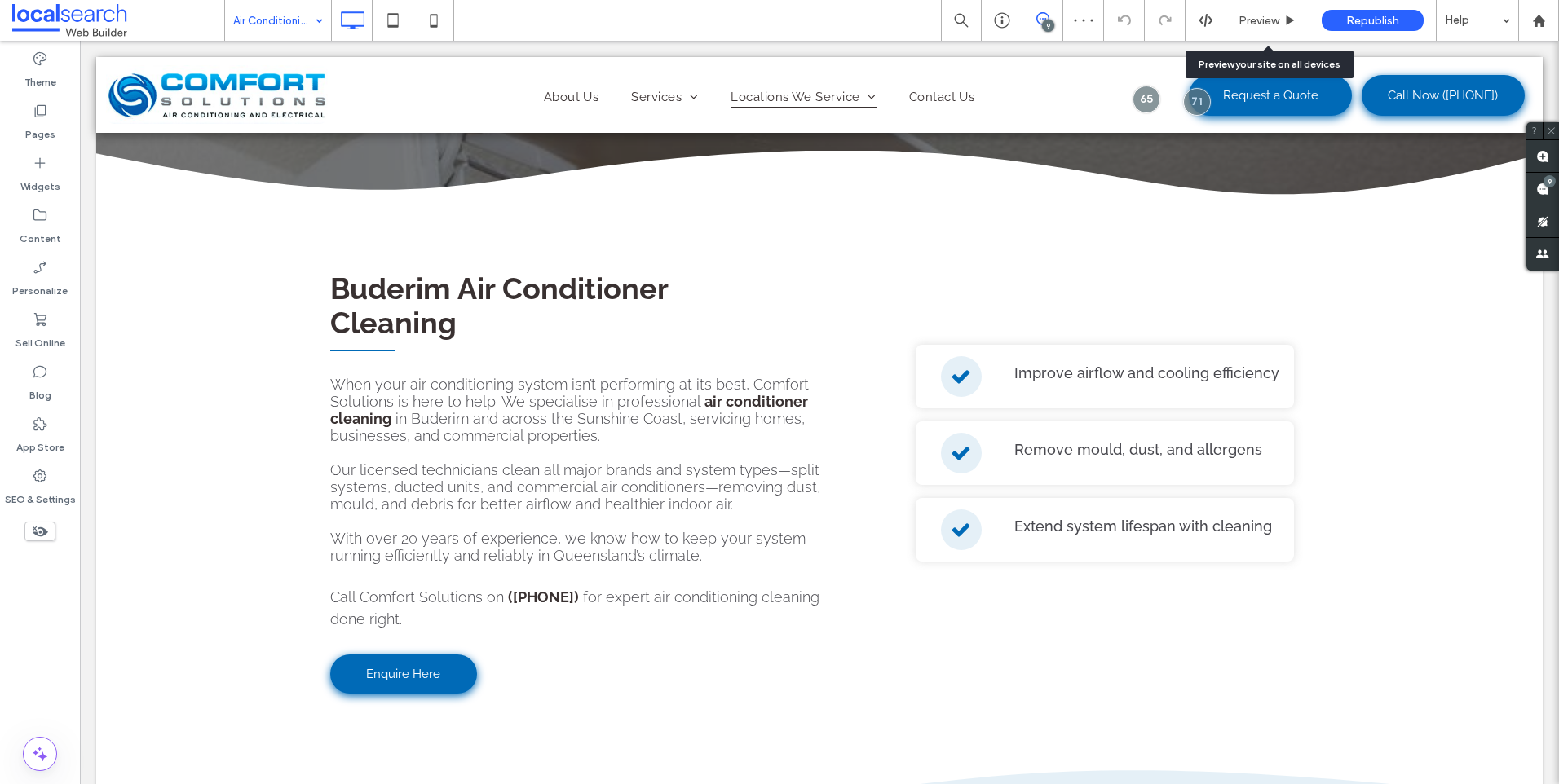 click at bounding box center (274, 20) 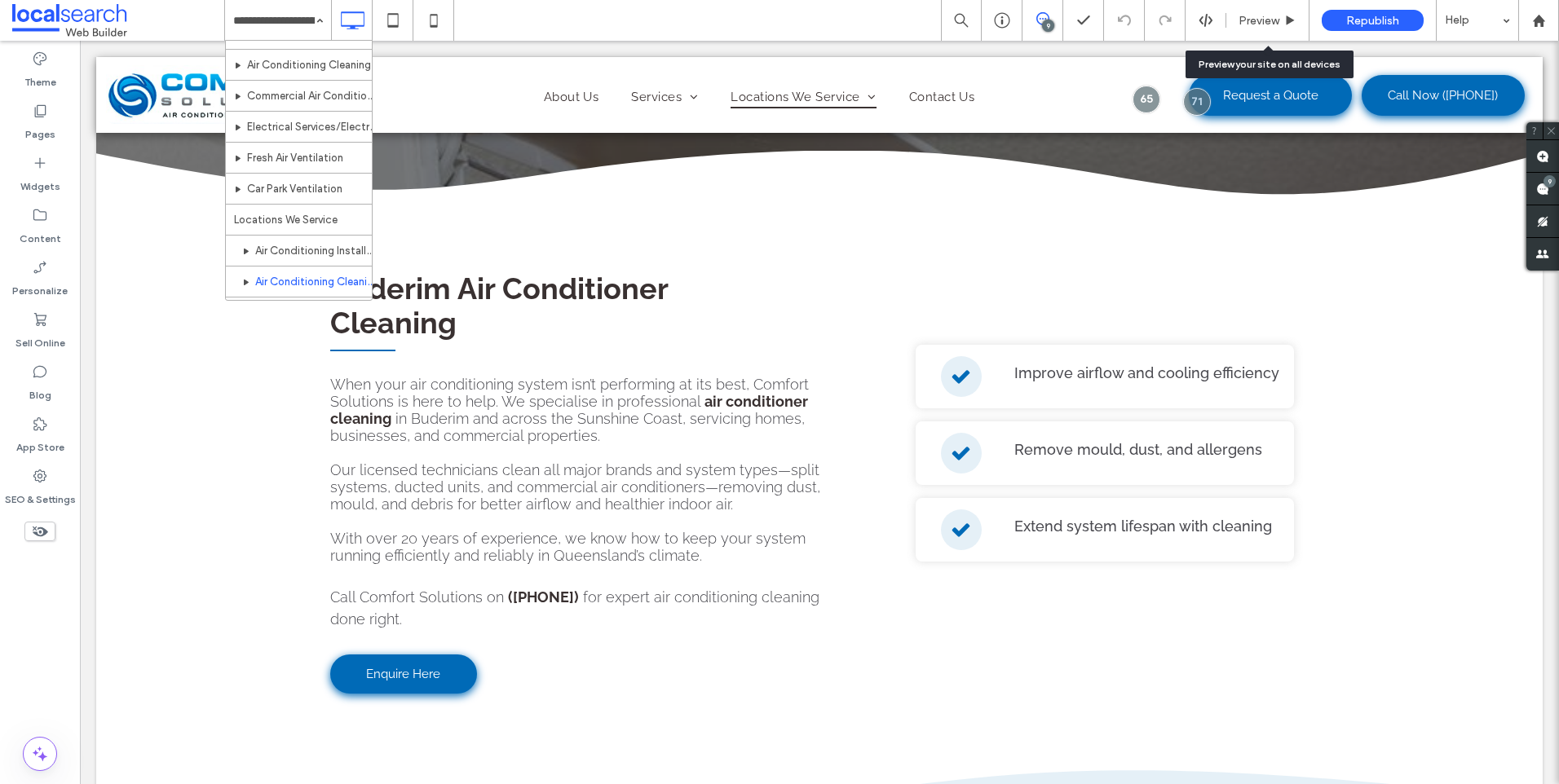 scroll, scrollTop: 81, scrollLeft: 0, axis: vertical 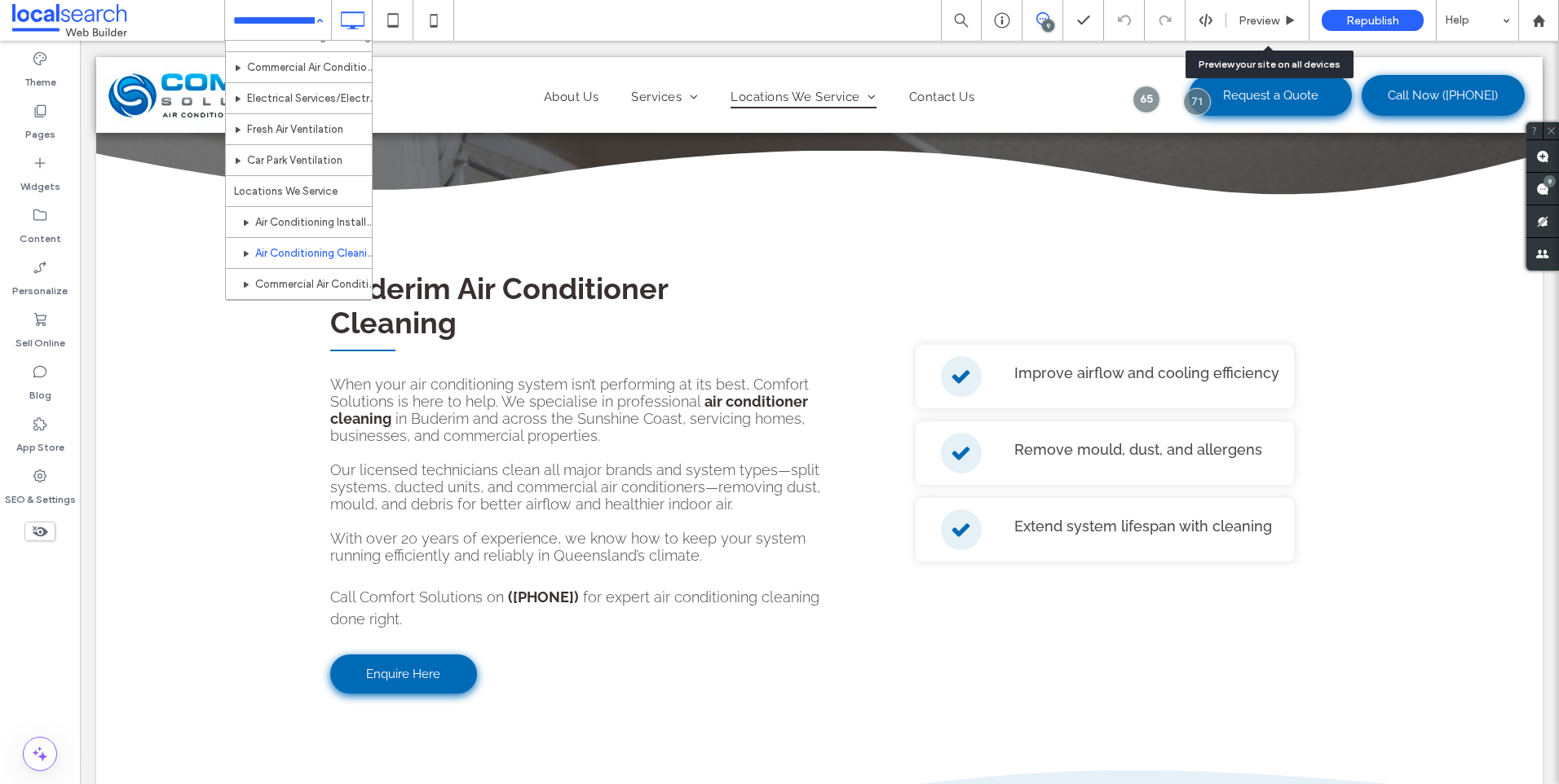 click on "Home Air Conditioning Installation Air Conditioning Cleaning Commercial Air Conditioning Electrical Services/Electrician Fresh Air Ventilation Car Park Ventilation Locations We Service Air Conditioning Installation Buderim Air Conditioning Cleaning Buderim Commercial Air Conditioning Buderim Electrical Services/Electrician Buderim Fresh Air Ventilation Buderim Car Park Ventilation Buderim Air Conditioning Installation Maroochydore Air Conditioning Cleaning Maroochydore Commercial Air Conditioning Maroochydore Electrical Services/Electrician Maroochydore Fresh Air Ventilation Maroochydore Car Park Ventilation Maroochydore Air Conditioning Installation Caloundra Air Conditioning Cleaning Caloundra Commercial Air Conditioning Caloundra Electrical Services/Electrician Caloundra Fresh Air Ventilation Caloundra Car Park Ventilation Caloundra Air Conditioning Cleaning Noosa Commercial Air Conditioning Noosa Electrical Services/Electrician Noosa Fresh Air Ventilation Noosa Contact Us" at bounding box center (278, 20) 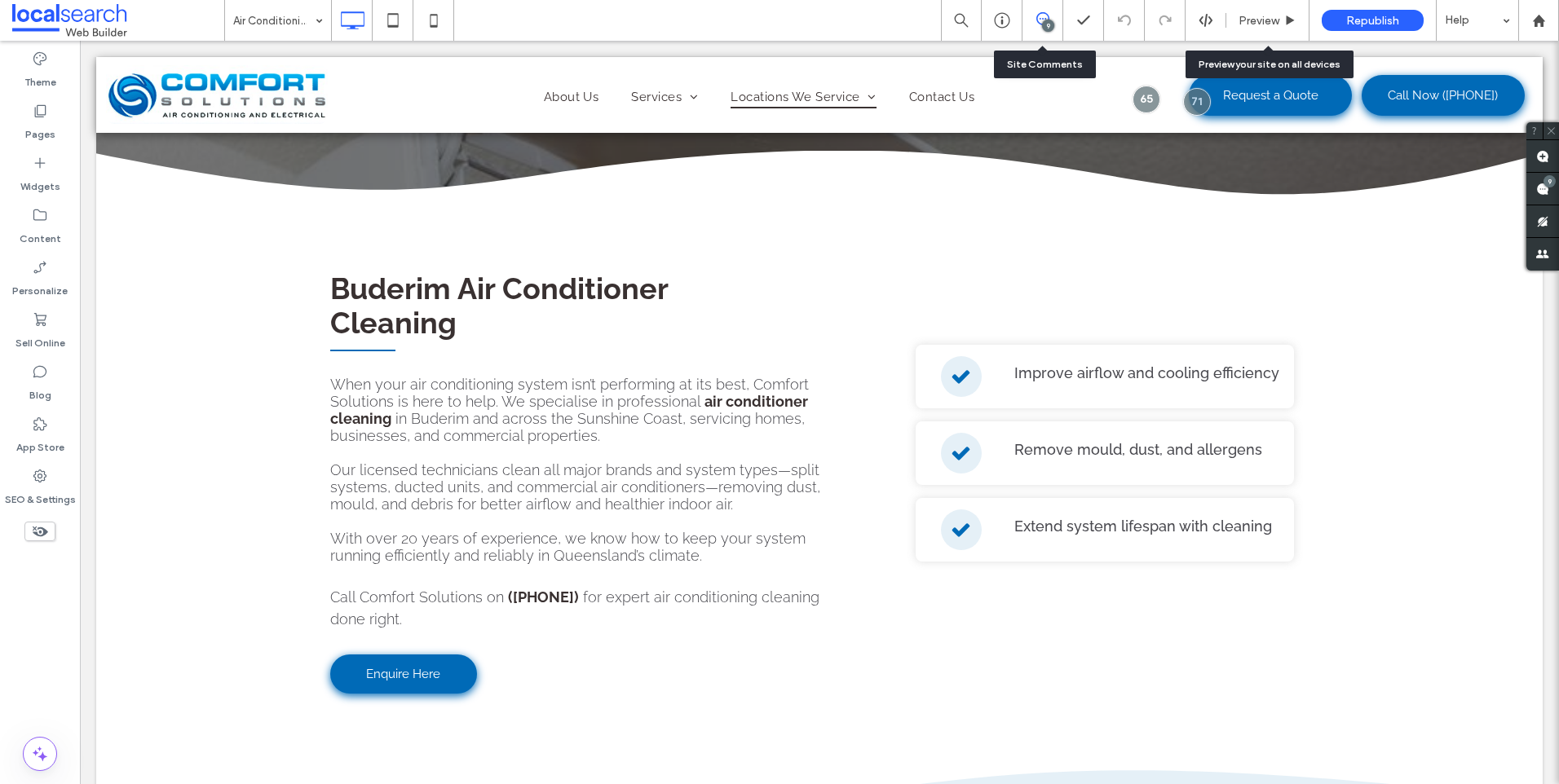 click on "9" at bounding box center [1043, 20] 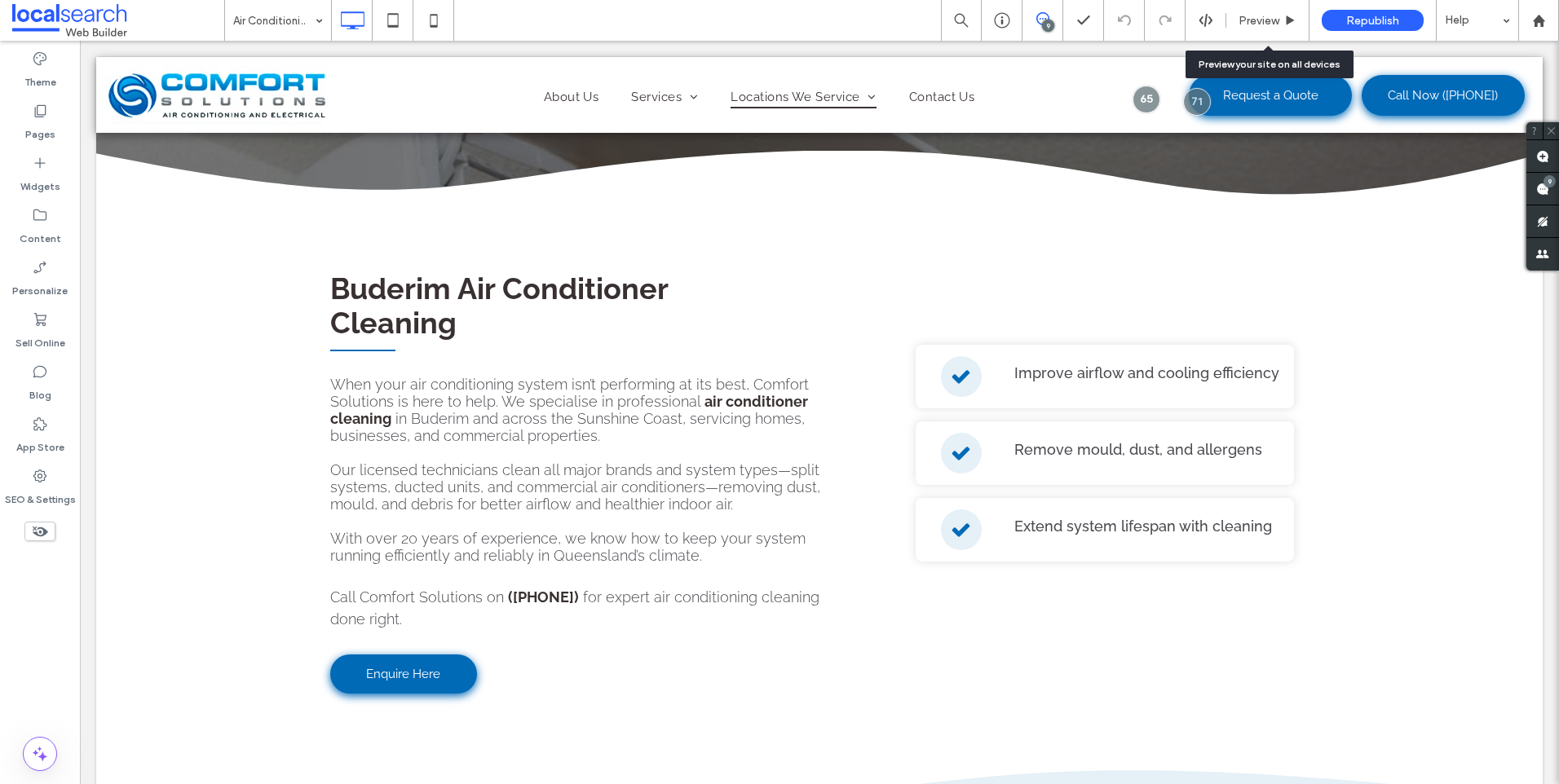 click on "9" at bounding box center [1048, 25] 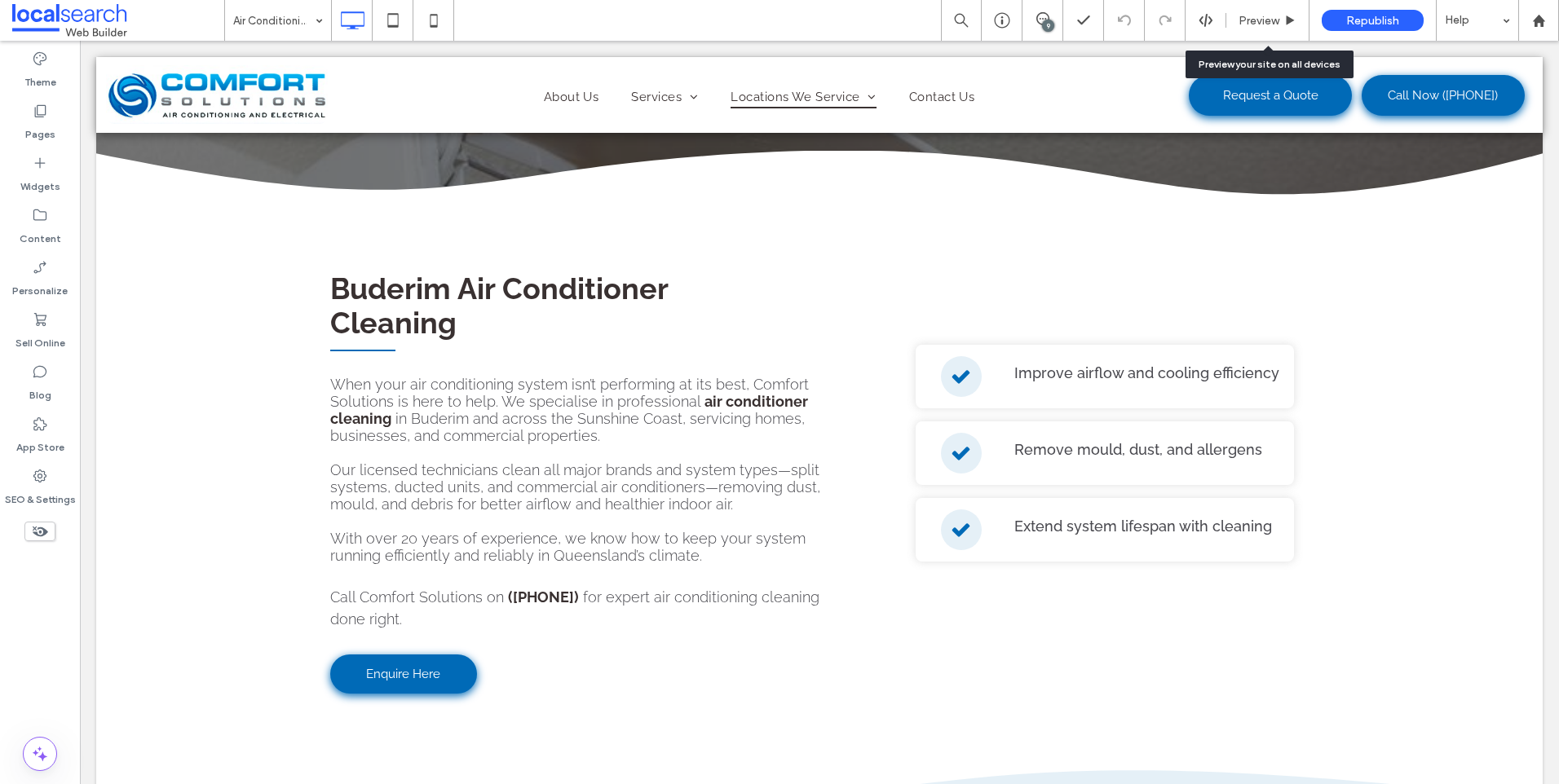 click on "9" at bounding box center [1048, 25] 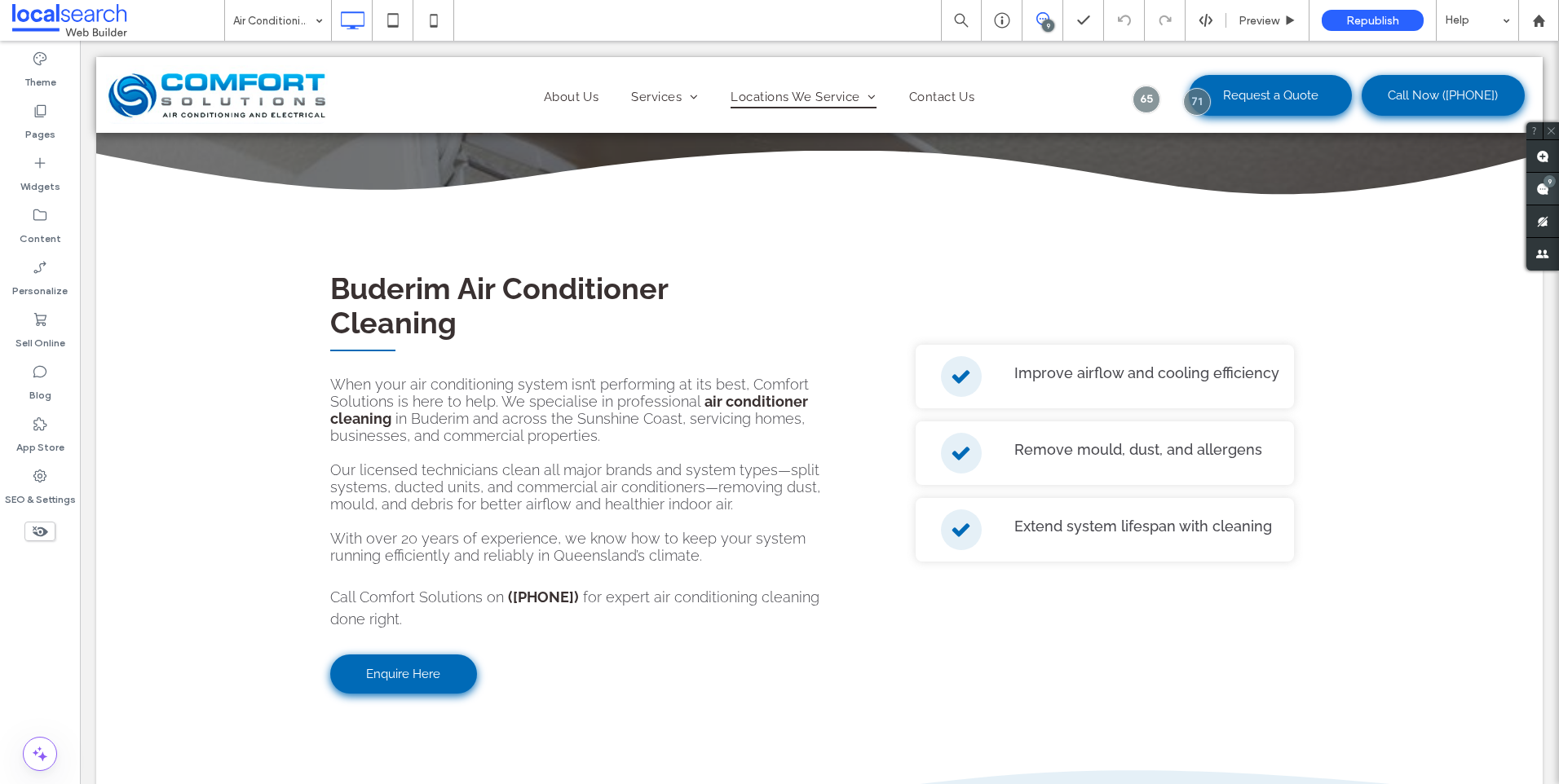 click 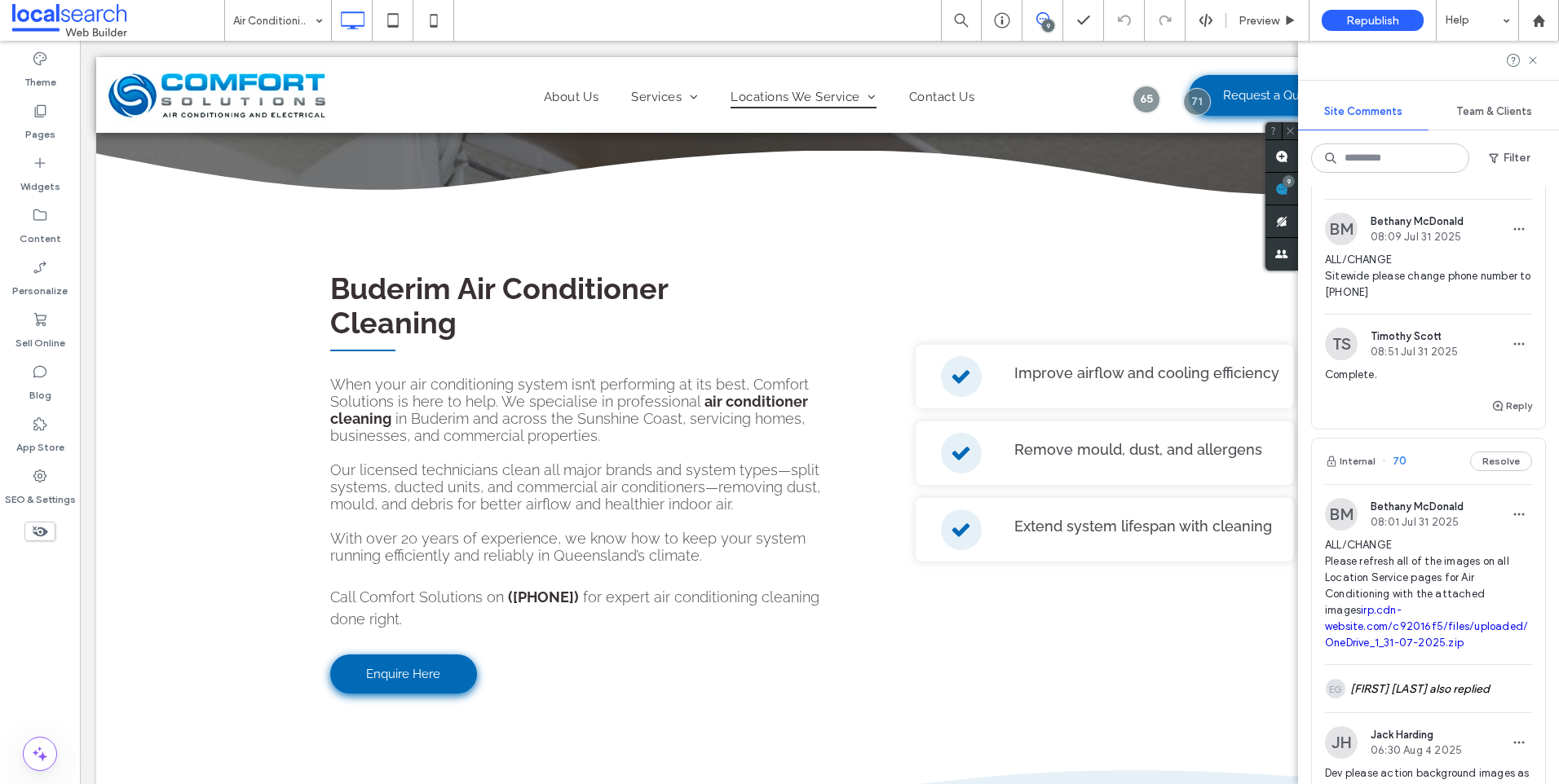 scroll, scrollTop: 0, scrollLeft: 0, axis: both 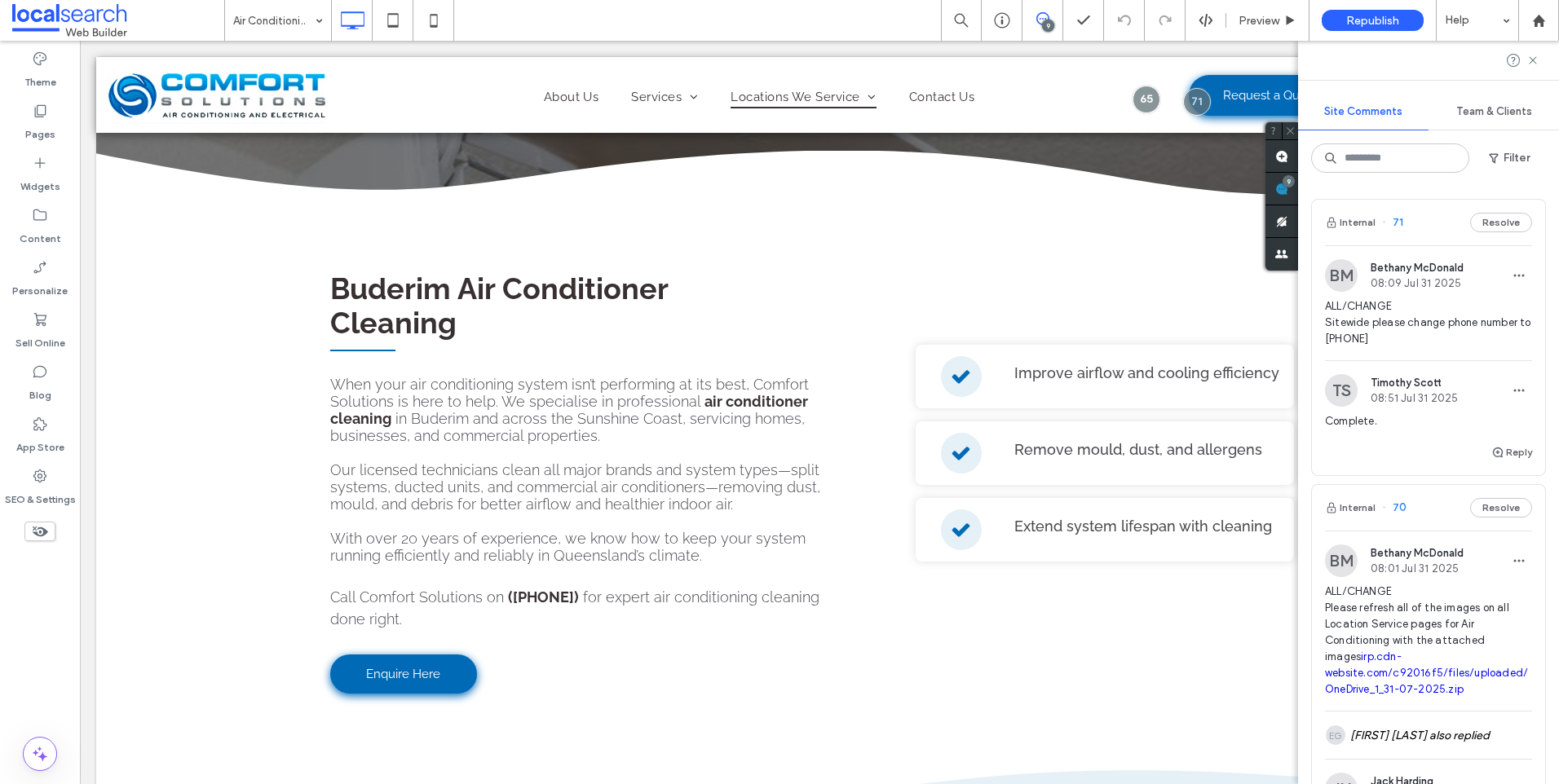 click on "BM Bethany McDonald 08:09 Jul 31 2025 ALL/CHANGE
Sitewide please change phone number to 07 5241 4844" at bounding box center [1429, 310] 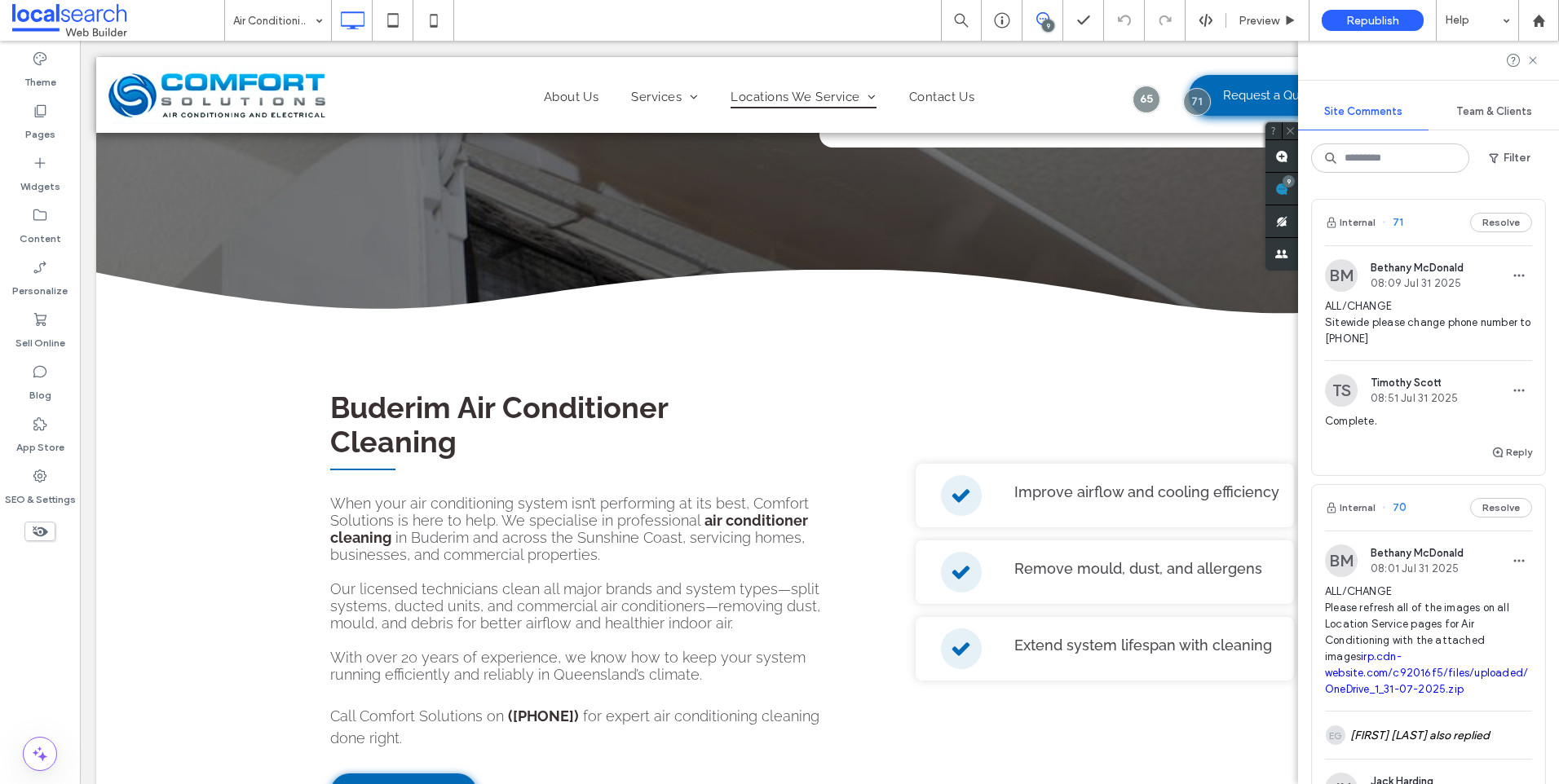 scroll, scrollTop: 0, scrollLeft: 0, axis: both 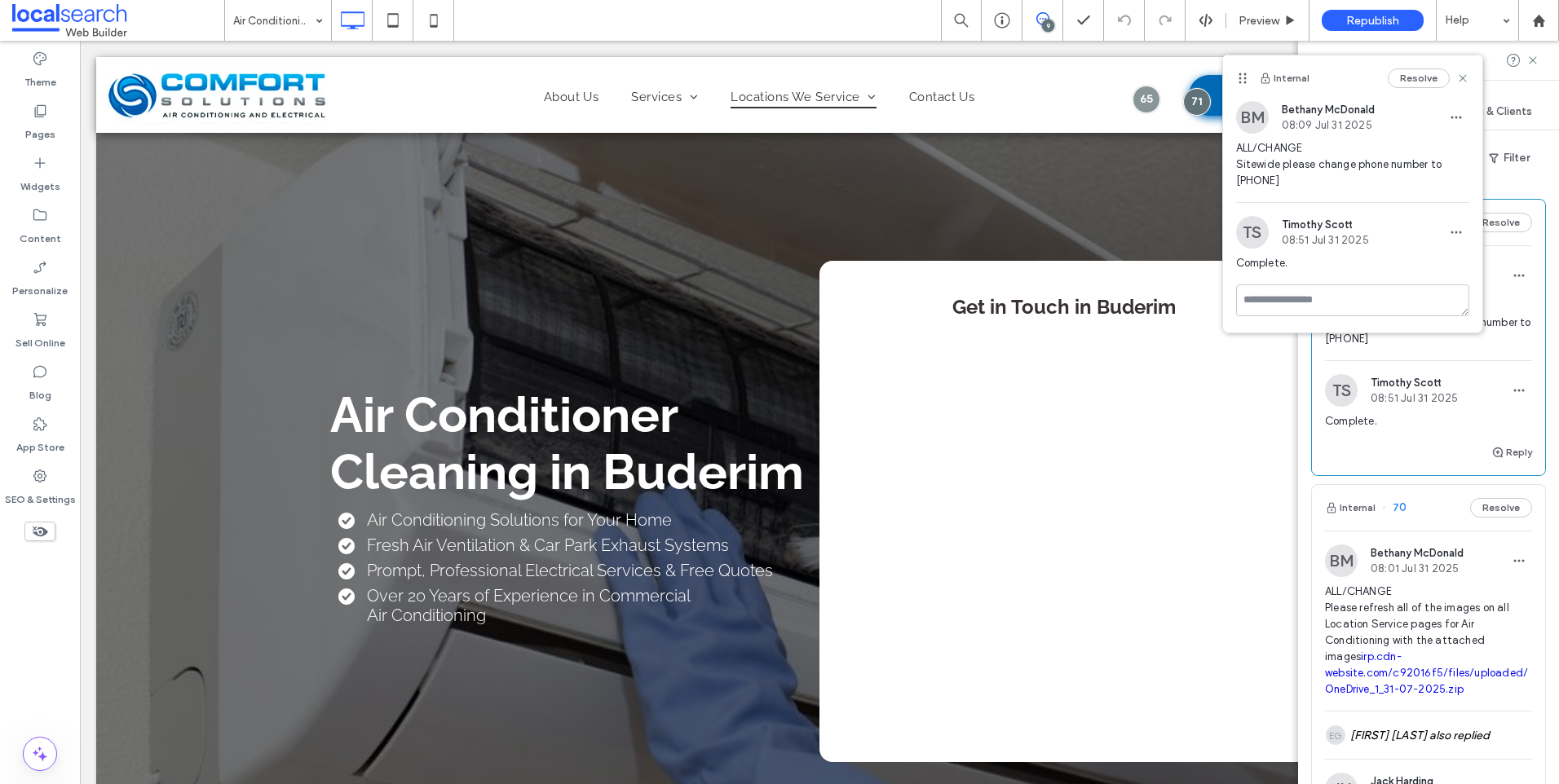 click on "BM Bethany McDonald 08:01 Jul 31 2025 ALL/CHANGE
Please refresh all of the images on all Location Service pages for Air Conditioning with the attached images  irp.cdn-website.com/c92016f5/files/uploaded/OneDrive_1_31-07-2025.zip EG Eric Goldove also replied JH Jack Harding 06:30 Aug 4 2025 Dev please action background images as well" at bounding box center [1429, 694] 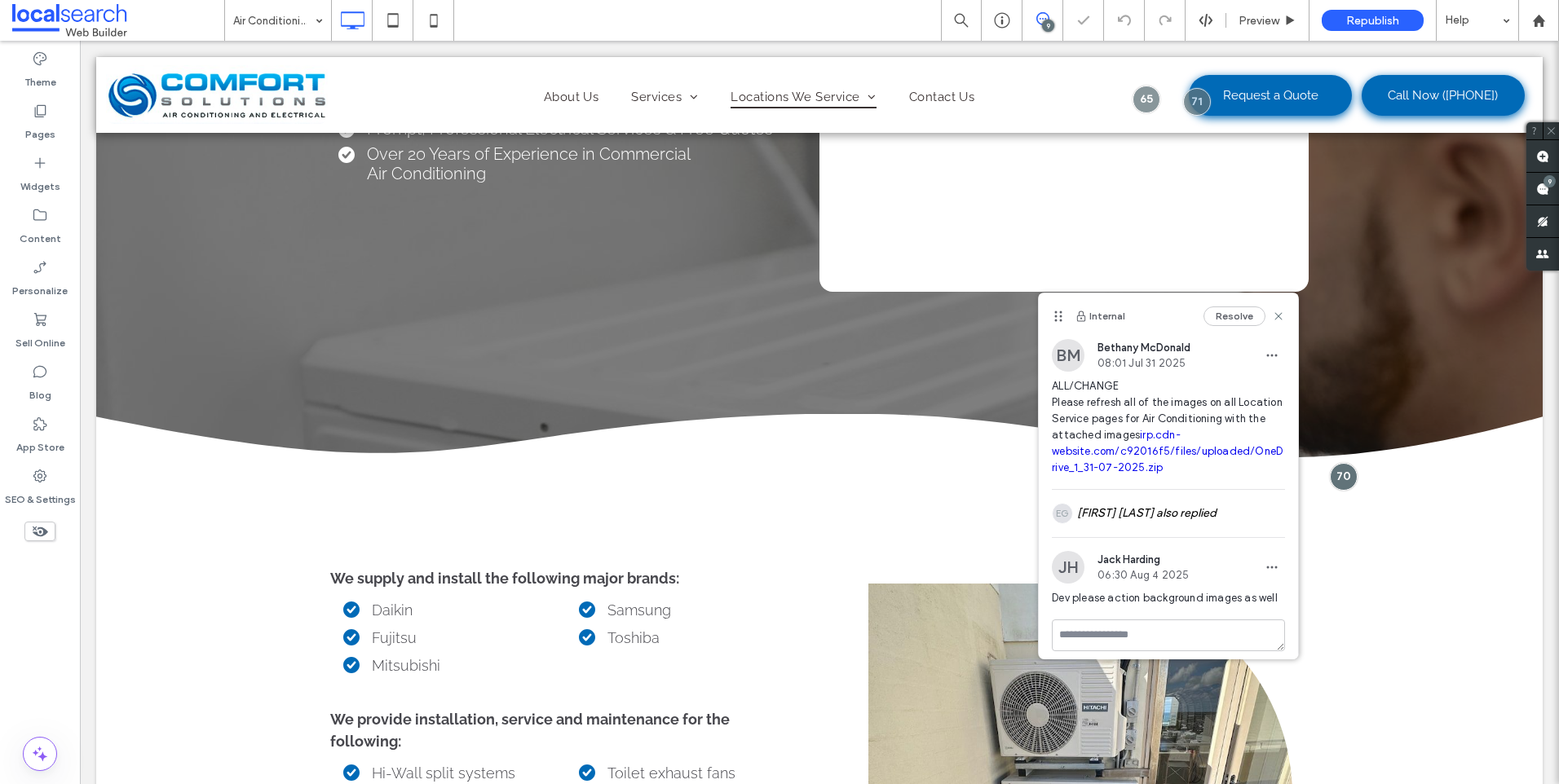 scroll, scrollTop: 470, scrollLeft: 0, axis: vertical 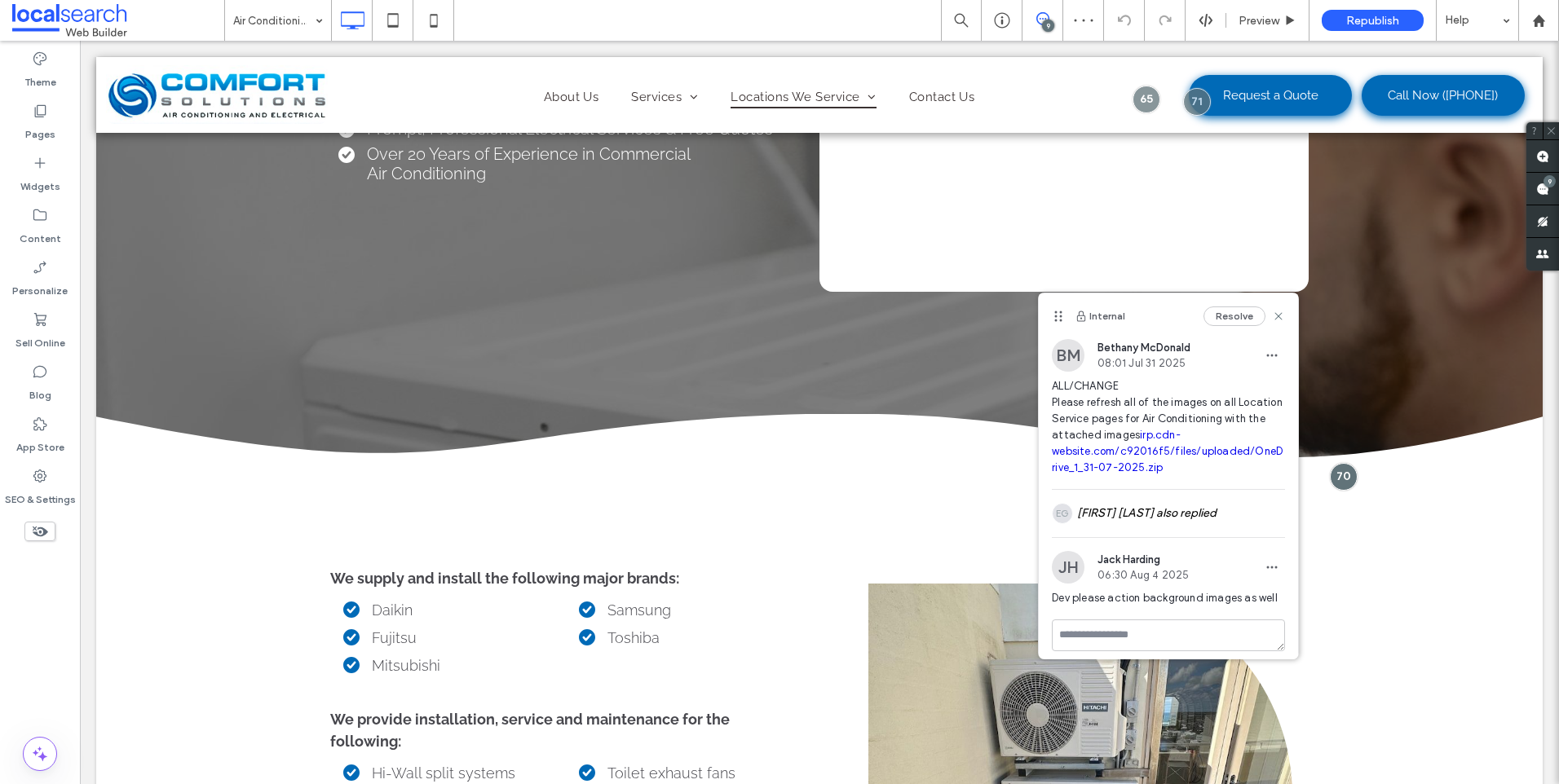 click 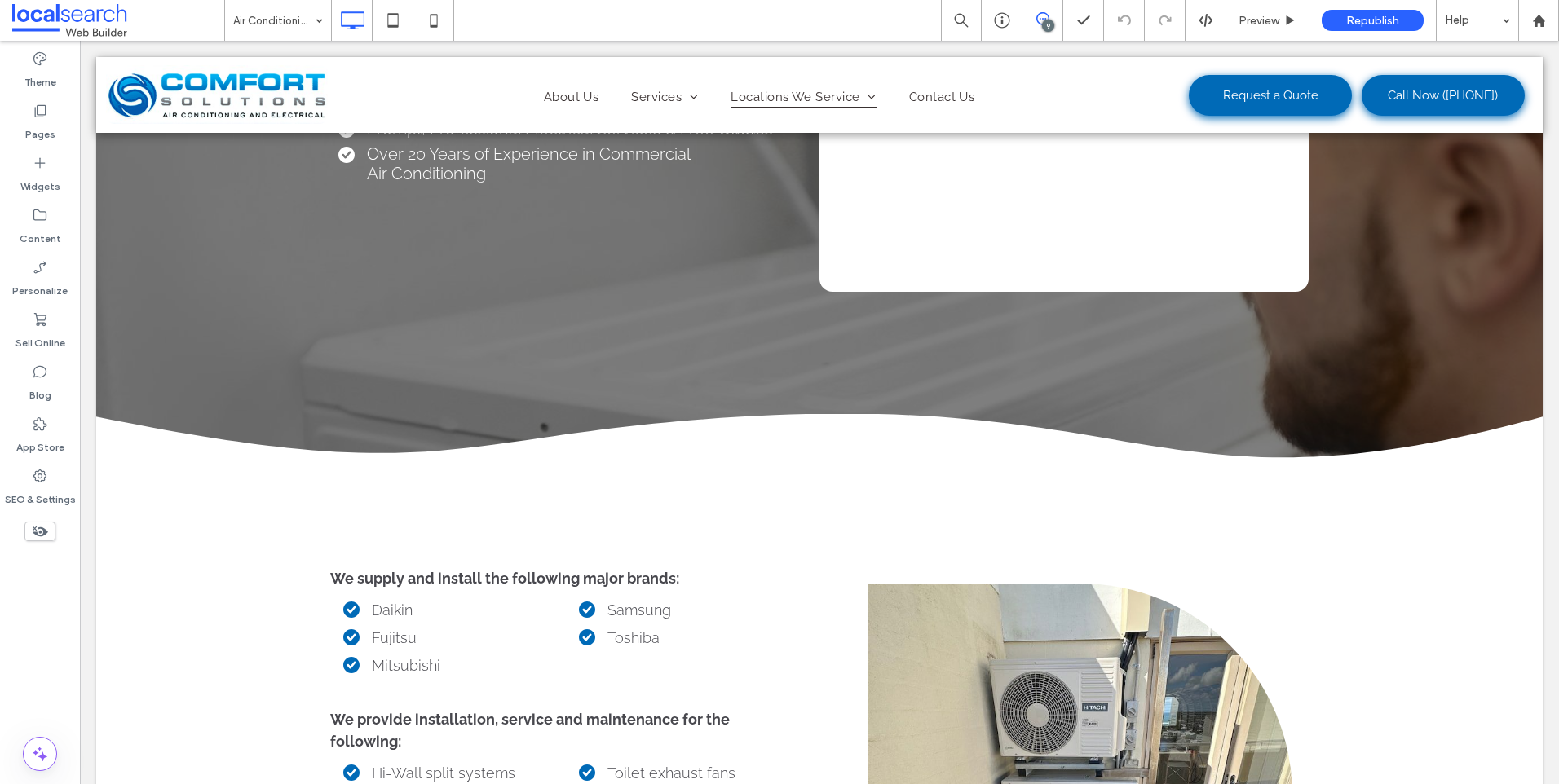 click 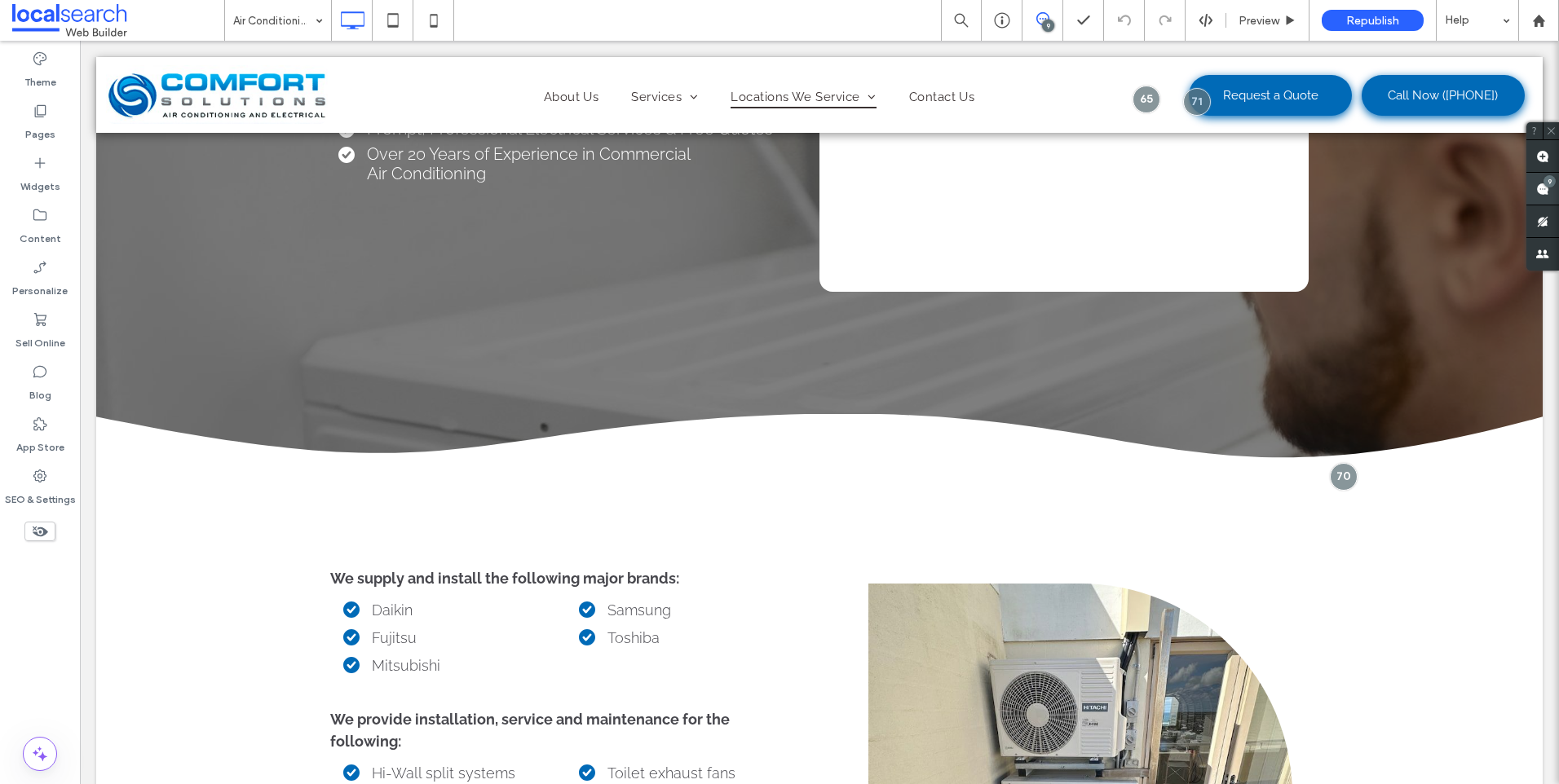 click 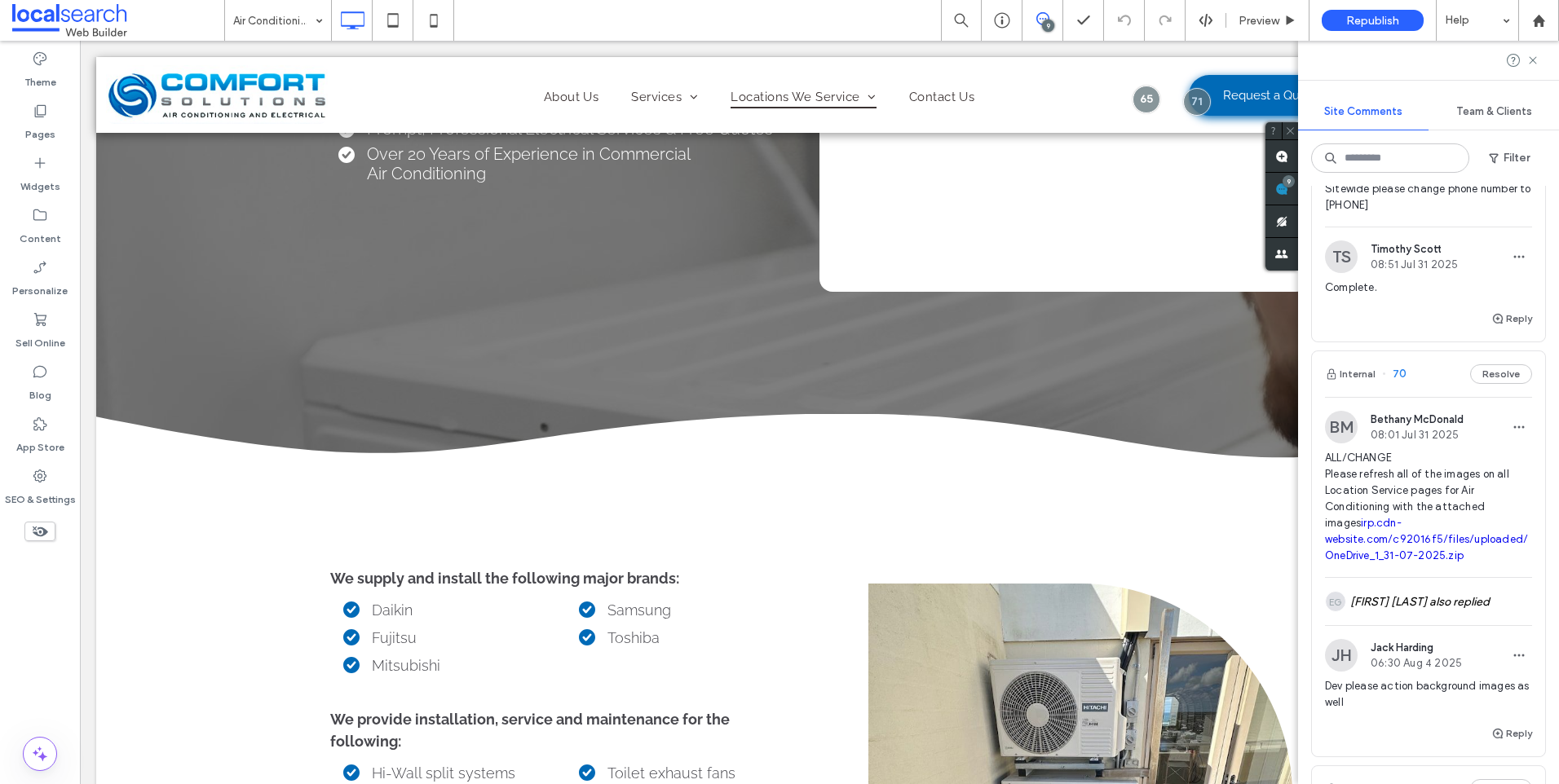 scroll, scrollTop: 163, scrollLeft: 0, axis: vertical 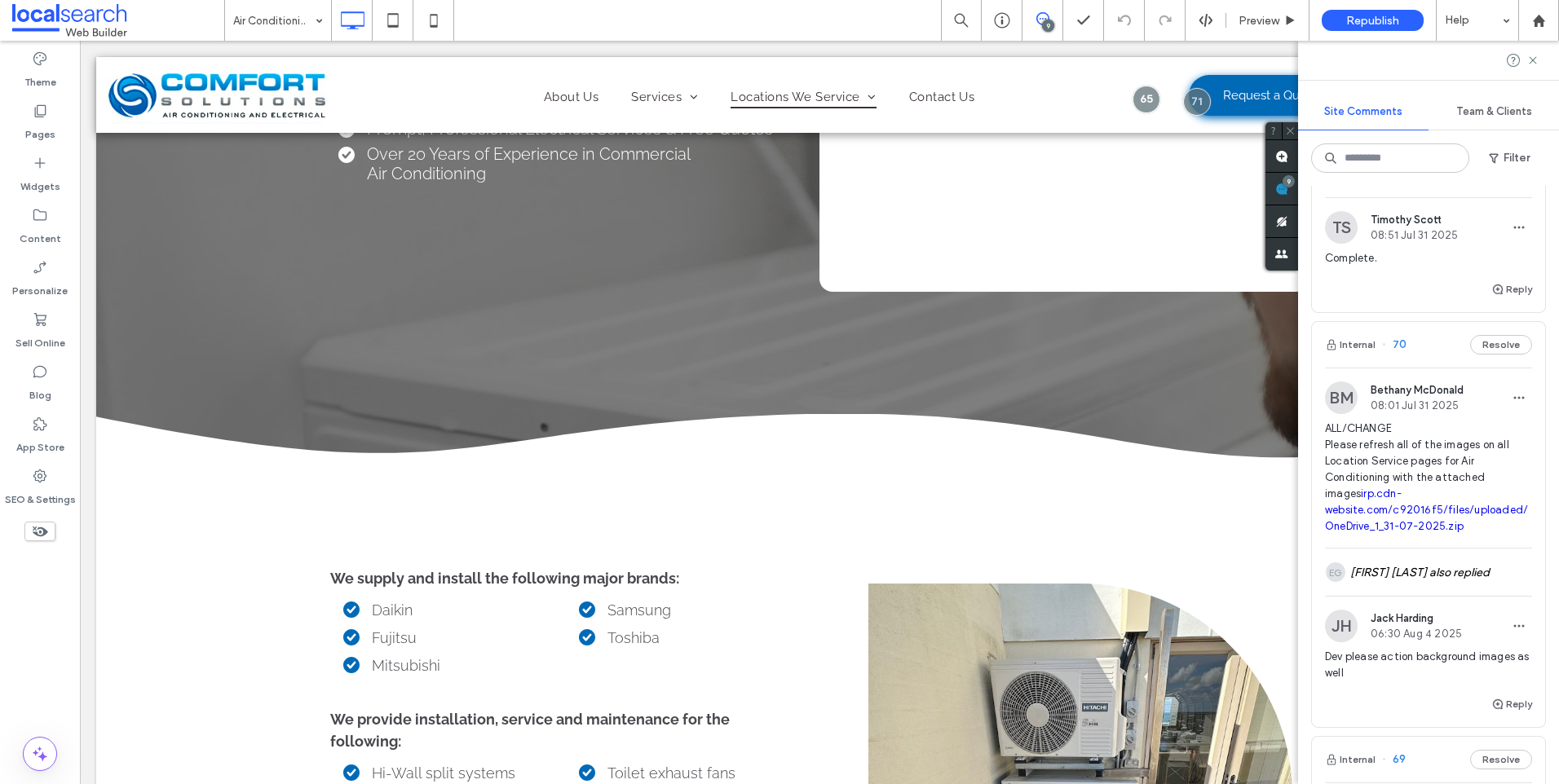 click on "ALL/CHANGE
Please refresh all of the images on all Location Service pages for Air Conditioning with the attached images  irp.cdn-website.com/c92016f5/files/uploaded/OneDrive_1_31-07-2025.zip" at bounding box center [1429, 478] 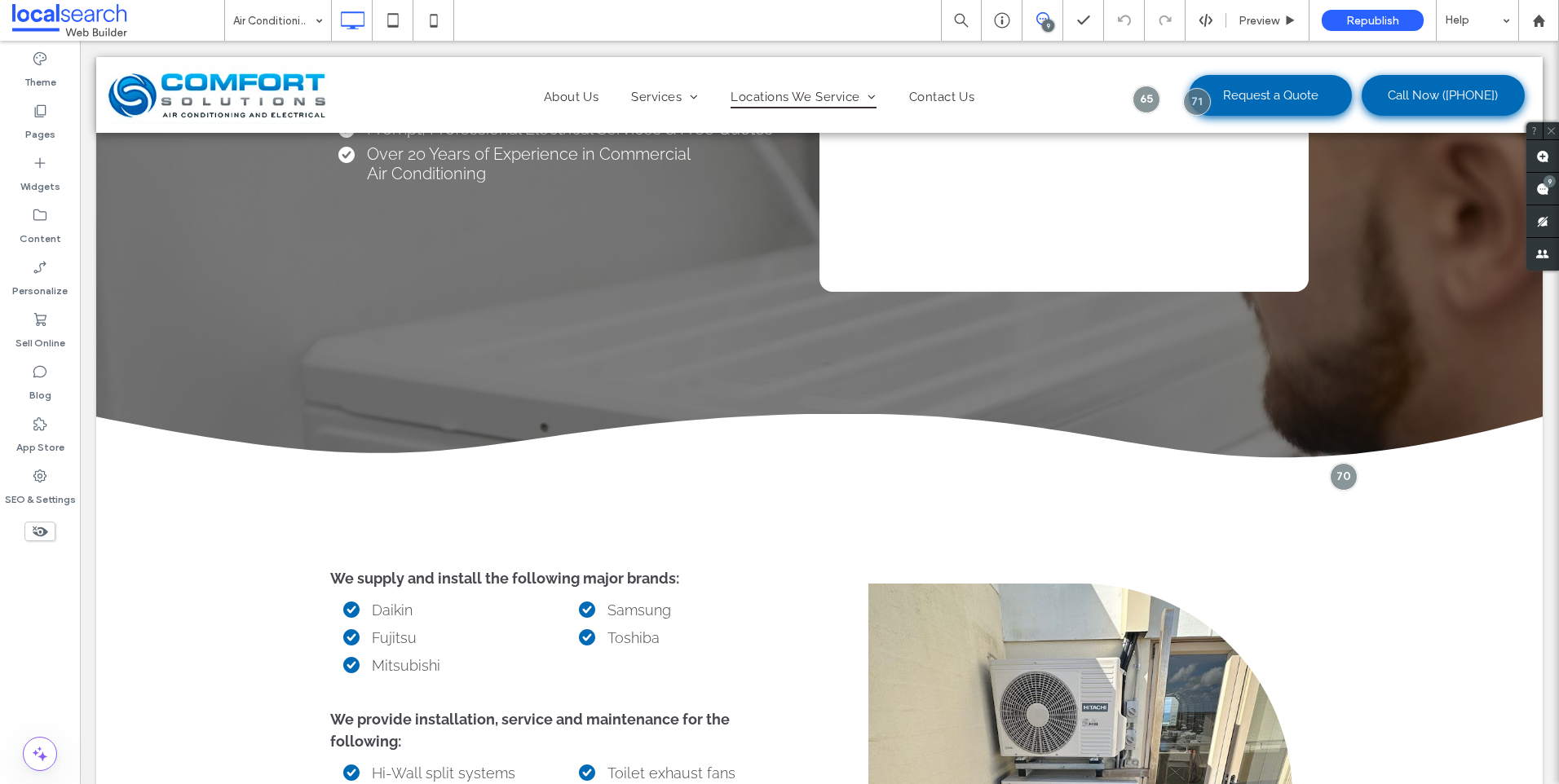 scroll, scrollTop: 0, scrollLeft: 0, axis: both 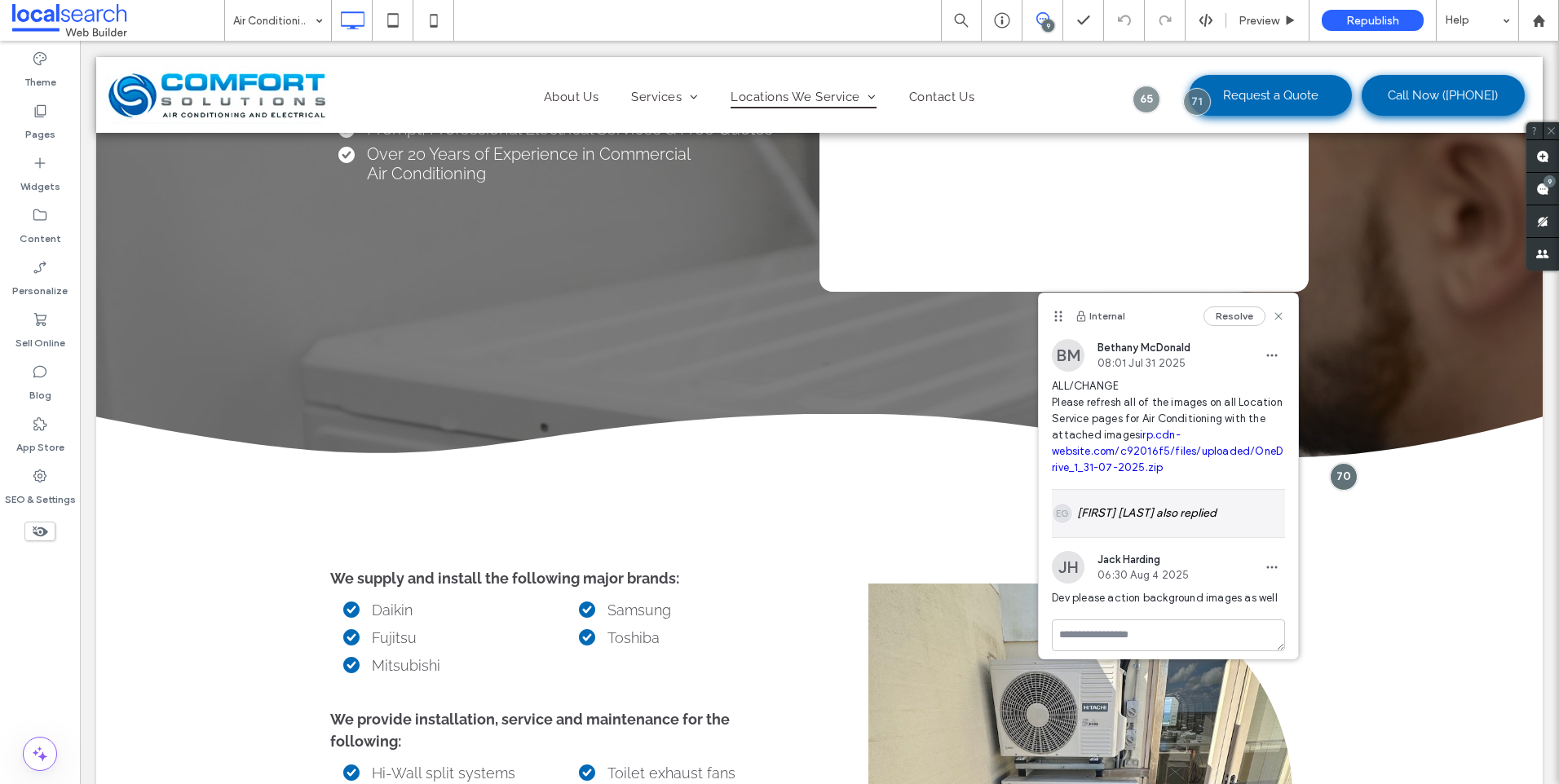 click on "EG Eric Goldove also replied" at bounding box center (1168, 513) 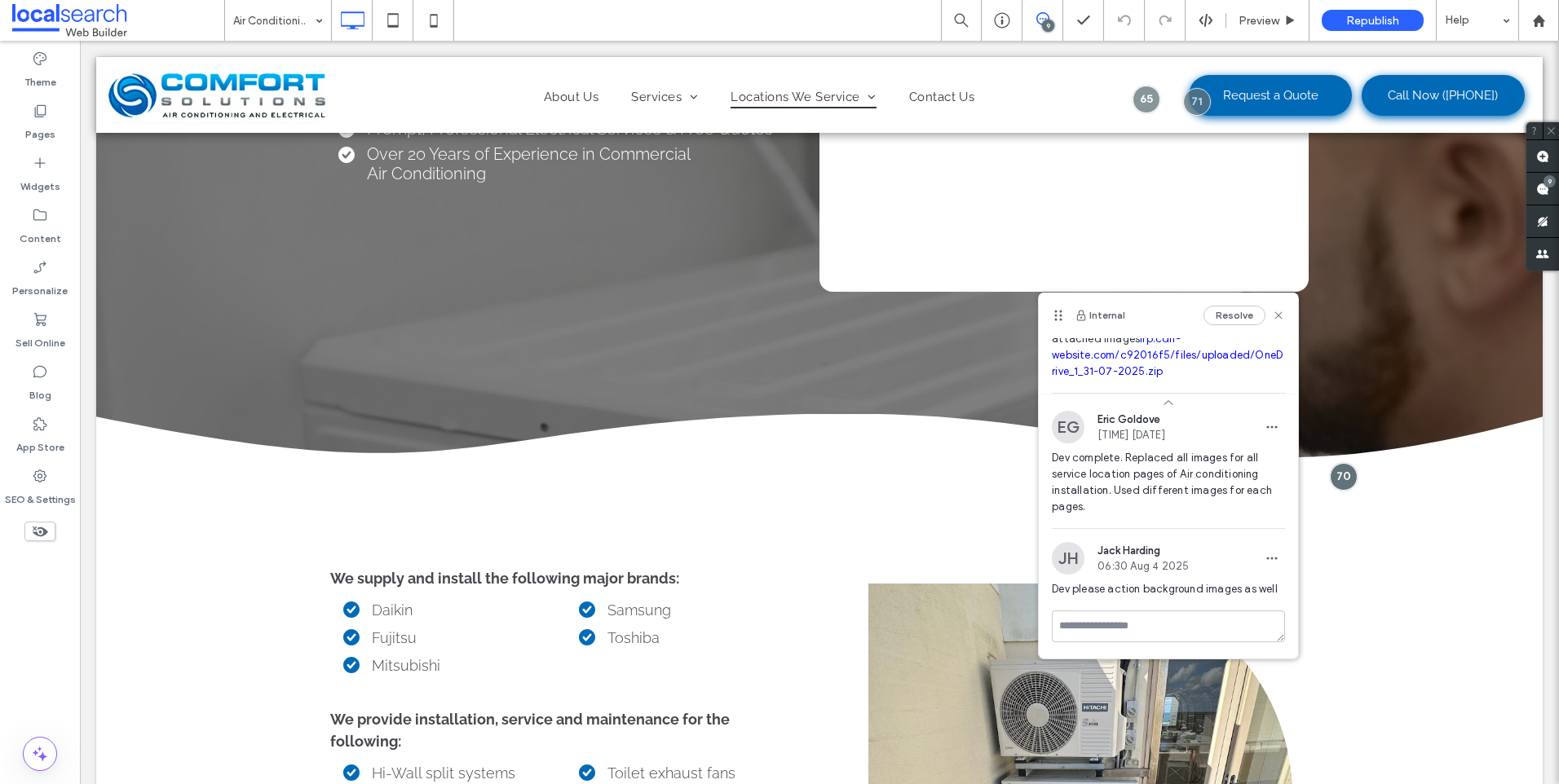 scroll, scrollTop: 112, scrollLeft: 0, axis: vertical 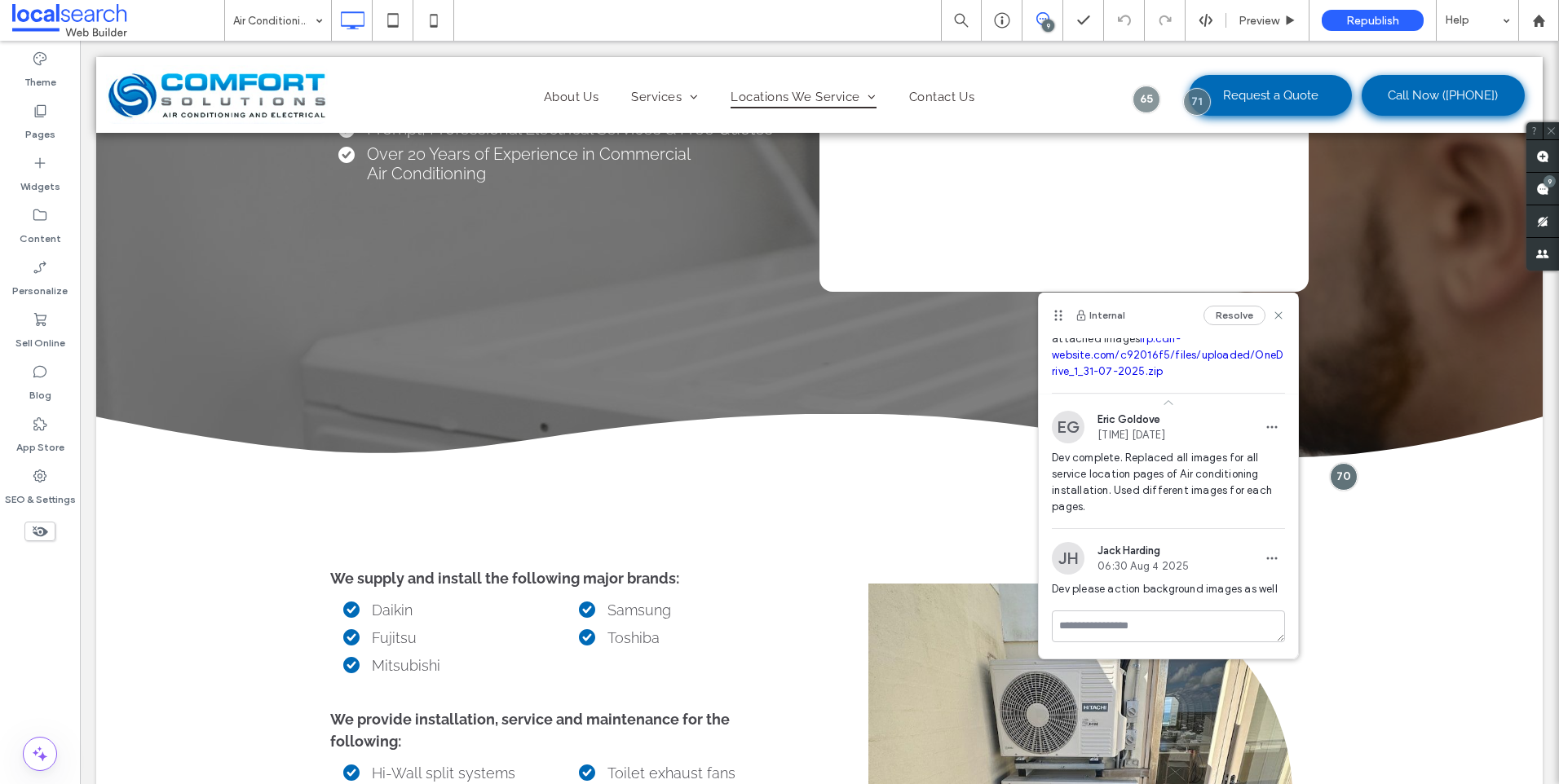 click 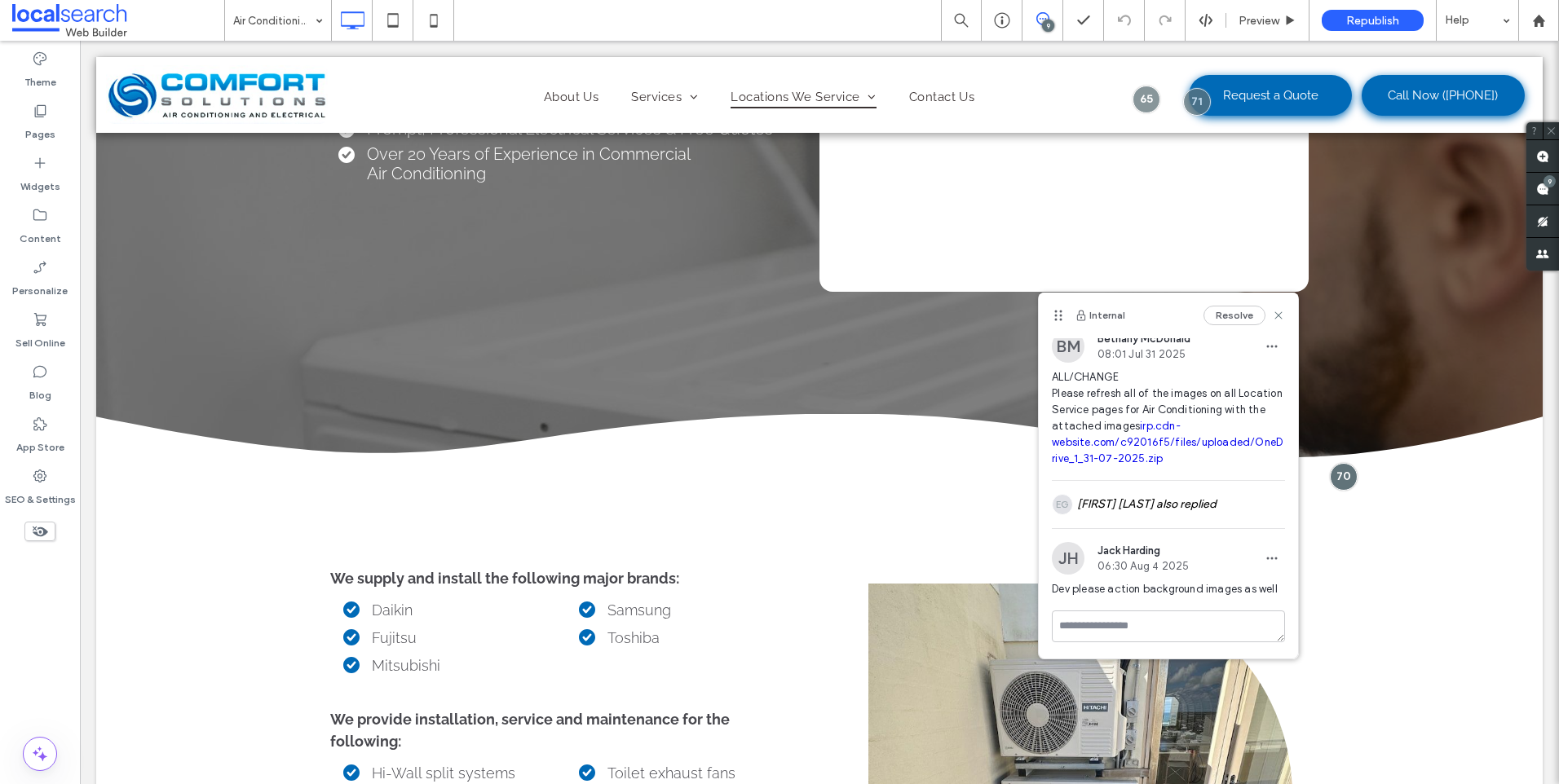 scroll, scrollTop: 0, scrollLeft: 0, axis: both 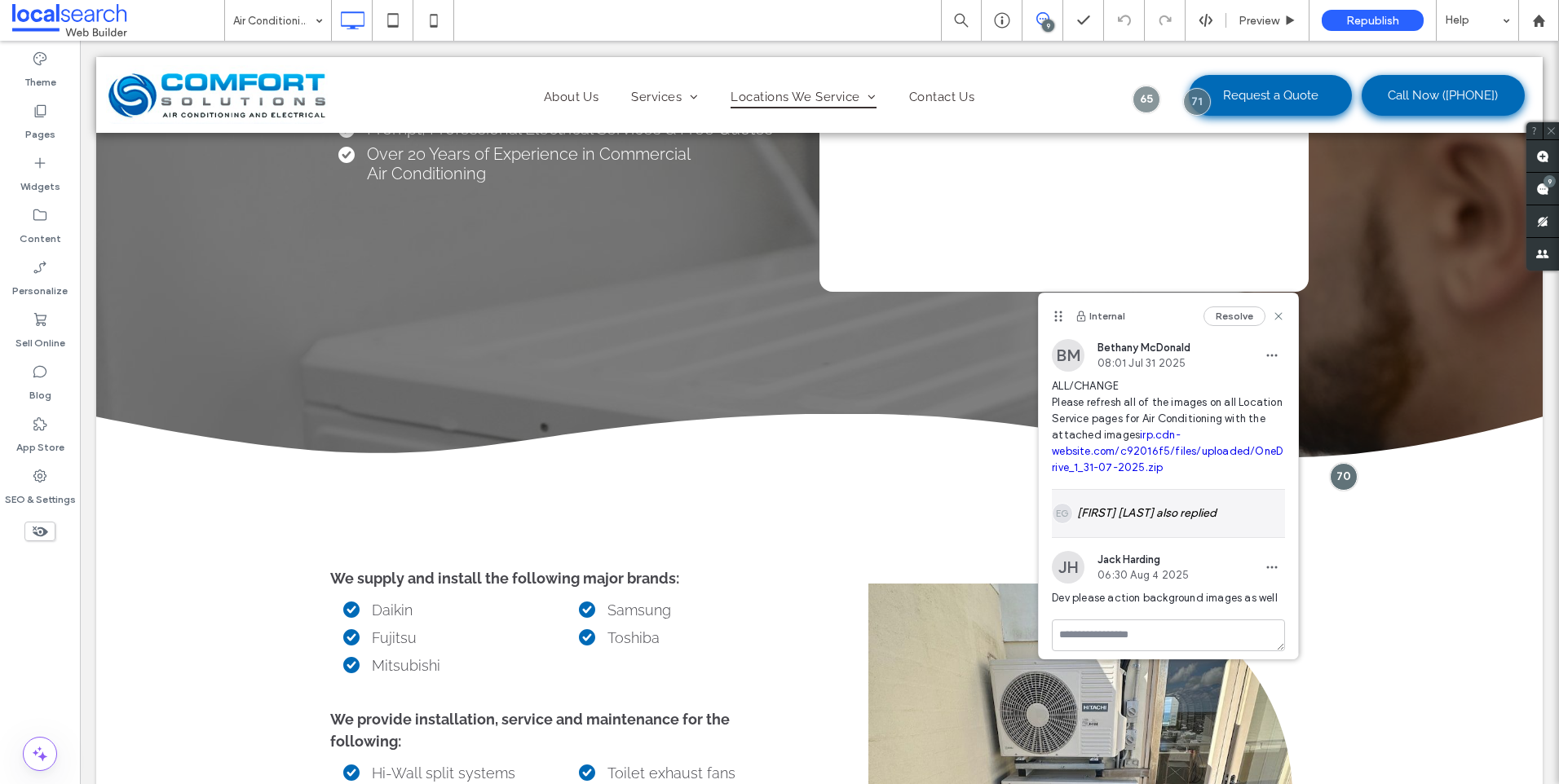 click on "EG Eric Goldove also replied" at bounding box center (1168, 513) 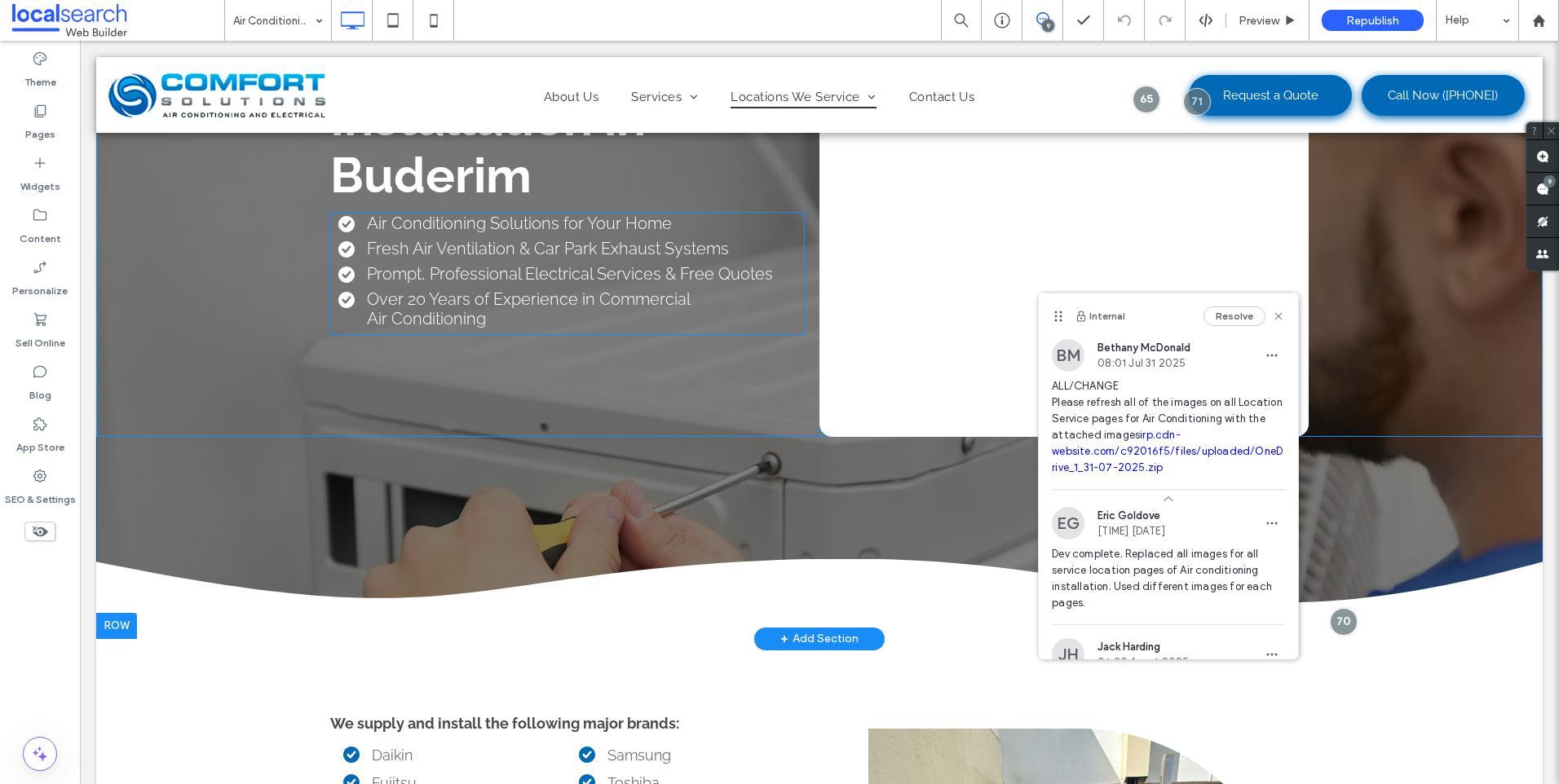 scroll, scrollTop: 226, scrollLeft: 0, axis: vertical 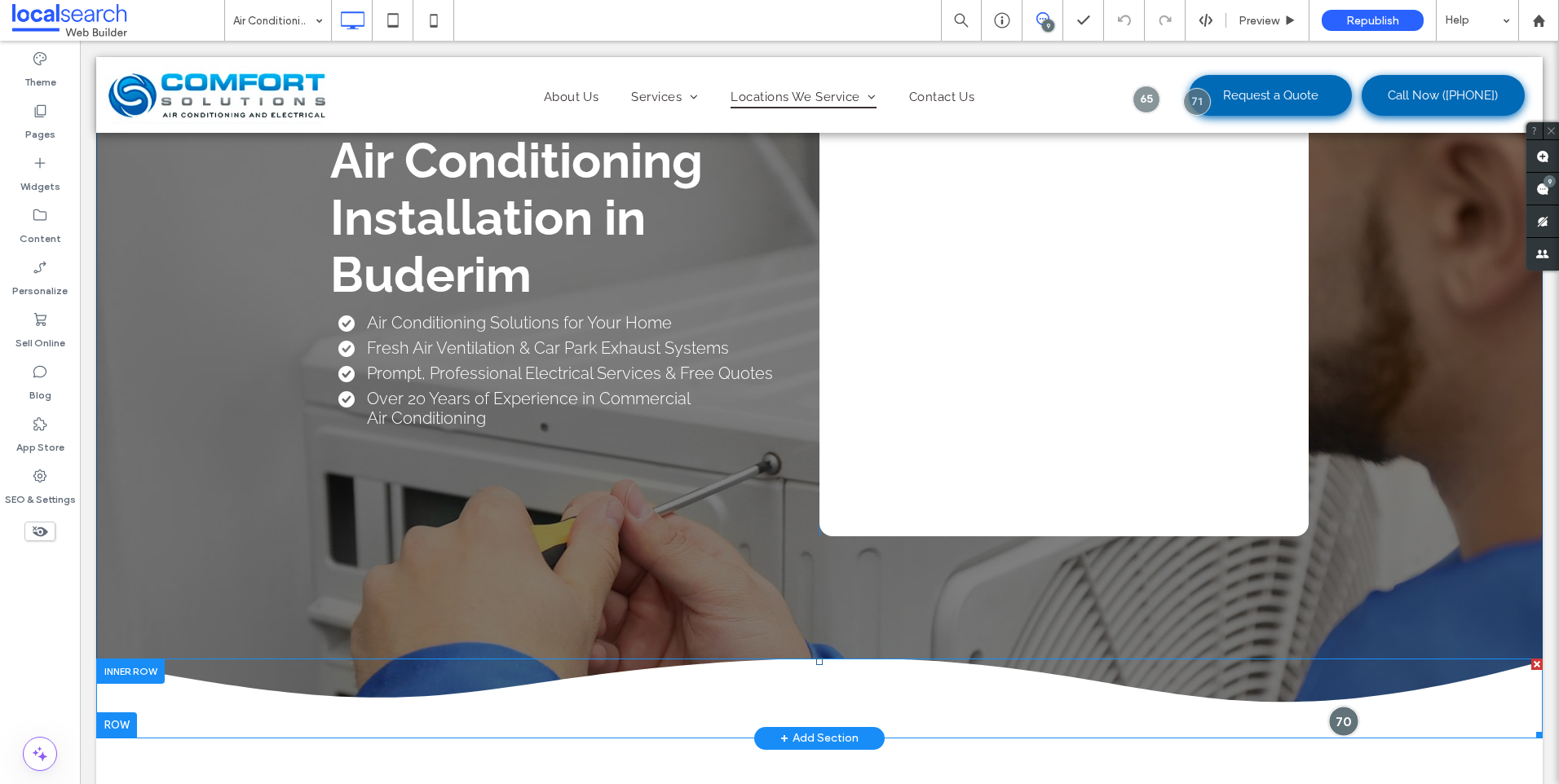 click at bounding box center (1343, 720) 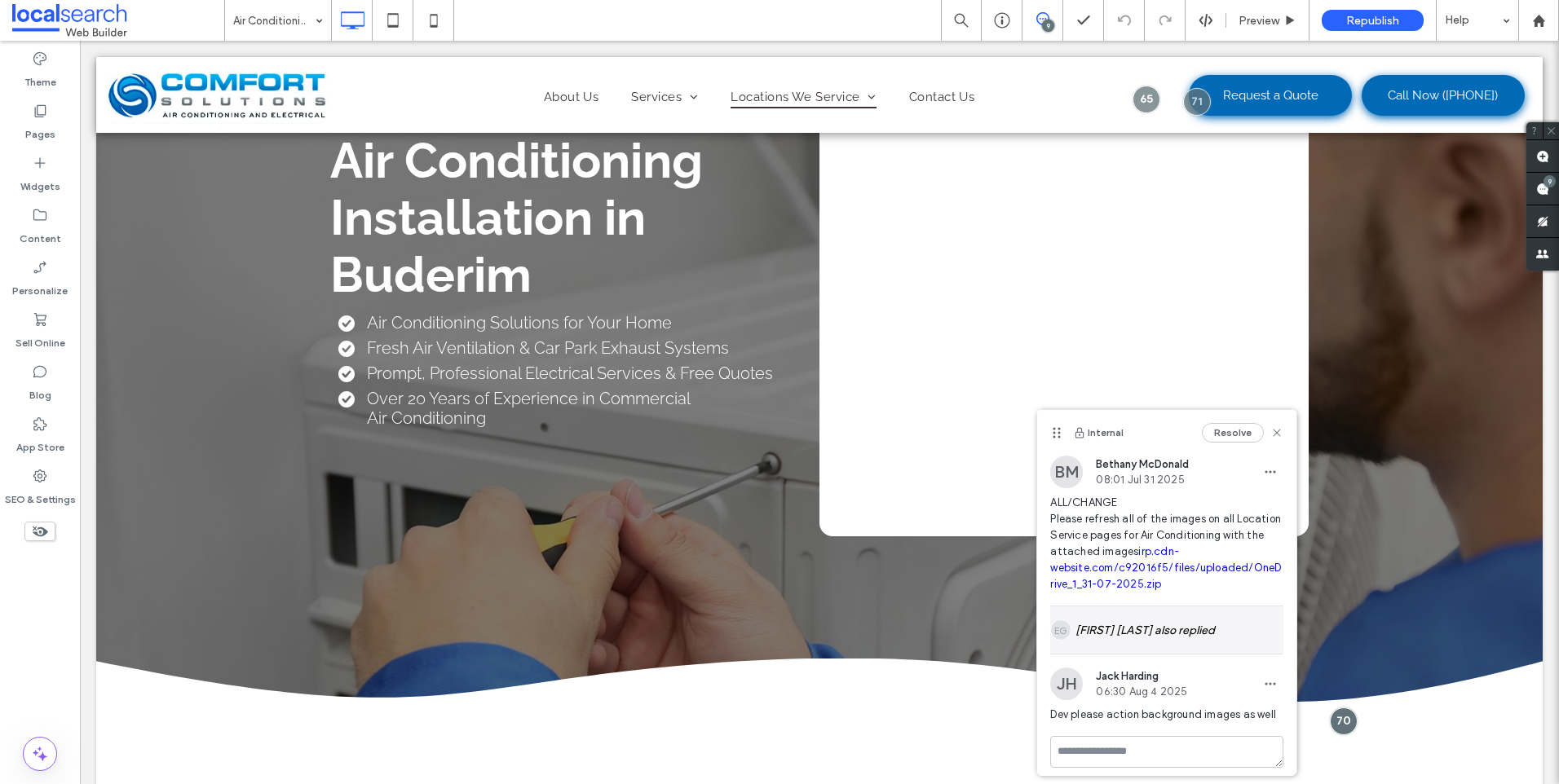 scroll, scrollTop: 25, scrollLeft: 0, axis: vertical 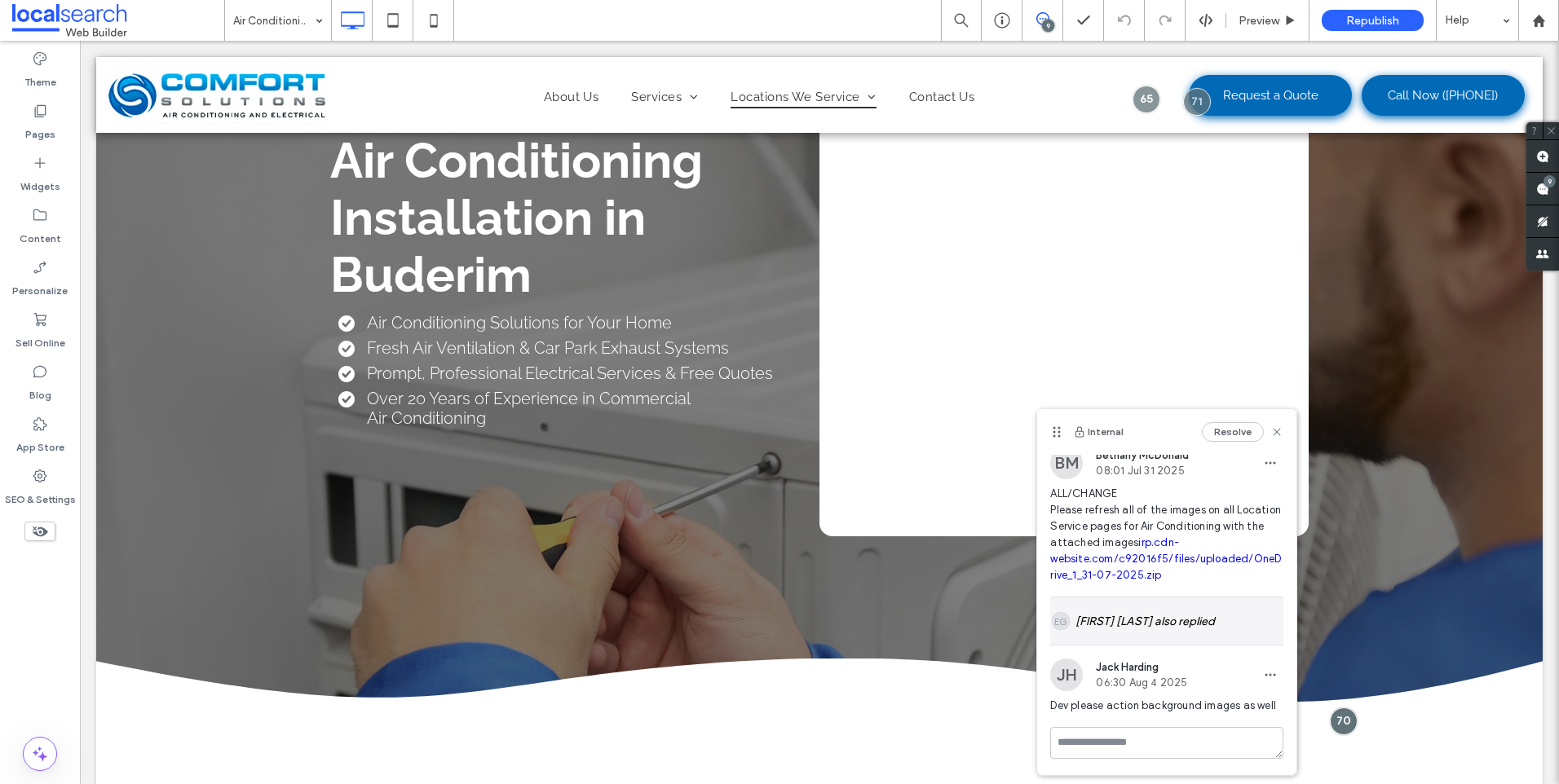 click on "EG Eric Goldove also replied" at bounding box center [1167, 621] 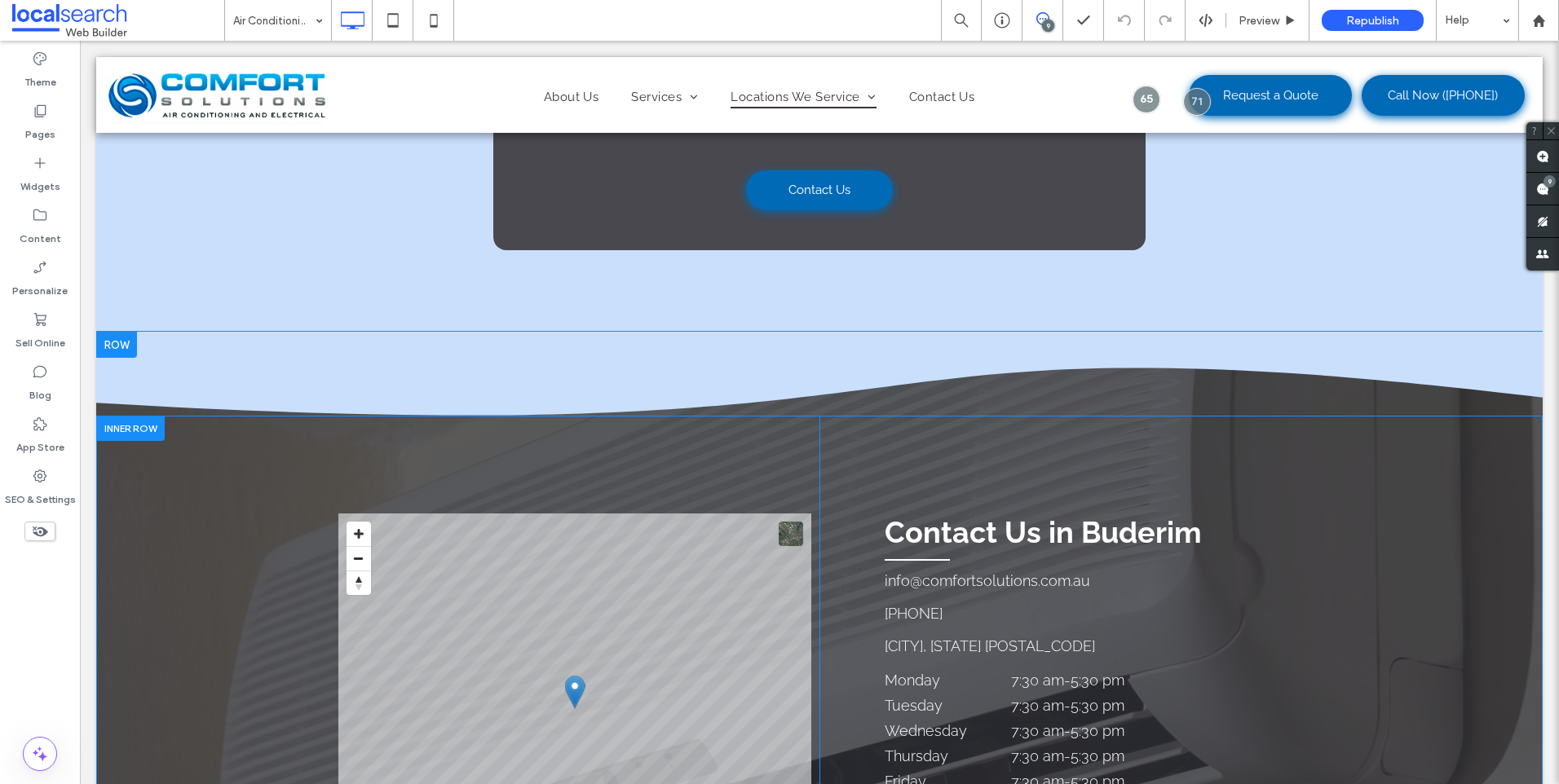 scroll, scrollTop: 3730, scrollLeft: 0, axis: vertical 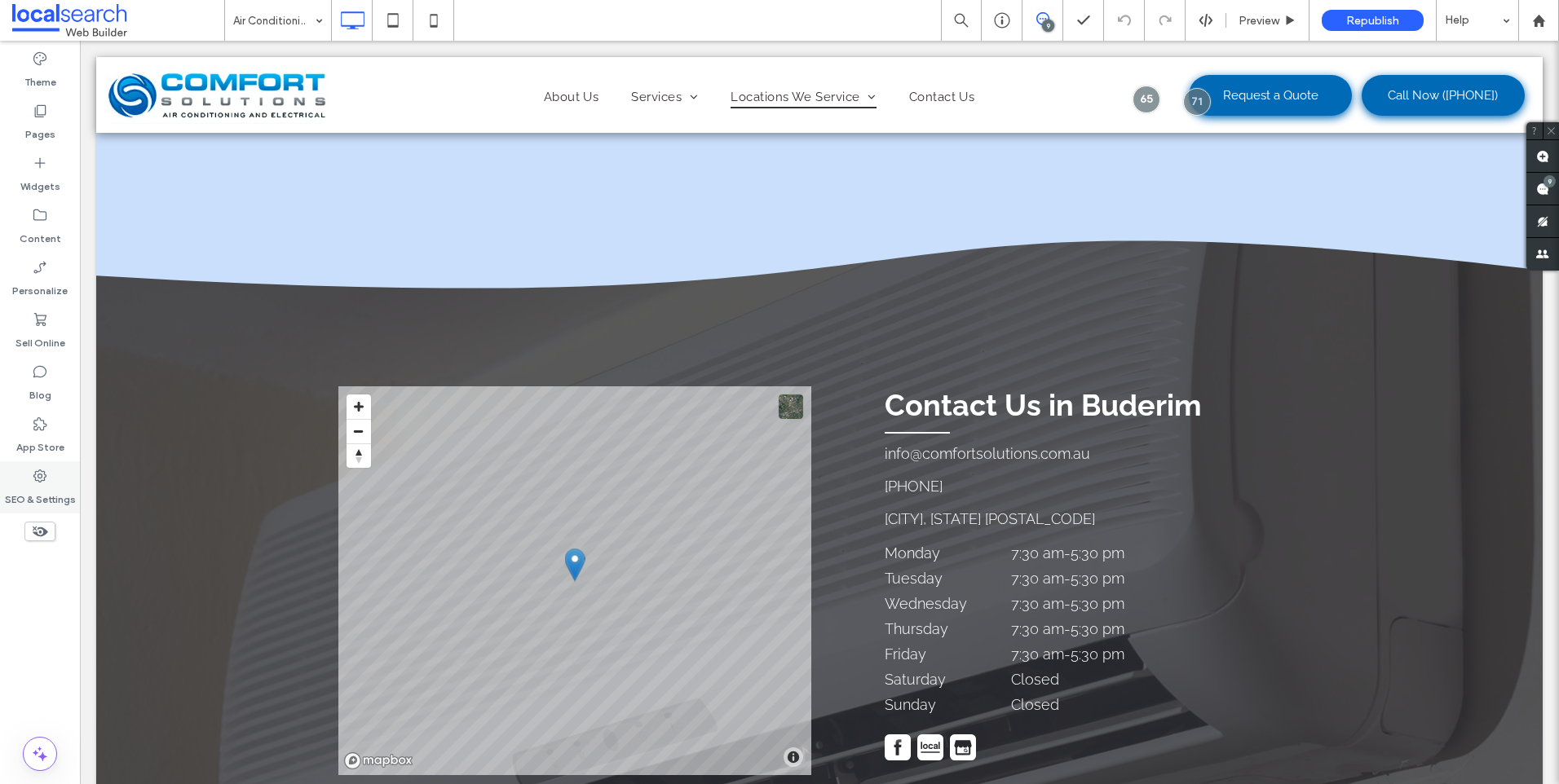 click on "SEO & Settings" at bounding box center [40, 496] 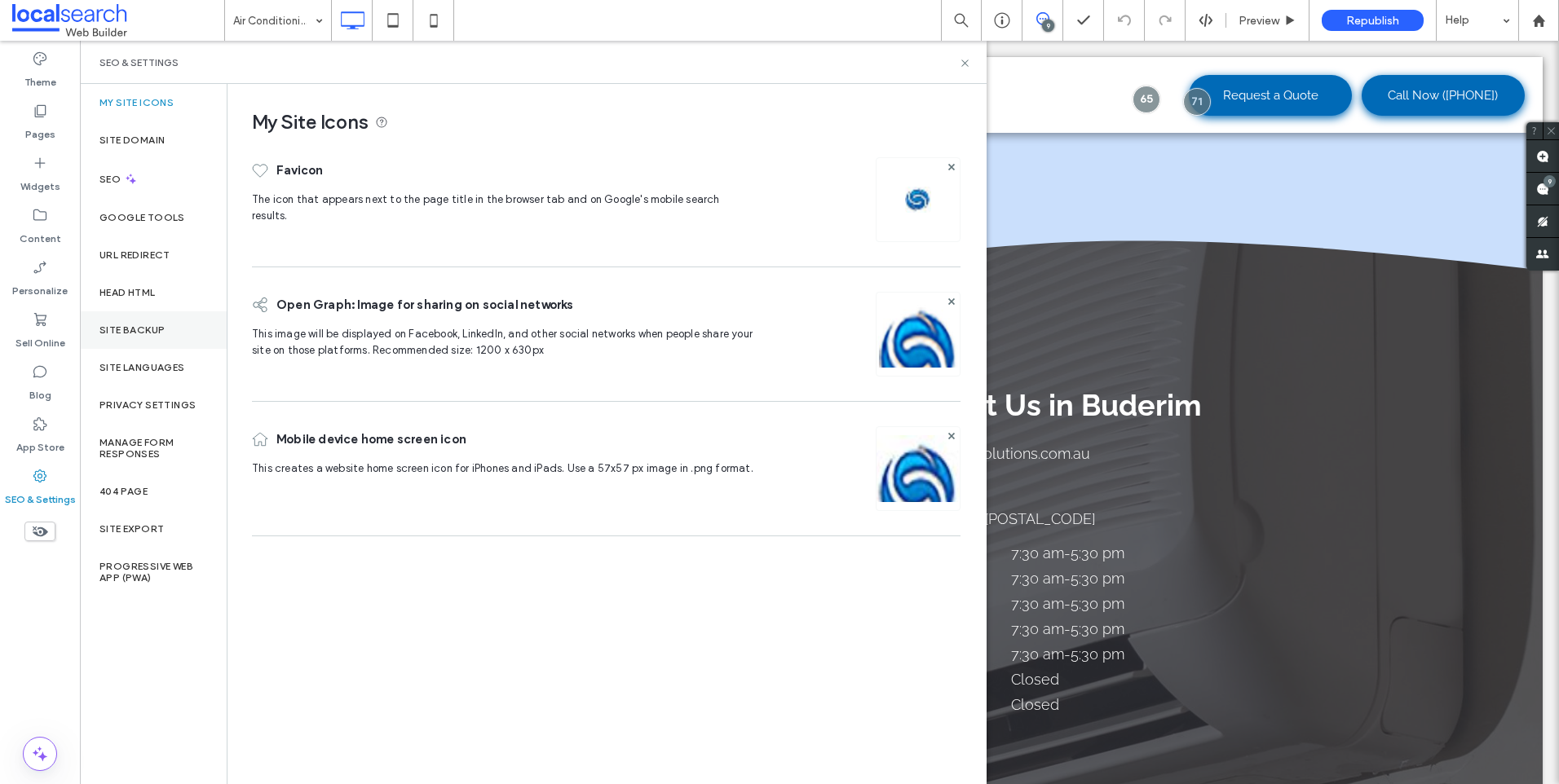 click on "Site Backup" at bounding box center (153, 330) 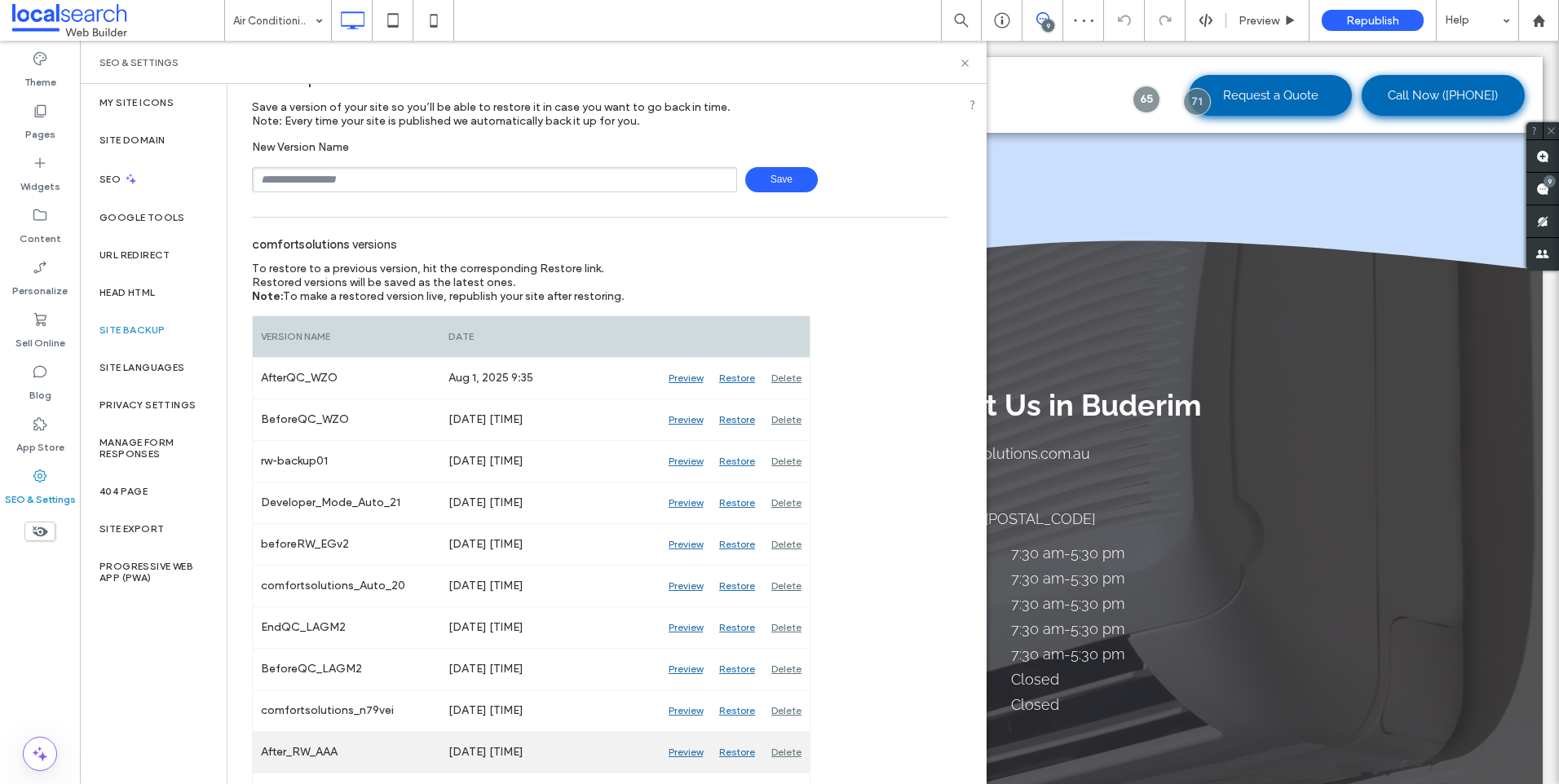 scroll, scrollTop: 0, scrollLeft: 0, axis: both 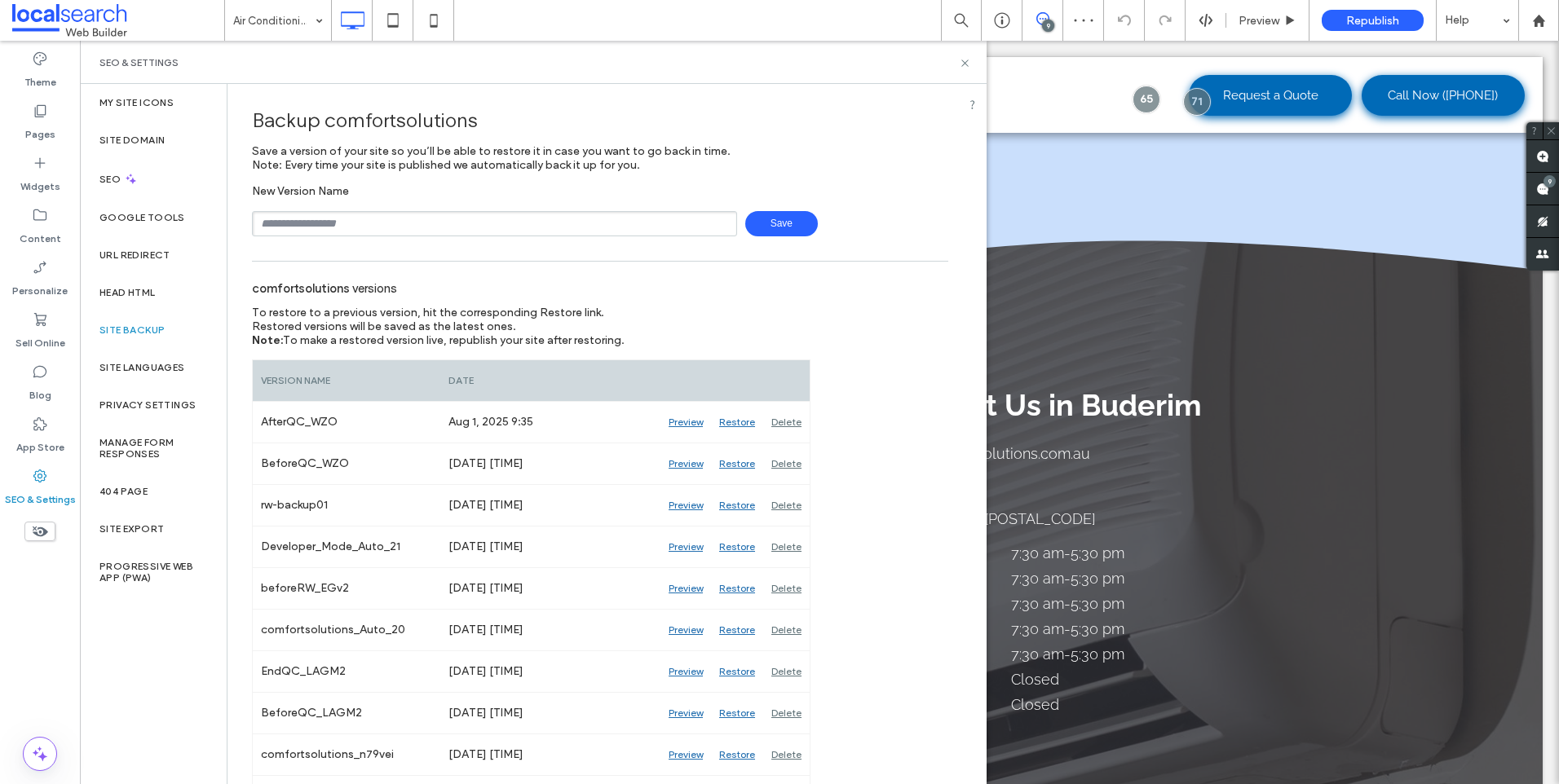 click on "SEO & Settings" at bounding box center [533, 63] 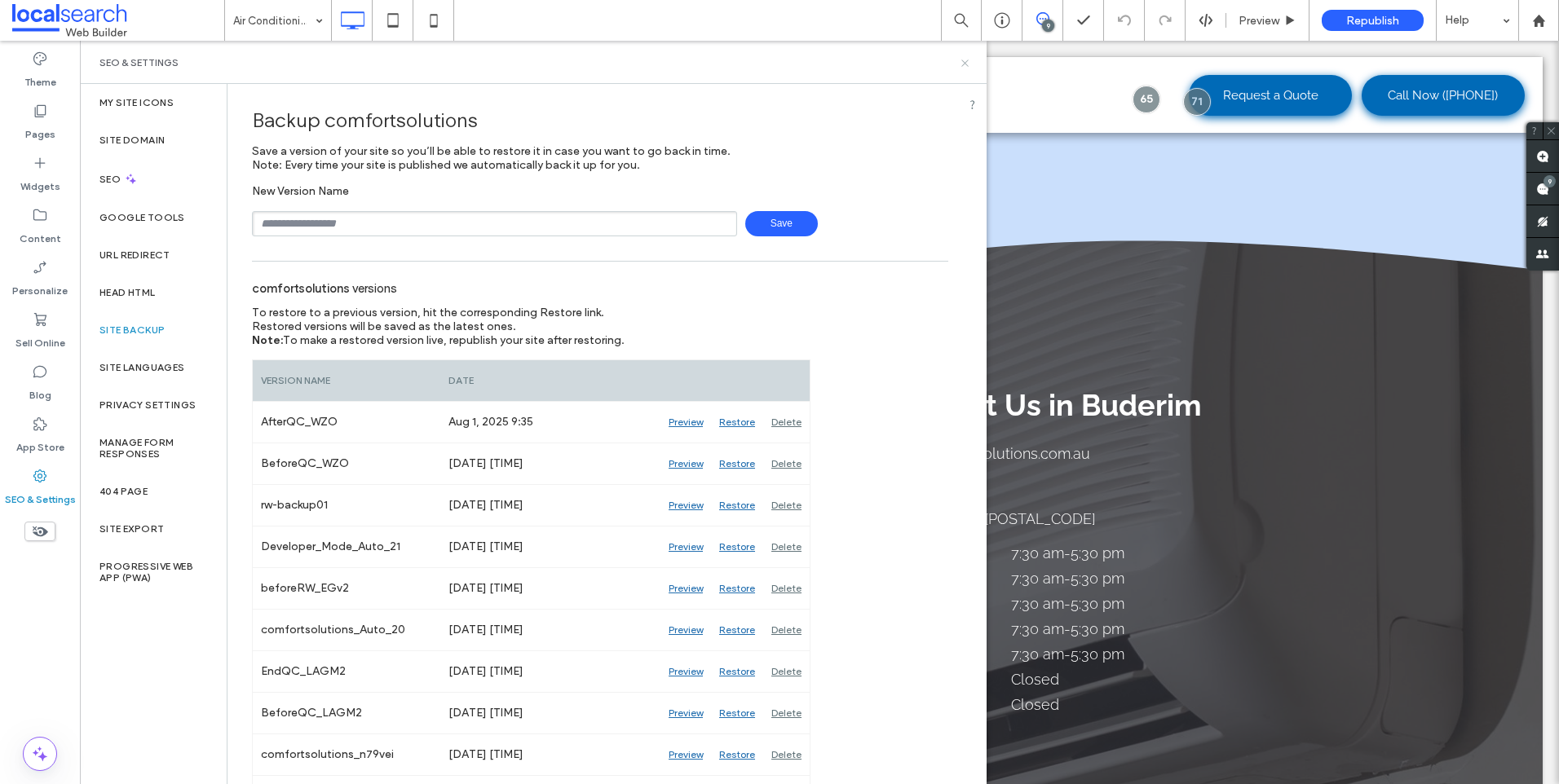 click 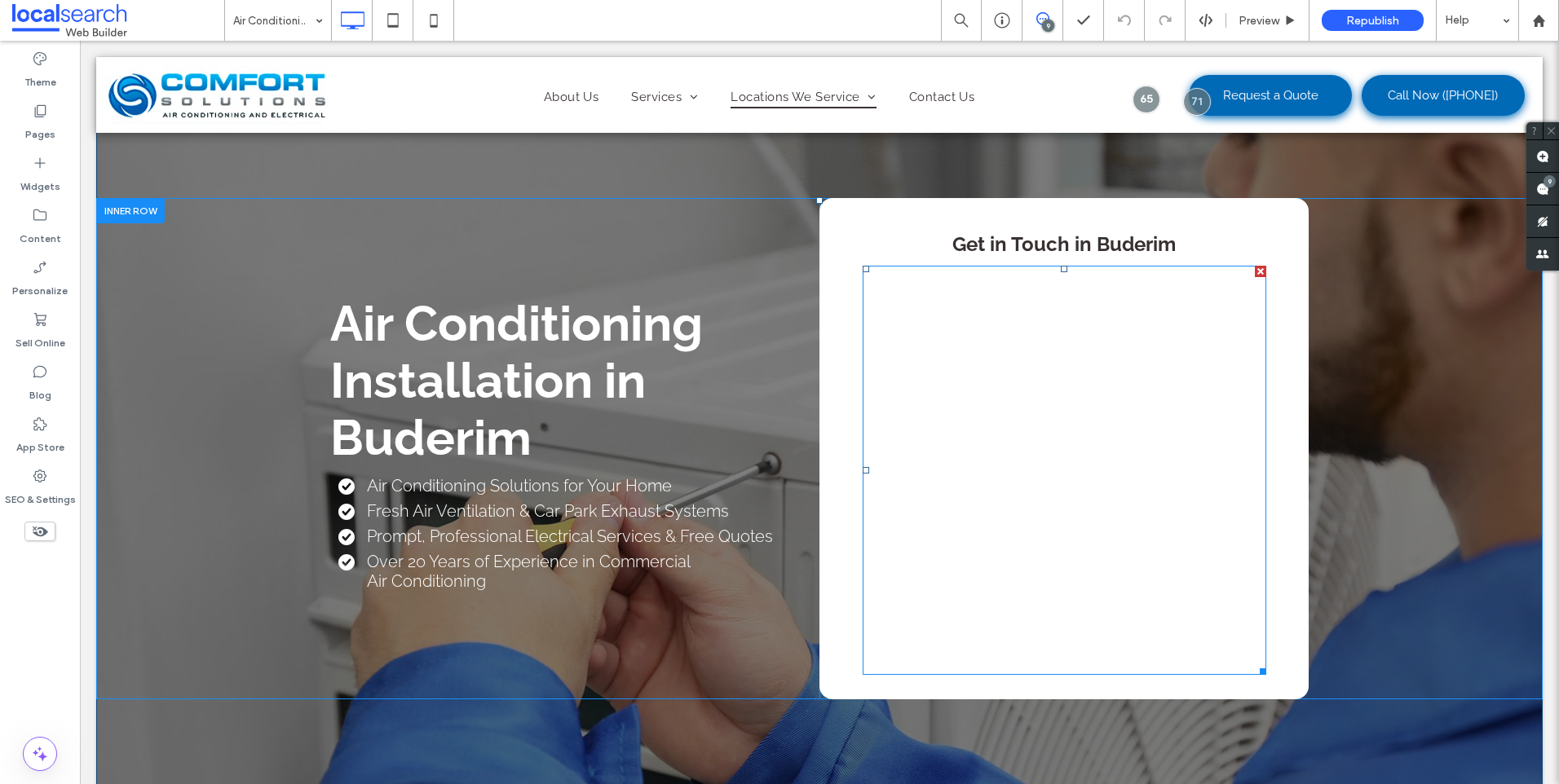 scroll, scrollTop: 389, scrollLeft: 0, axis: vertical 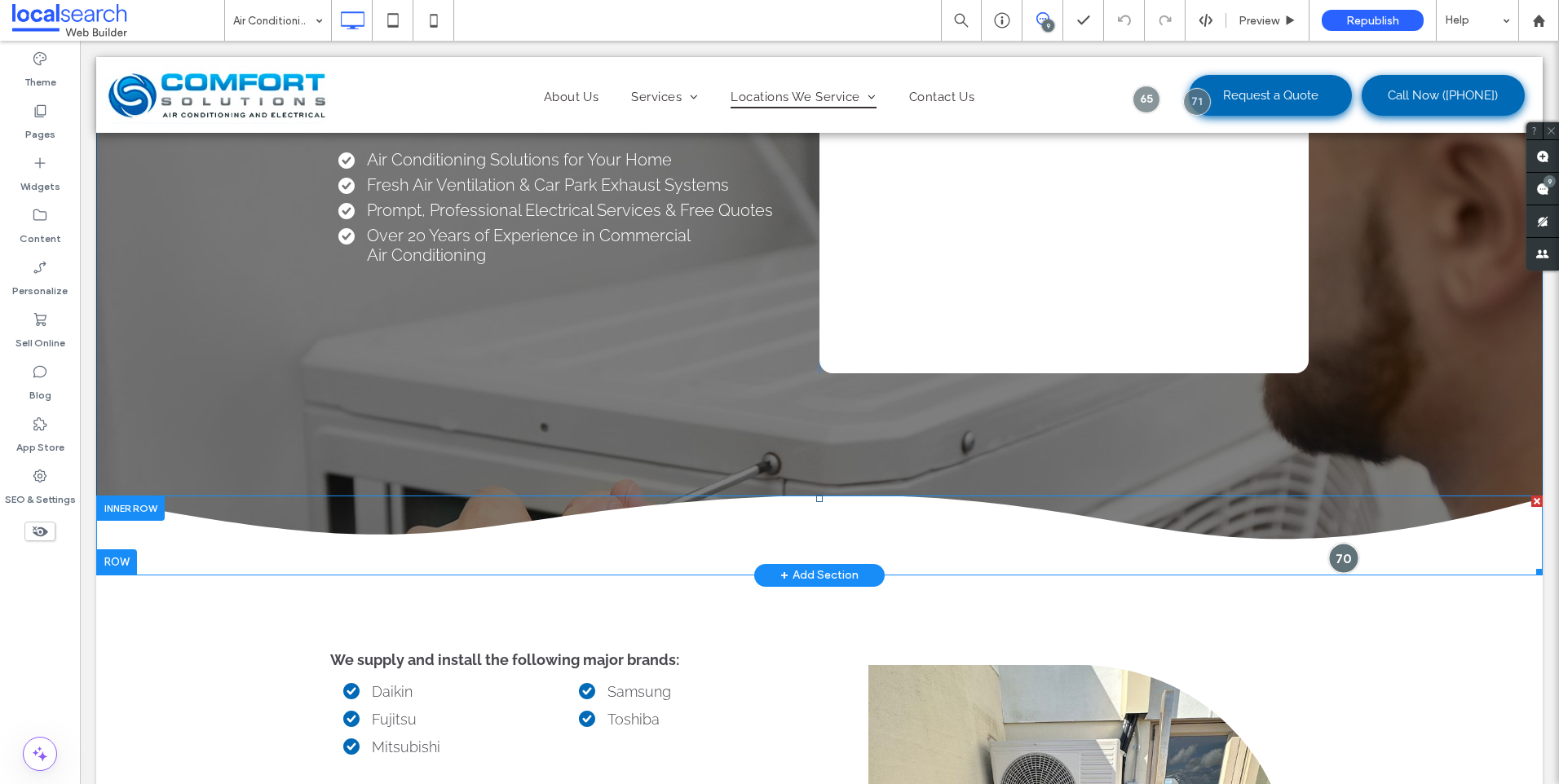 click at bounding box center (1343, 557) 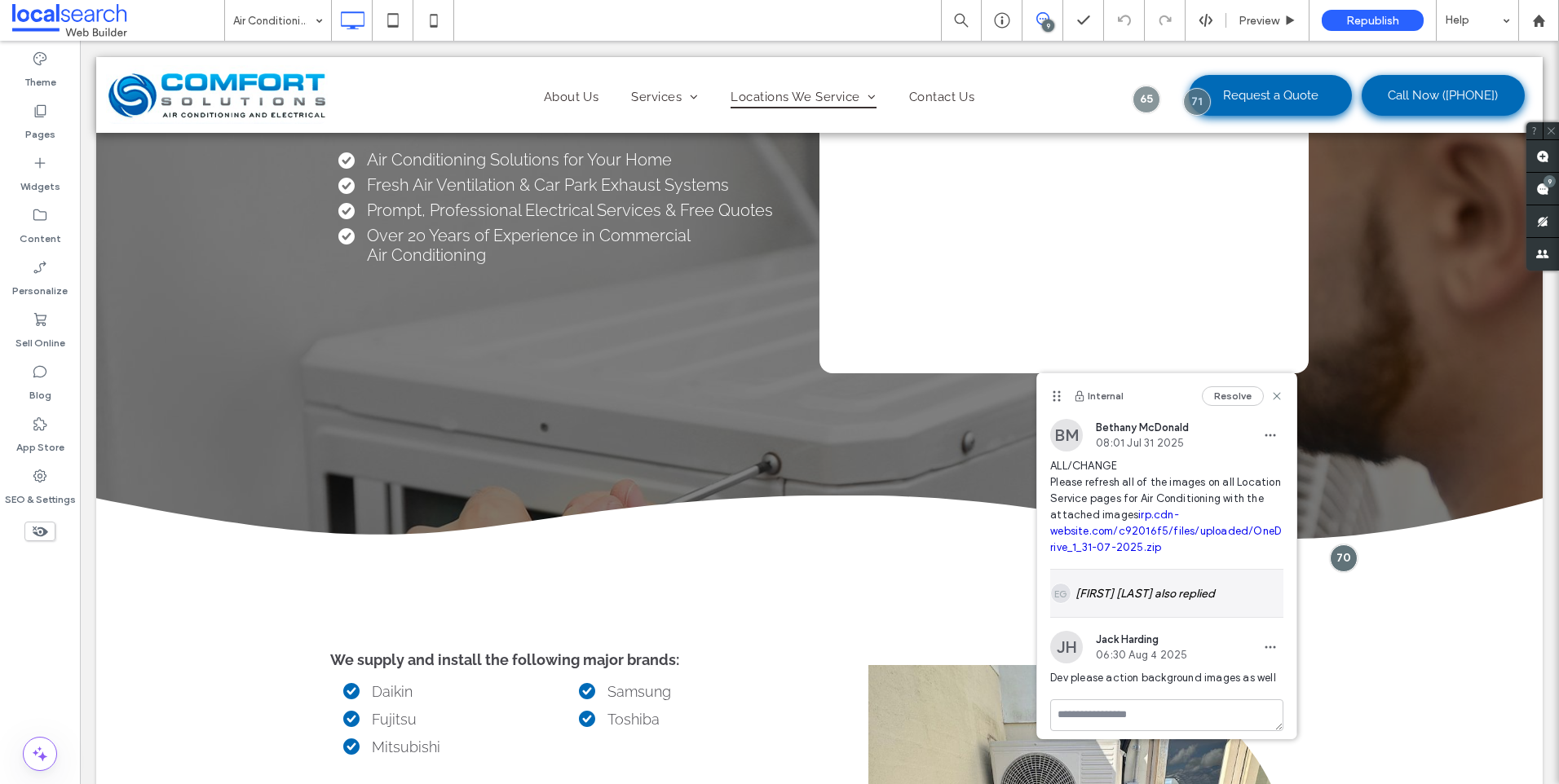 click on "EG Eric Goldove also replied" at bounding box center [1167, 593] 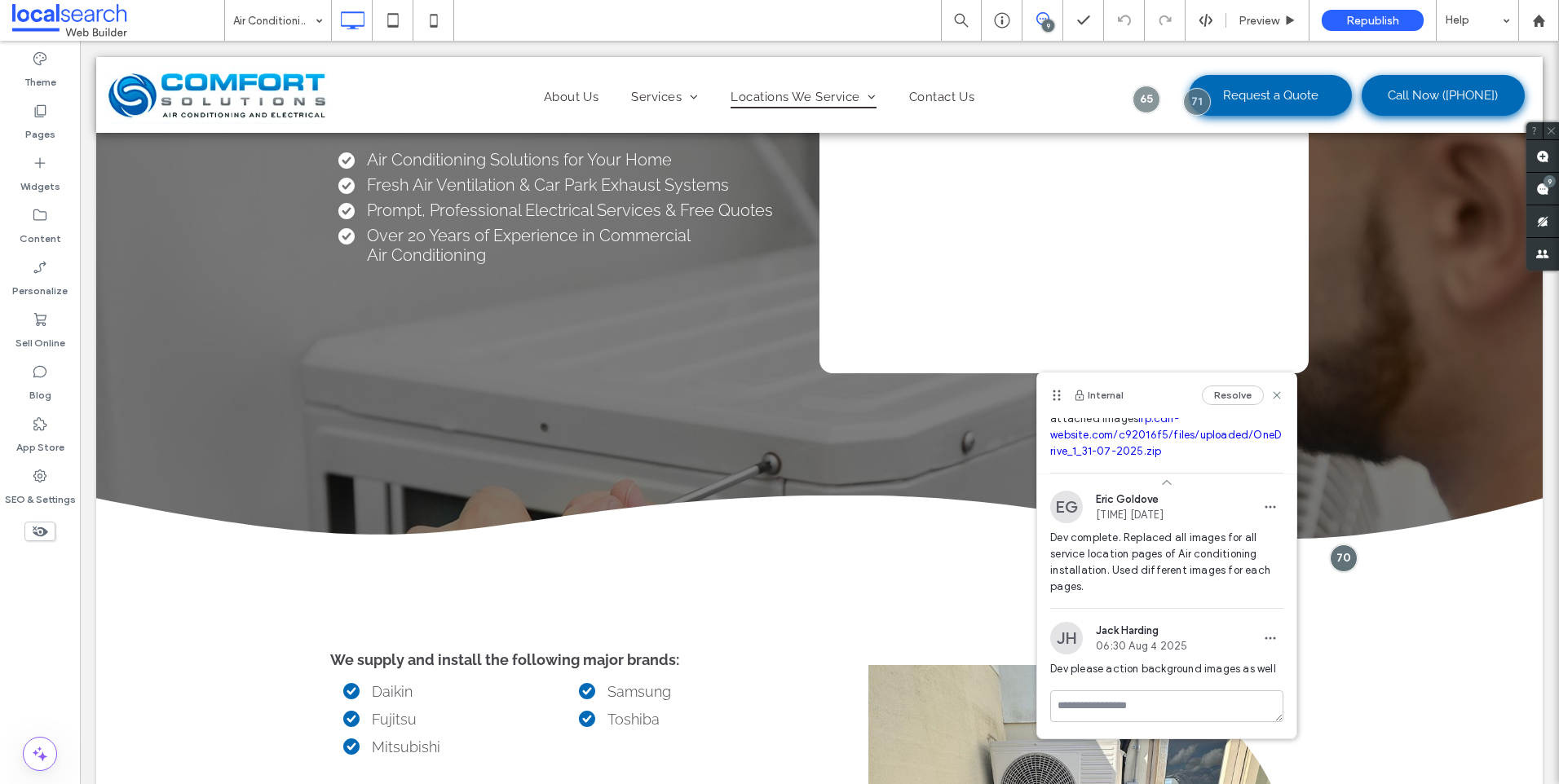scroll, scrollTop: 112, scrollLeft: 0, axis: vertical 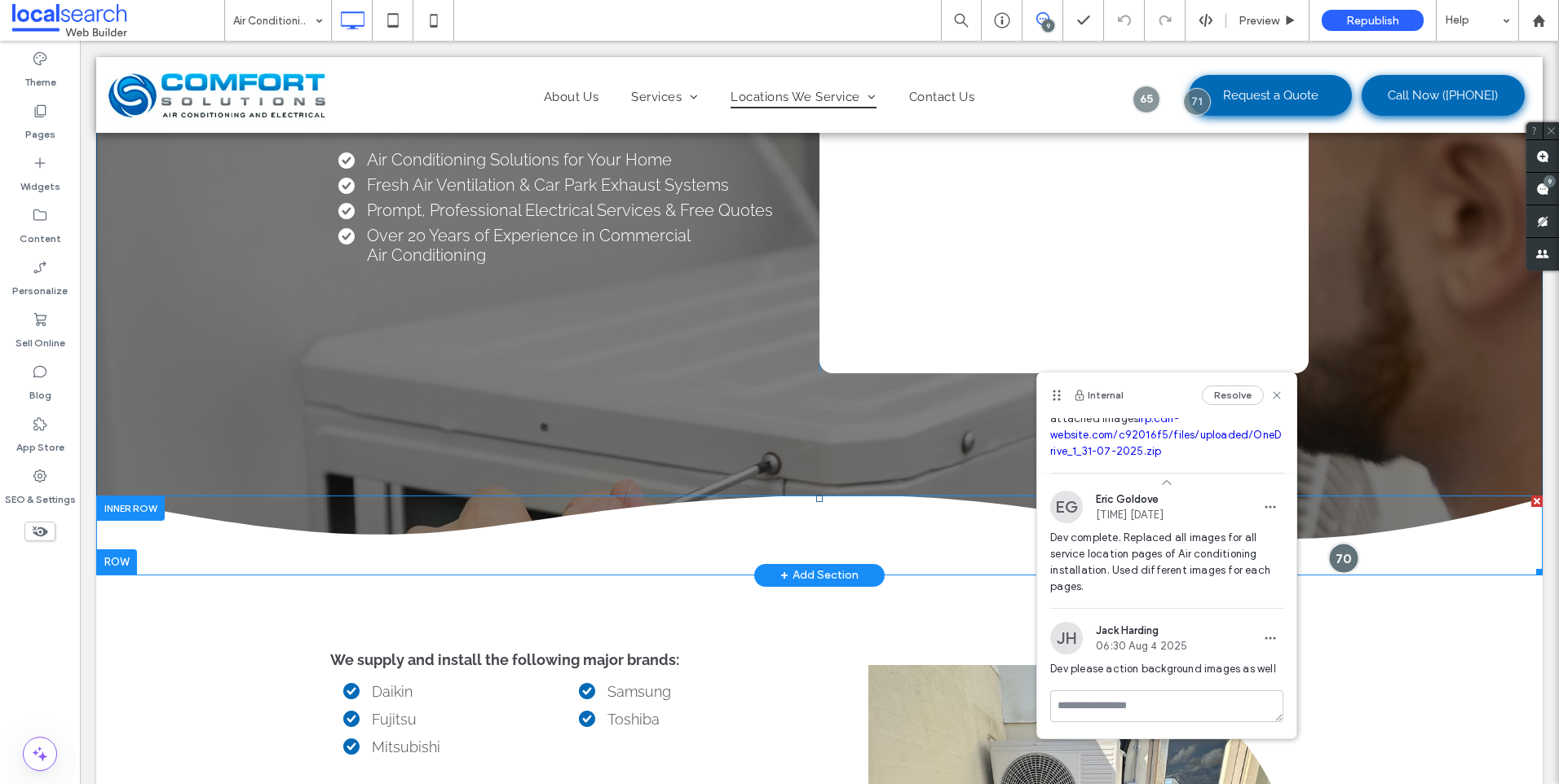 click at bounding box center [1343, 557] 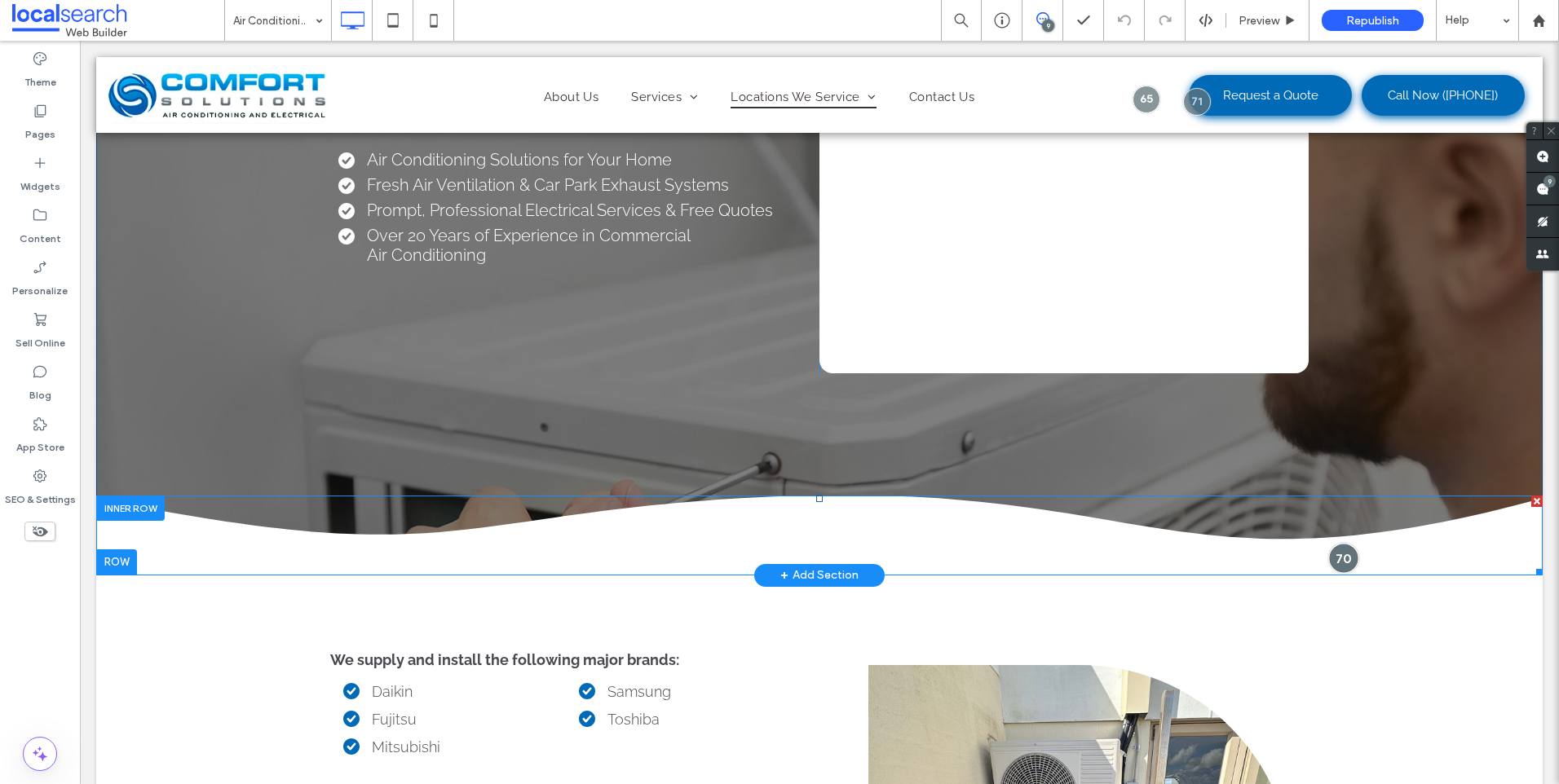 click at bounding box center (1343, 557) 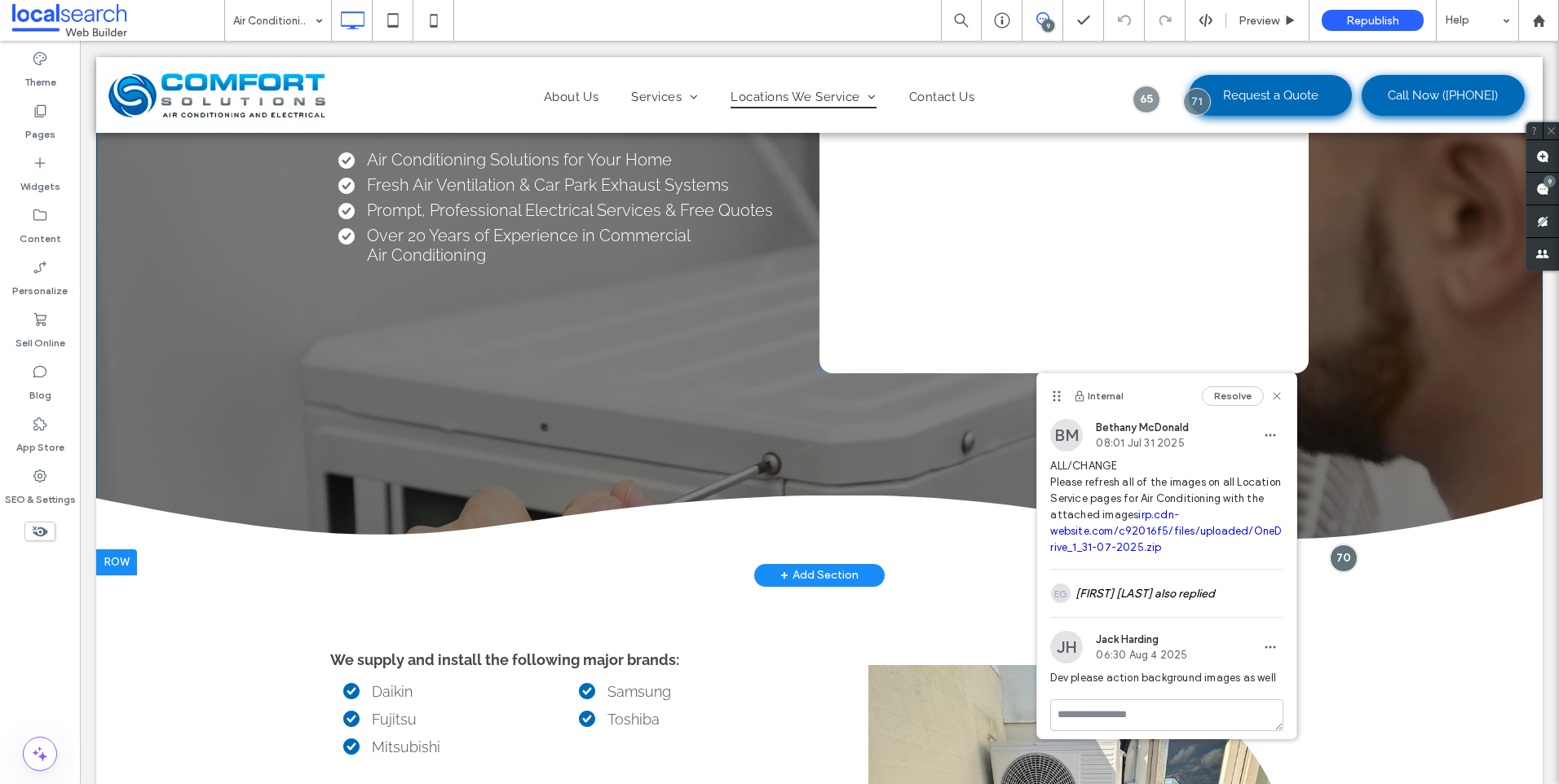 click at bounding box center [117, 562] 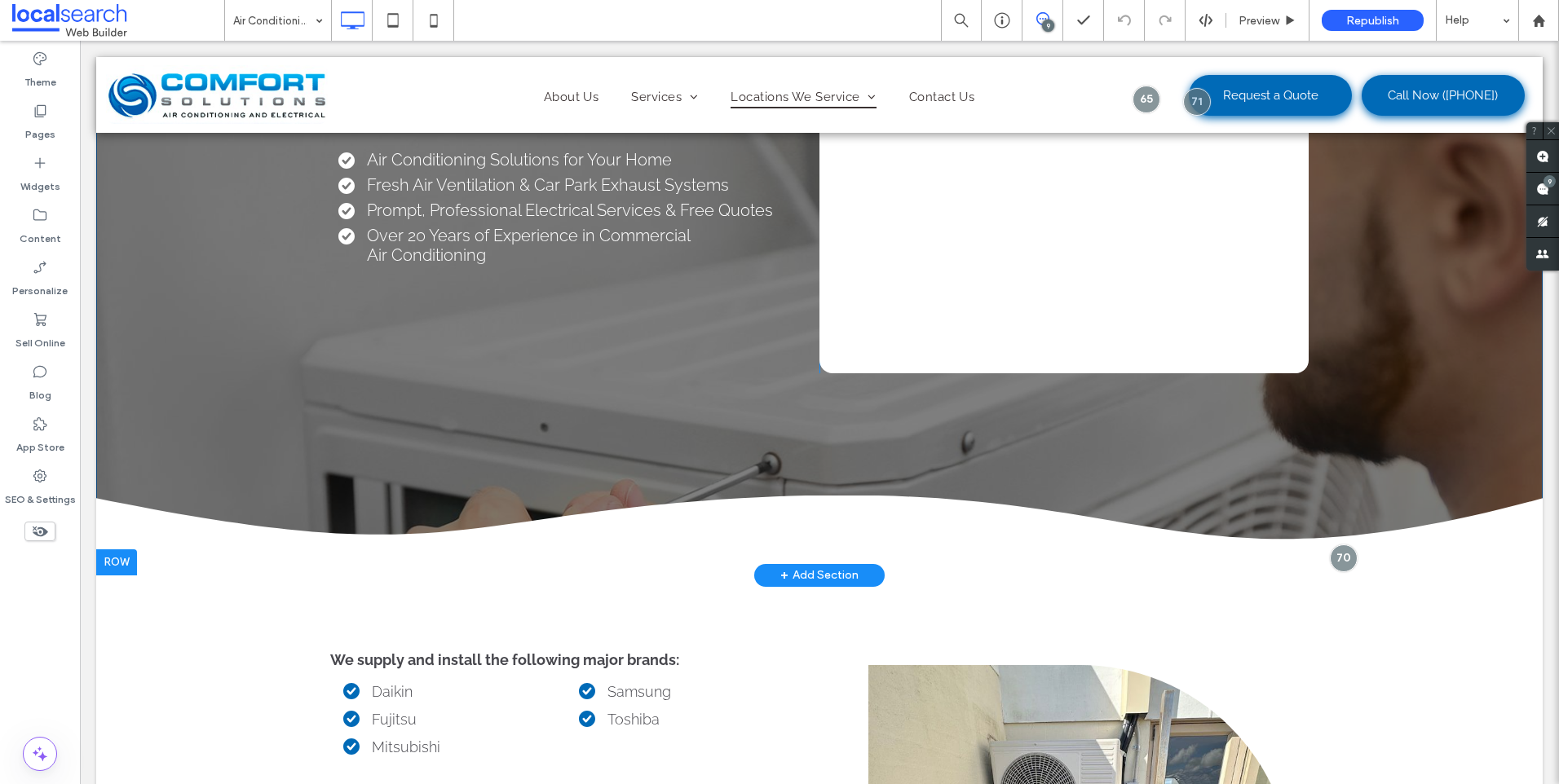 click at bounding box center (117, 562) 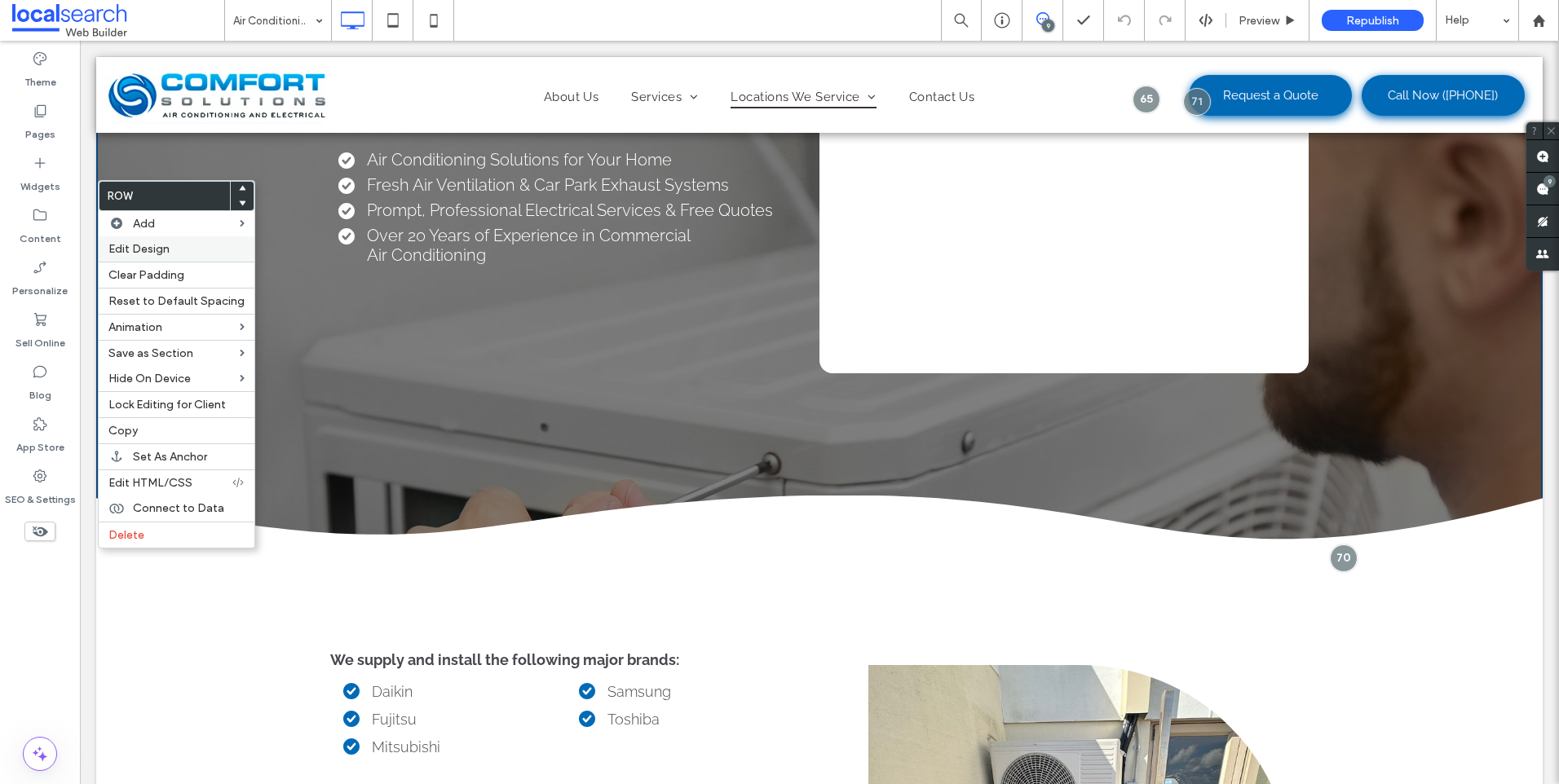click on "Edit Design" at bounding box center [176, 249] 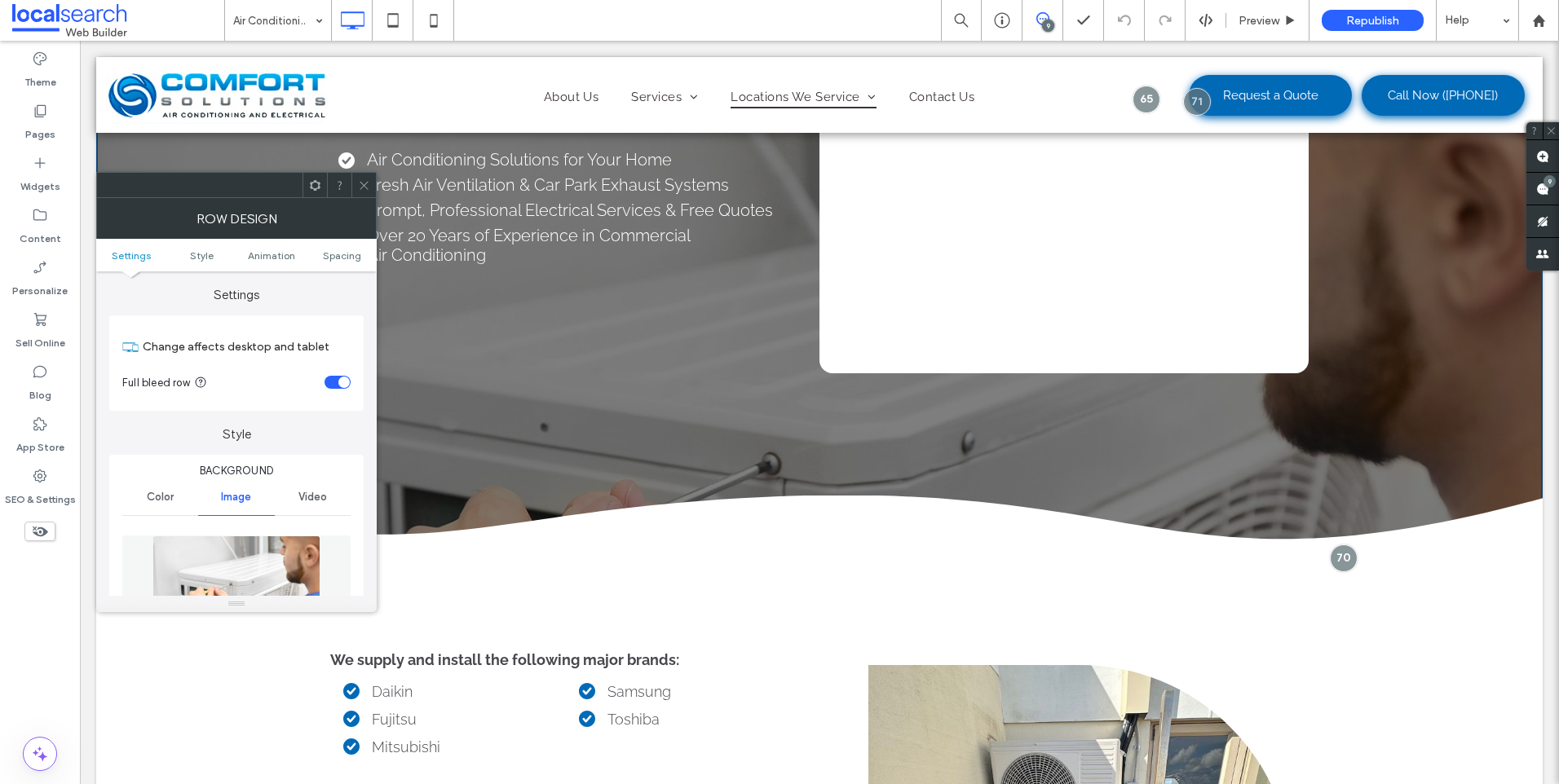 scroll, scrollTop: 0, scrollLeft: 0, axis: both 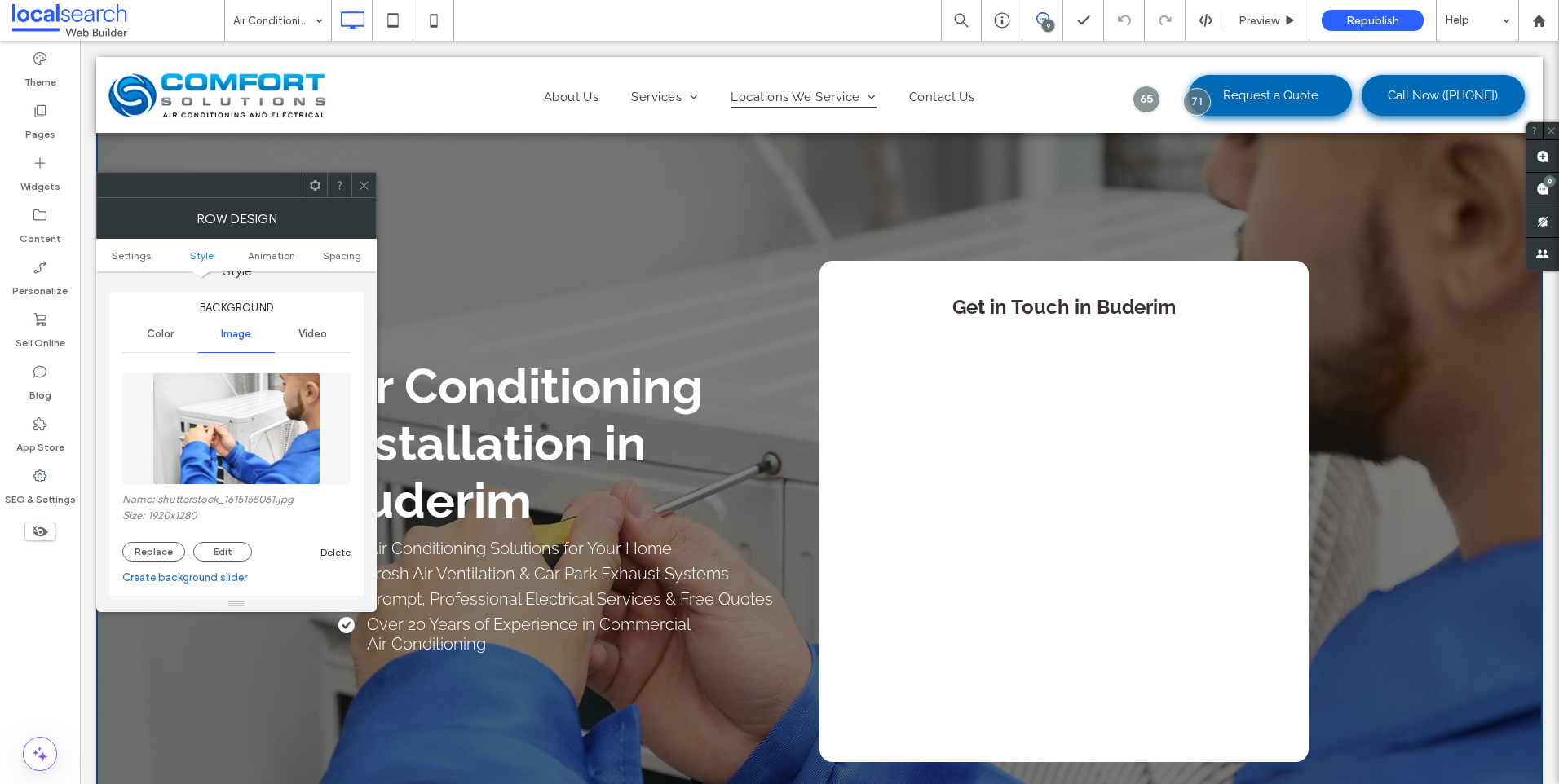 drag, startPoint x: 356, startPoint y: 183, endPoint x: 373, endPoint y: 184, distance: 17.029386 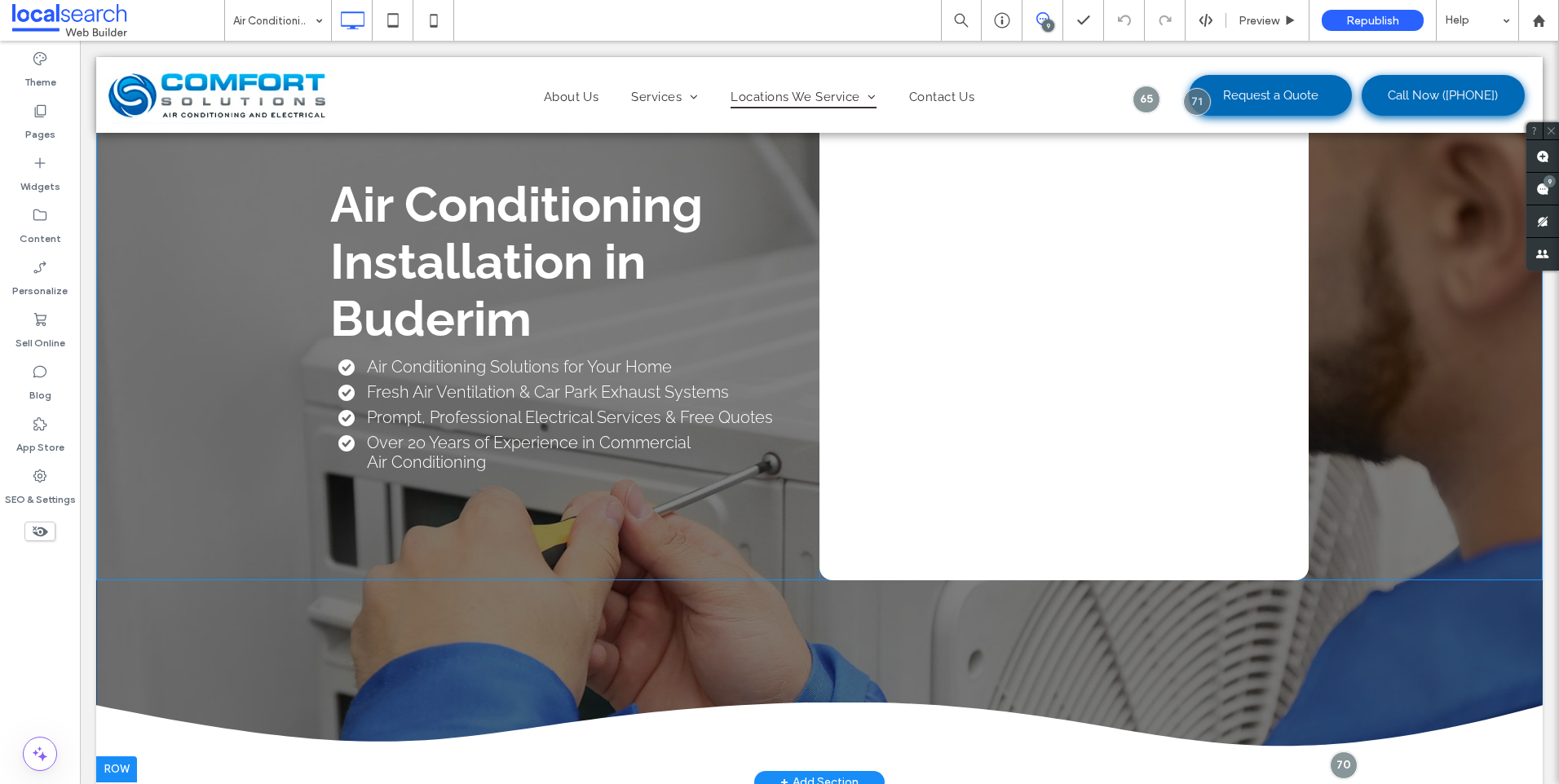 scroll, scrollTop: 407, scrollLeft: 0, axis: vertical 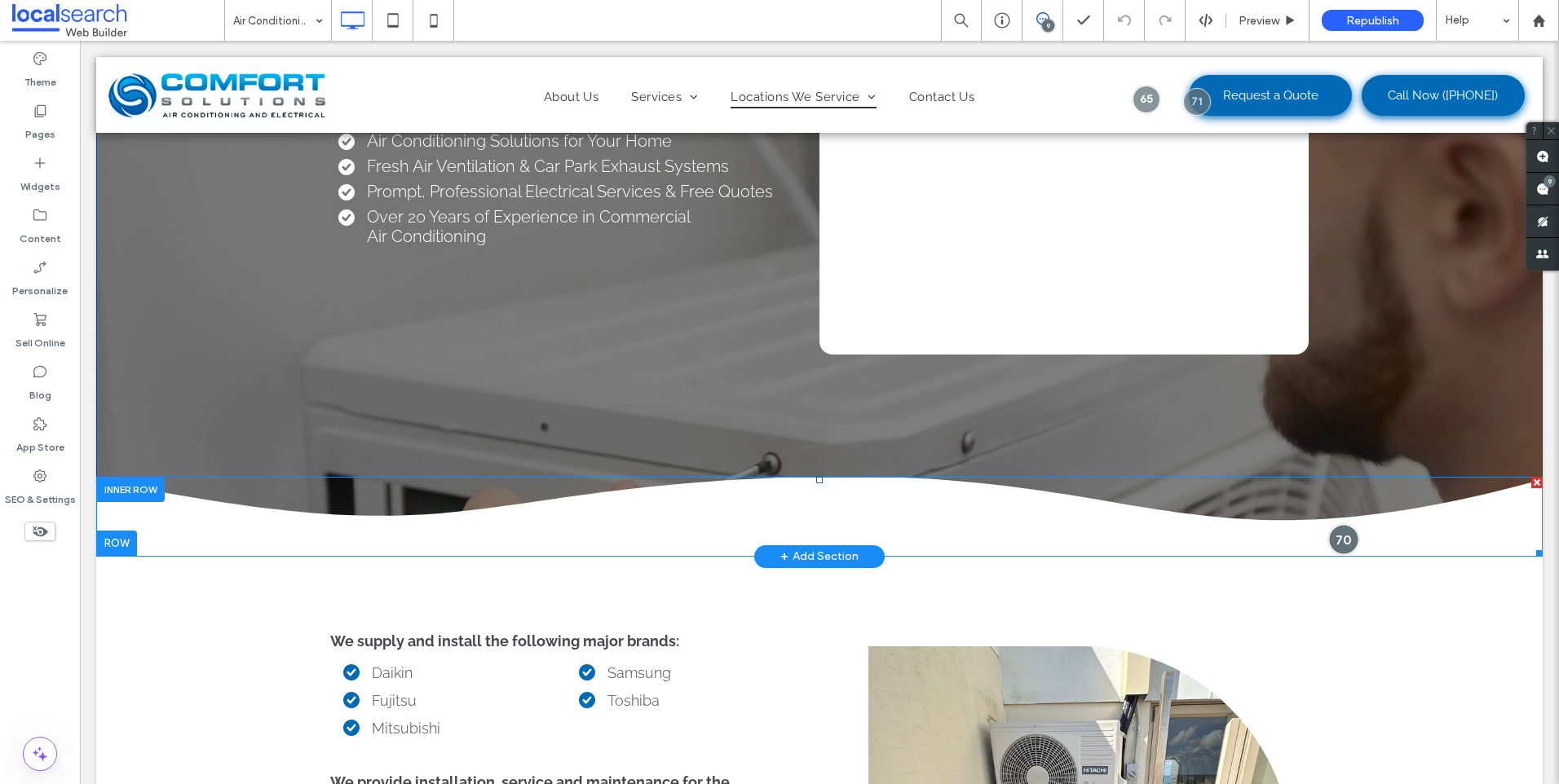 click at bounding box center [1343, 539] 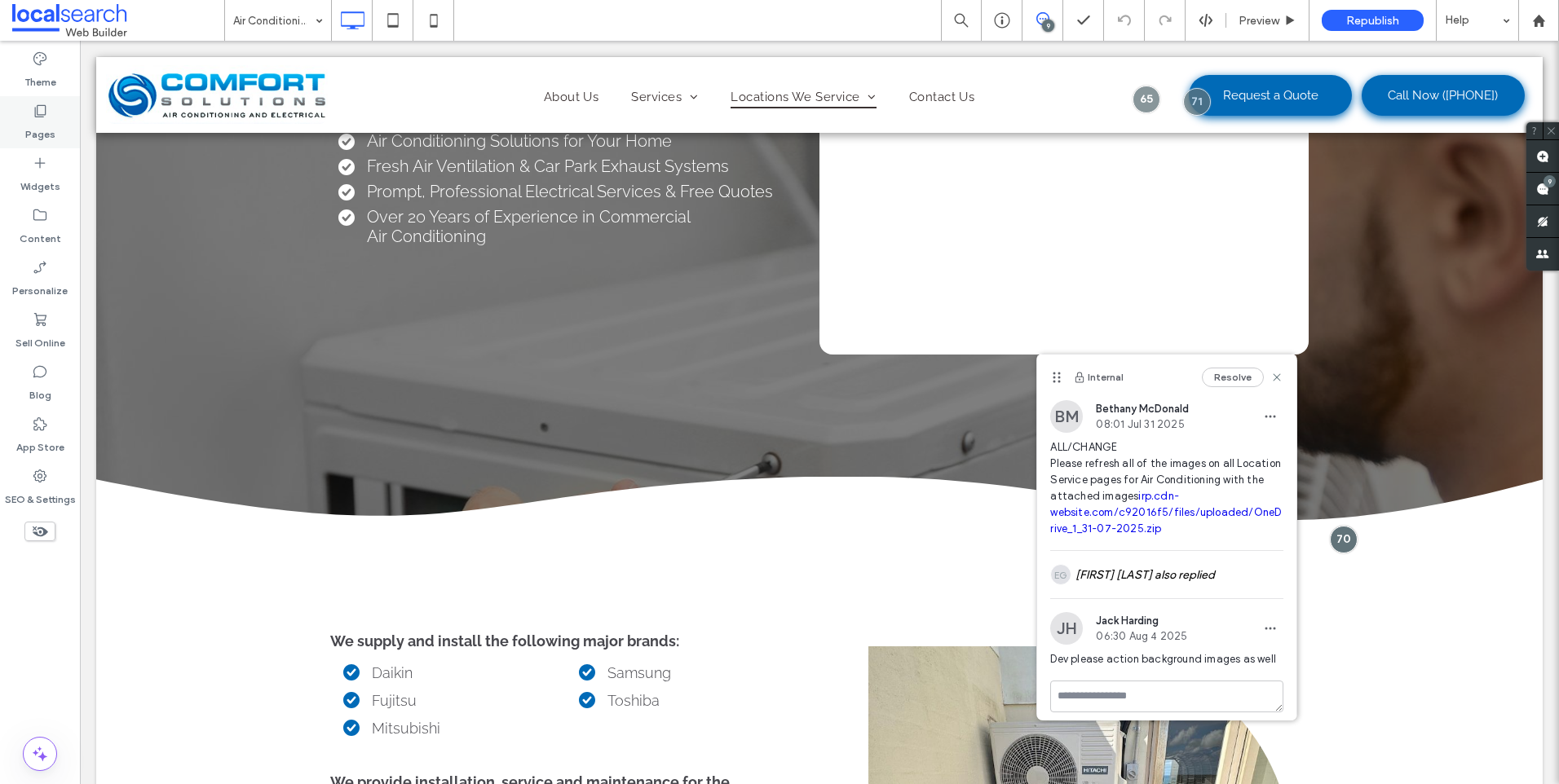 click on "Pages" at bounding box center (40, 130) 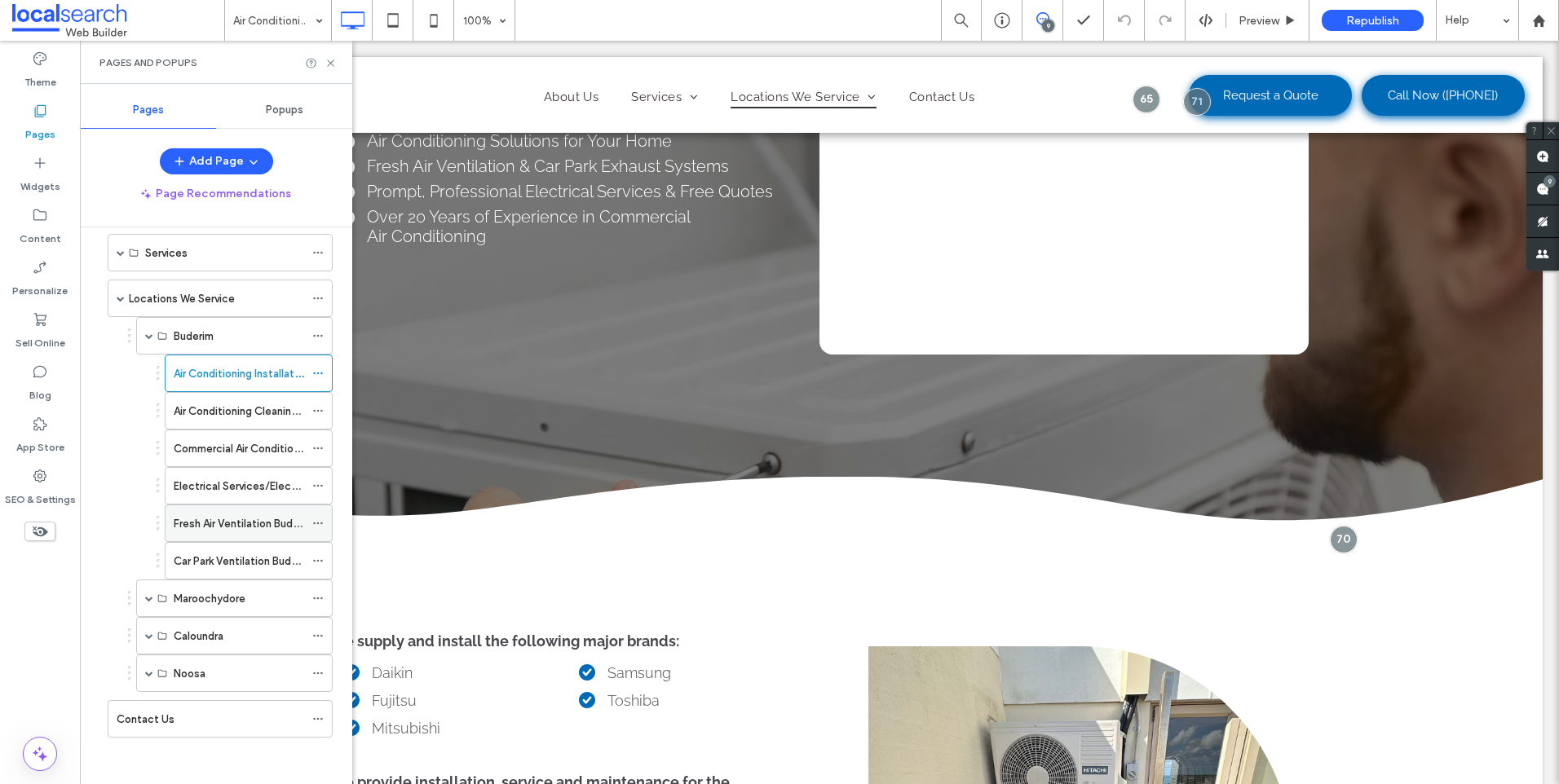 scroll, scrollTop: 115, scrollLeft: 0, axis: vertical 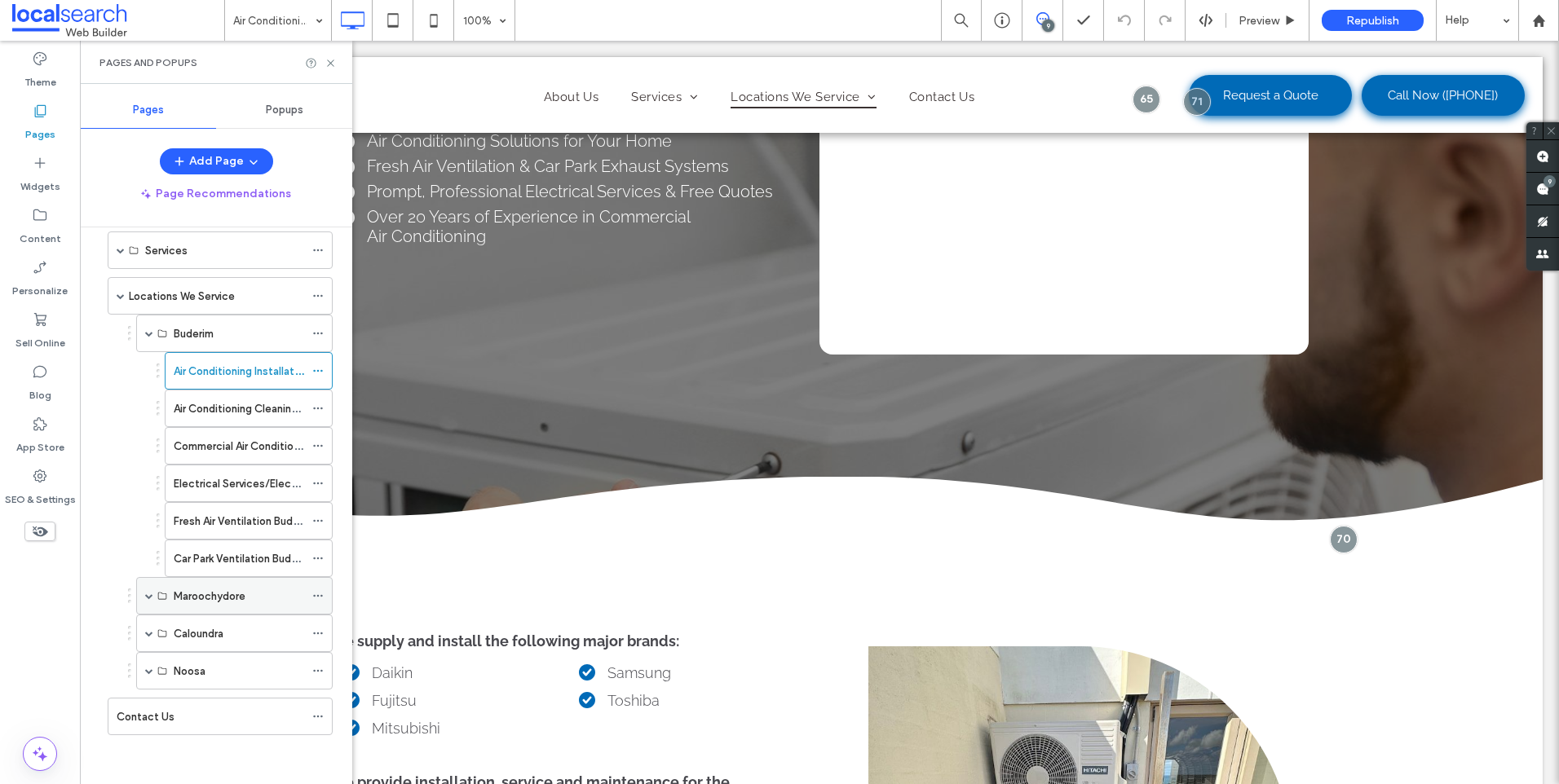 click at bounding box center (149, 596) 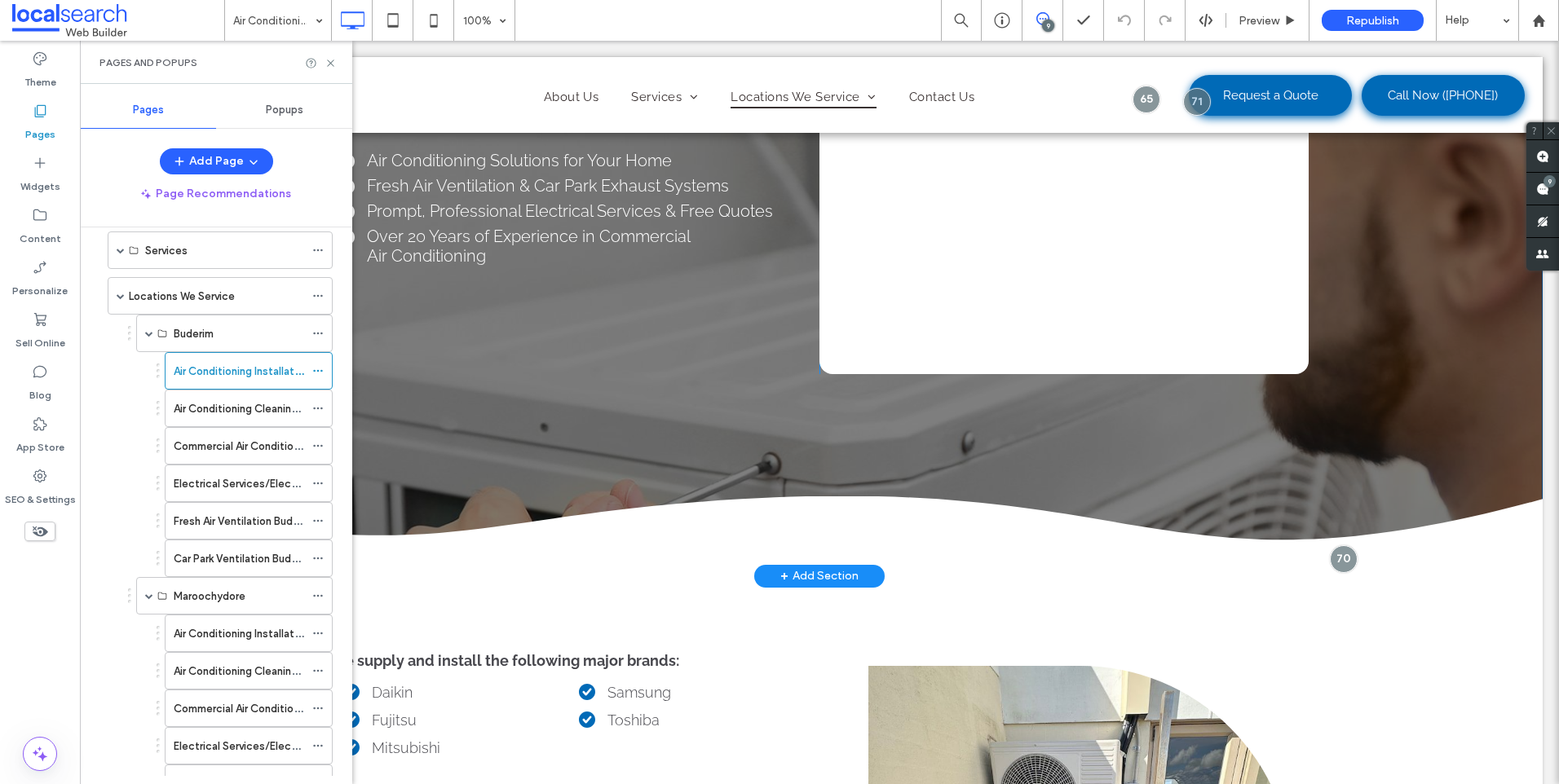 scroll, scrollTop: 326, scrollLeft: 0, axis: vertical 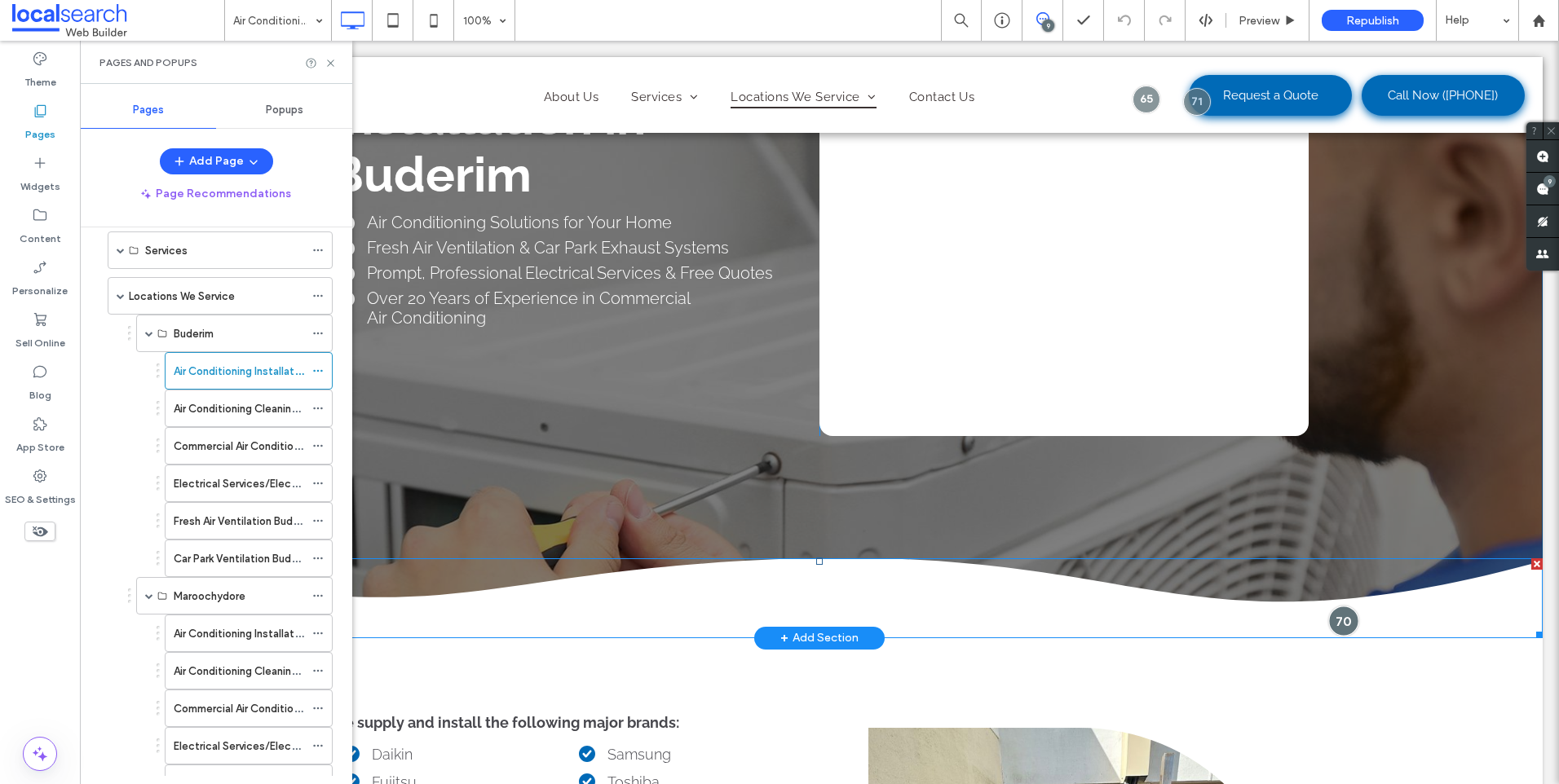 click at bounding box center (1343, 620) 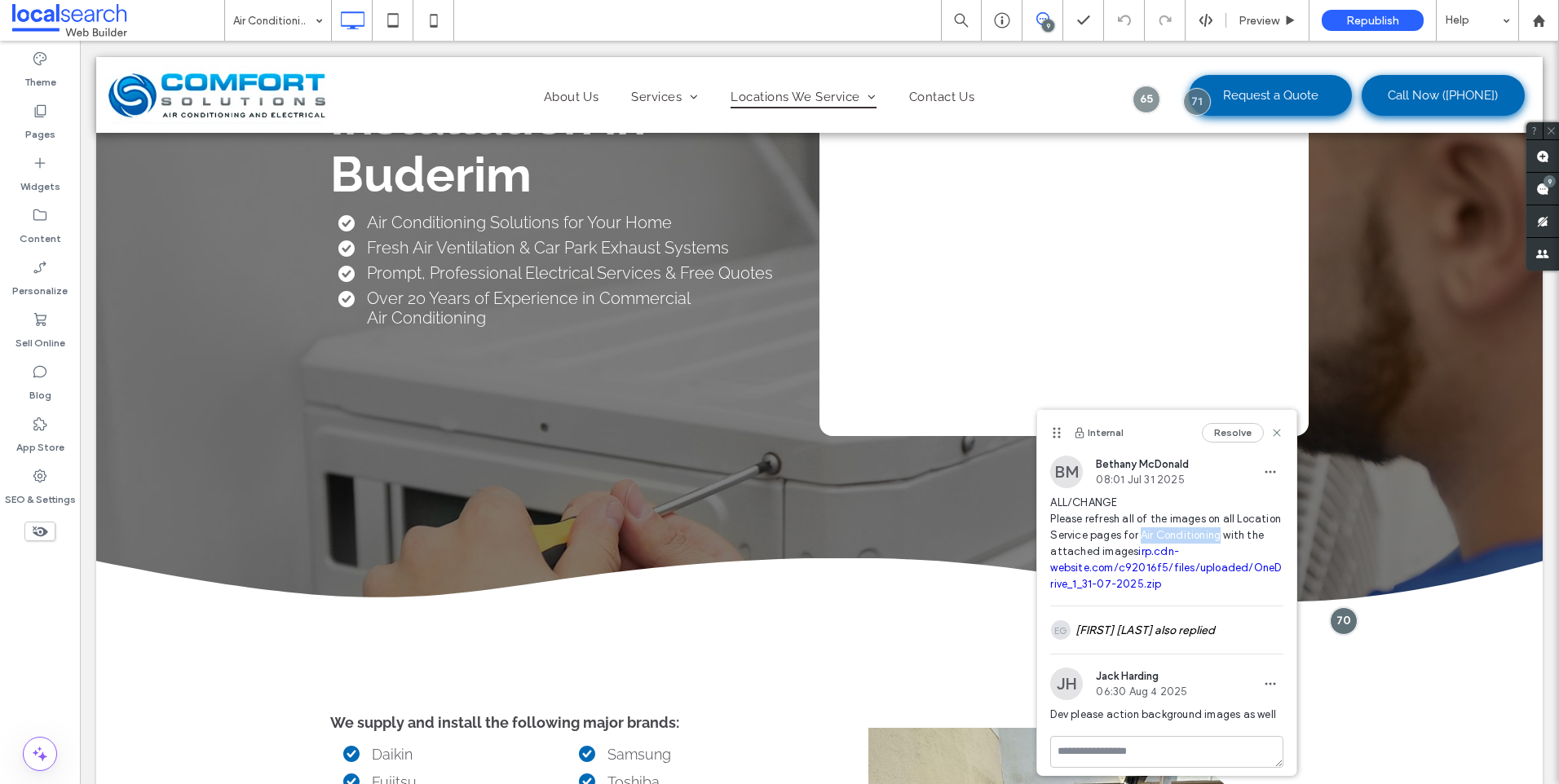 drag, startPoint x: 1188, startPoint y: 536, endPoint x: 1270, endPoint y: 542, distance: 82.2192 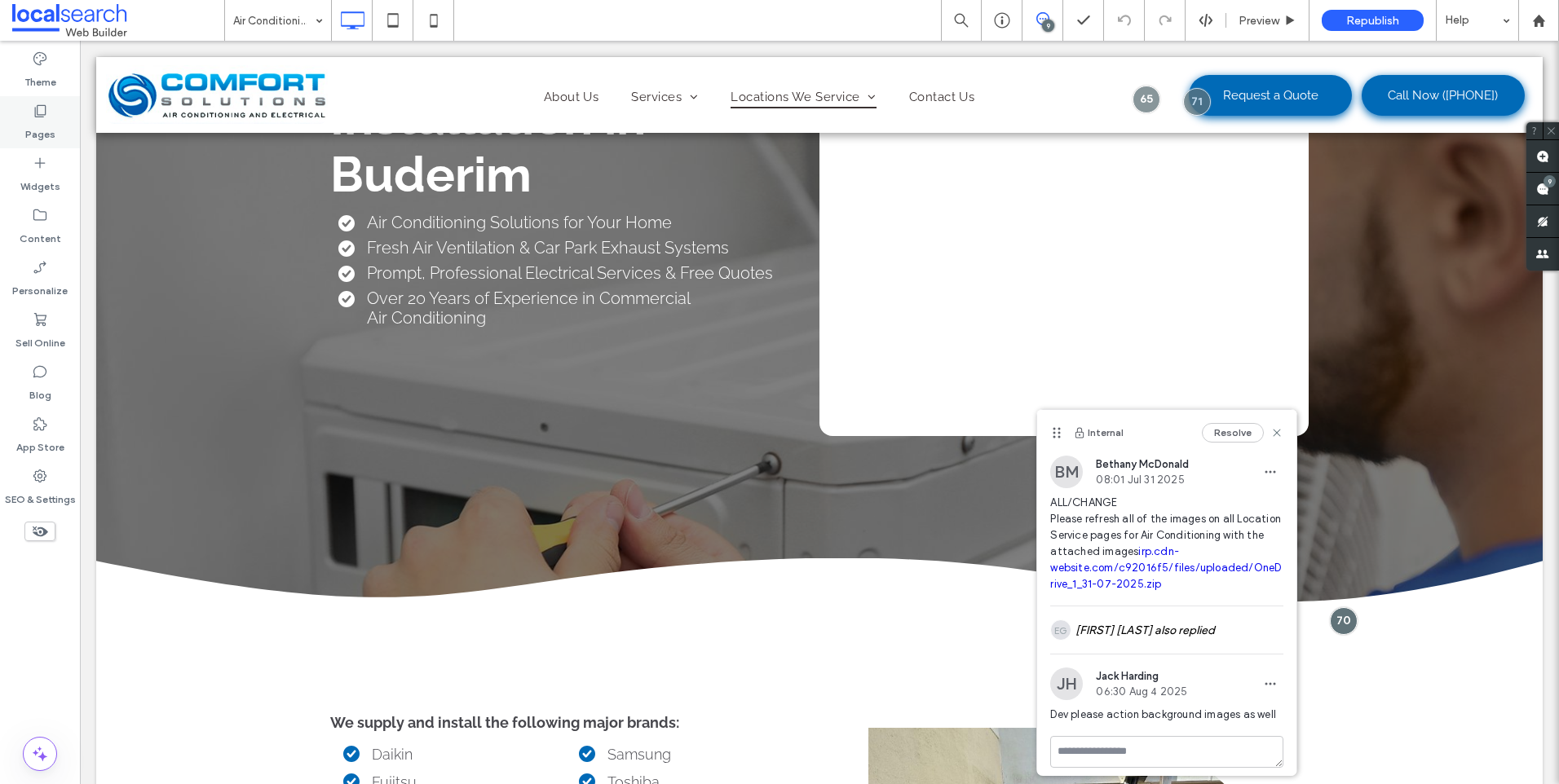 click on "Pages" at bounding box center [40, 130] 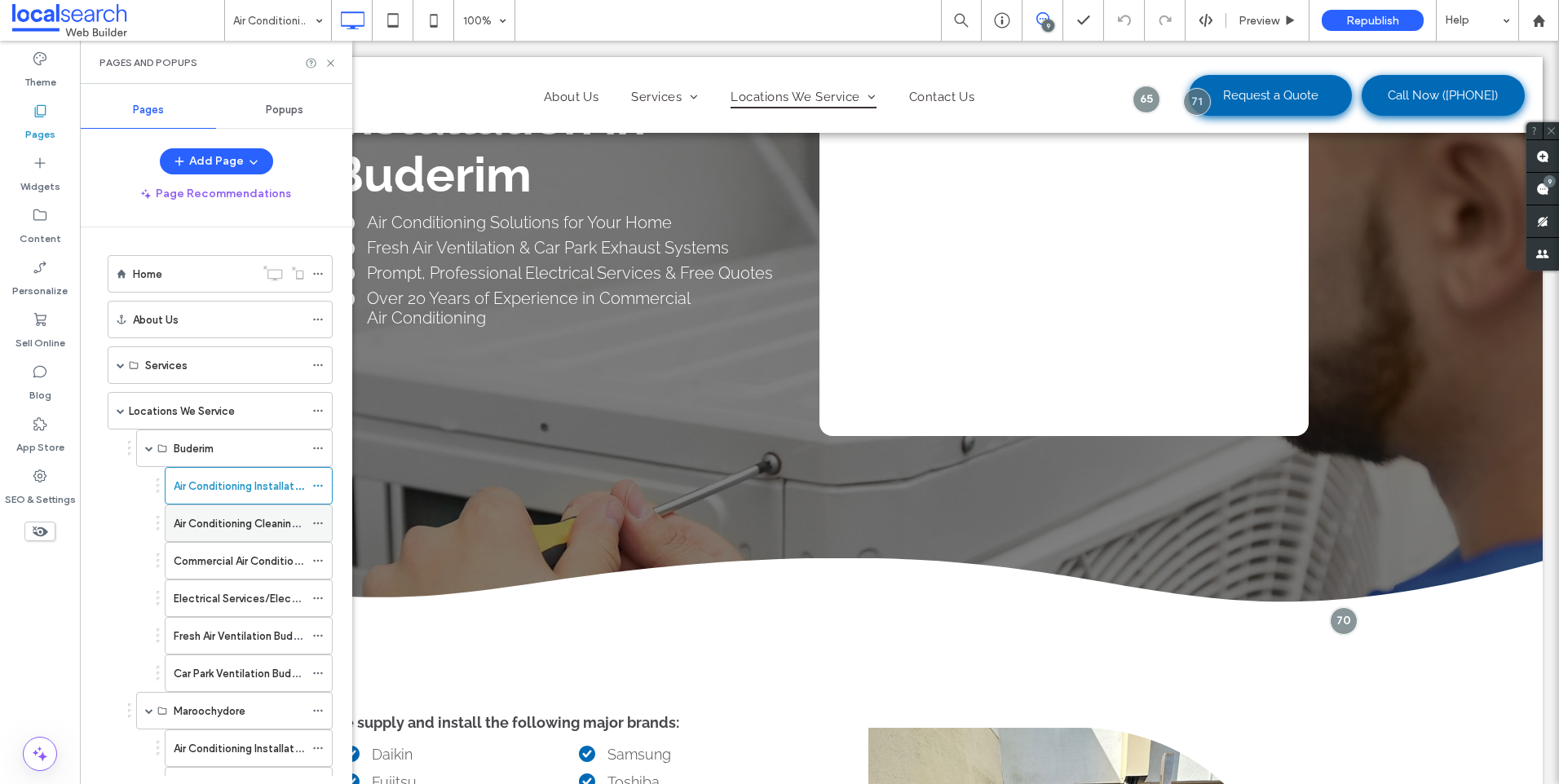 click on "Air Conditioning Cleaning Buderim" at bounding box center (257, 523) 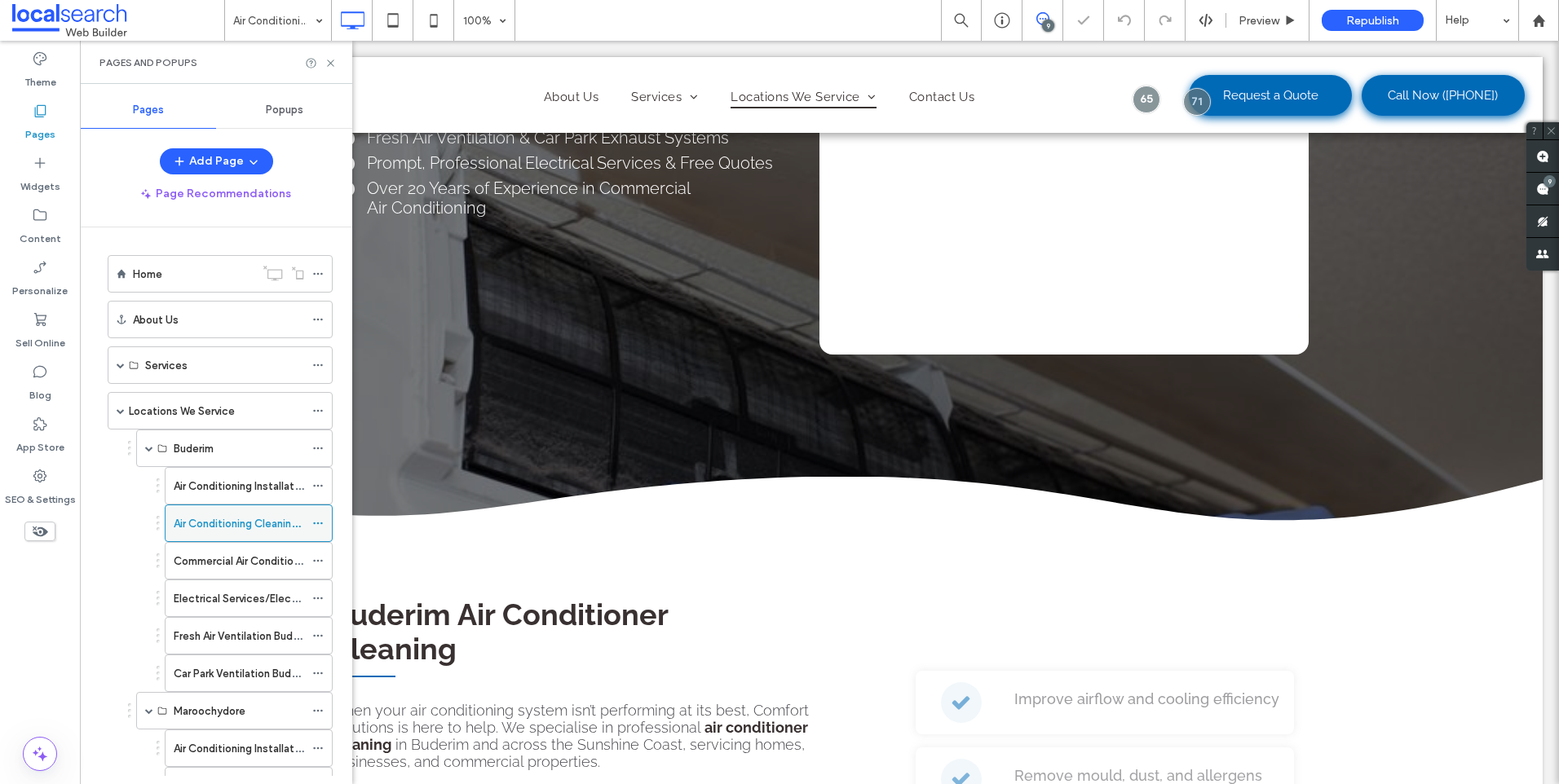 scroll, scrollTop: 407, scrollLeft: 0, axis: vertical 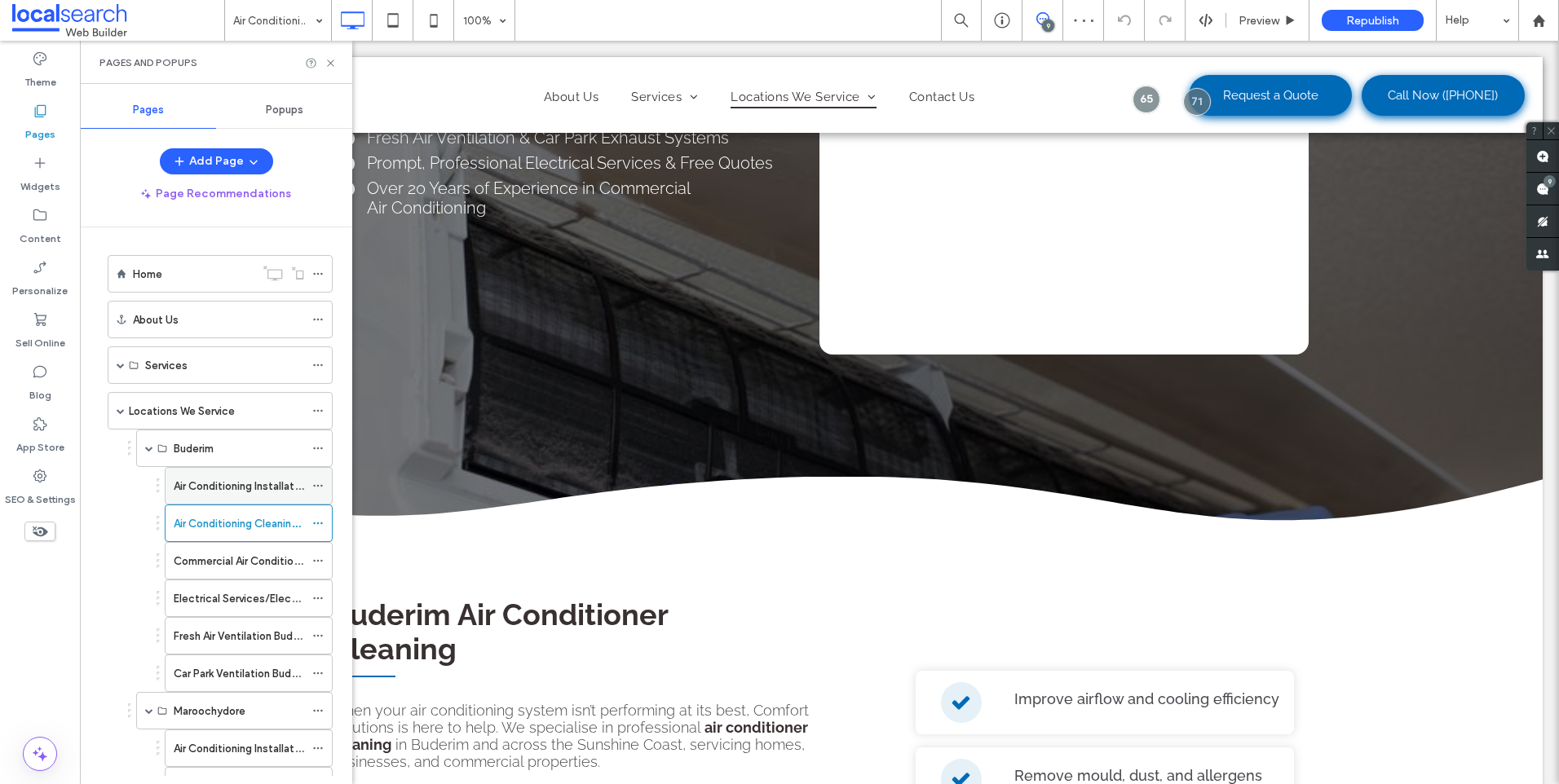 click on "Air Conditioning Installation Buderim" at bounding box center (263, 486) 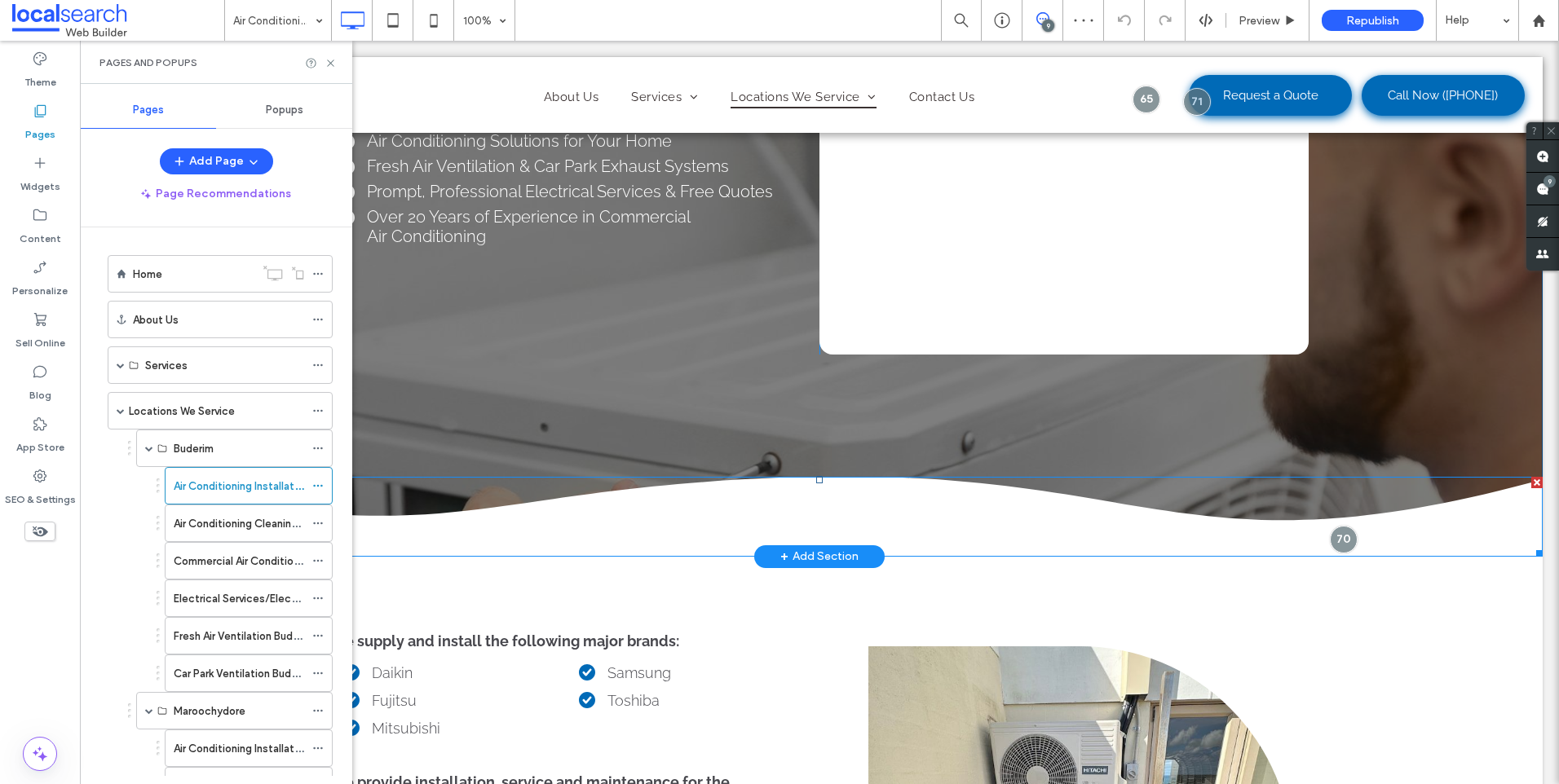 scroll, scrollTop: 407, scrollLeft: 0, axis: vertical 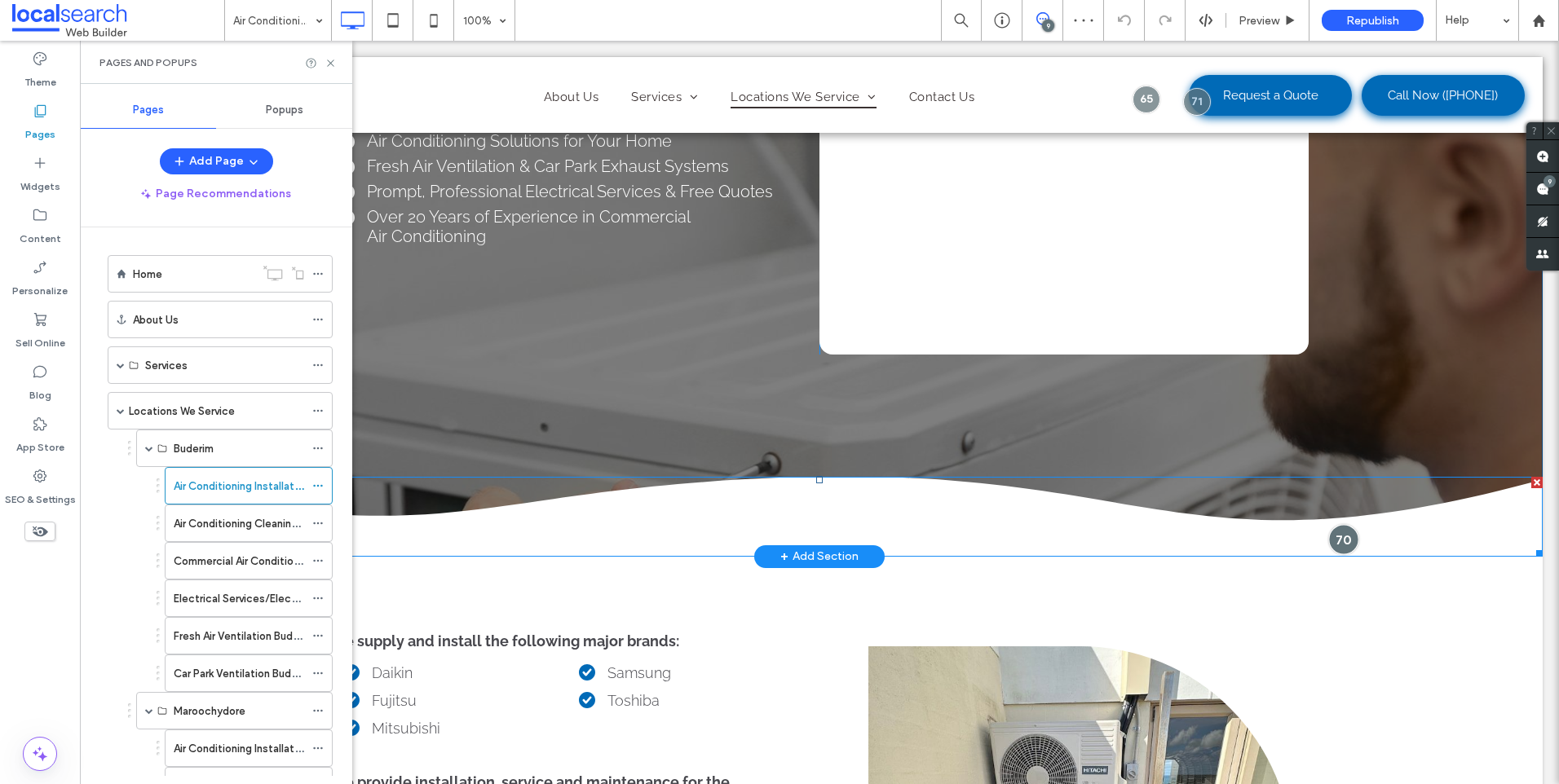 click at bounding box center [1343, 539] 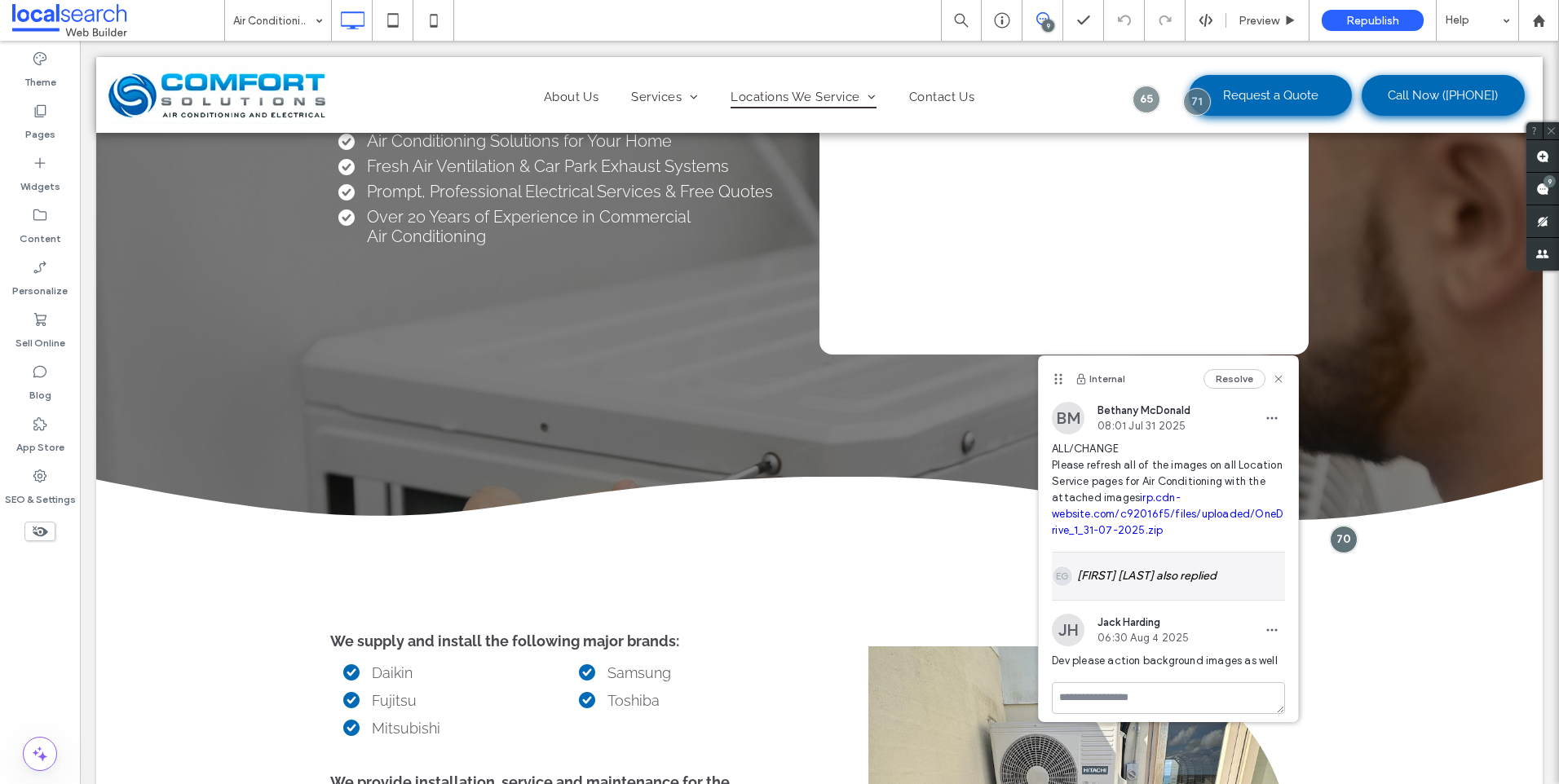 click on "EG Eric Goldove also replied" at bounding box center [1168, 576] 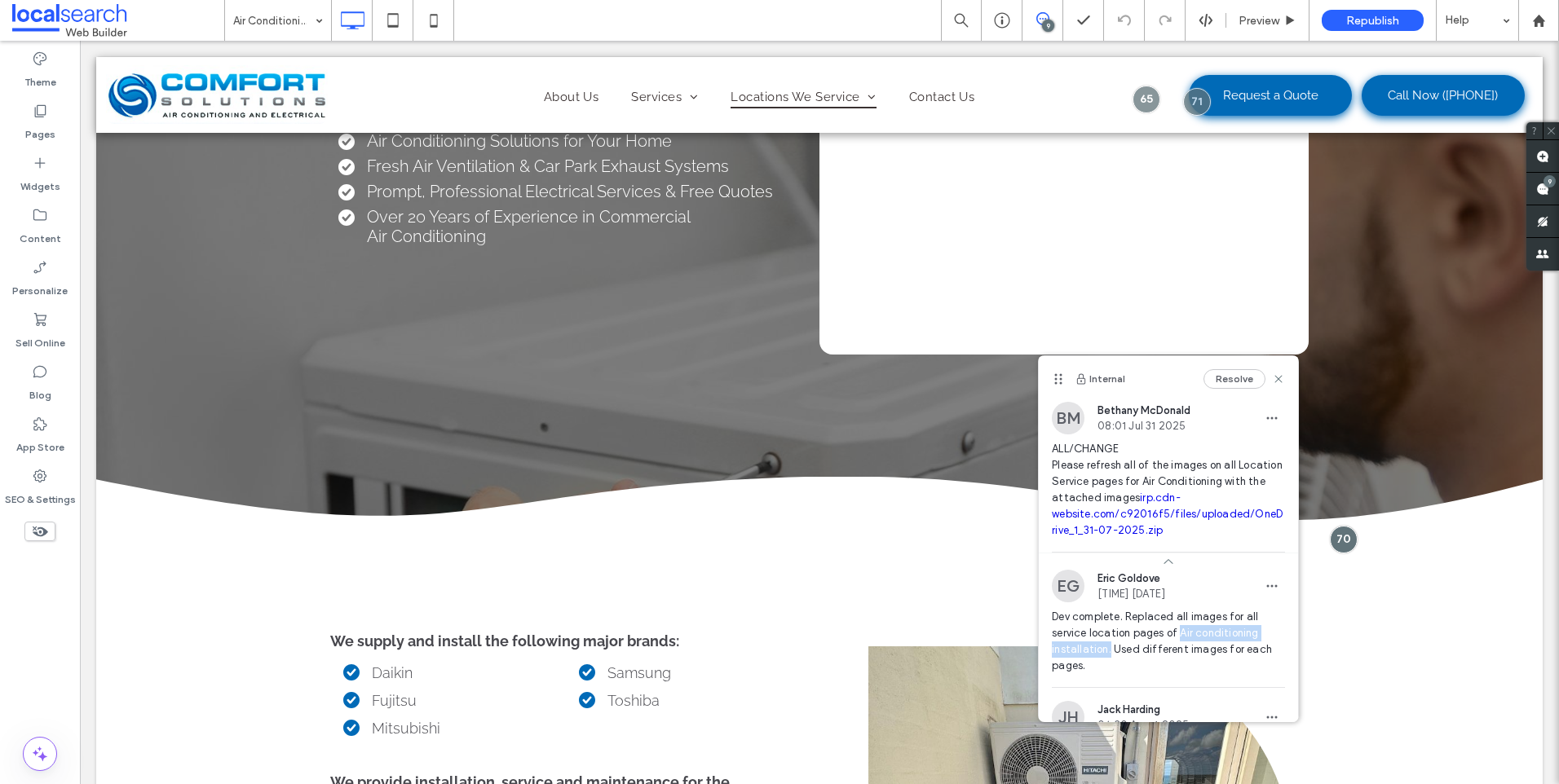 drag, startPoint x: 1178, startPoint y: 635, endPoint x: 1110, endPoint y: 645, distance: 68.73136 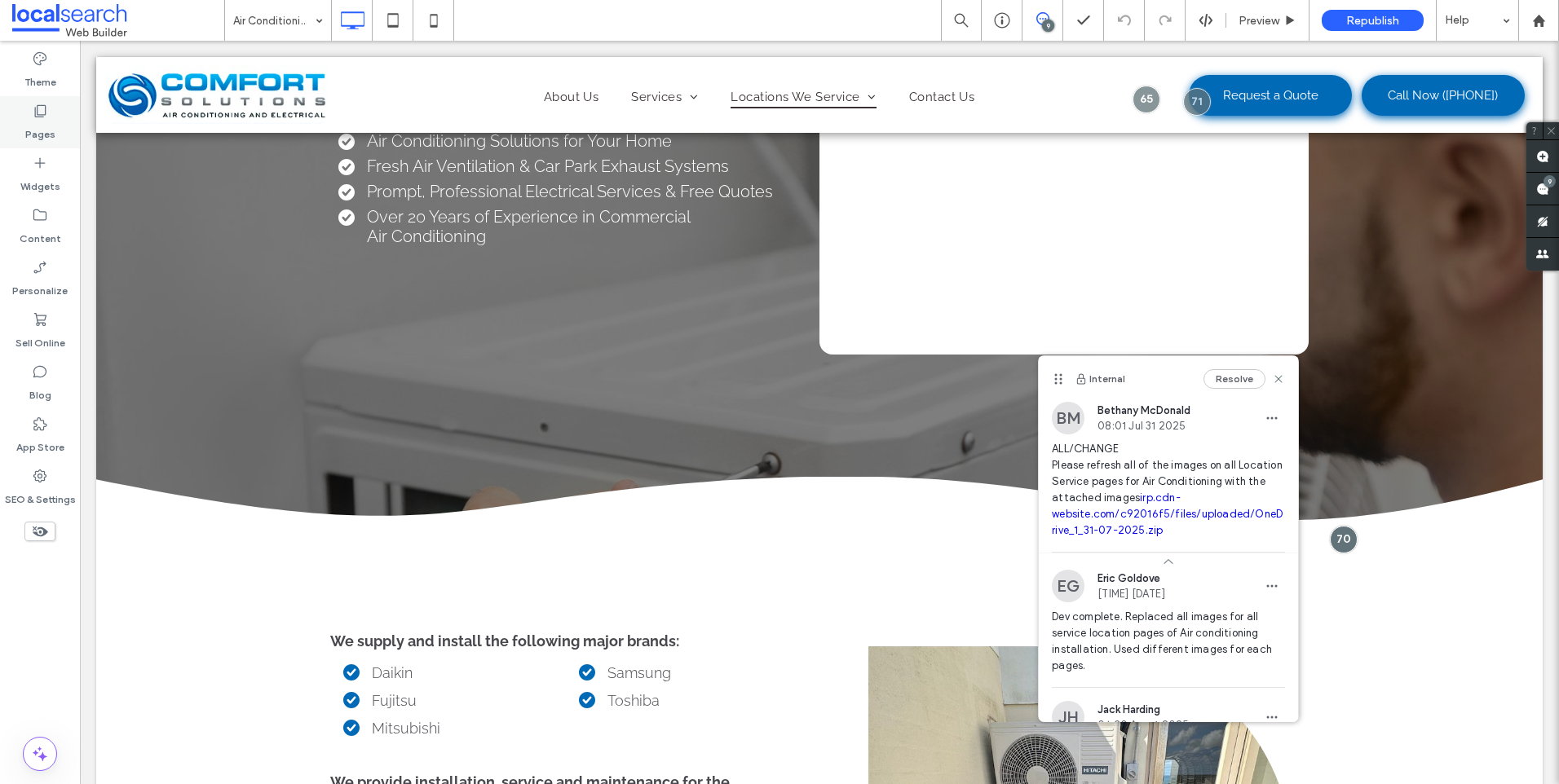 click on "Pages" at bounding box center (40, 122) 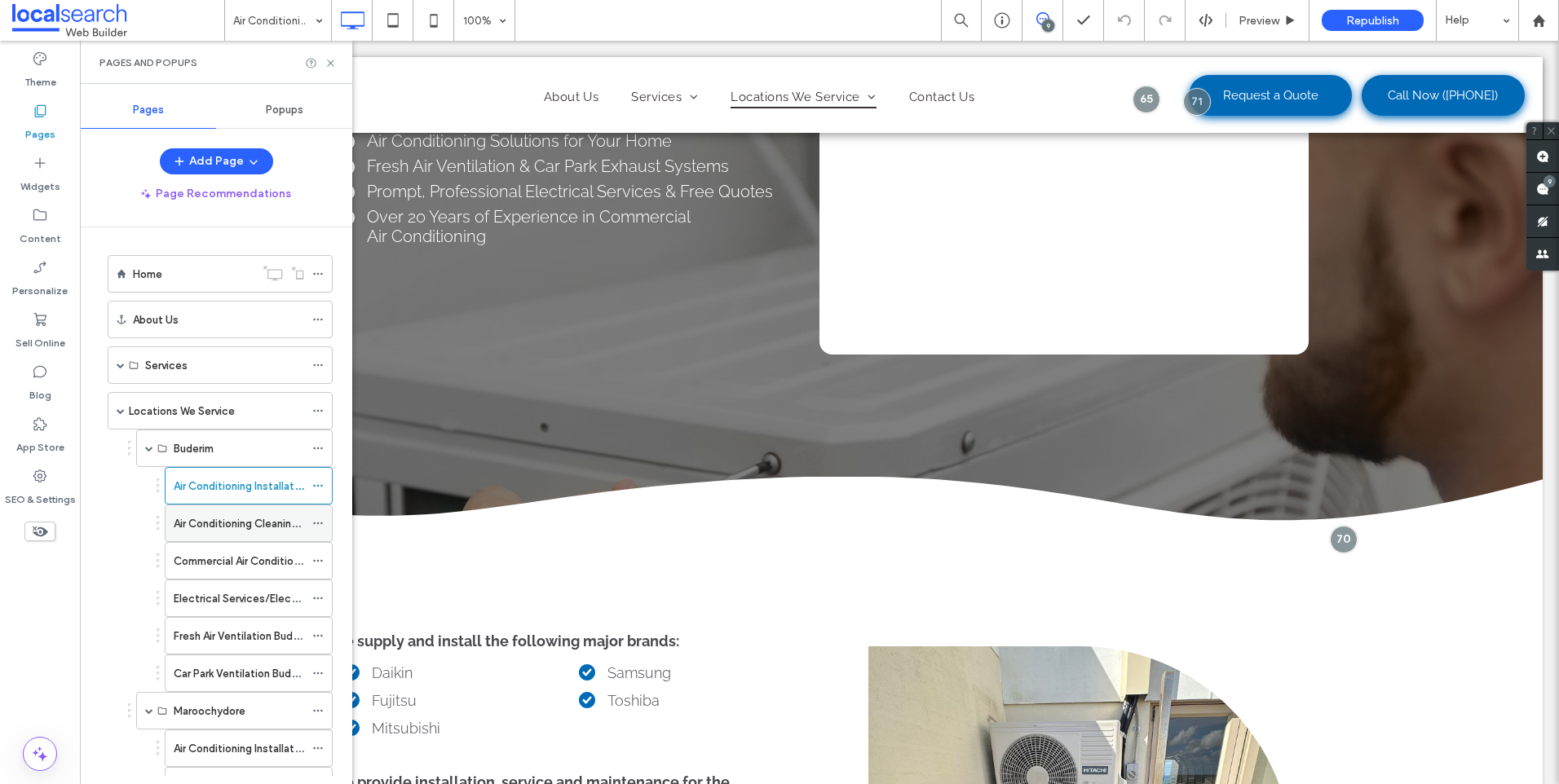 click on "Air Conditioning Cleaning Buderim" at bounding box center (239, 523) 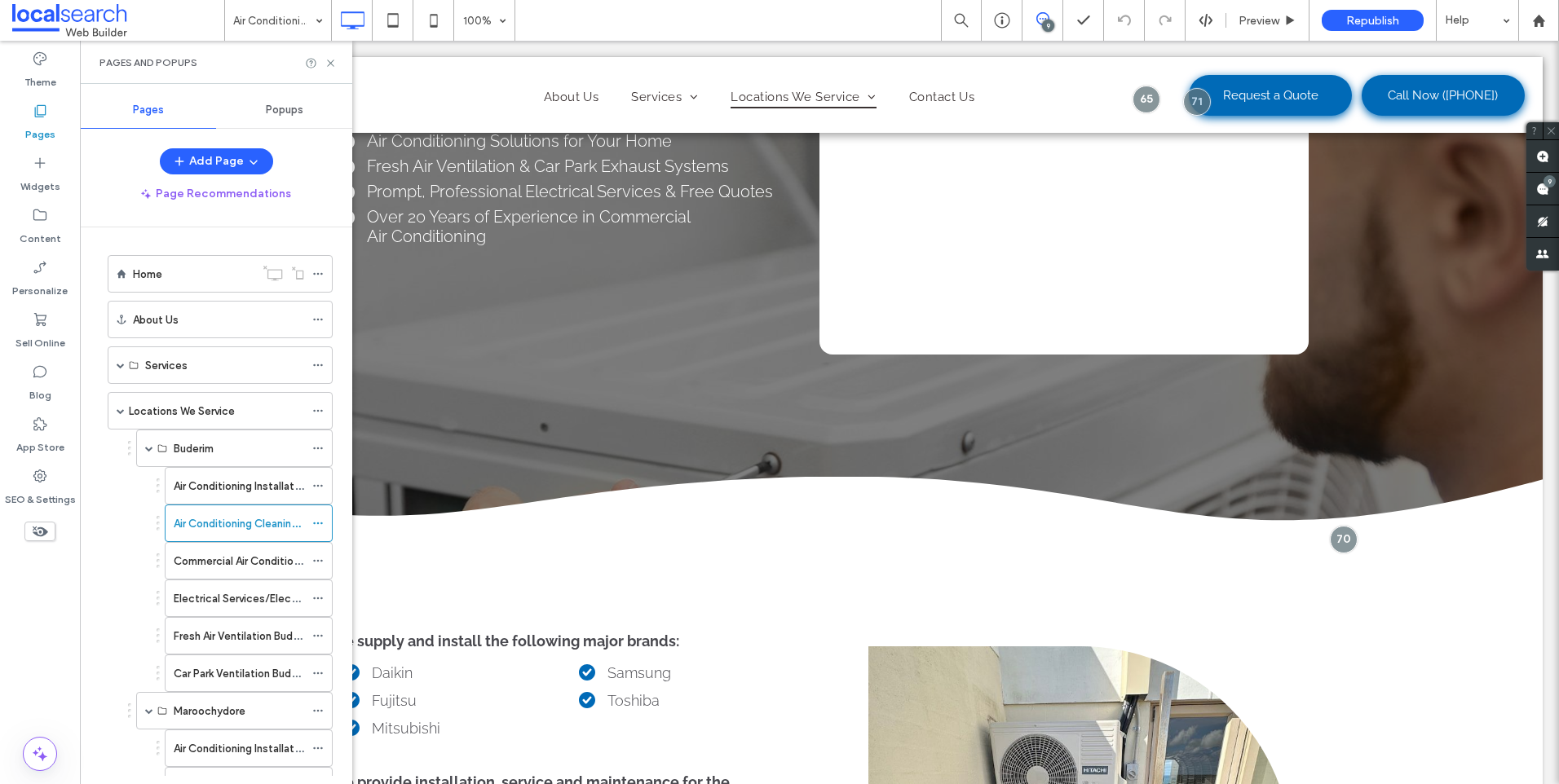 click on "Air Conditioning Installation Buderim" at bounding box center (263, 486) 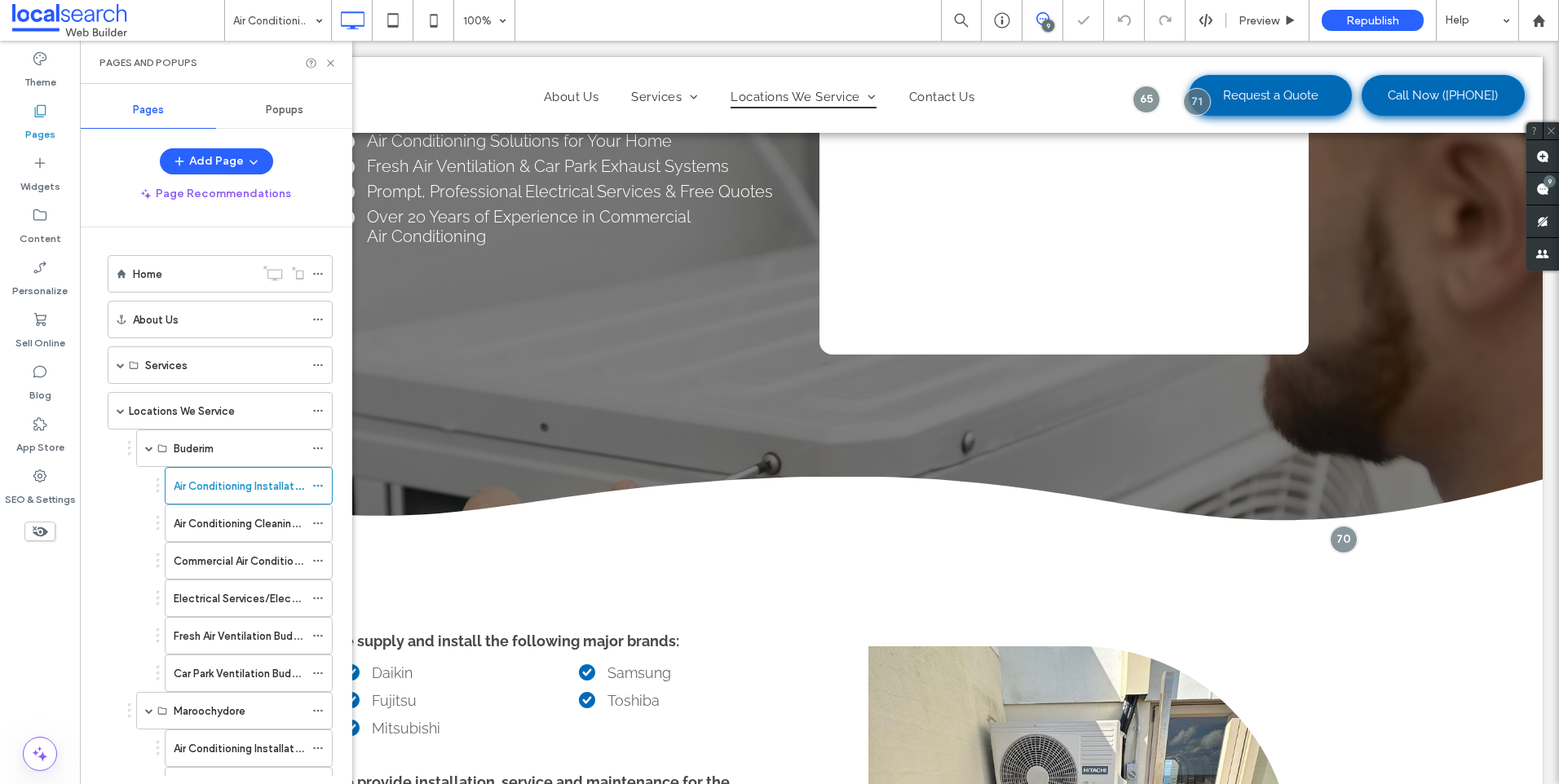 click at bounding box center (780, 392) 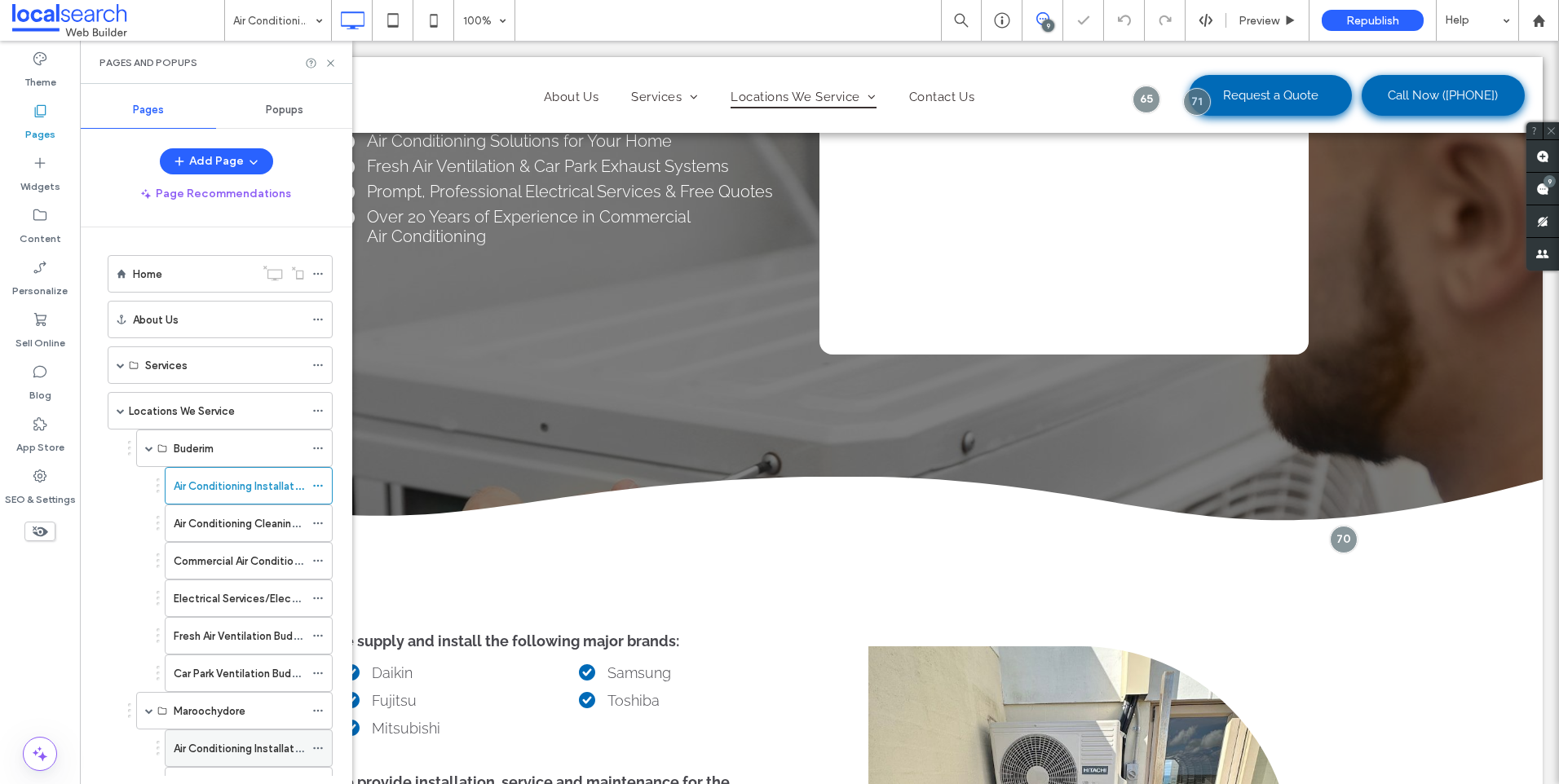 click on "Air Conditioning Installation Maroochydore" at bounding box center [278, 748] 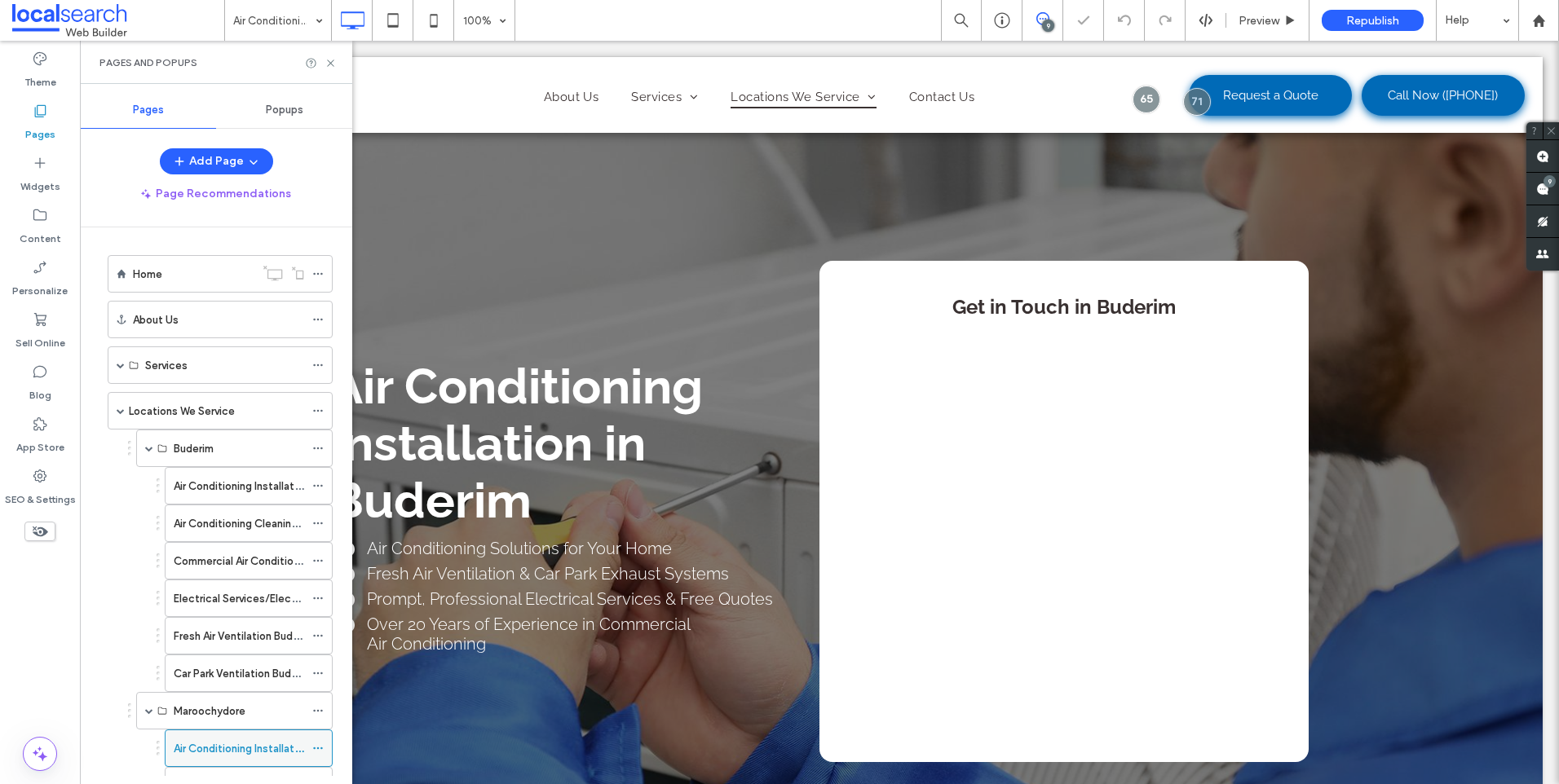 scroll, scrollTop: 0, scrollLeft: 0, axis: both 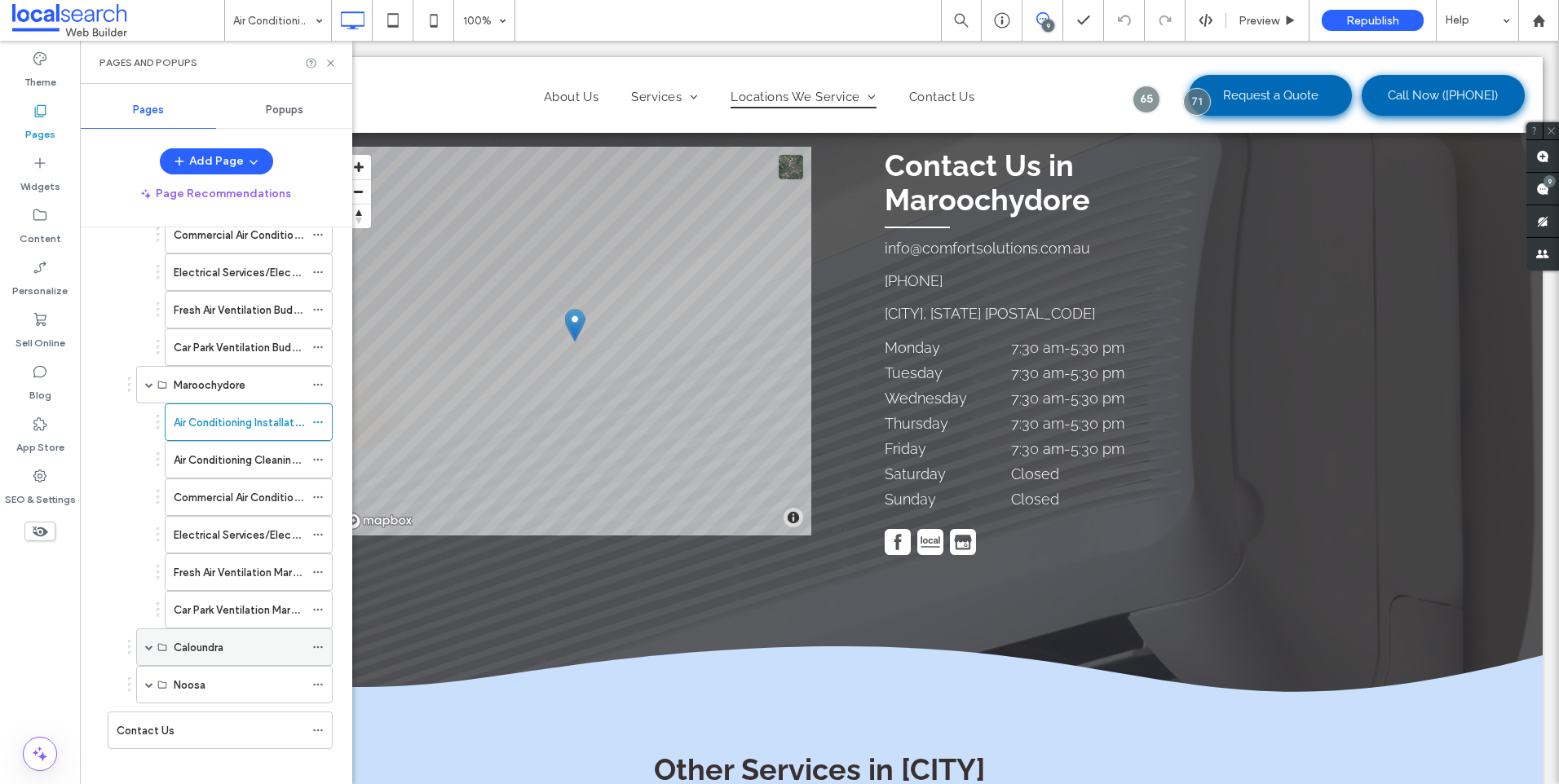 click at bounding box center [149, 647] 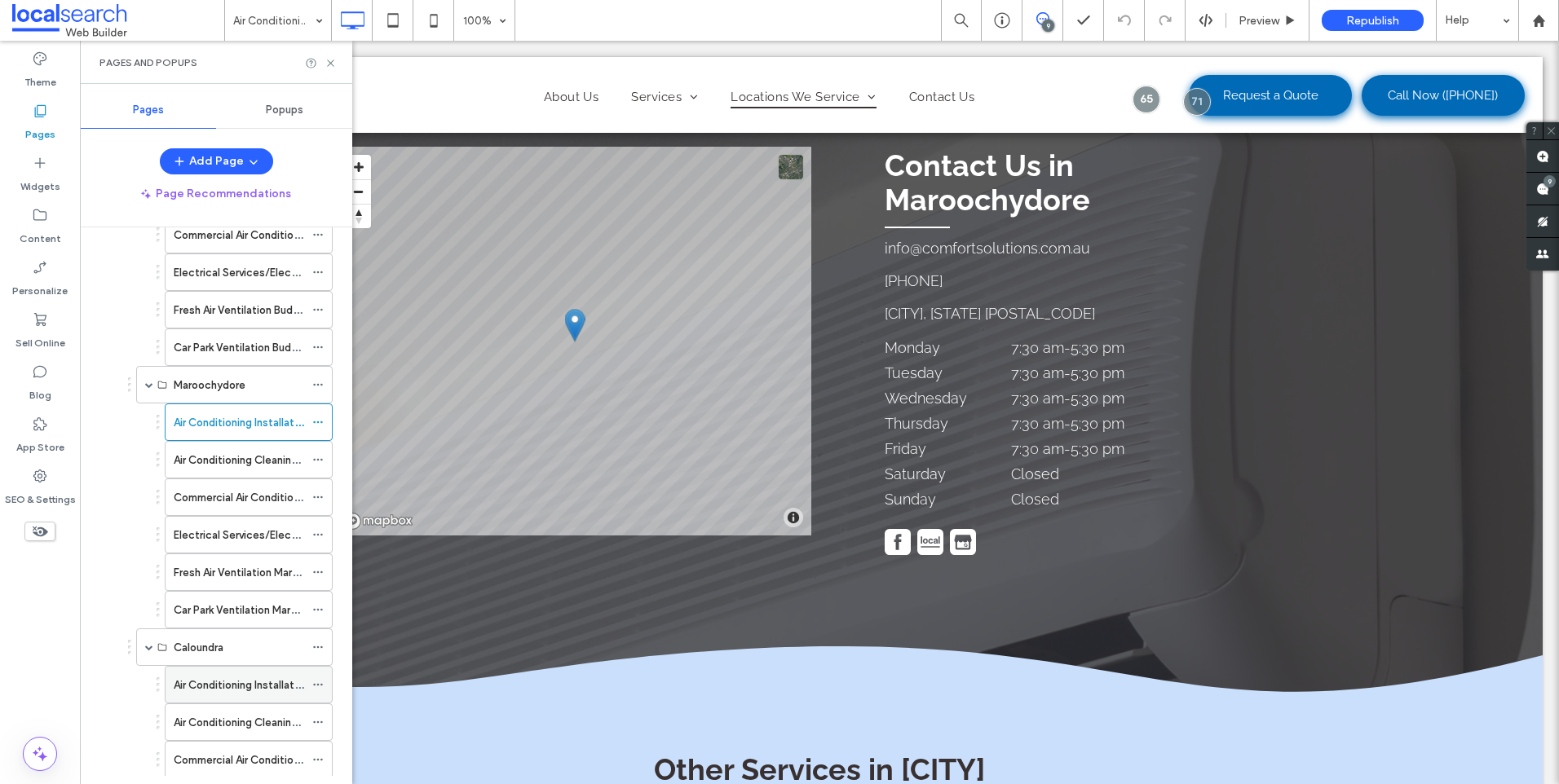 click on "Air Conditioning Installation Caloundra" at bounding box center [267, 685] 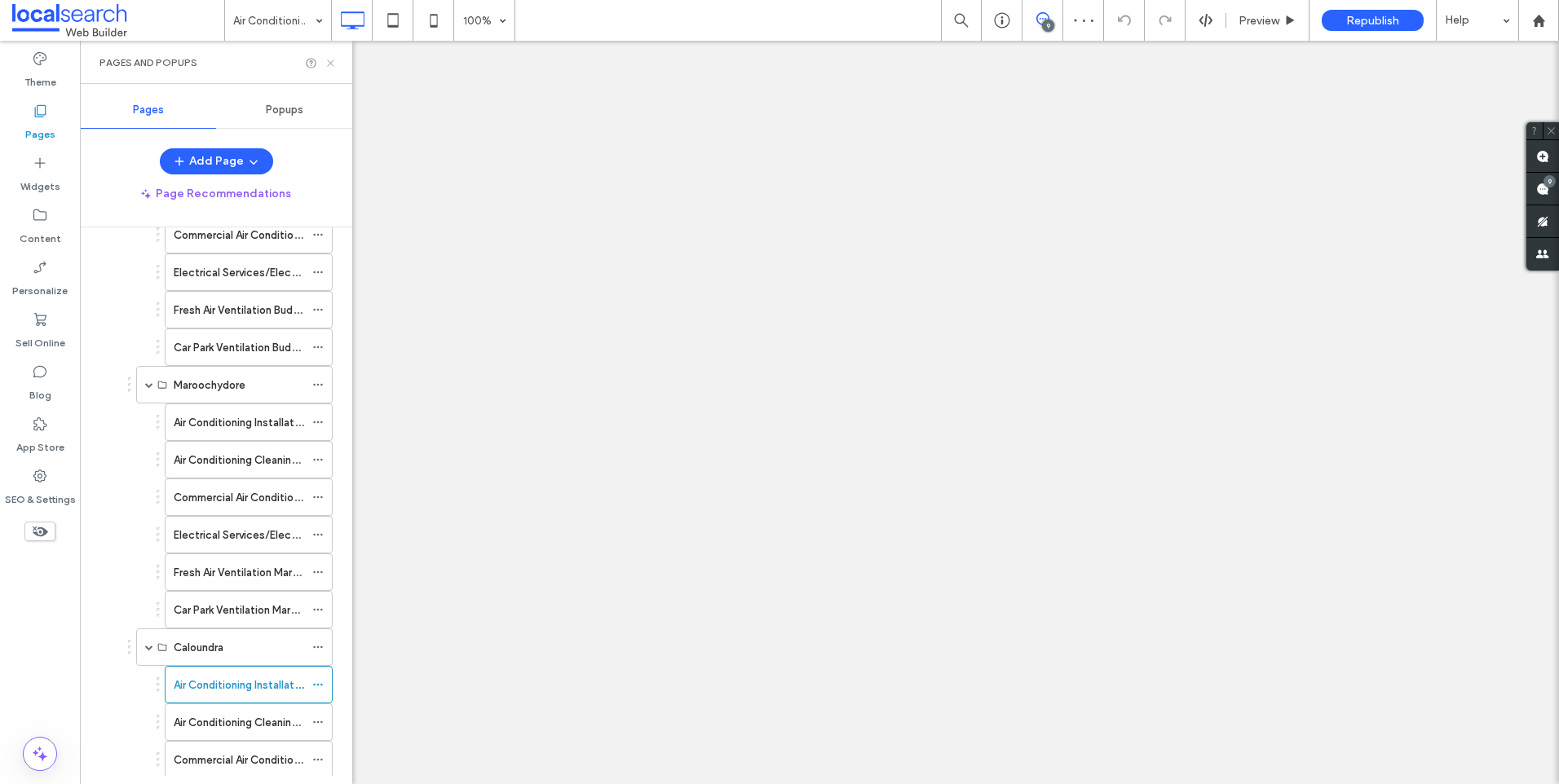 click 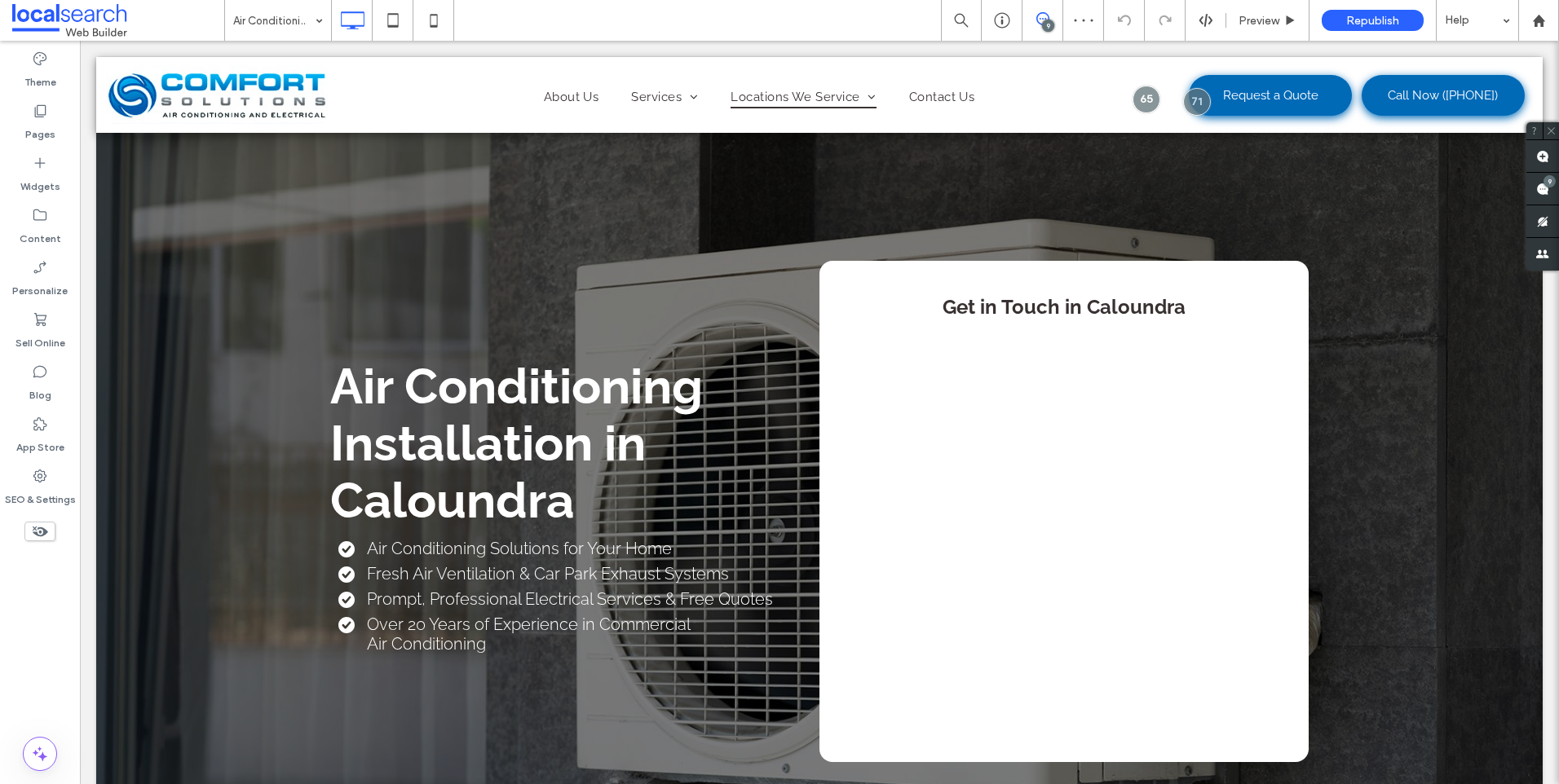 scroll, scrollTop: 0, scrollLeft: 0, axis: both 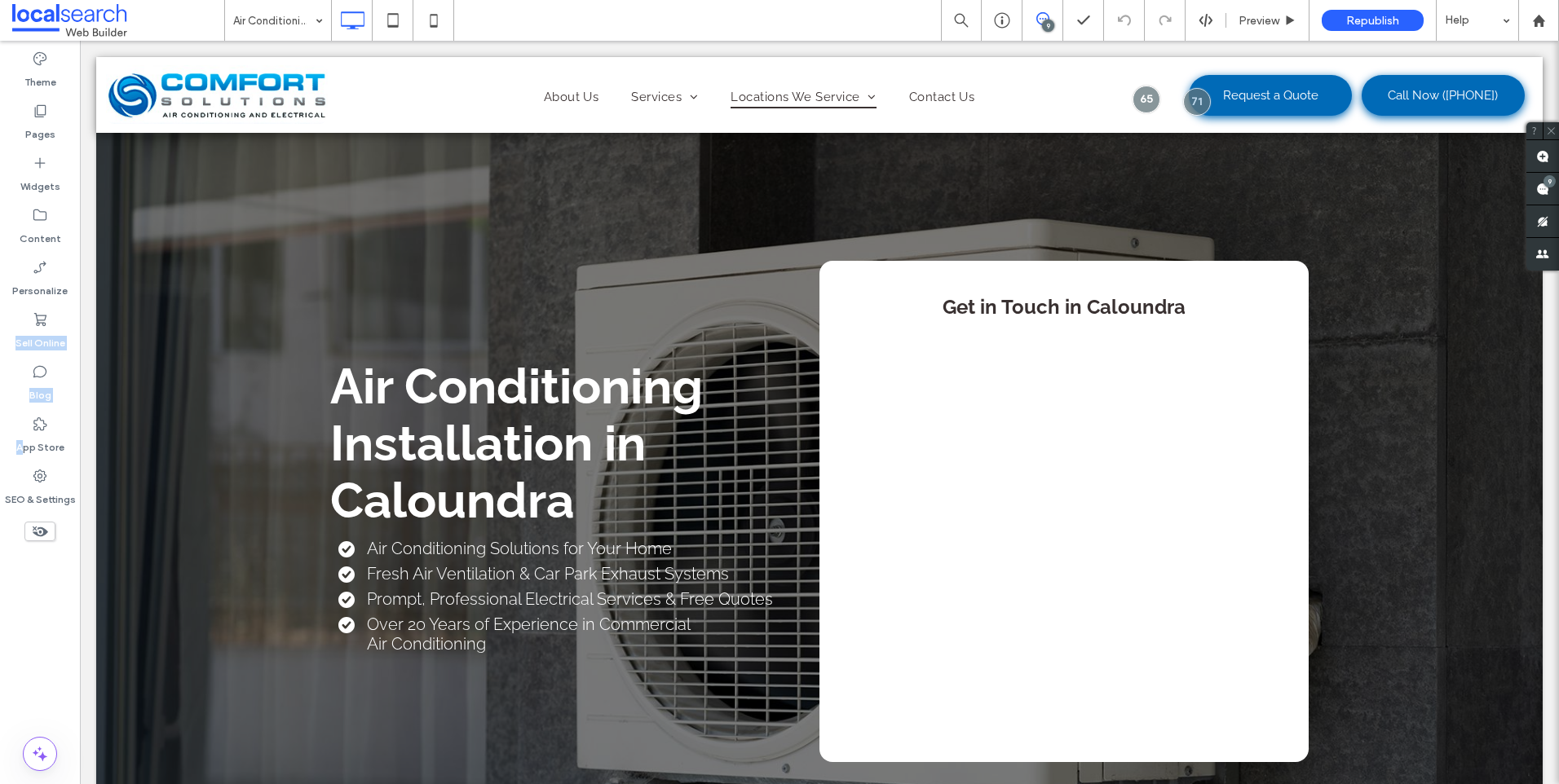 drag, startPoint x: 25, startPoint y: 443, endPoint x: -942, endPoint y: 316, distance: 975.3041 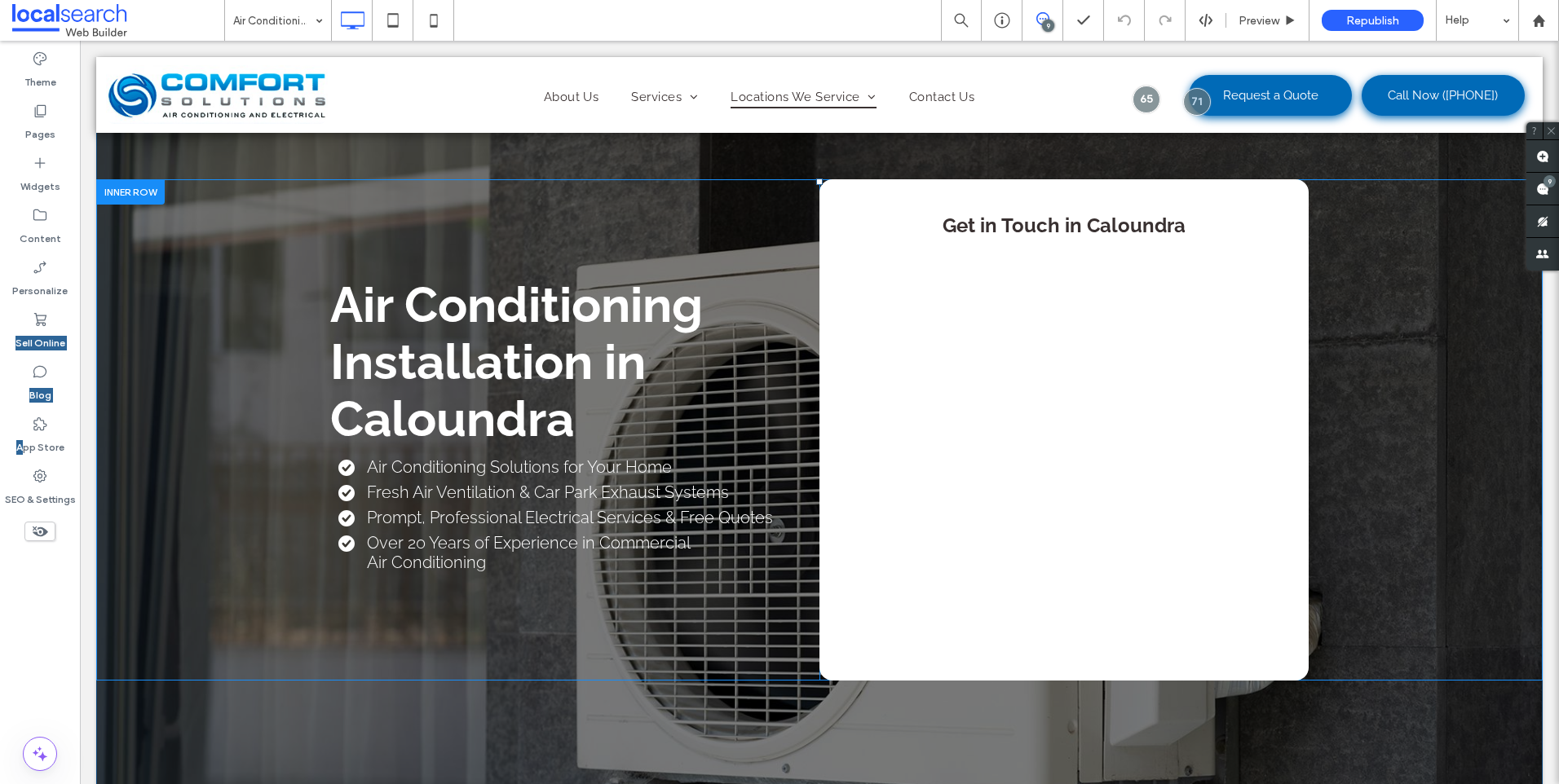 scroll, scrollTop: 0, scrollLeft: 0, axis: both 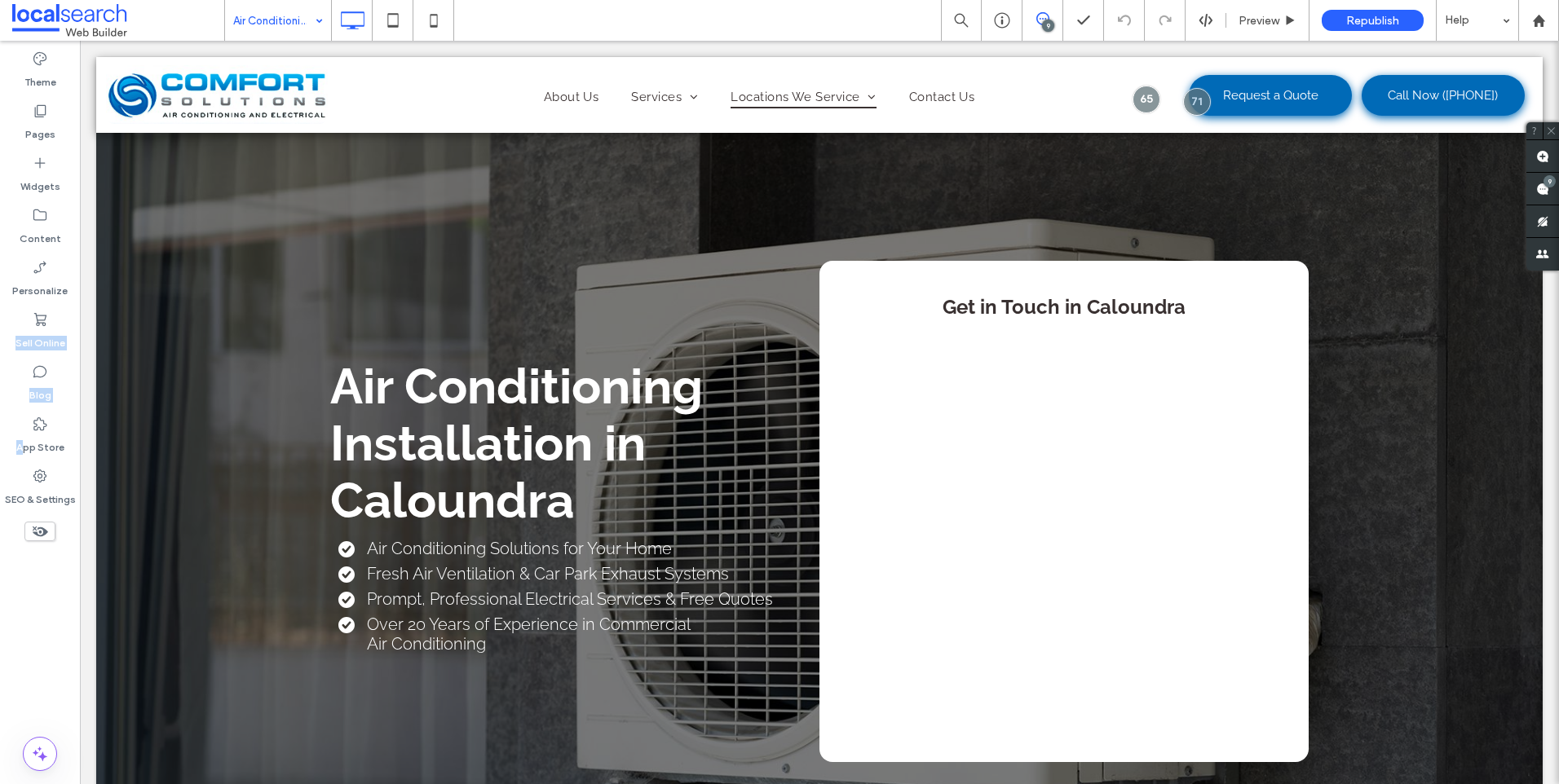 drag, startPoint x: 297, startPoint y: 19, endPoint x: 289, endPoint y: 22, distance: 8.544004 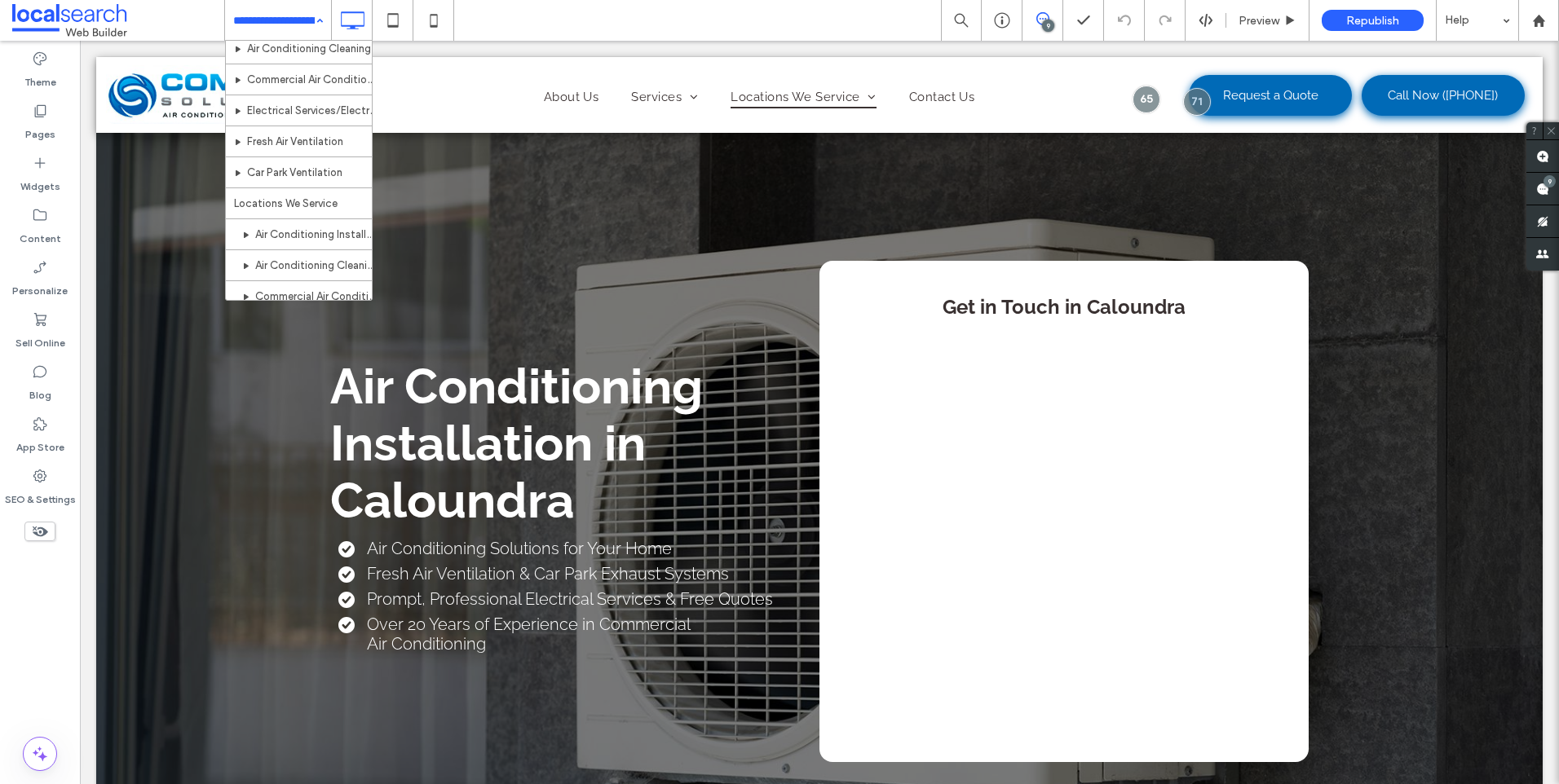 scroll, scrollTop: 0, scrollLeft: 0, axis: both 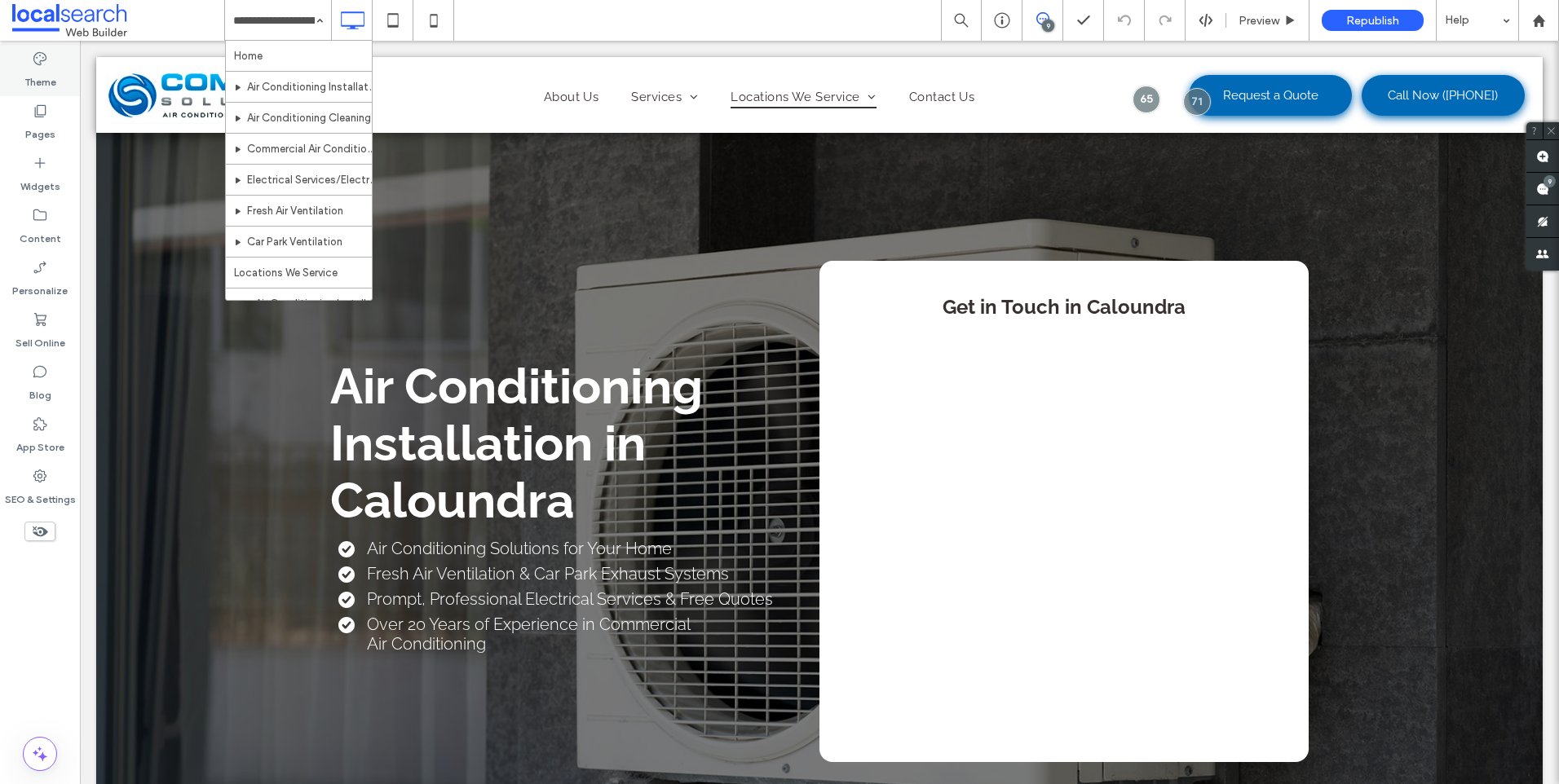click on "Theme" at bounding box center (40, 78) 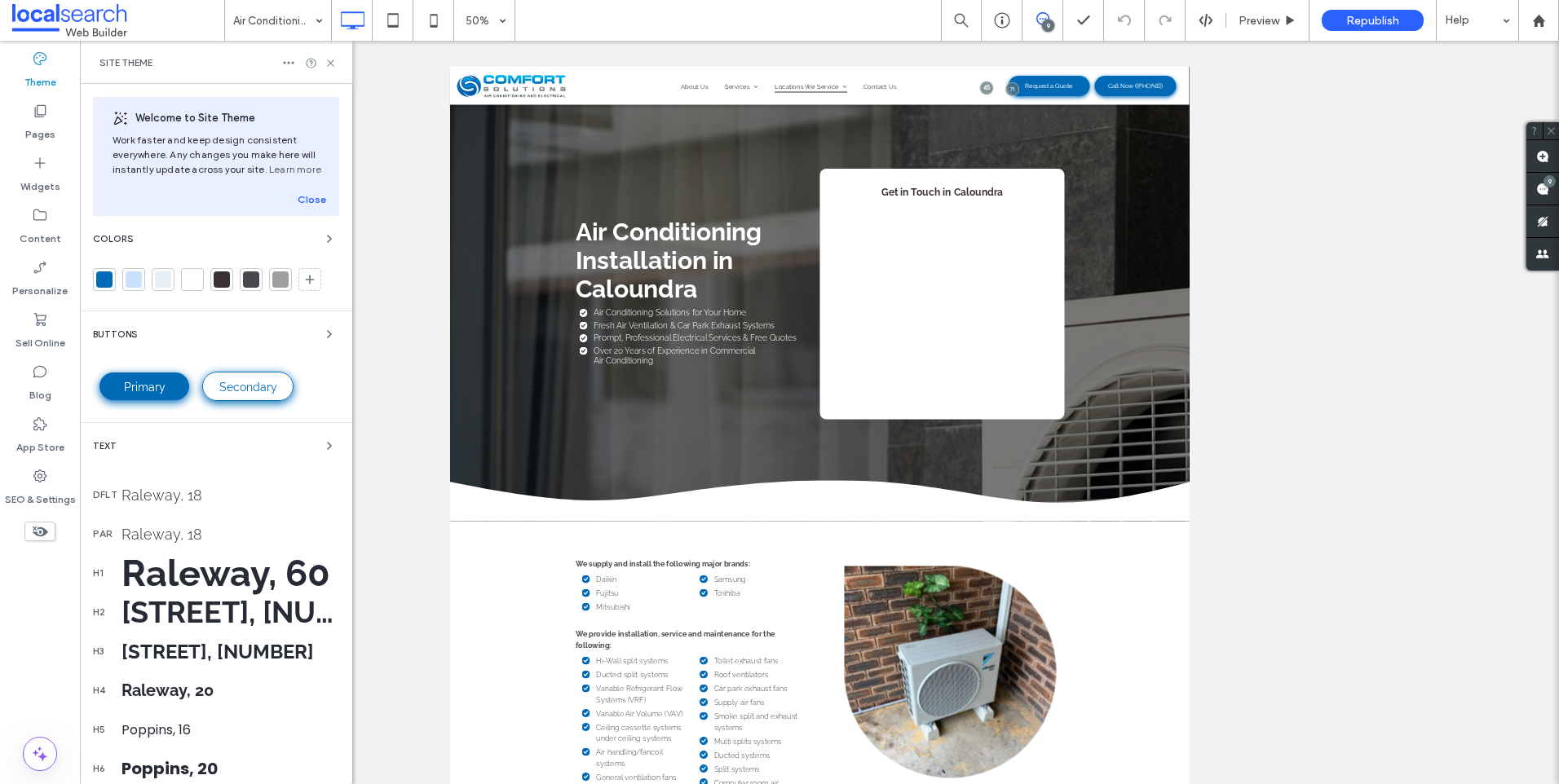 click on "9" at bounding box center [1048, 25] 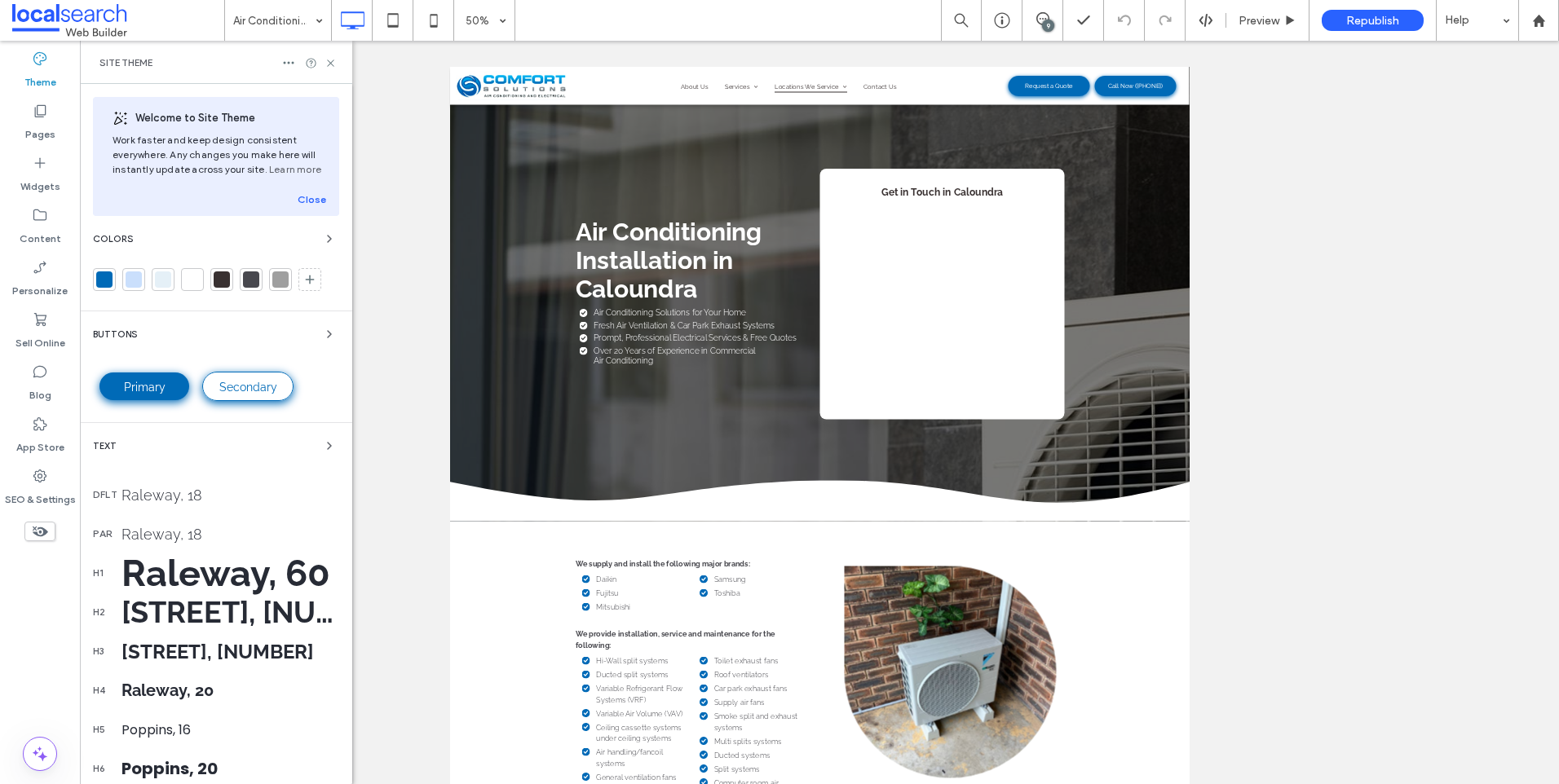 click on "9" at bounding box center [1048, 25] 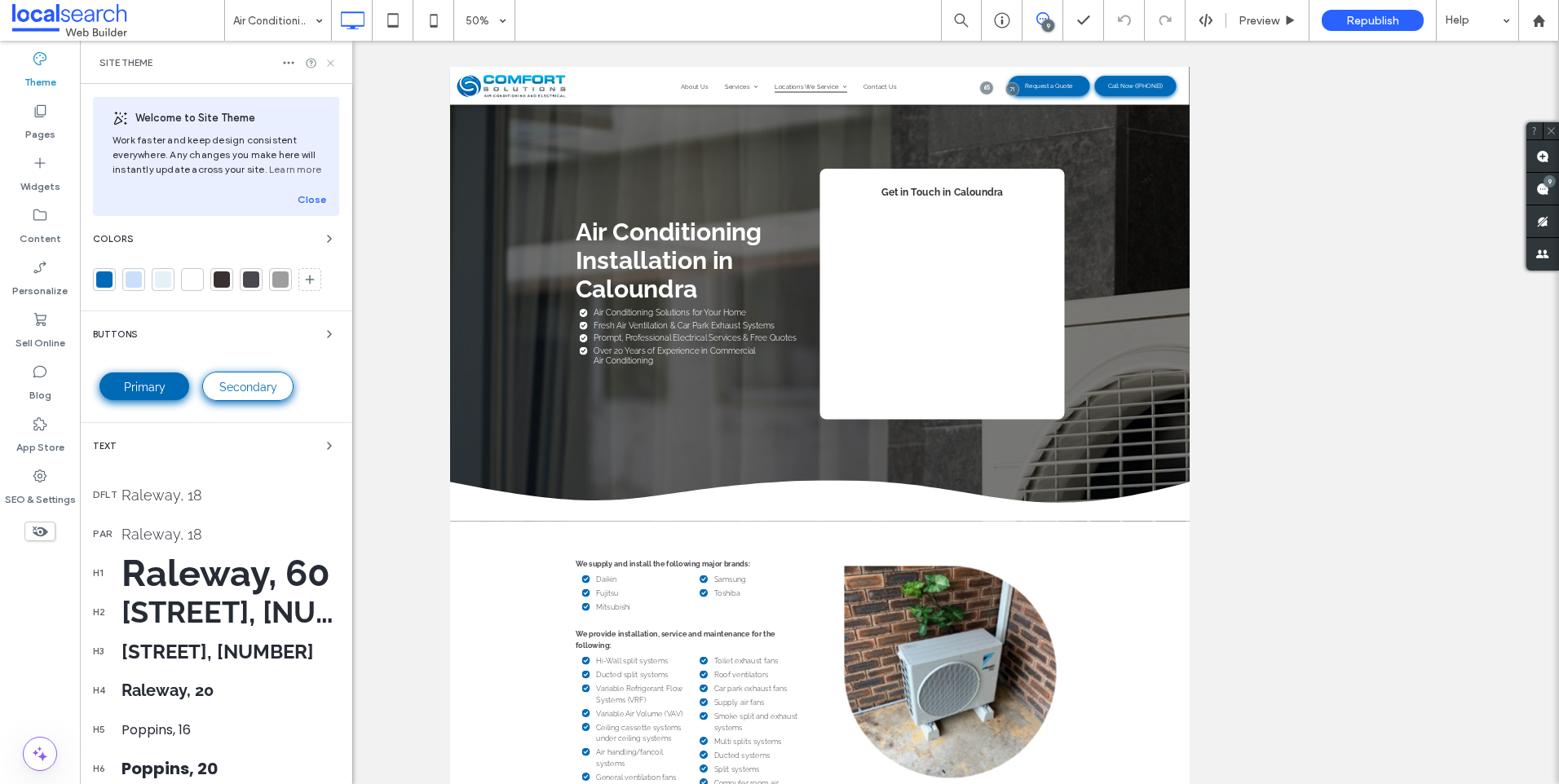 click 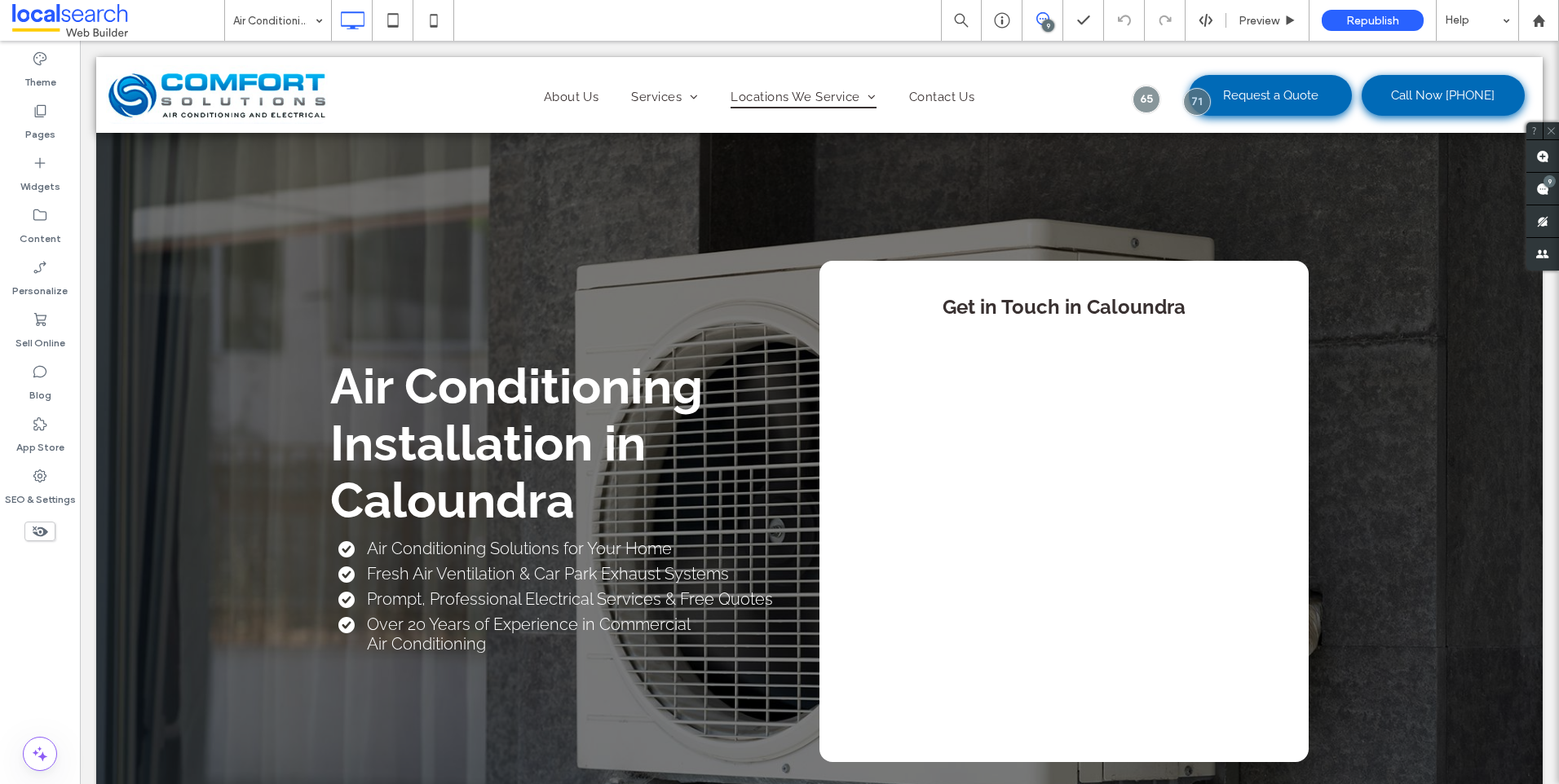 scroll, scrollTop: 0, scrollLeft: 0, axis: both 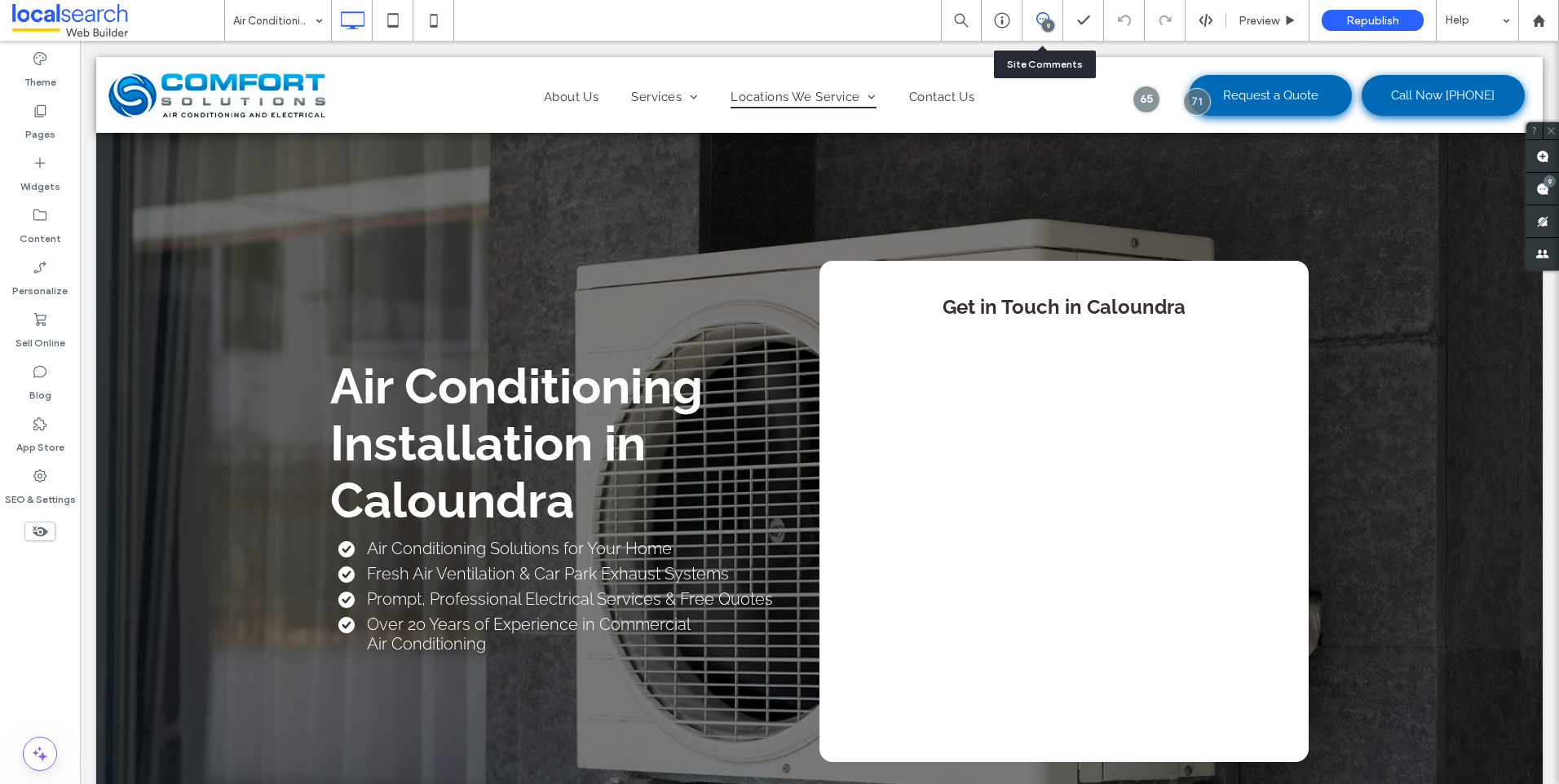 click on "9" at bounding box center [1043, 20] 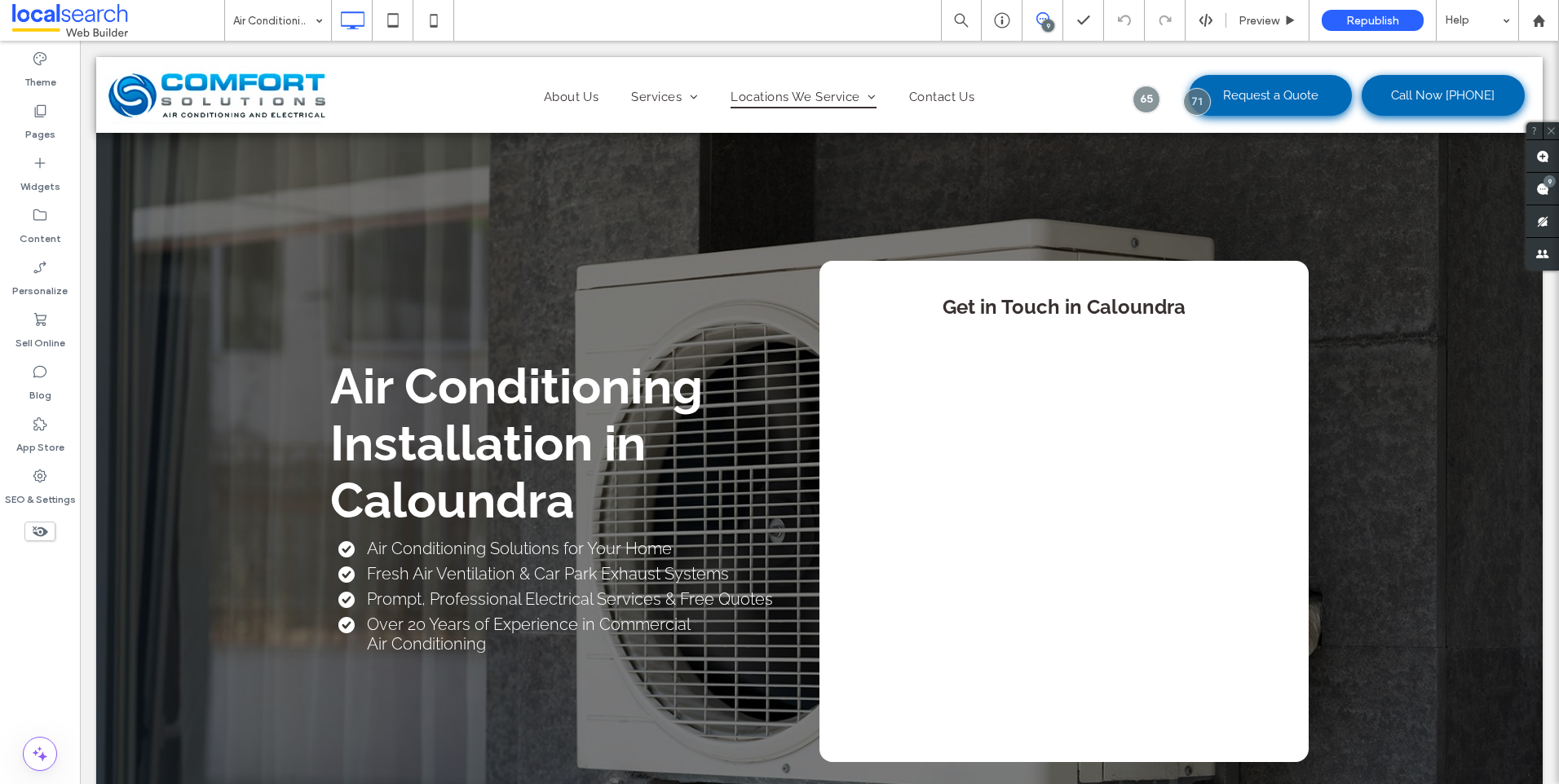 click 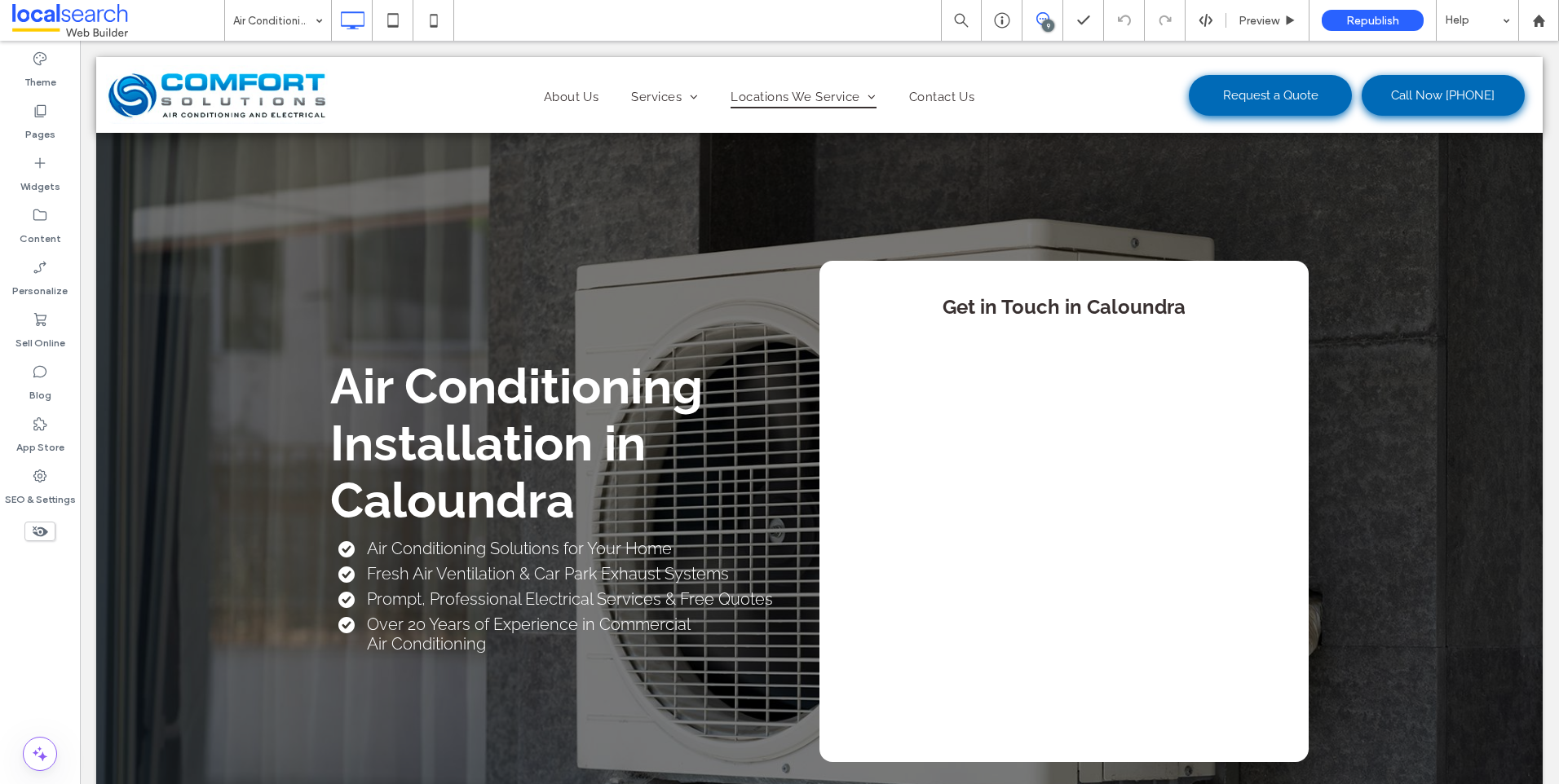 click 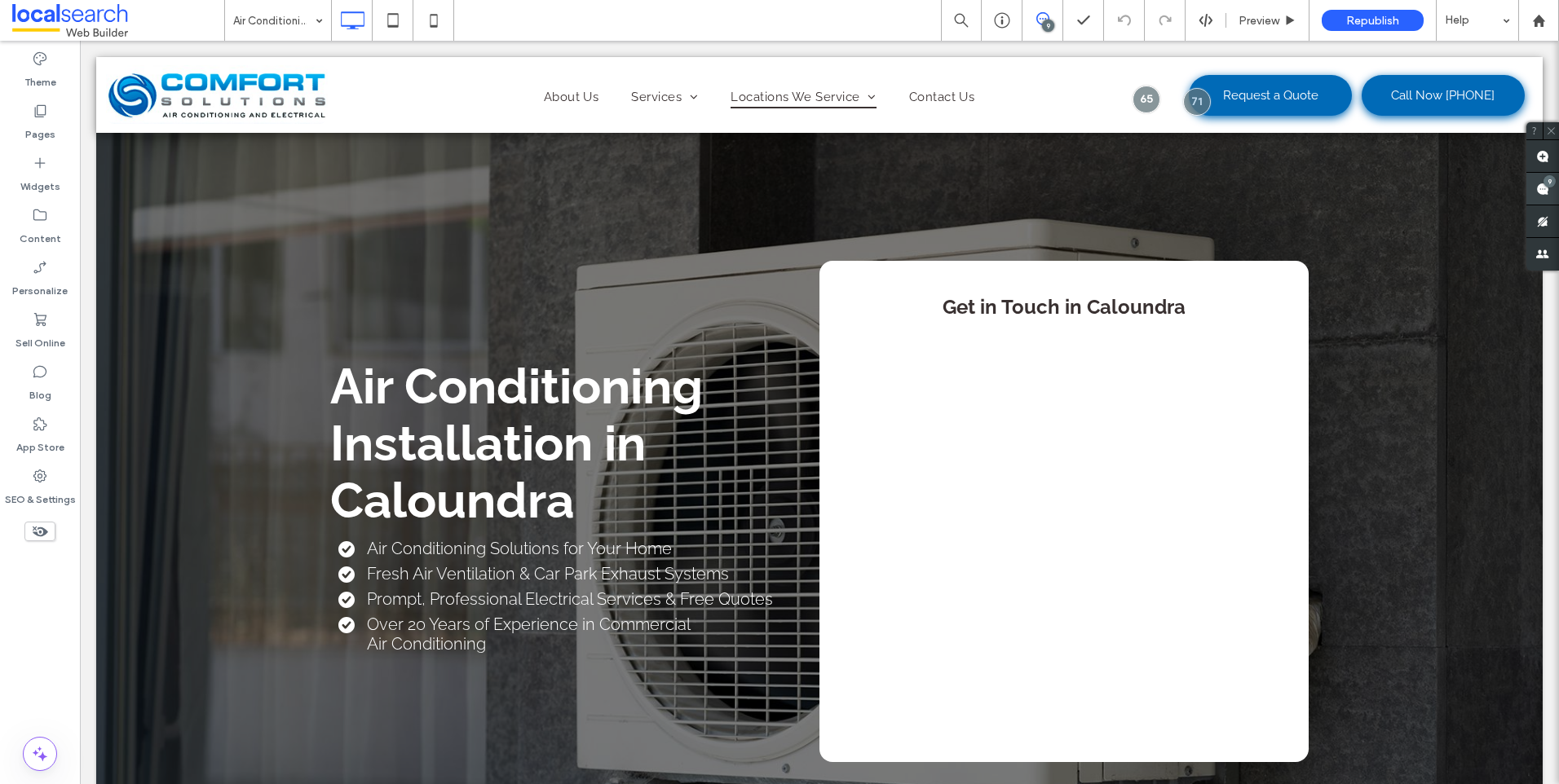 click on "9" at bounding box center [1549, 181] 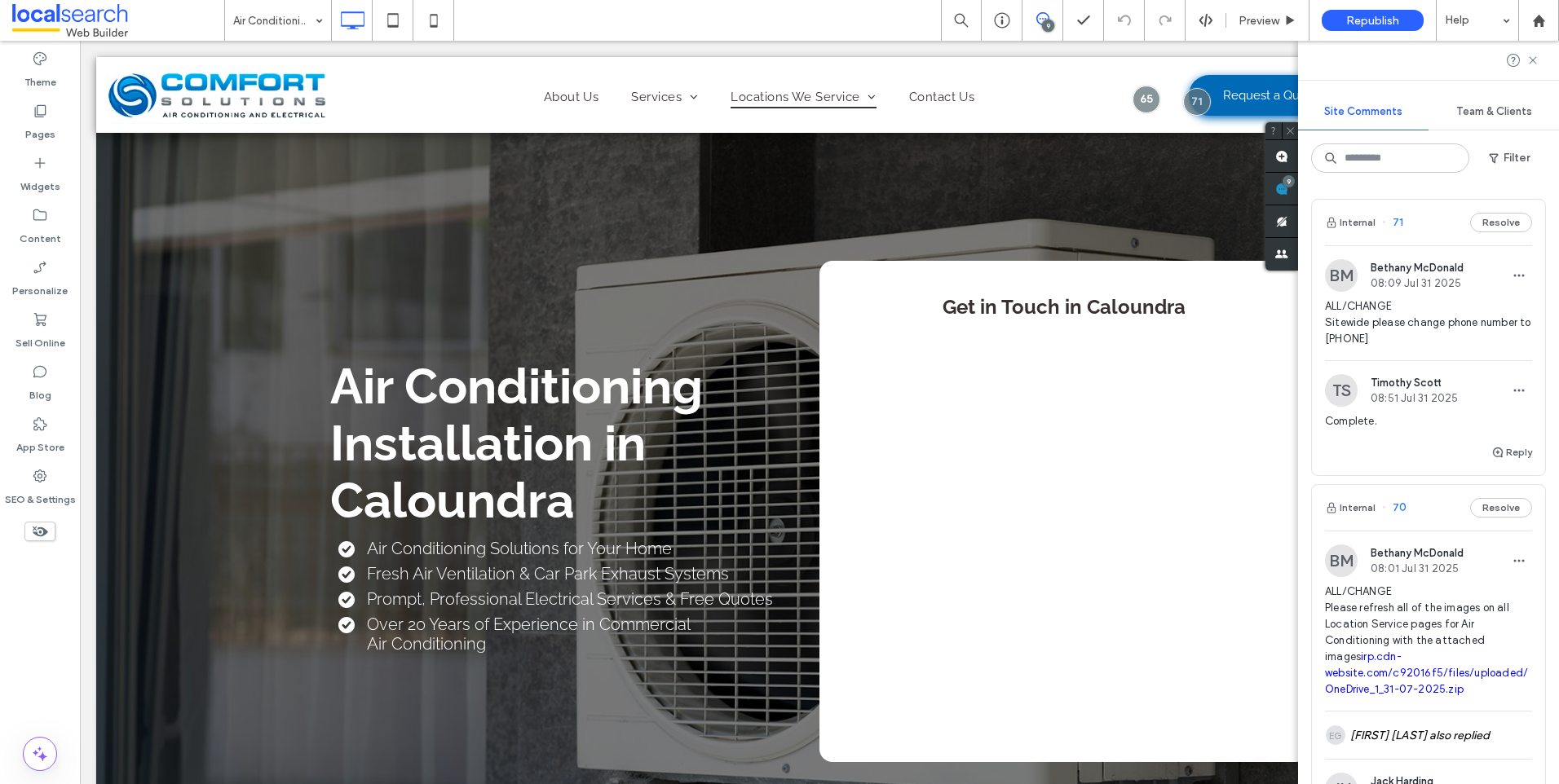 click on "[FIRST] [LAST] [TIME] [DATE]" at bounding box center [1429, 561] 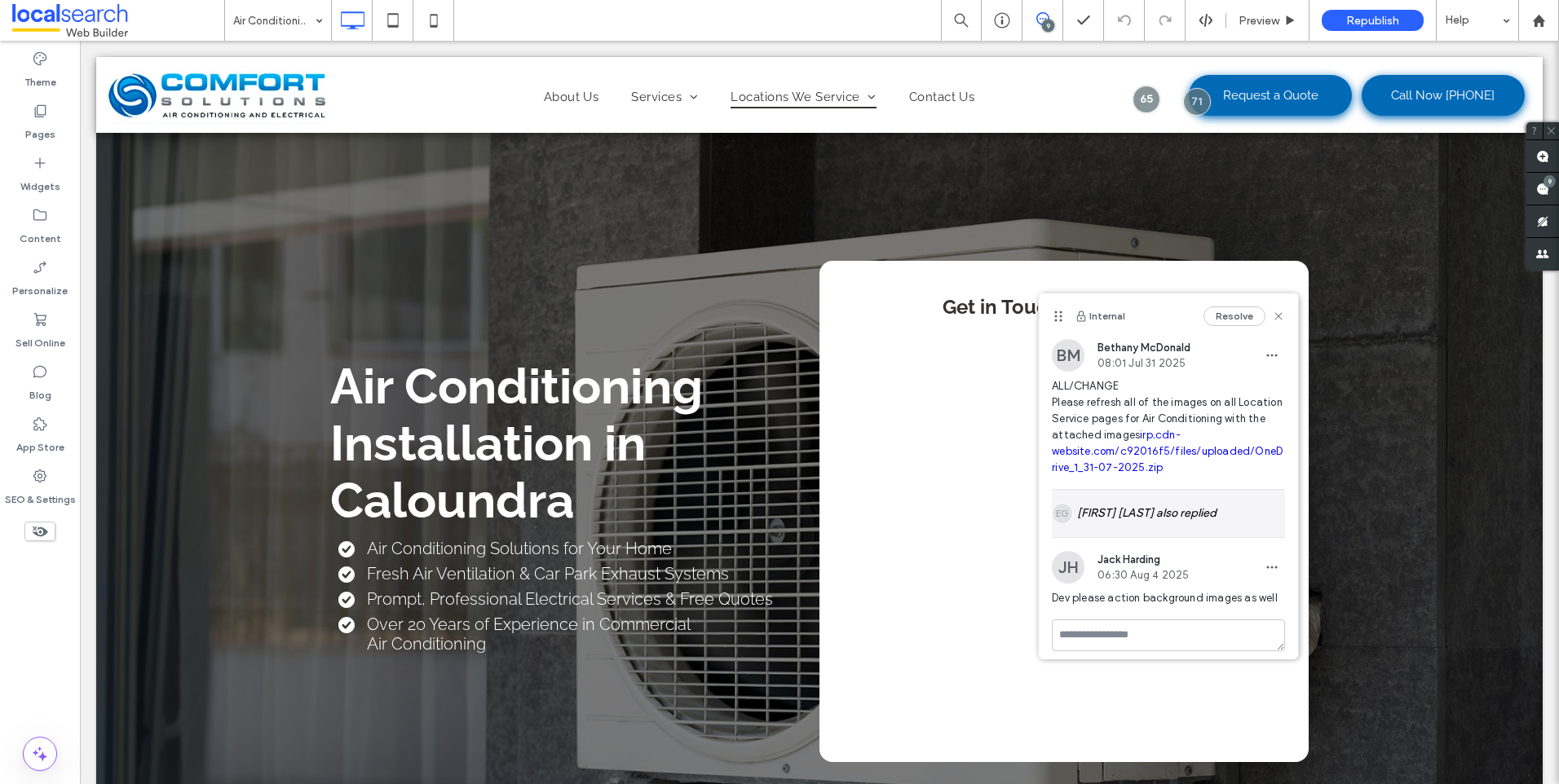 click on "[FIRST] [LAST] also replied" at bounding box center [1168, 513] 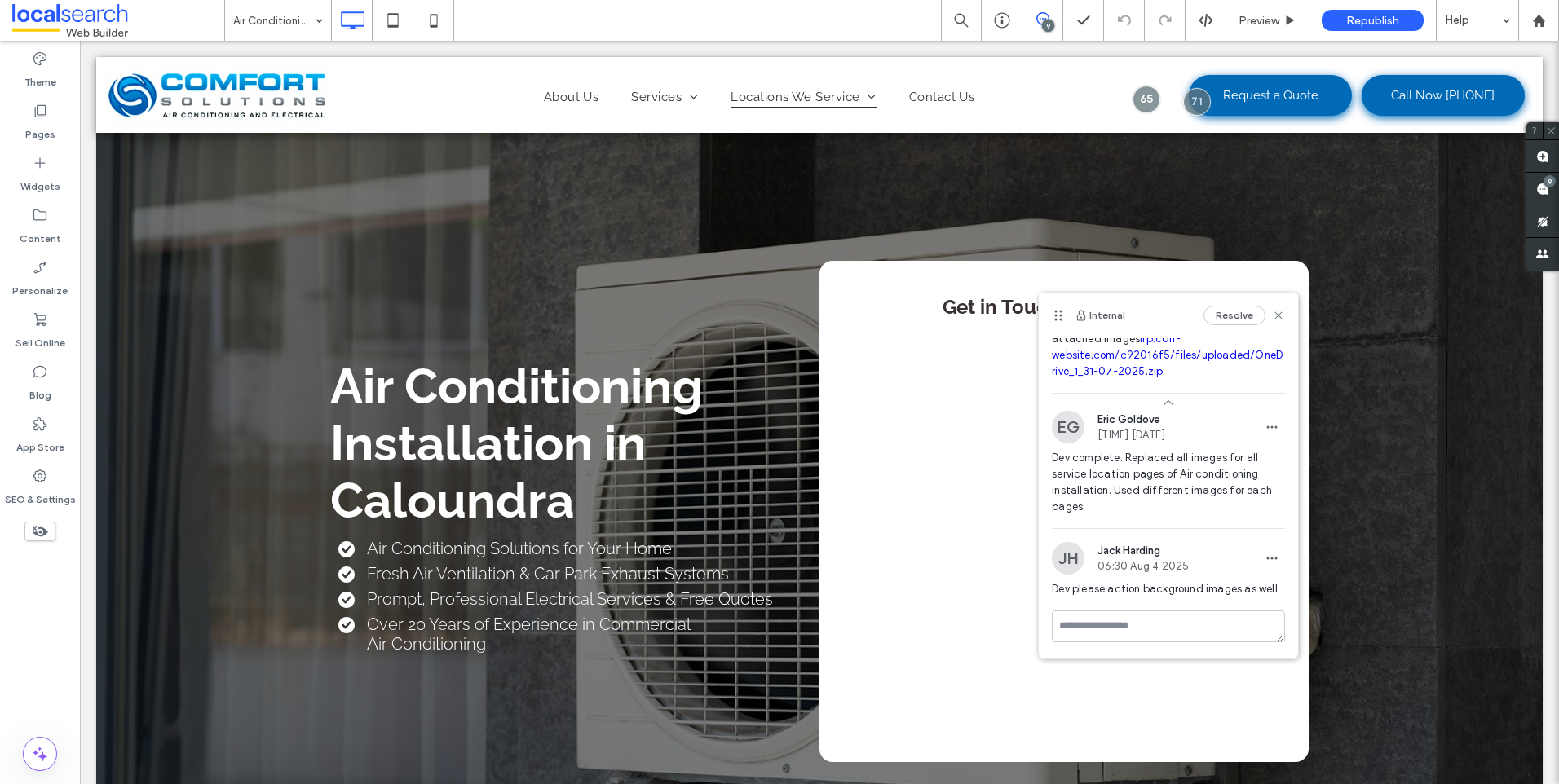 scroll, scrollTop: 112, scrollLeft: 0, axis: vertical 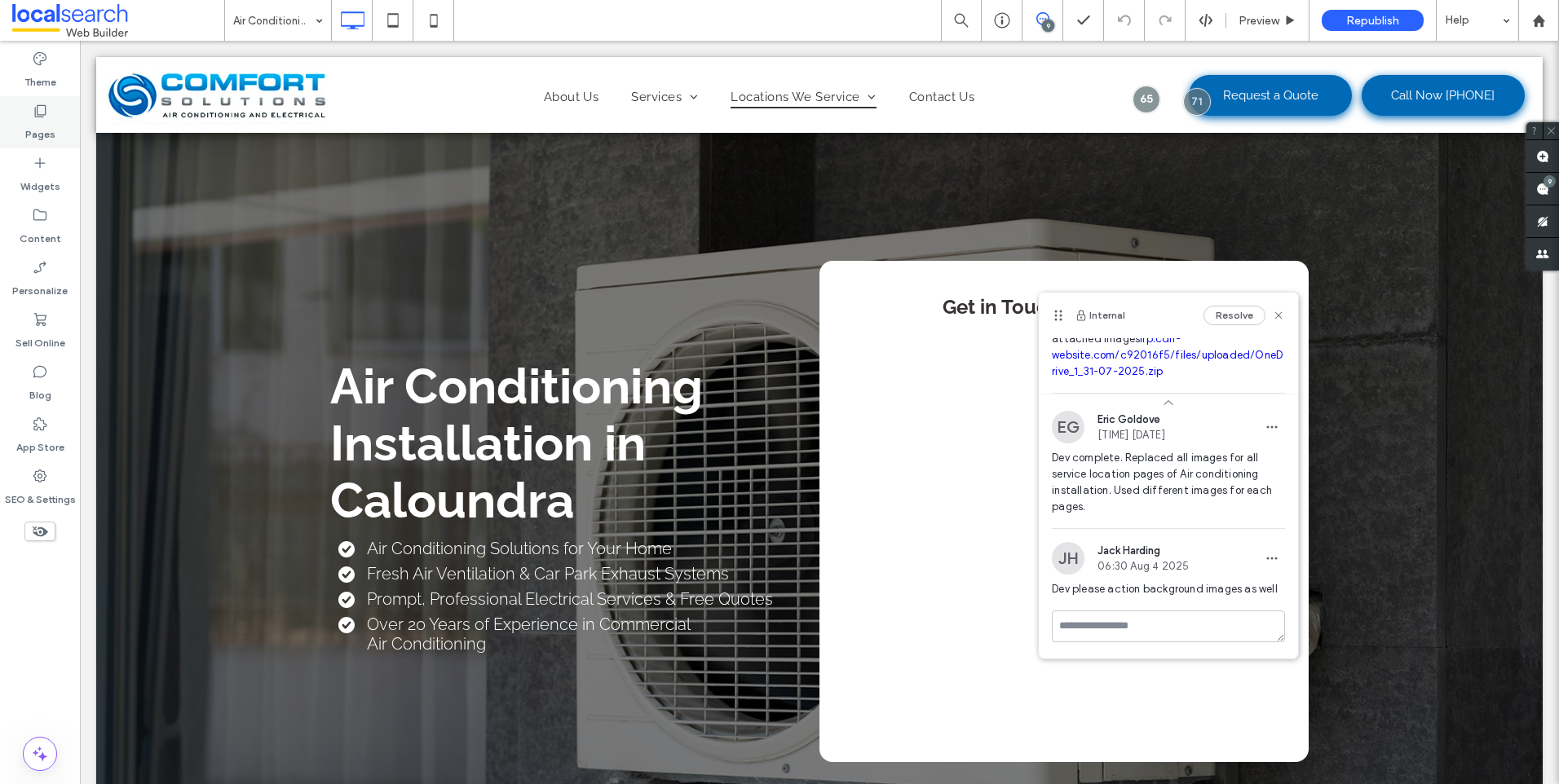 click on "Pages" at bounding box center (40, 130) 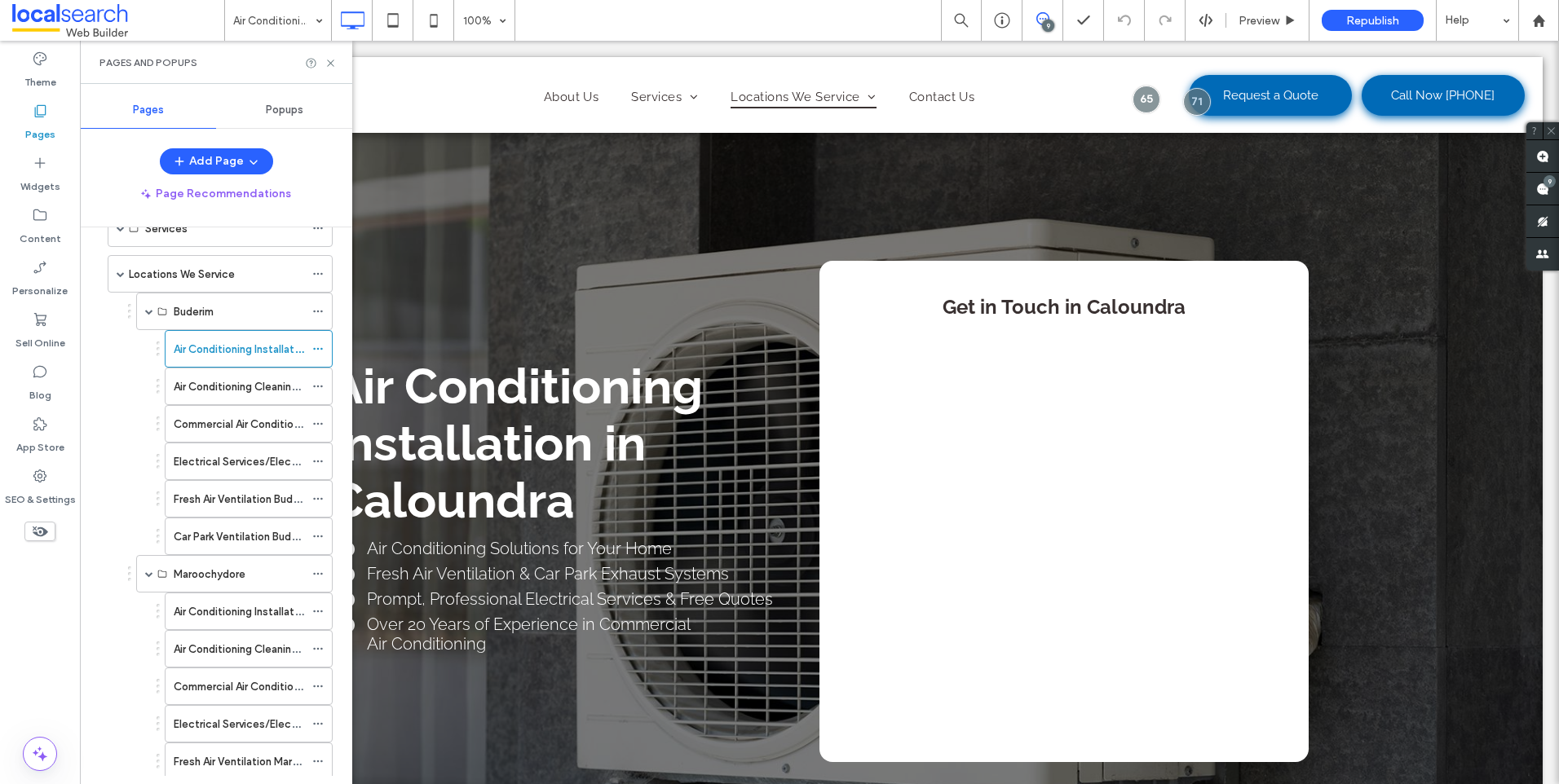 scroll, scrollTop: 163, scrollLeft: 0, axis: vertical 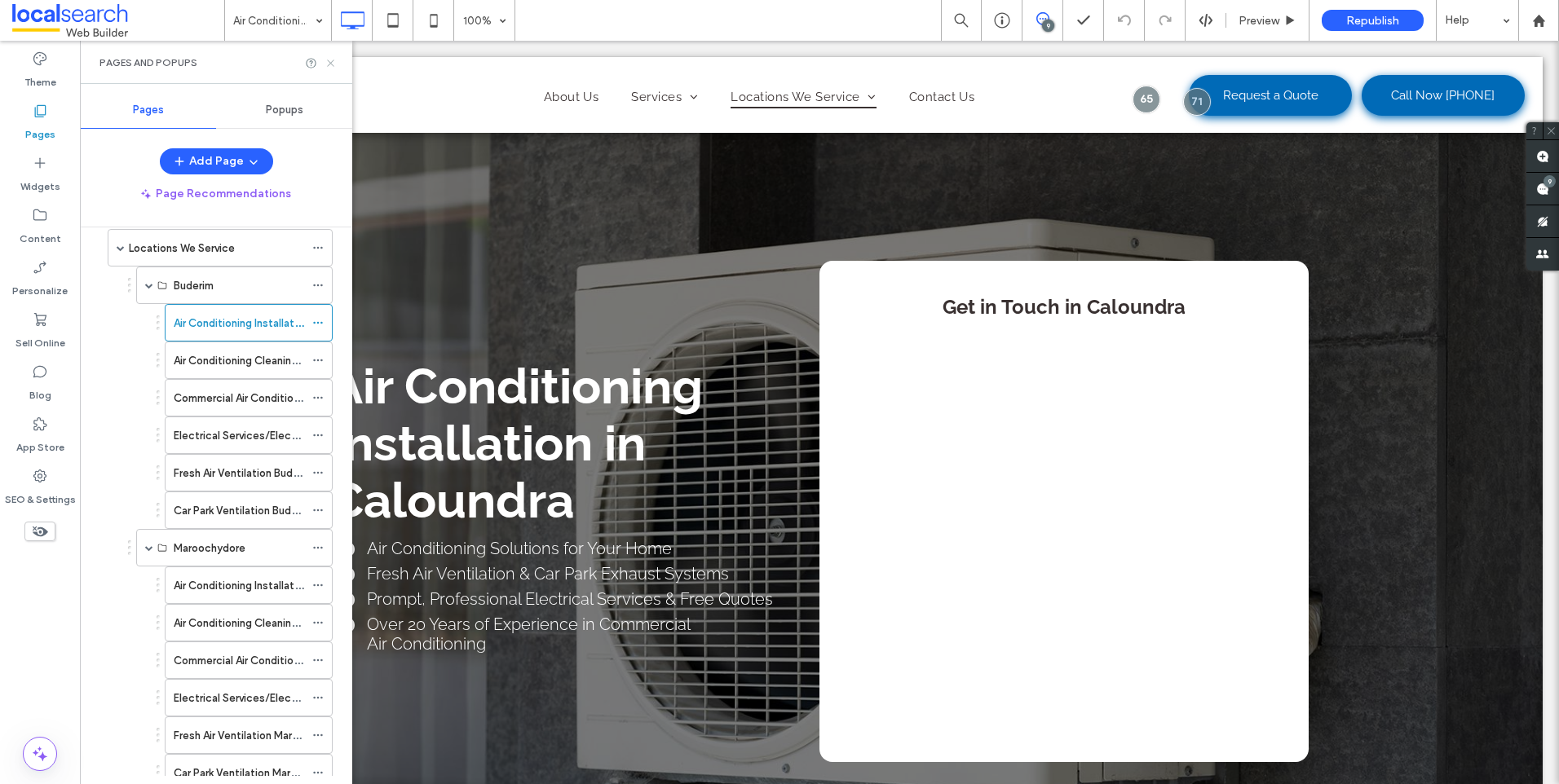 click 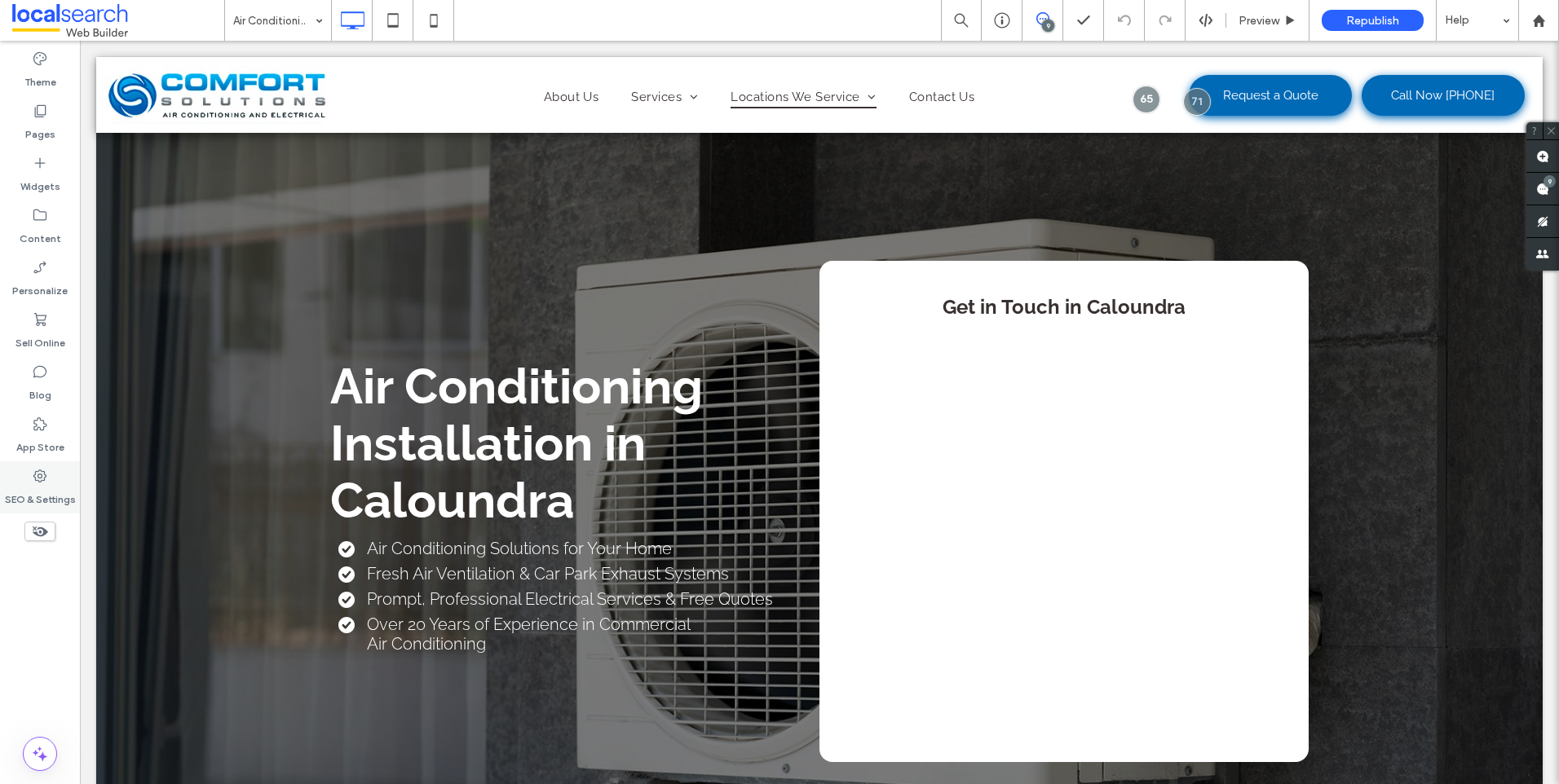 click on "SEO & Settings" at bounding box center (40, 496) 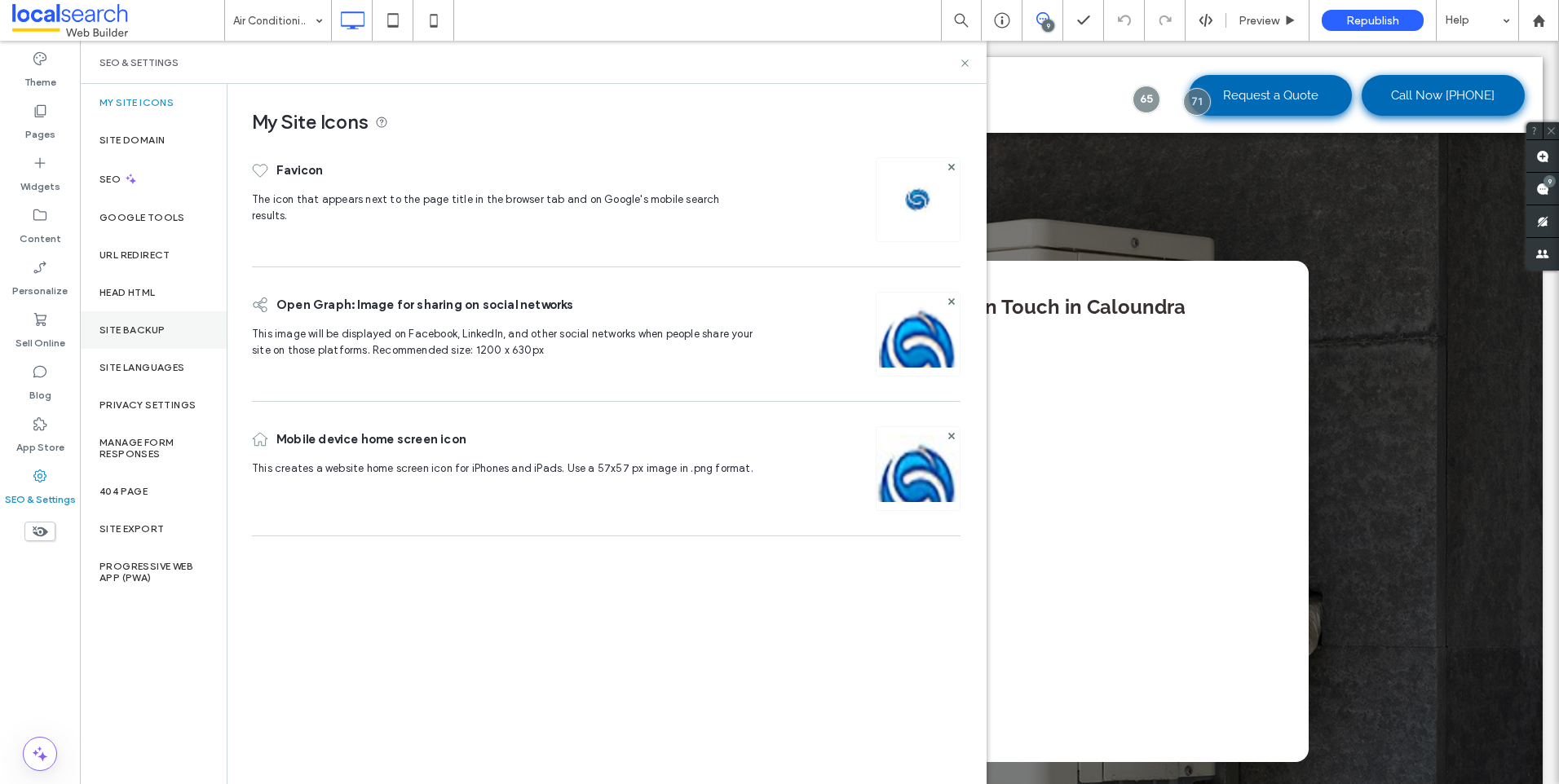 click on "Site Backup" at bounding box center (132, 330) 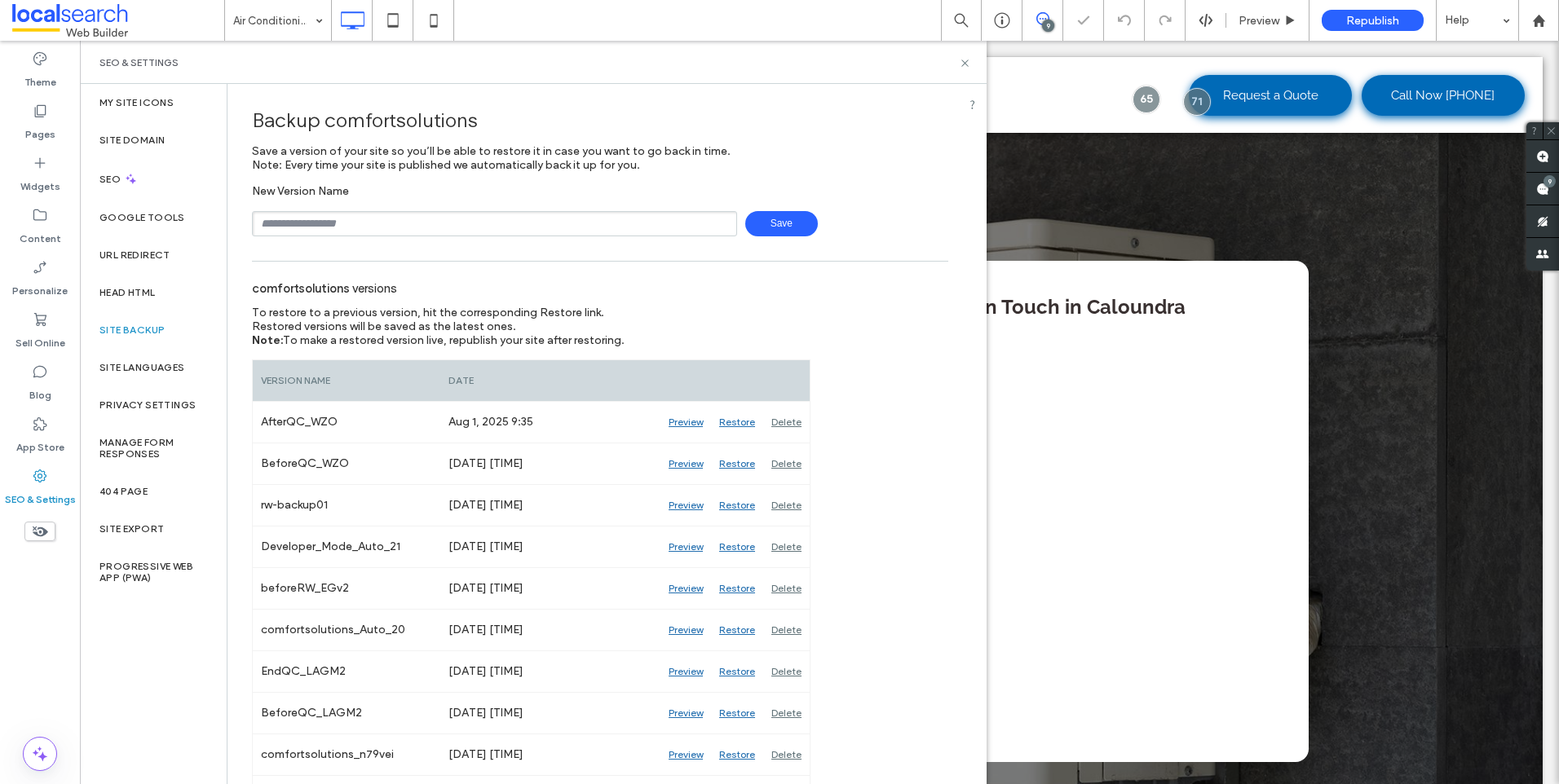 click at bounding box center [494, 223] 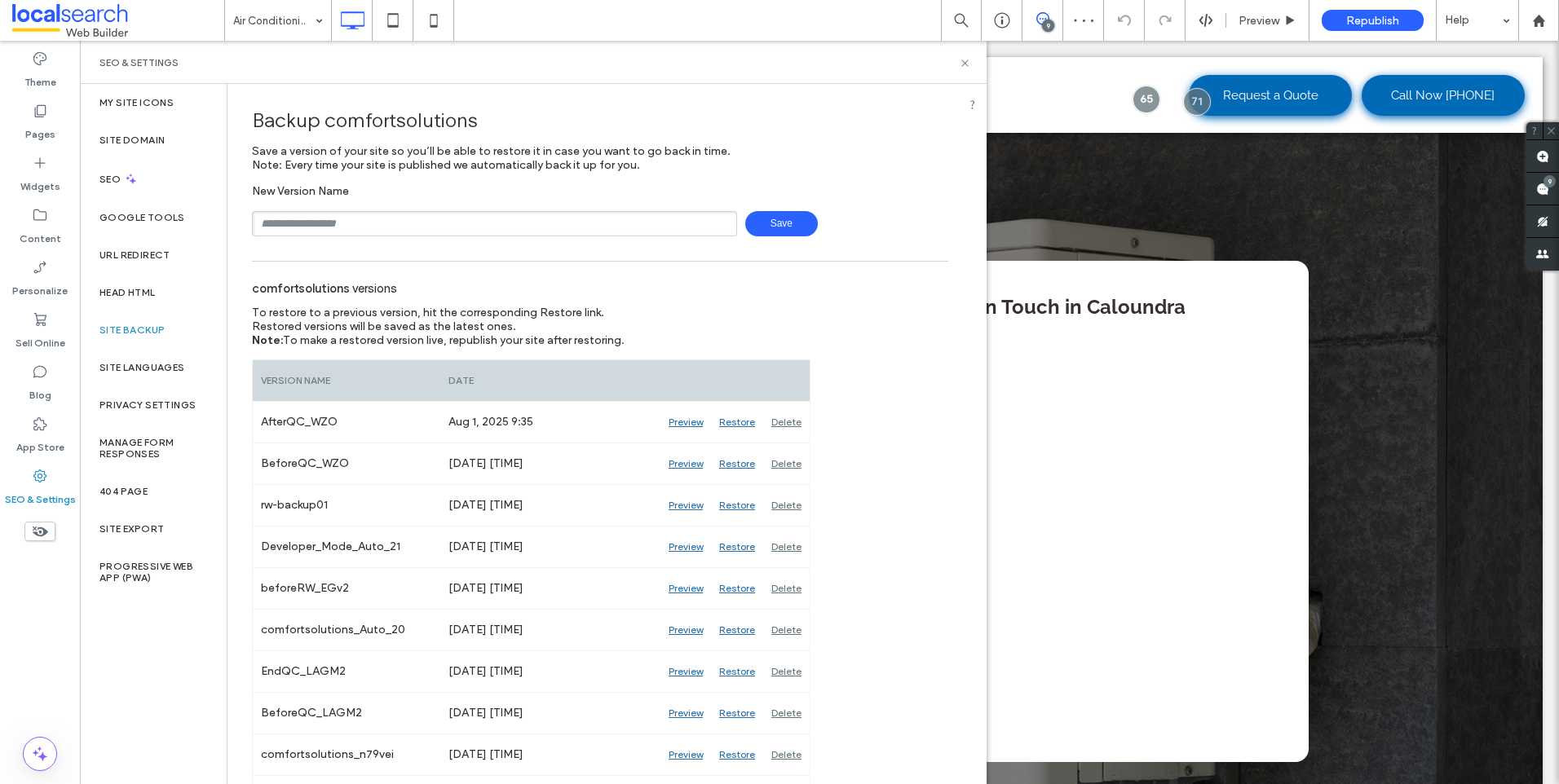 type on "**********" 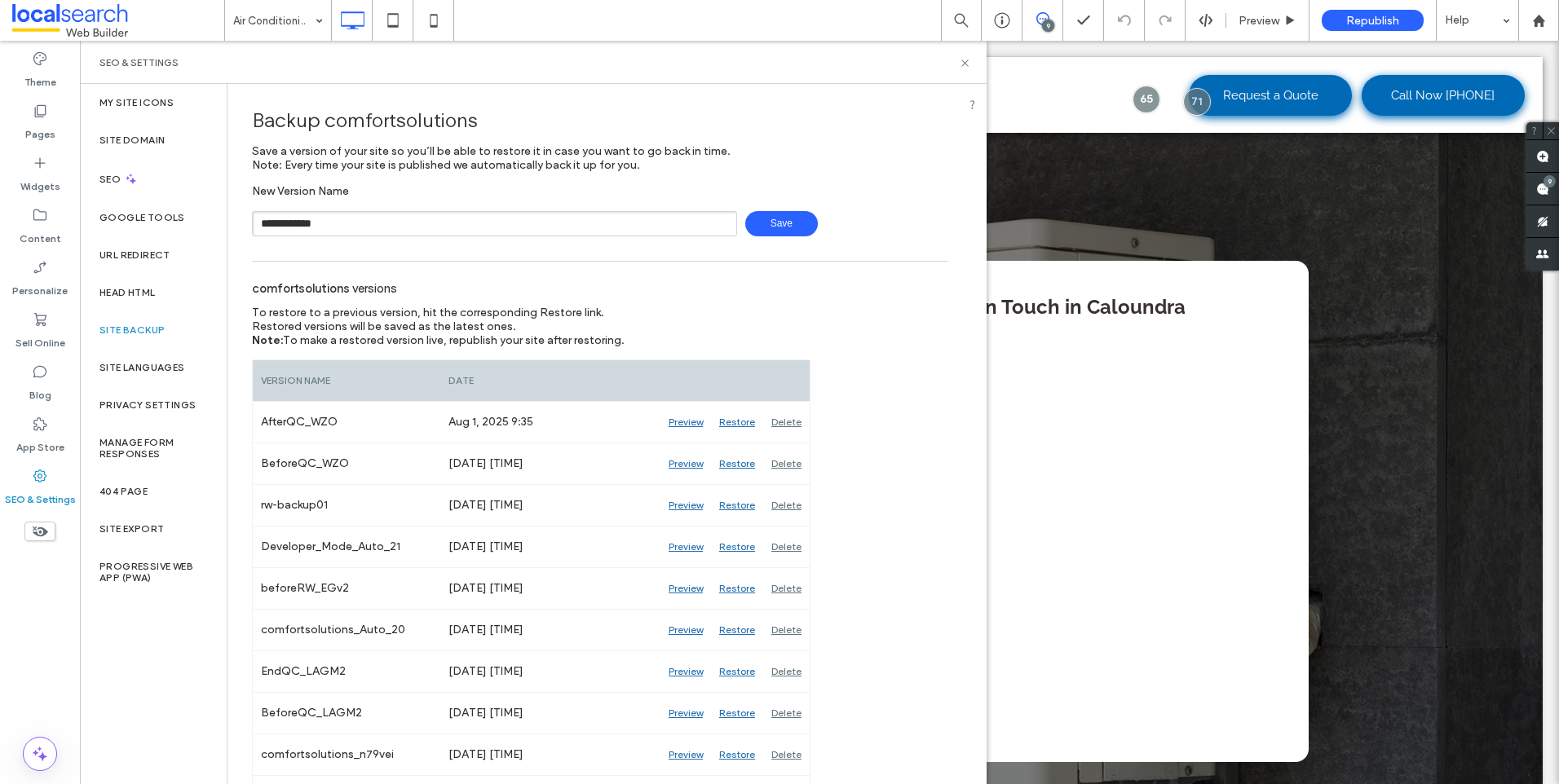 click on "Save" at bounding box center [781, 223] 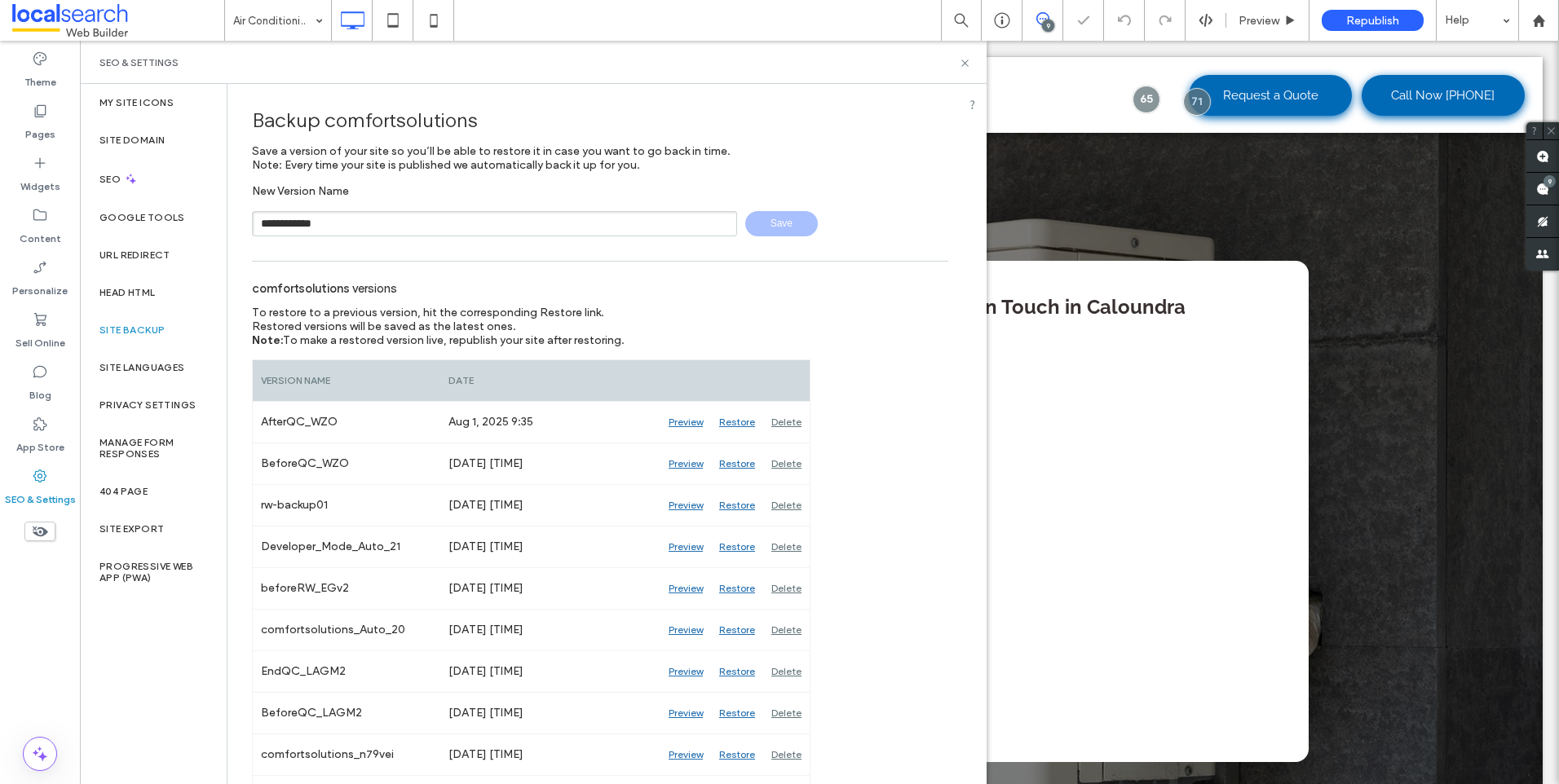 type 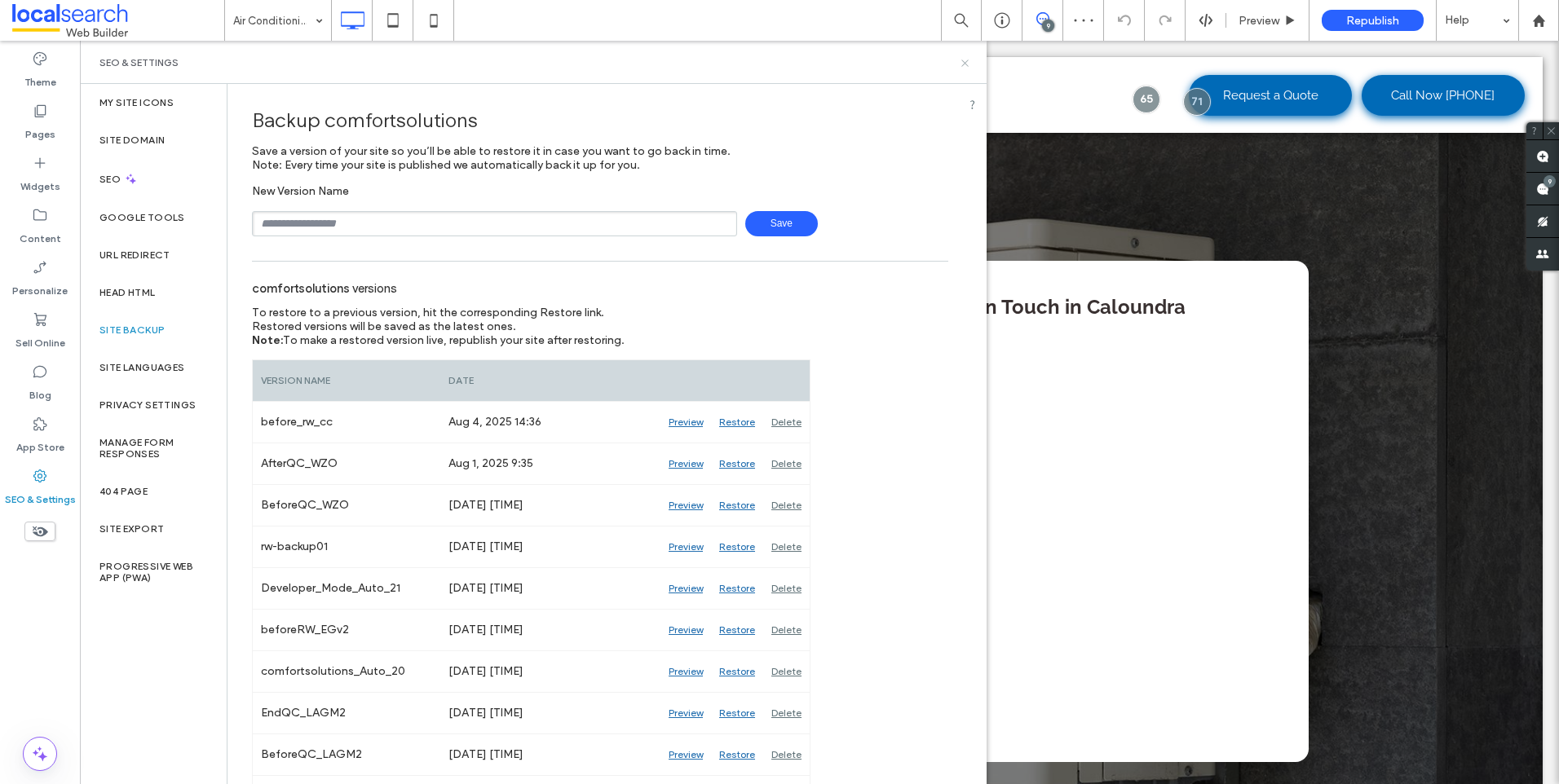 click 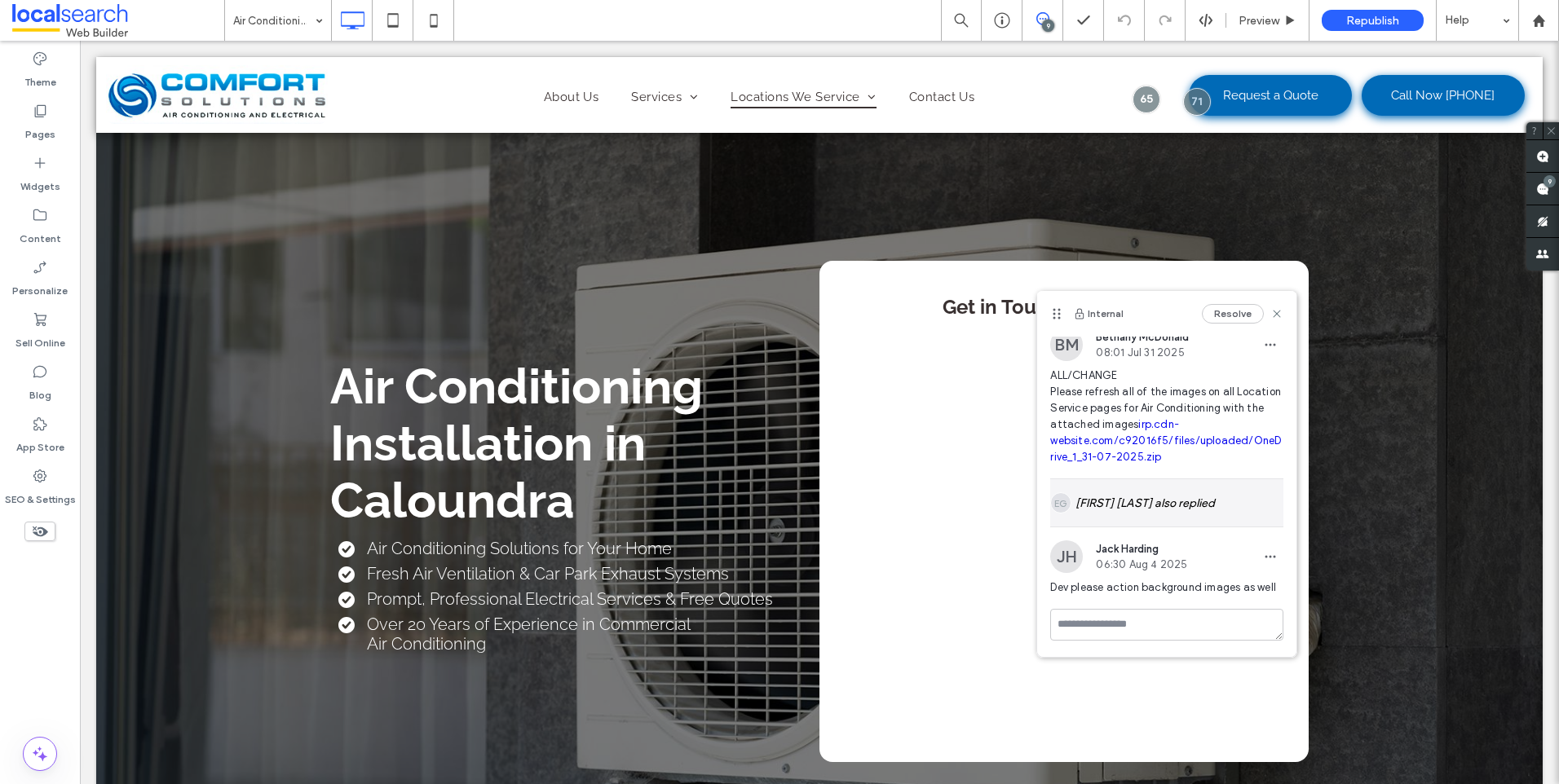 scroll, scrollTop: 0, scrollLeft: 0, axis: both 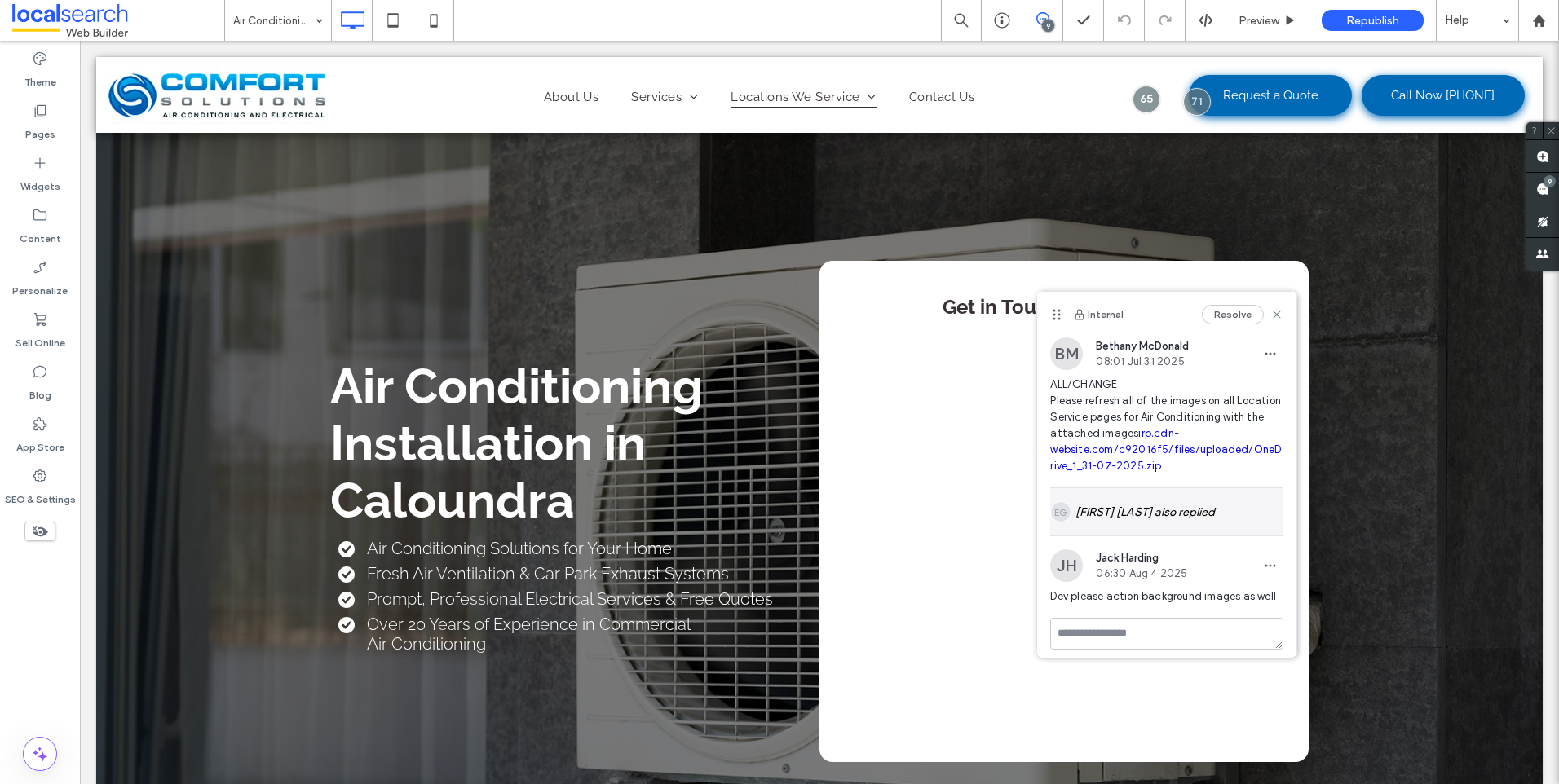 click on "EG Eric Goldove also replied" at bounding box center (1167, 512) 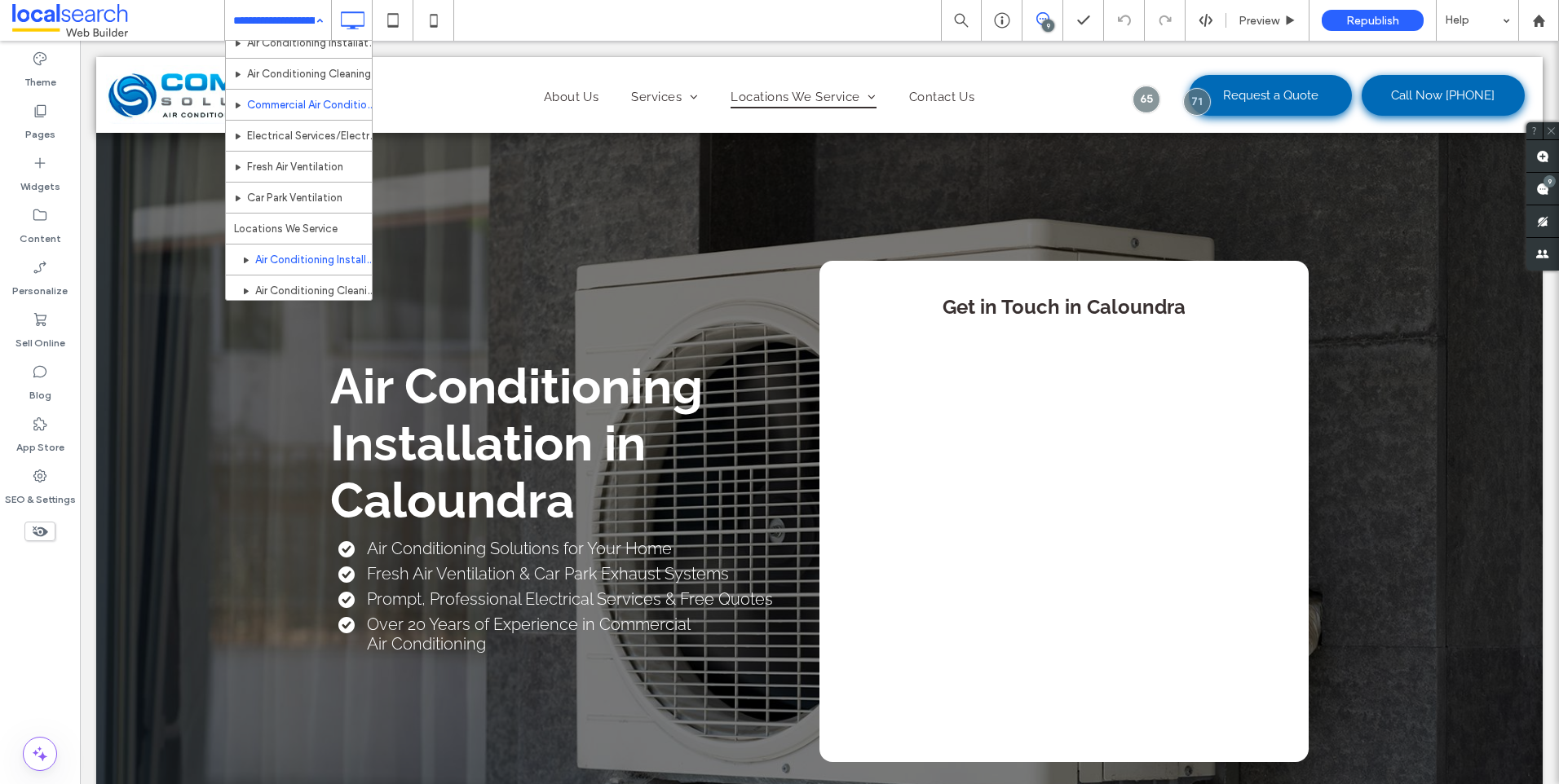 scroll, scrollTop: 163, scrollLeft: 0, axis: vertical 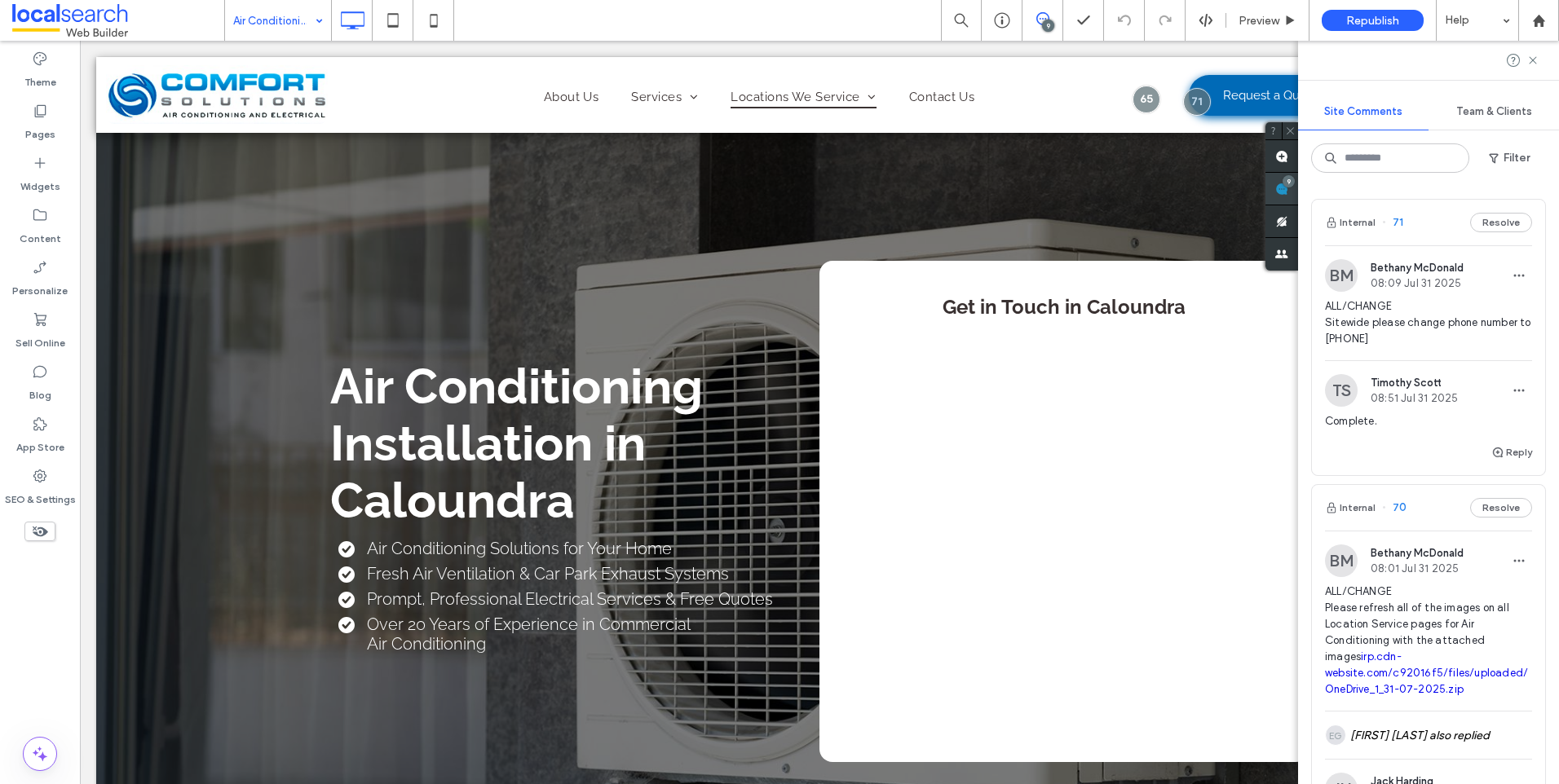 click on "9" at bounding box center [1288, 181] 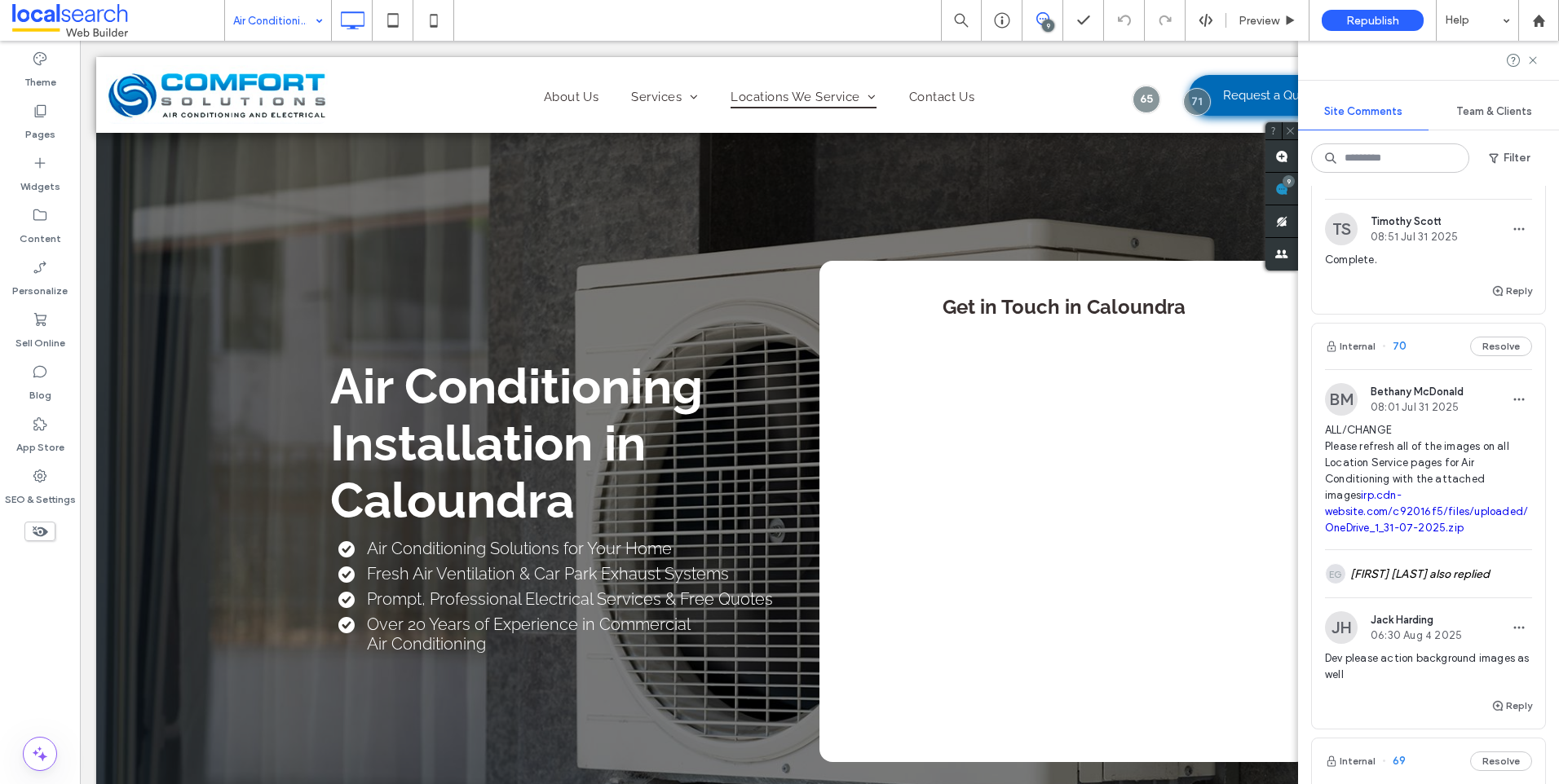 scroll, scrollTop: 163, scrollLeft: 0, axis: vertical 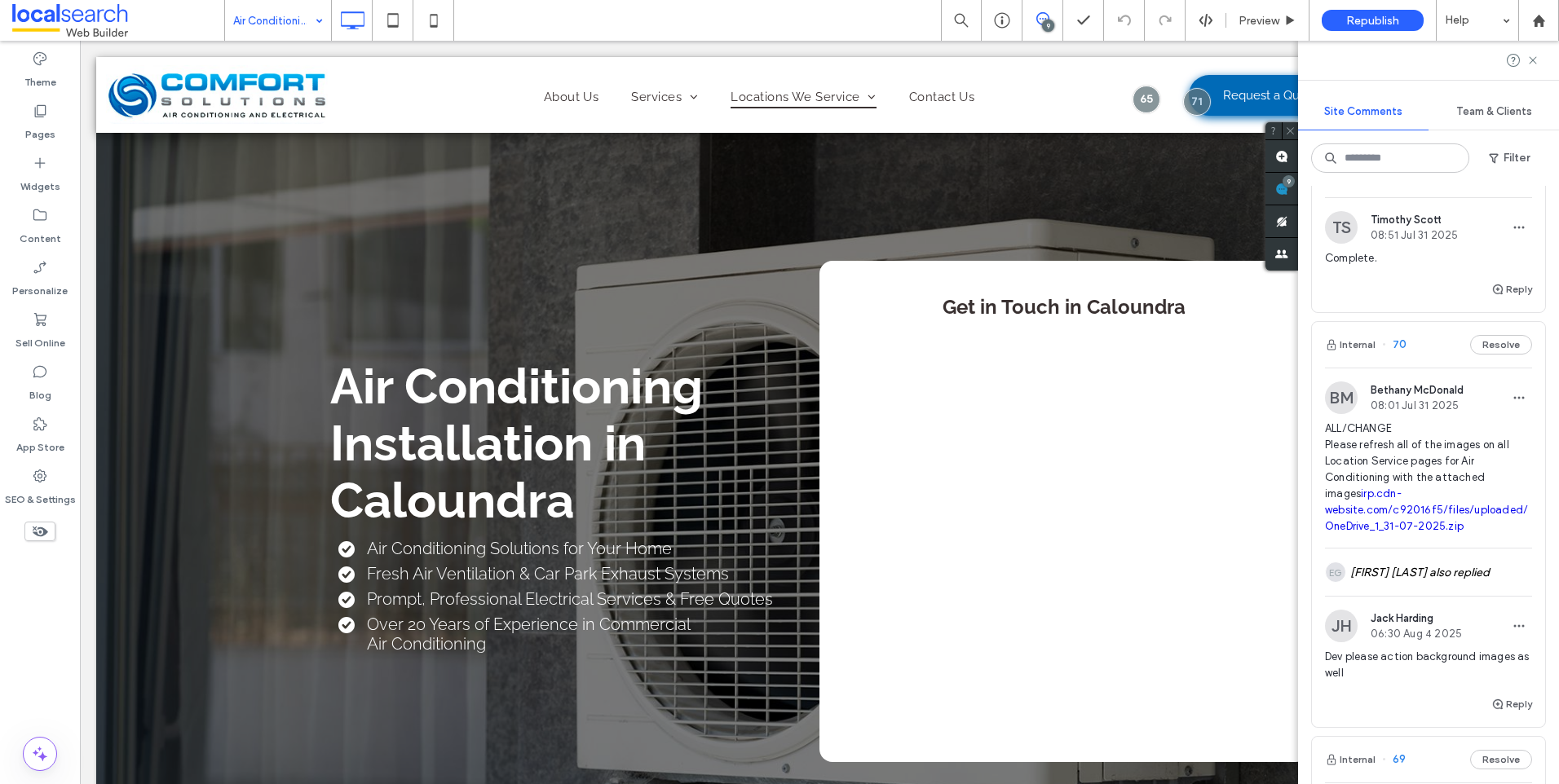 click on "ALL/CHANGE
Please refresh all of the images on all Location Service pages for Air Conditioning with the attached images  irp.cdn-website.com/c92016f5/files/uploaded/OneDrive_1_31-07-2025.zip" at bounding box center [1429, 478] 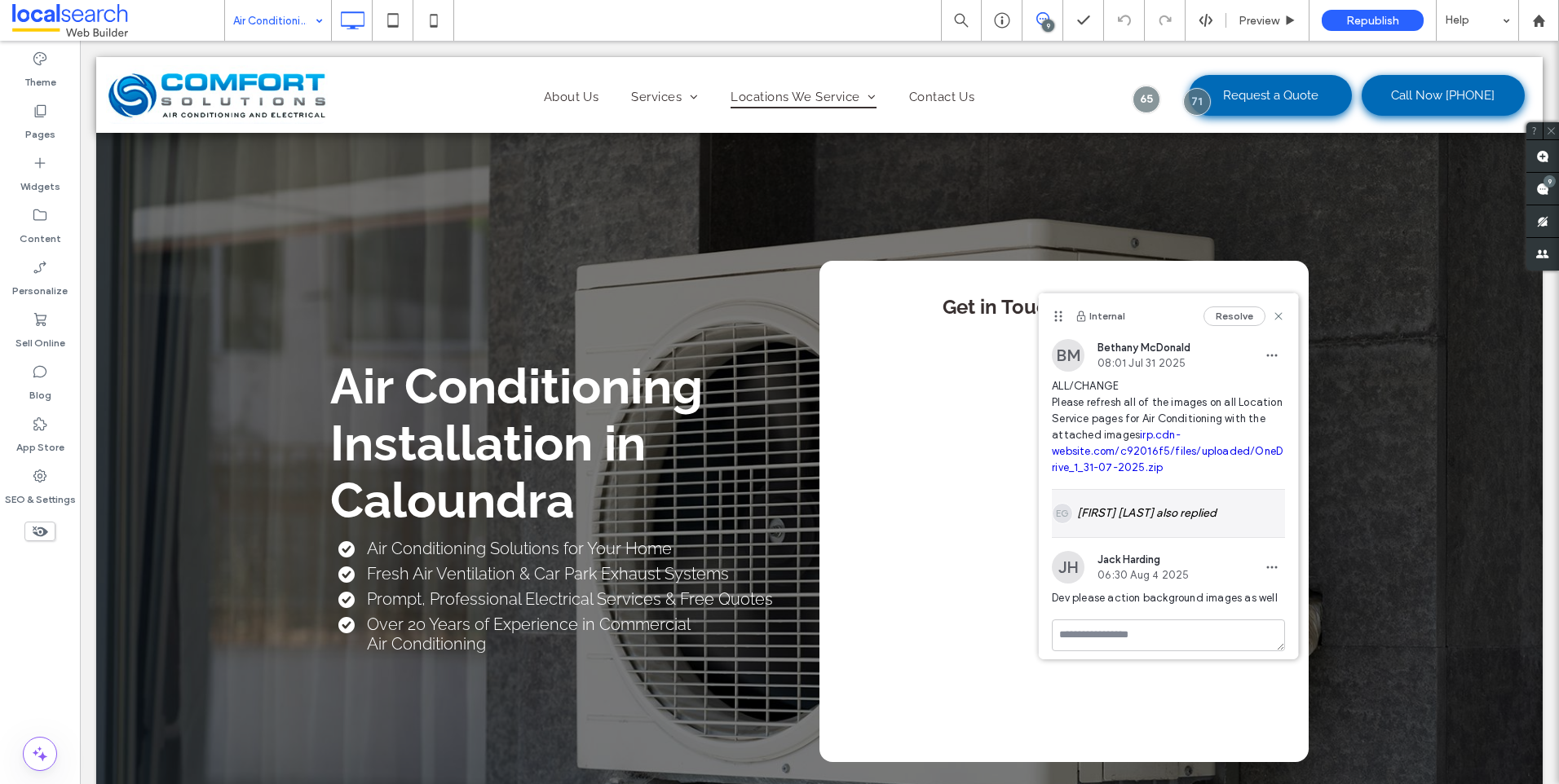 click on "EG Eric Goldove also replied" at bounding box center (1168, 513) 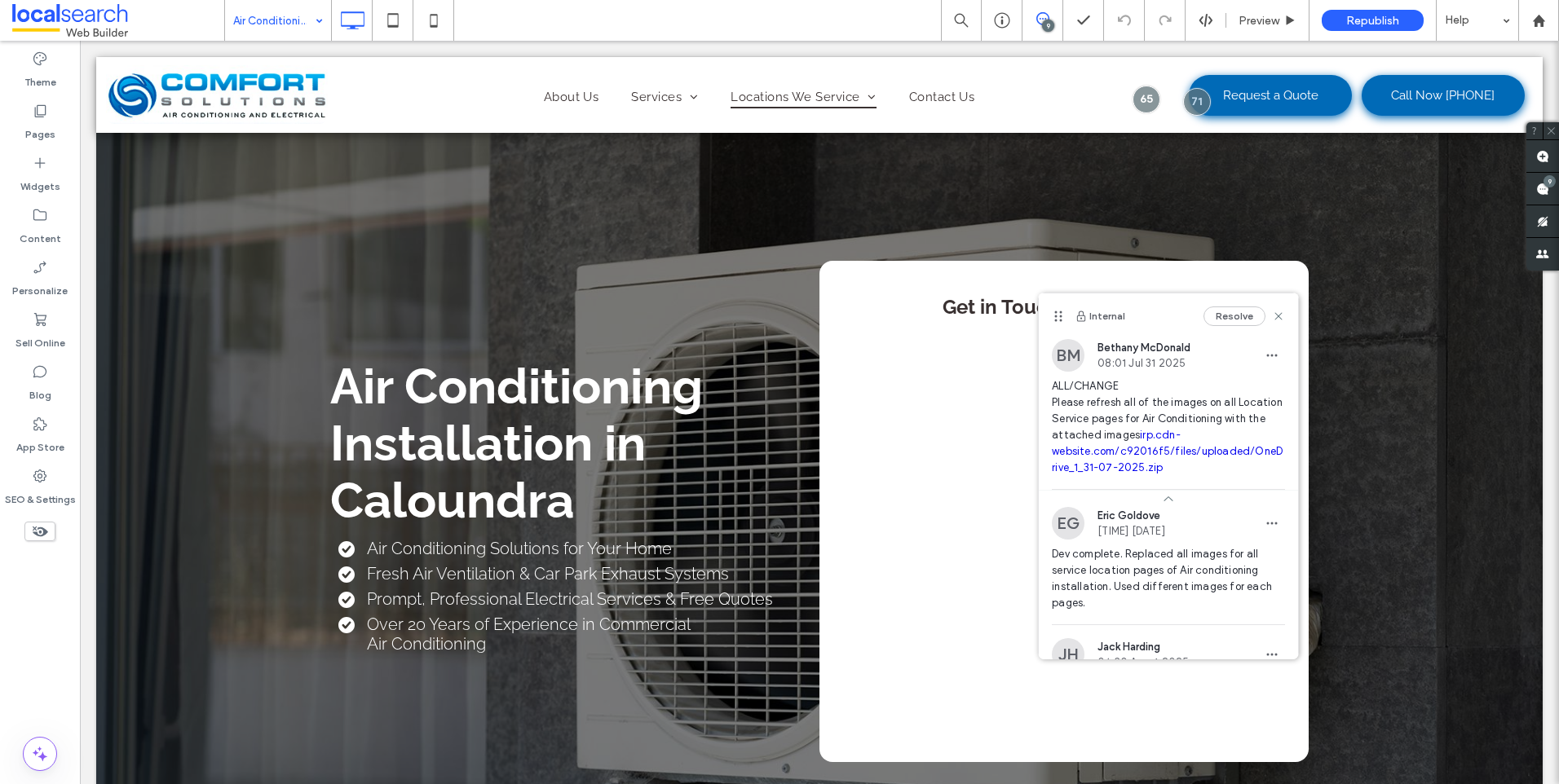 scroll, scrollTop: 81, scrollLeft: 0, axis: vertical 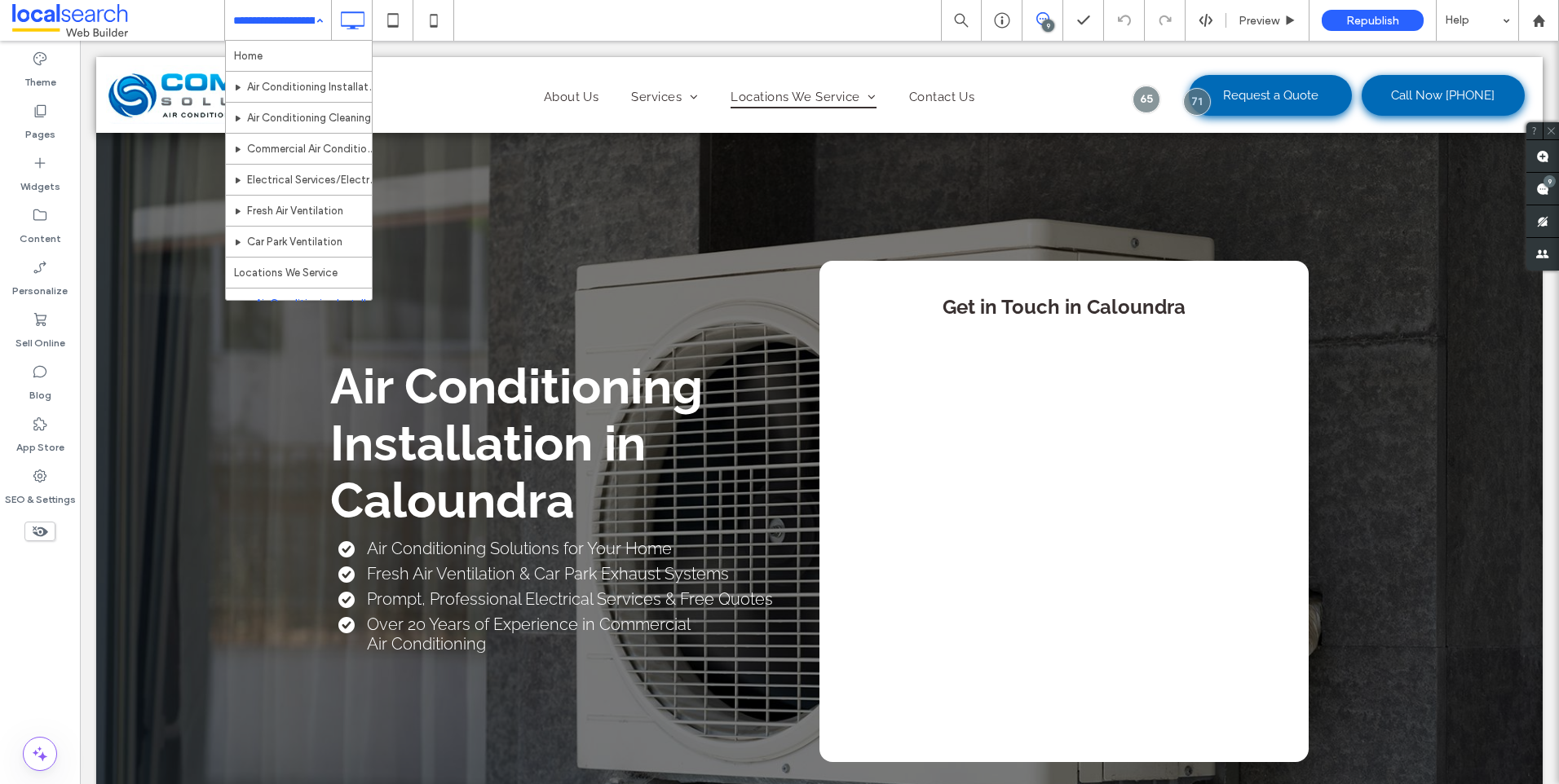 click on "Home Air Conditioning Installation Air Conditioning Cleaning Commercial Air Conditioning Electrical Services/Electrician Fresh Air Ventilation Car Park Ventilation Locations We Service Air Conditioning Installation Buderim Air Conditioning Cleaning Buderim Commercial Air Conditioning Buderim Electrical Services/Electrician Buderim Fresh Air Ventilation Buderim Car Park Ventilation Buderim Air Conditioning Installation Maroochydore Air Conditioning Cleaning Maroochydore Commercial Air Conditioning Maroochydore Electrical Services/Electrician Maroochydore Fresh Air Ventilation Maroochydore Car Park Ventilation Maroochydore Air Conditioning Installation Caloundra Air Conditioning Cleaning Caloundra Commercial Air Conditioning Caloundra Electrical Services/Electrician Caloundra Fresh Air Ventilation Caloundra Car Park Ventilation Caloundra Air Conditioning Cleaning Noosa Commercial Air Conditioning Noosa Electrical Services/Electrician Noosa Fresh Air Ventilation Noosa Contact Us" at bounding box center (278, 20) 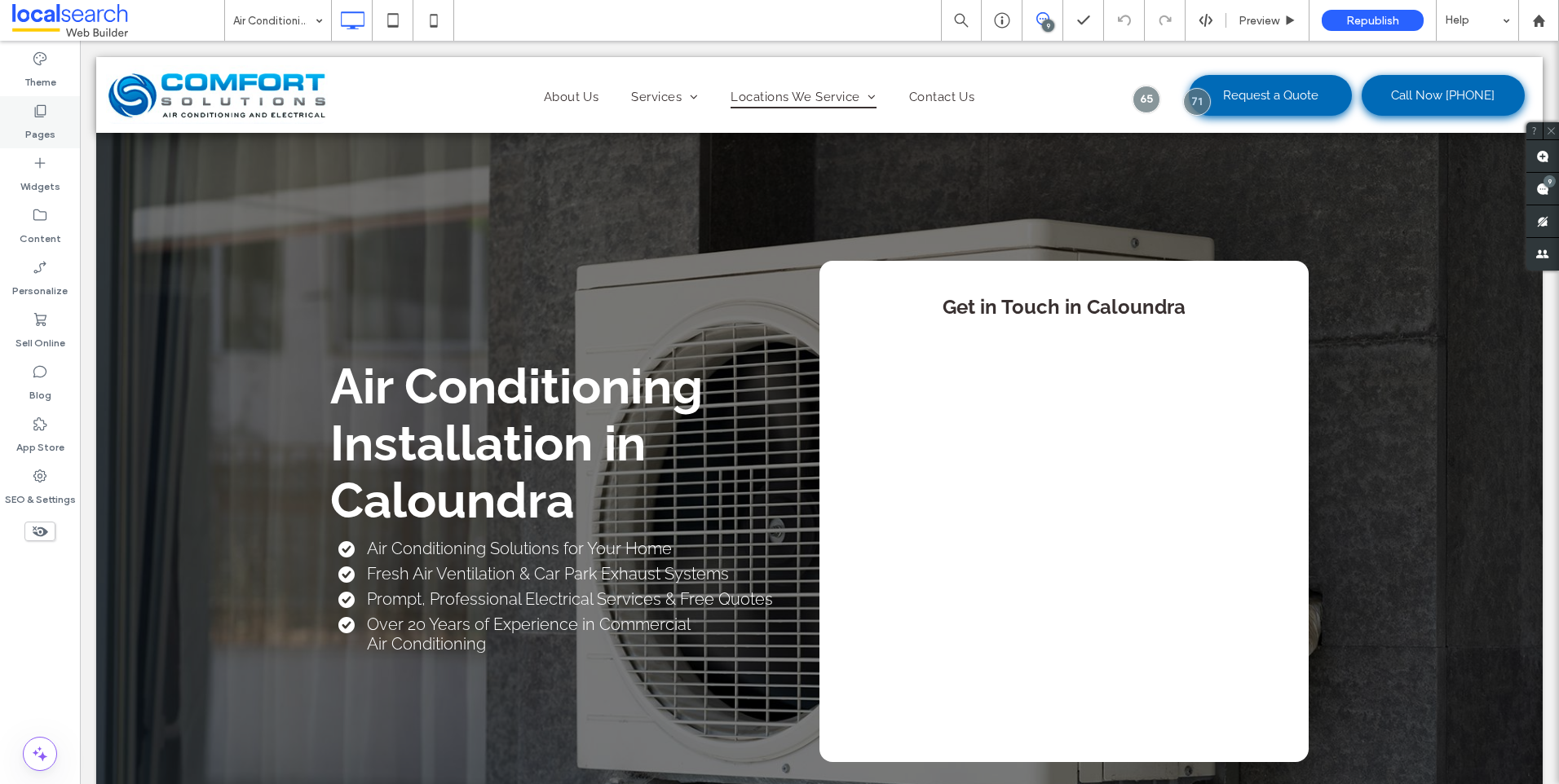 click on "Pages" at bounding box center [40, 122] 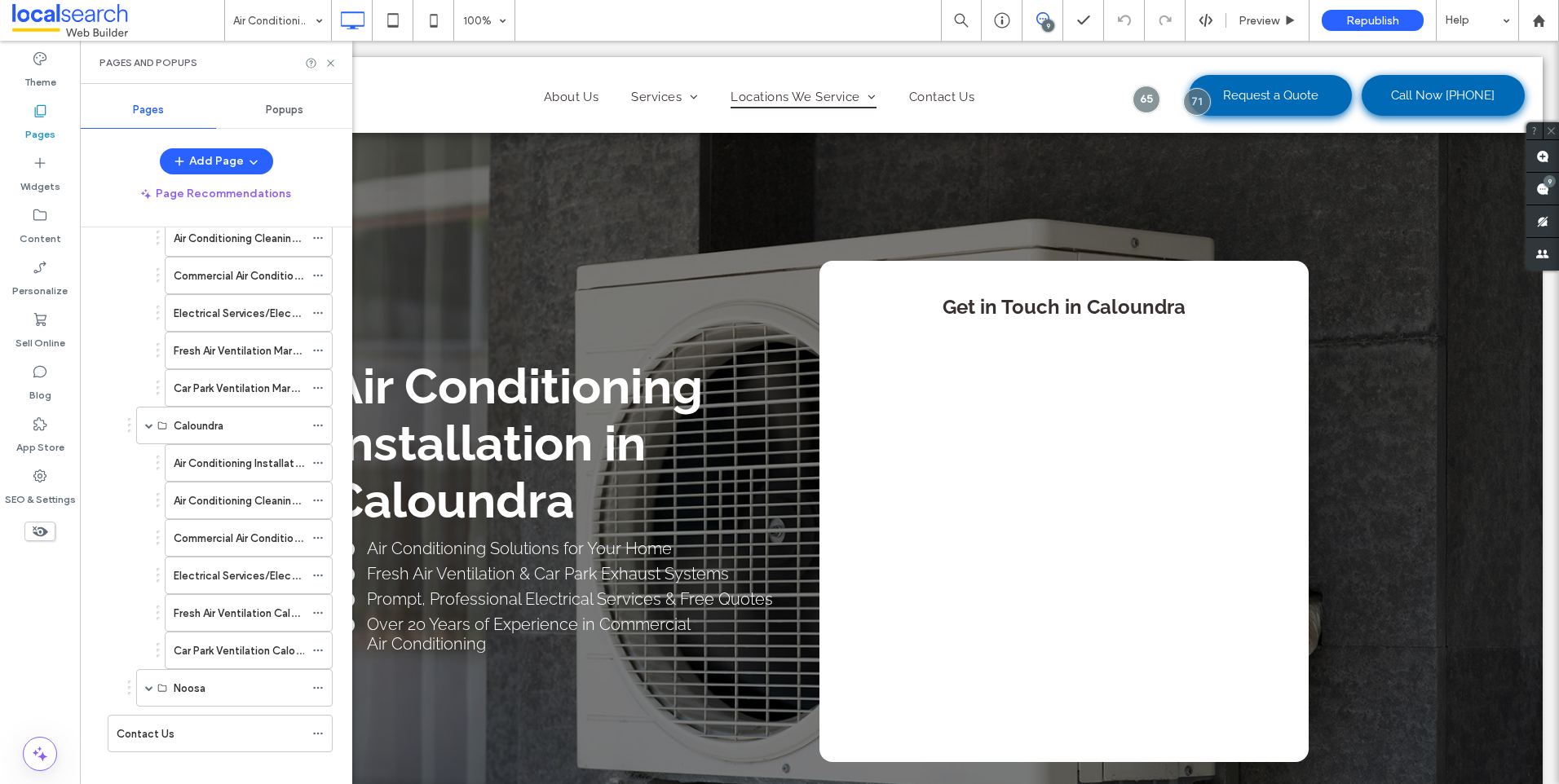 scroll, scrollTop: 565, scrollLeft: 0, axis: vertical 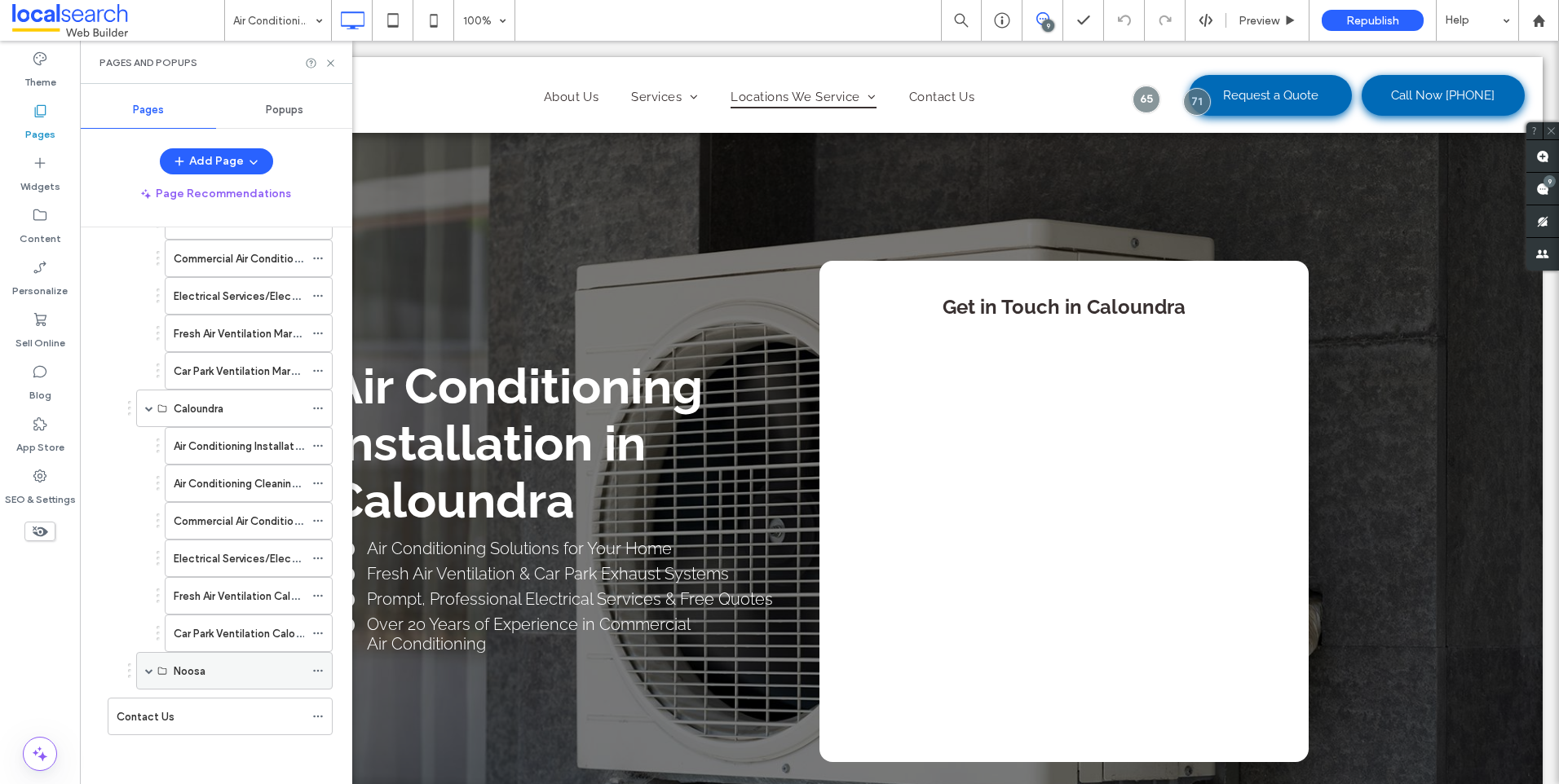 click at bounding box center (149, 671) 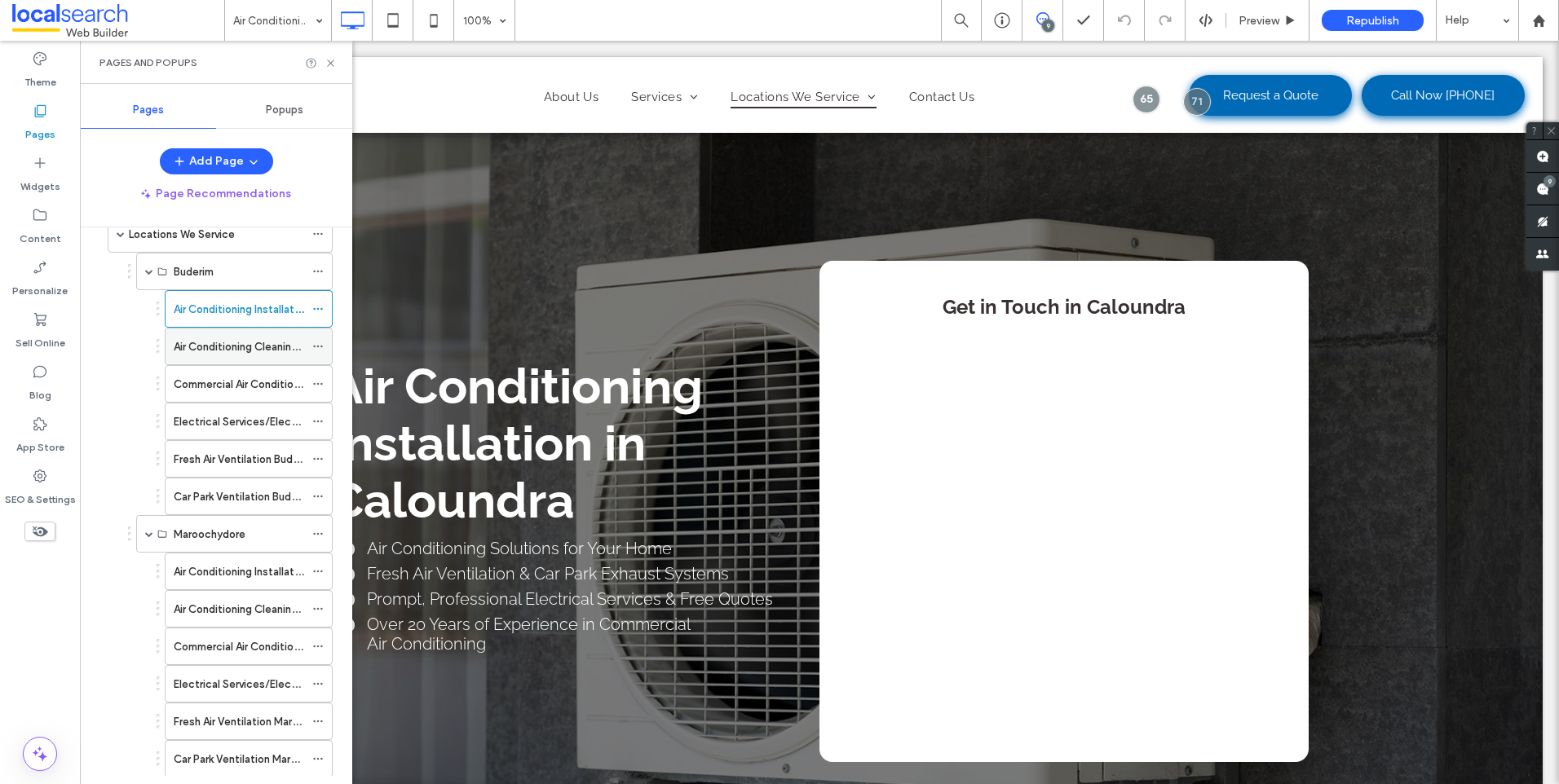 scroll, scrollTop: 226, scrollLeft: 0, axis: vertical 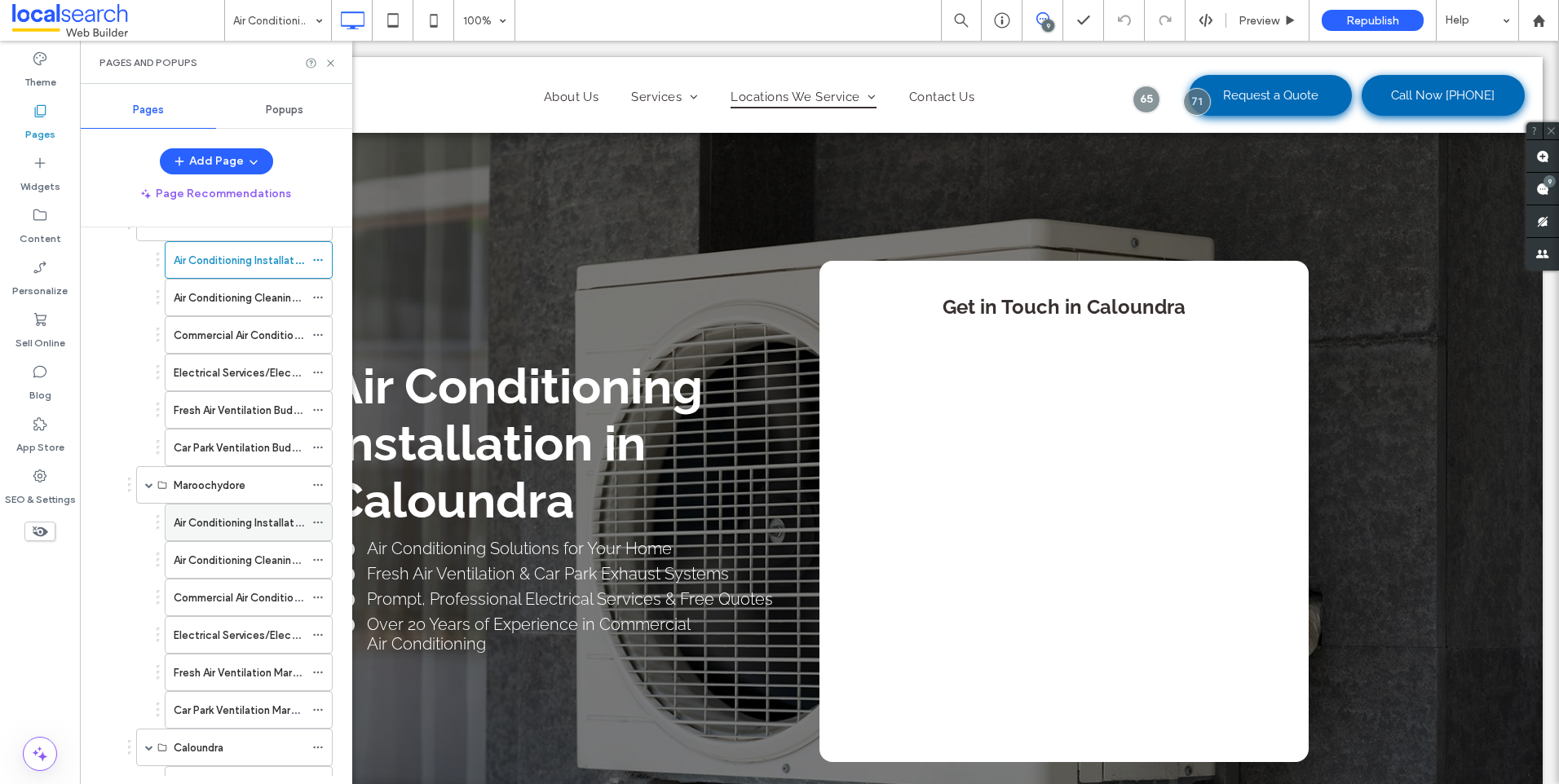 click on "Air Conditioning Installation Maroochydore" at bounding box center [278, 522] 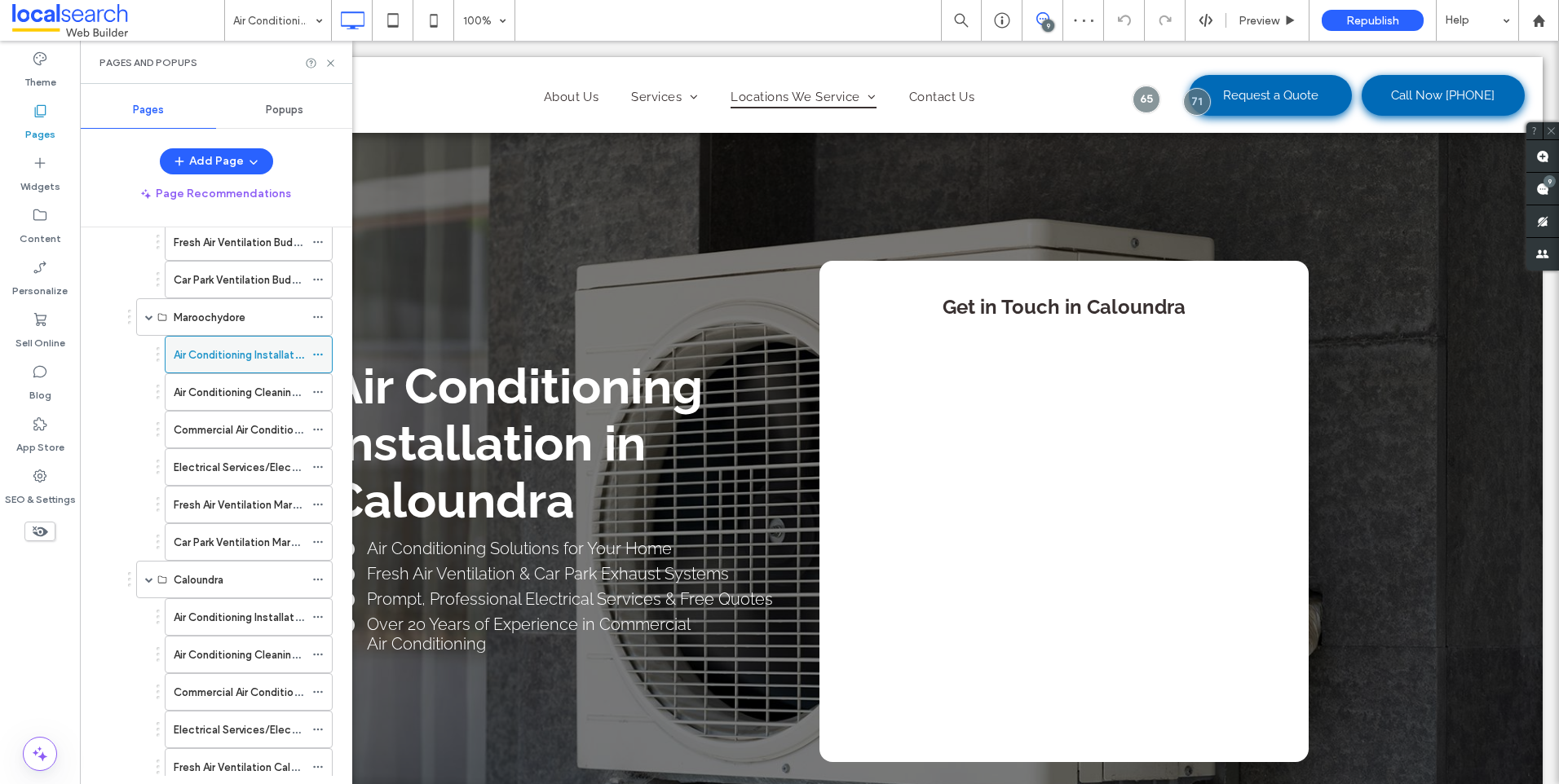 scroll, scrollTop: 470, scrollLeft: 0, axis: vertical 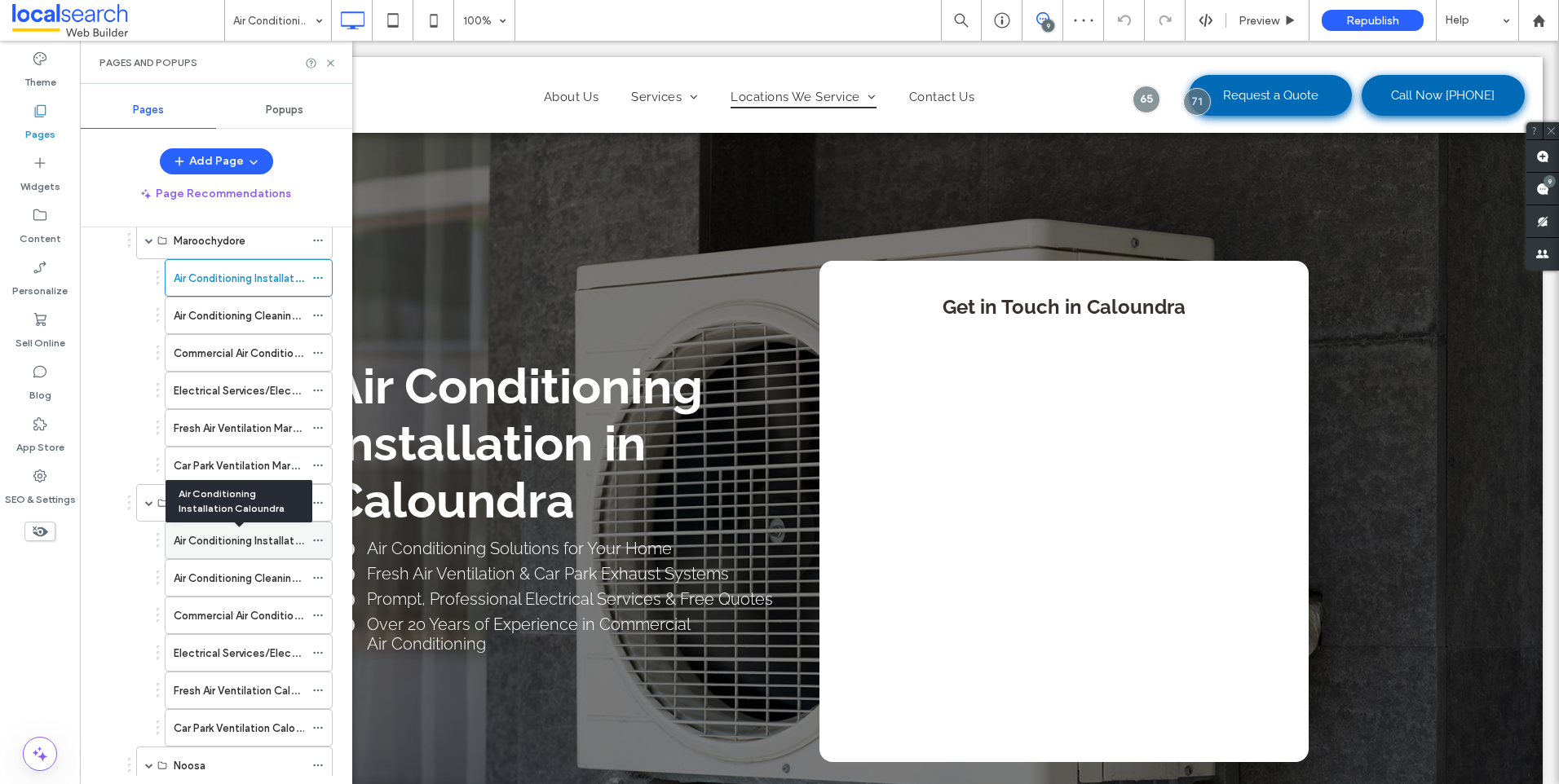 click on "Air Conditioning Installation Caloundra" at bounding box center [267, 540] 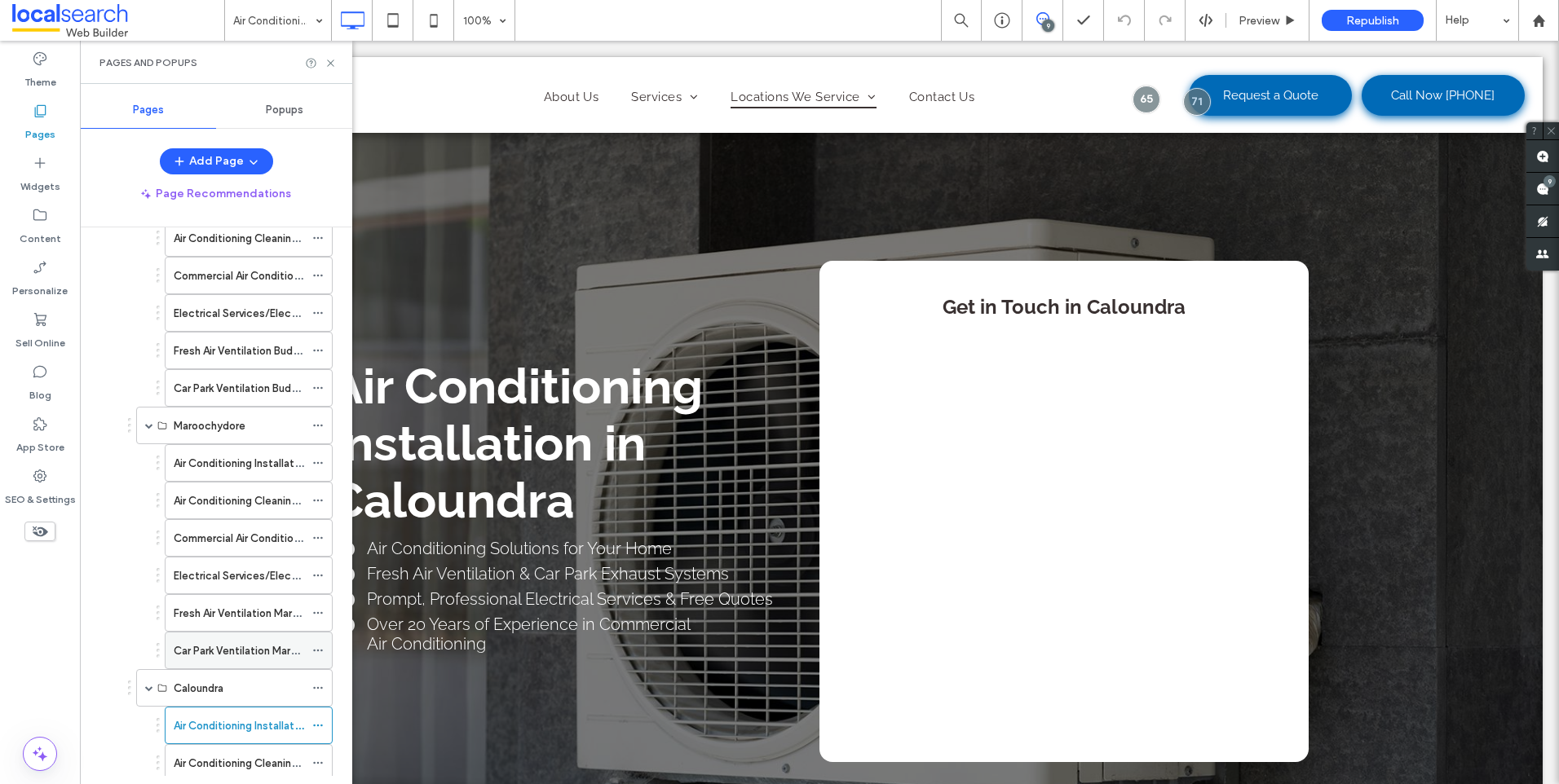 scroll, scrollTop: 226, scrollLeft: 0, axis: vertical 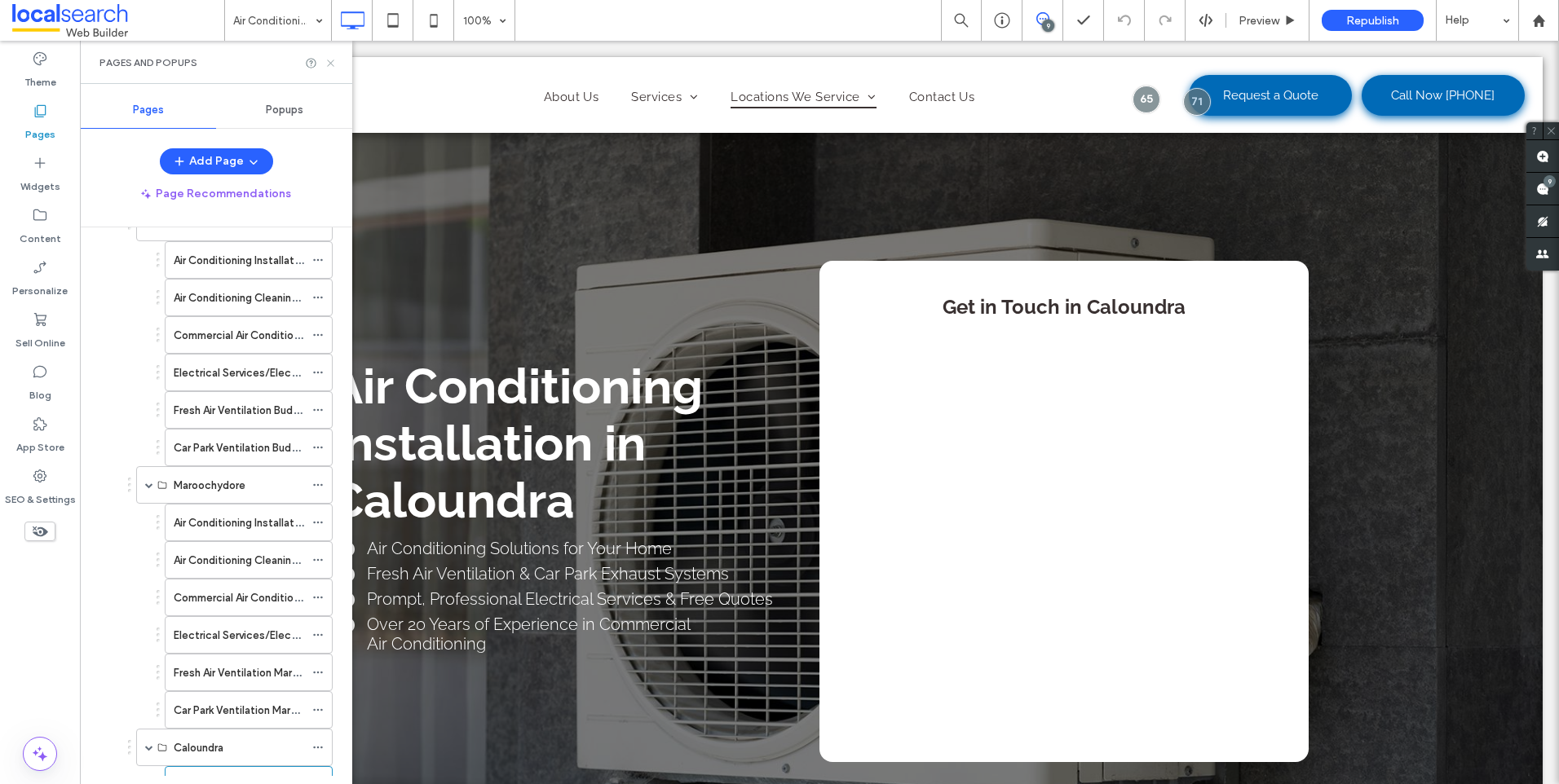 click 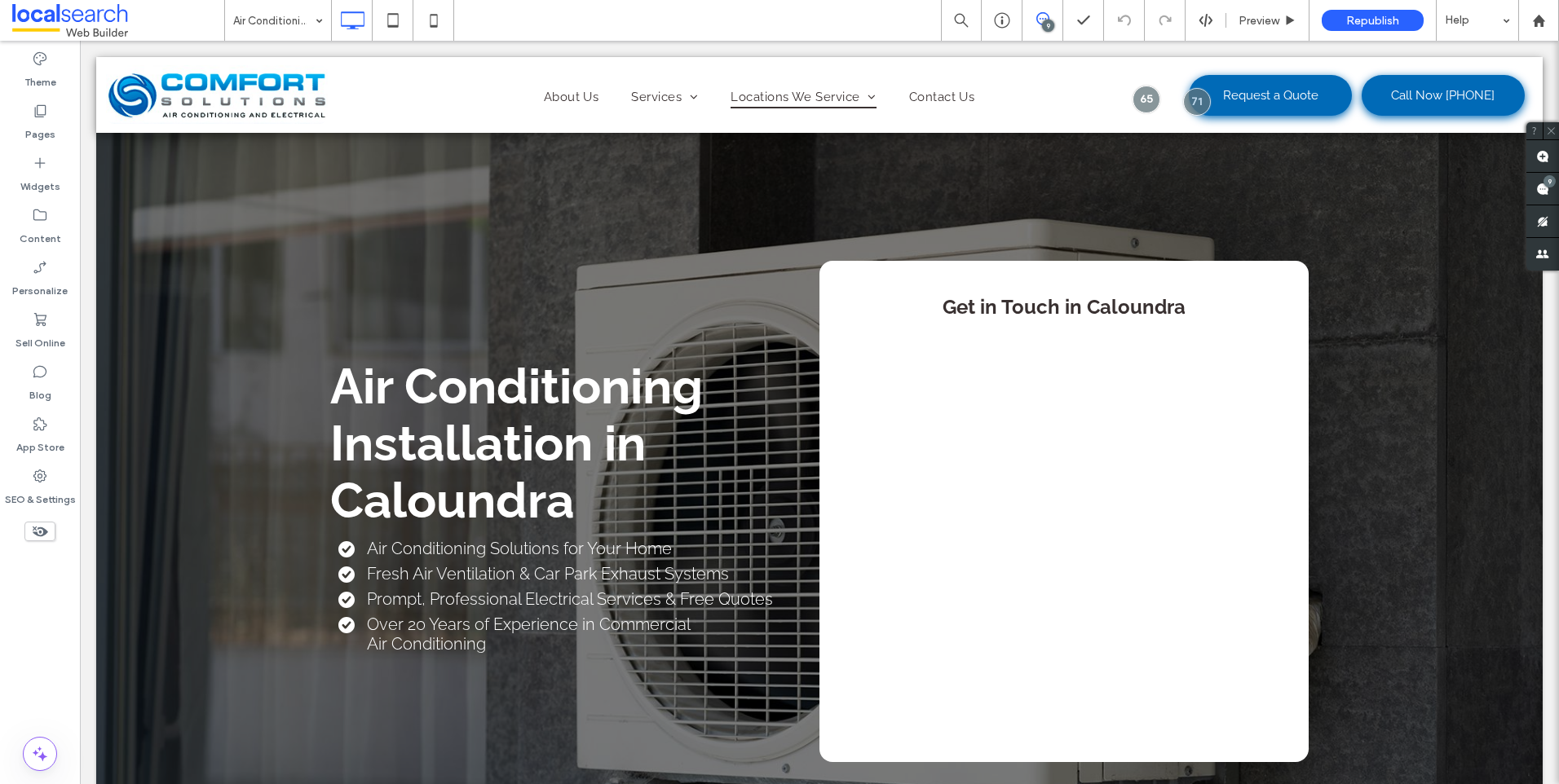 click at bounding box center (118, 20) 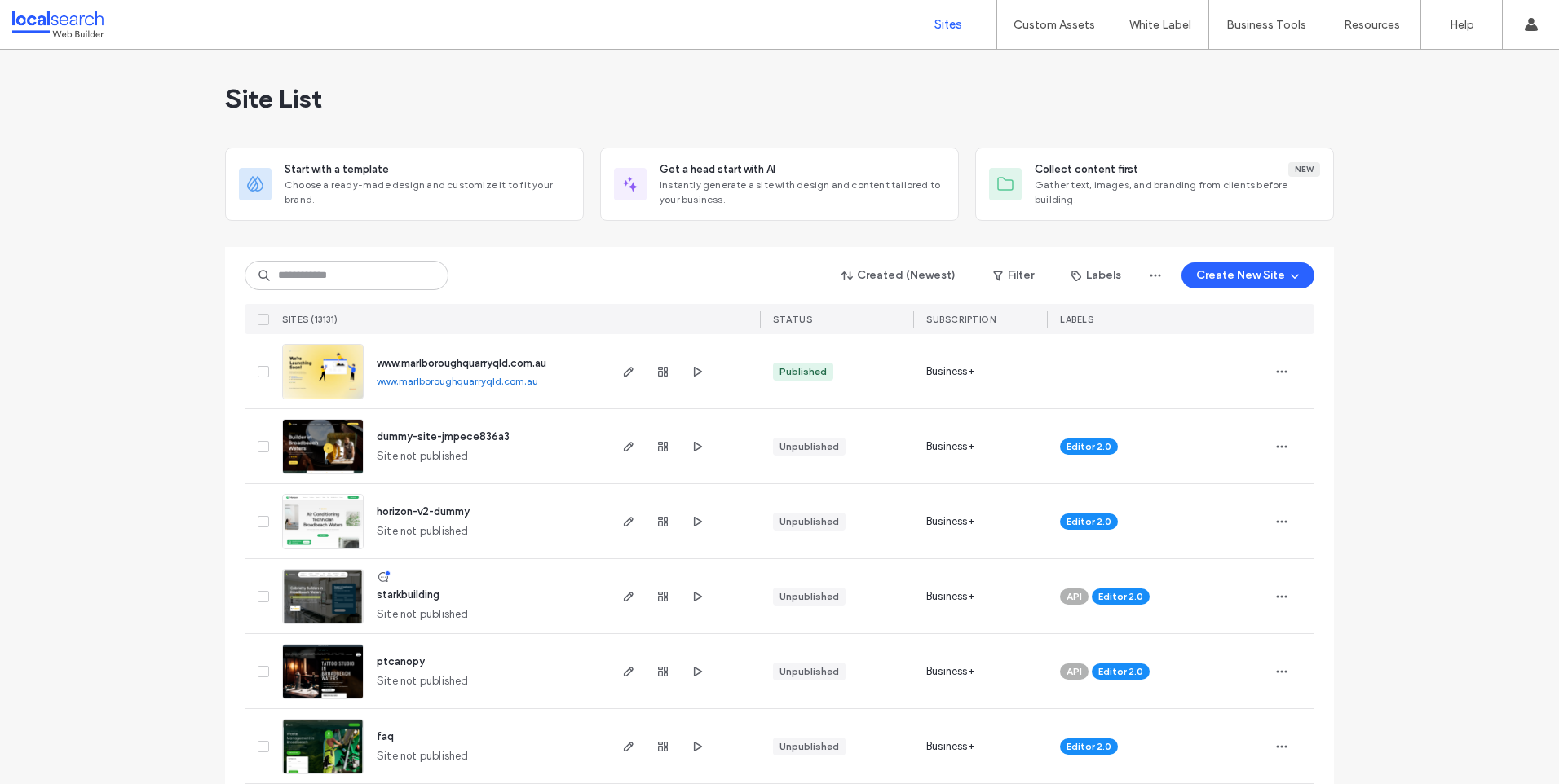 scroll, scrollTop: 0, scrollLeft: 0, axis: both 